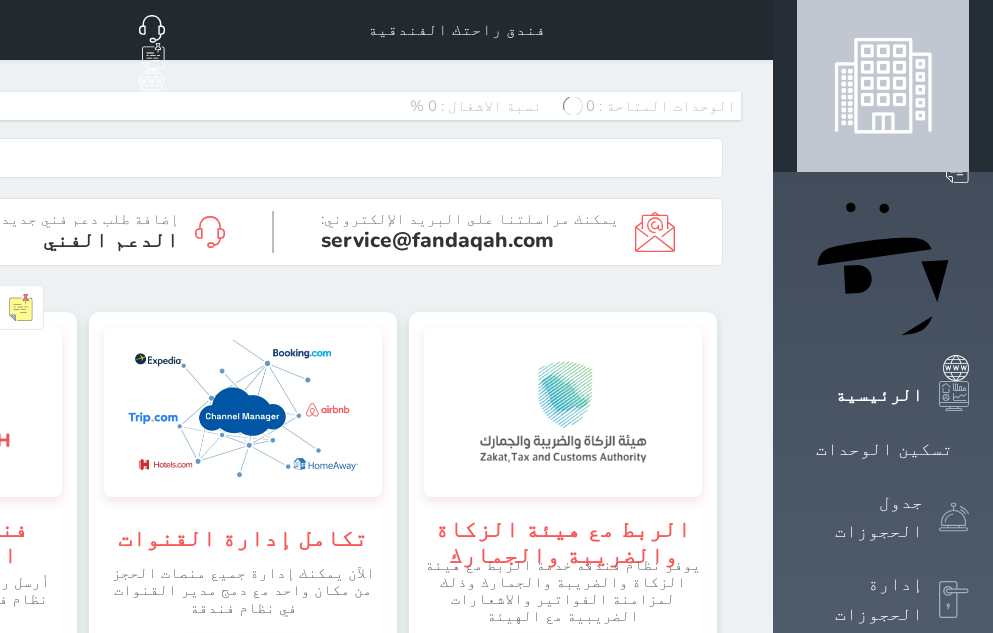 scroll, scrollTop: 0, scrollLeft: 0, axis: both 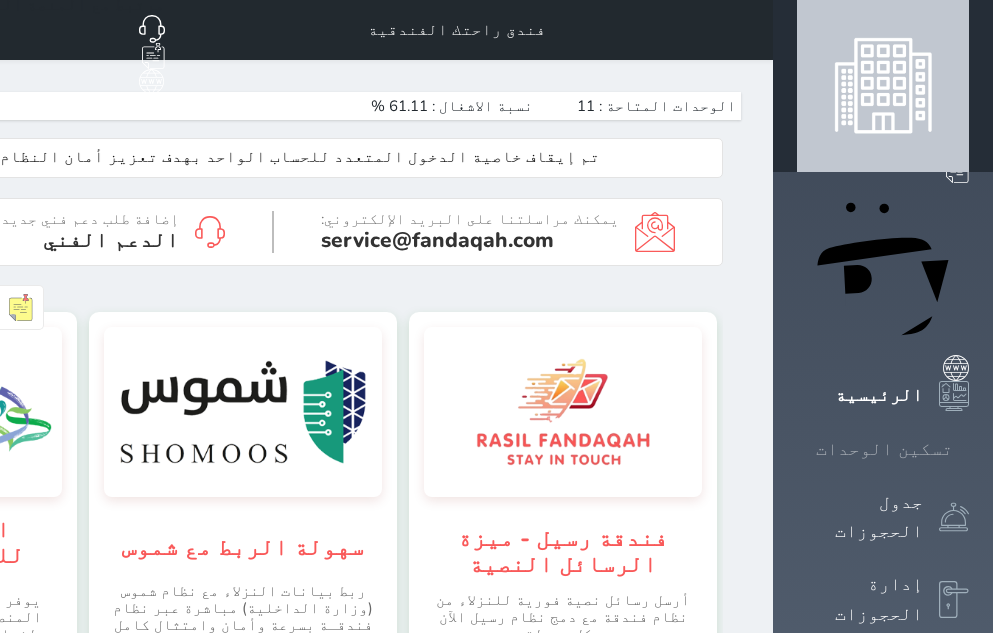 click on "تسكين الوحدات" at bounding box center [884, 449] 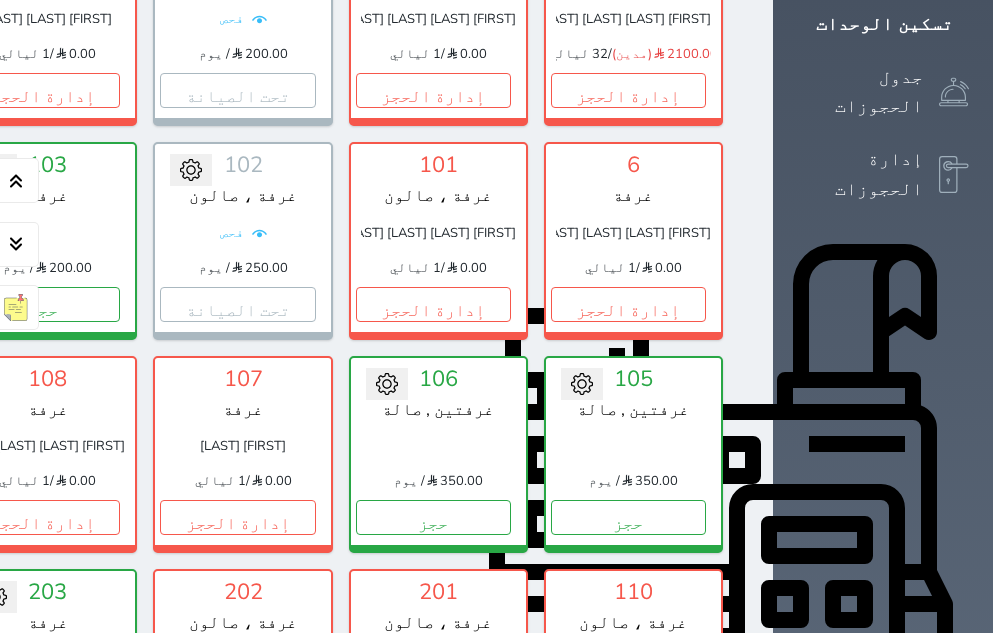scroll, scrollTop: 460, scrollLeft: 0, axis: vertical 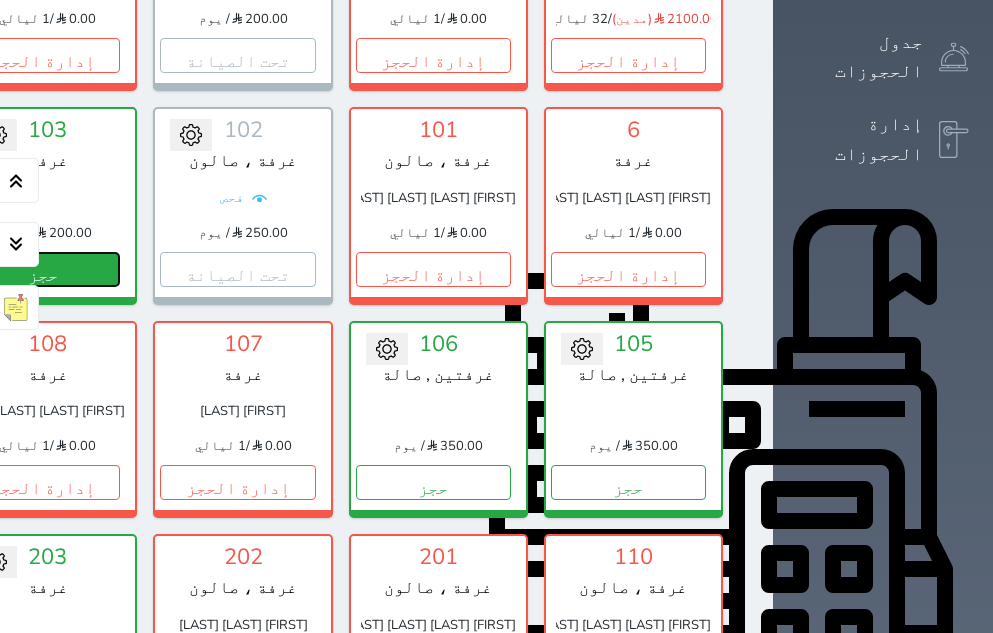 click on "حجز" at bounding box center [42, 269] 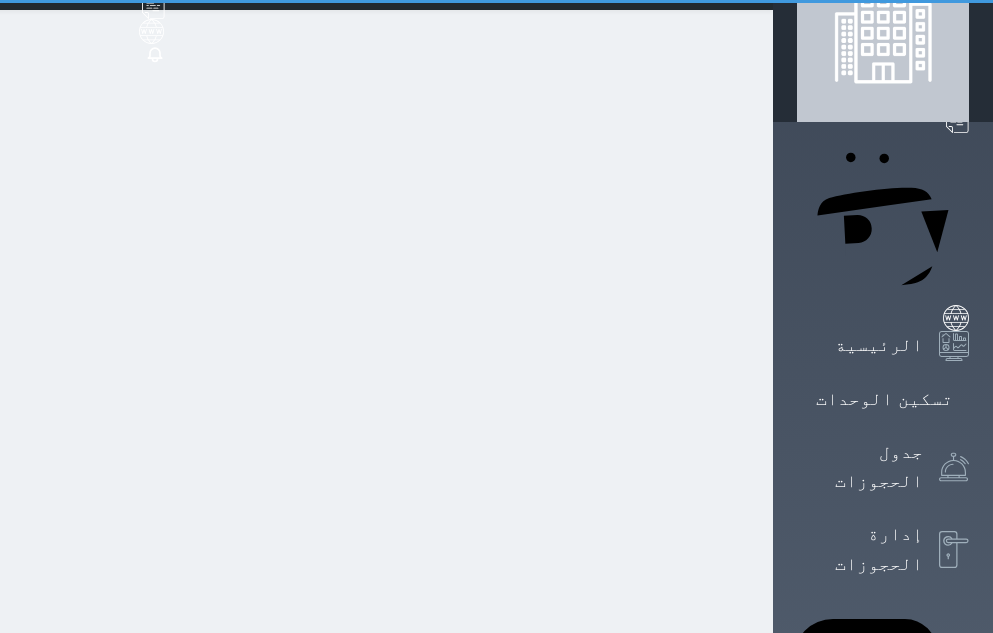 scroll, scrollTop: 0, scrollLeft: 0, axis: both 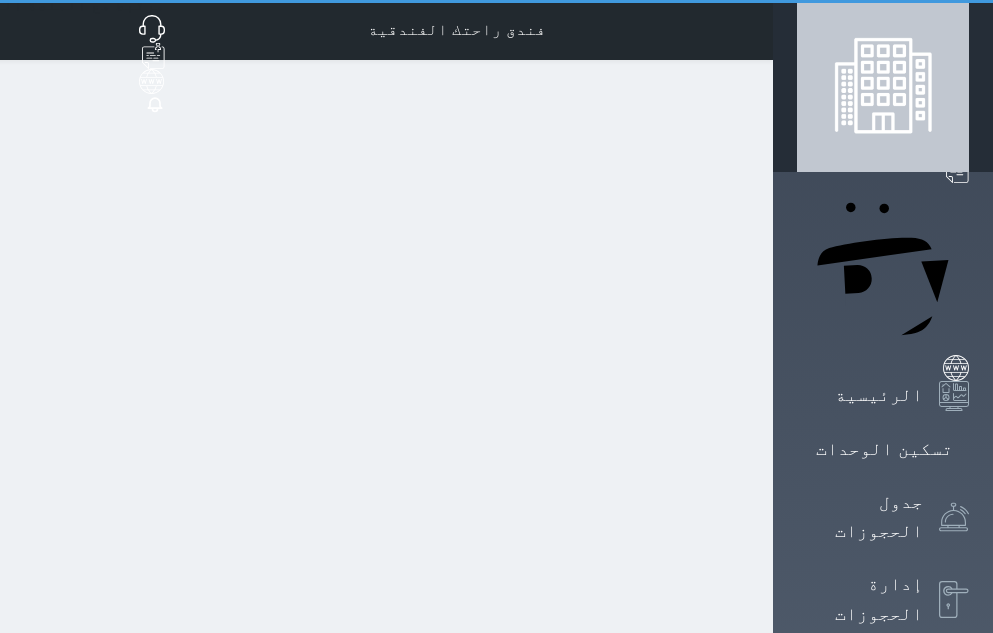 select on "1" 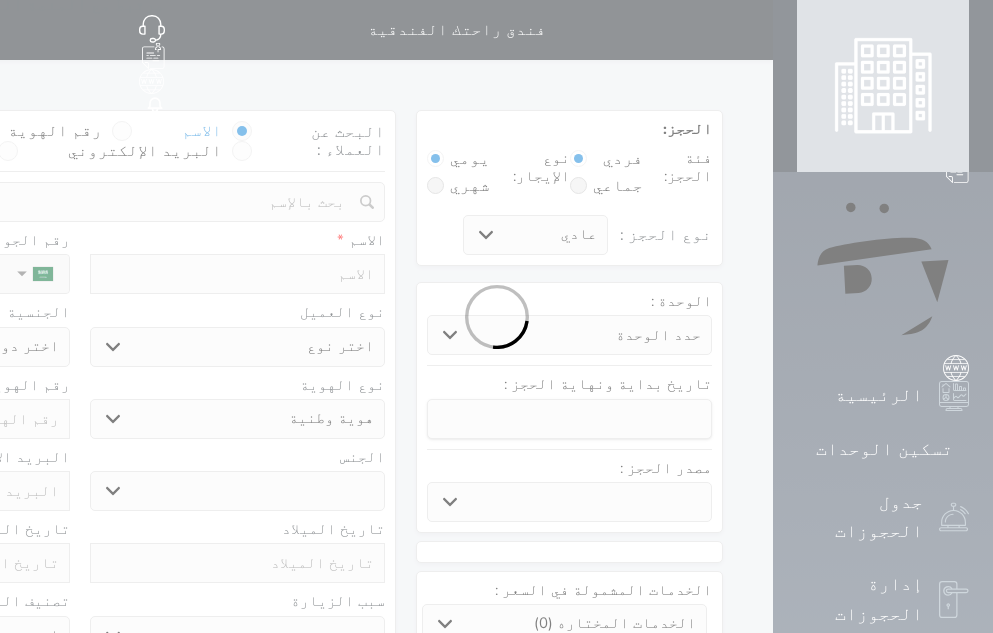 select 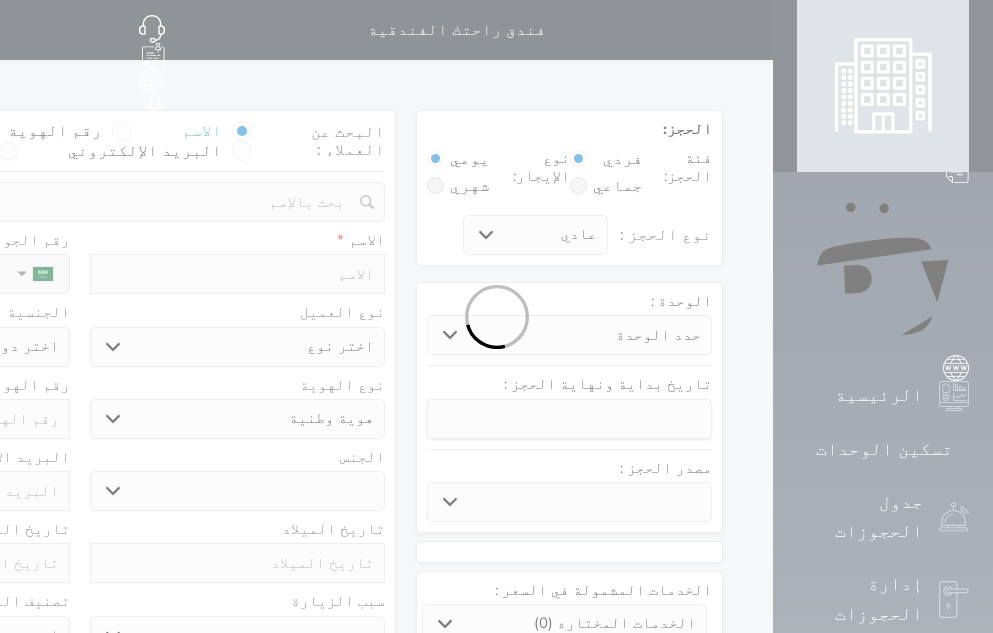 select 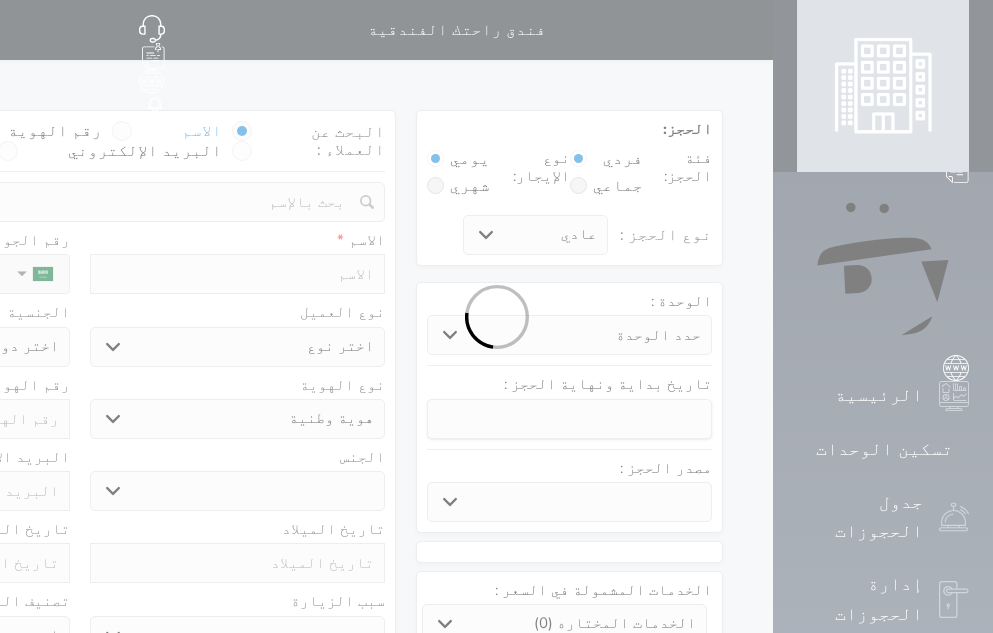 select 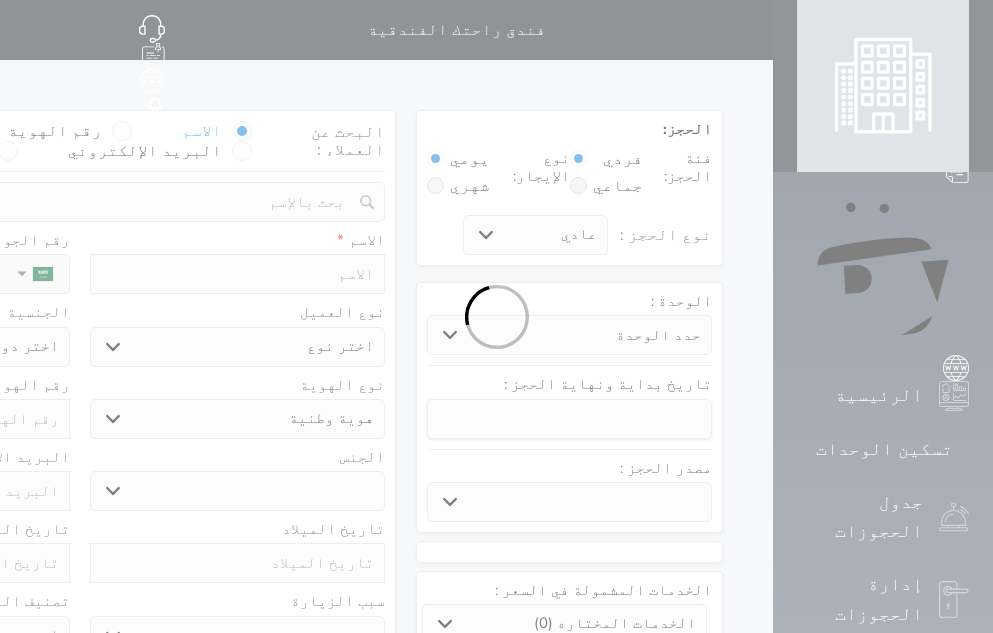 select 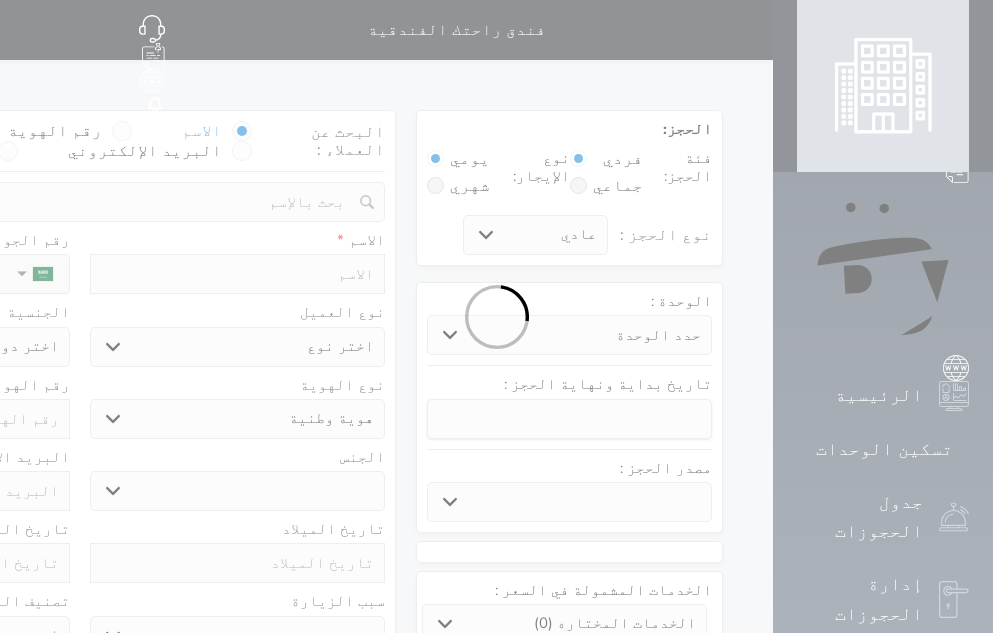 select 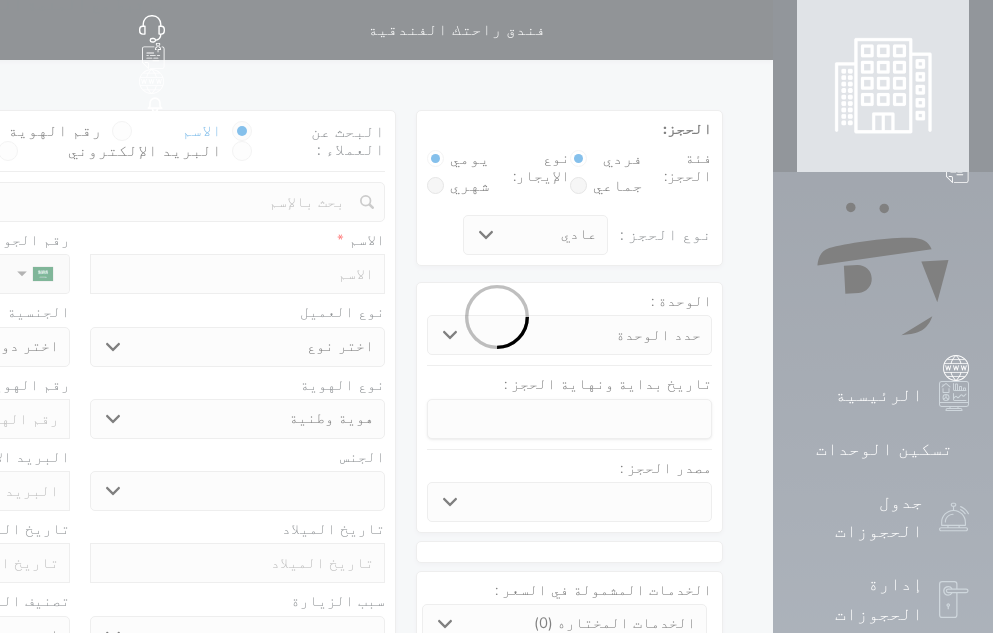 select 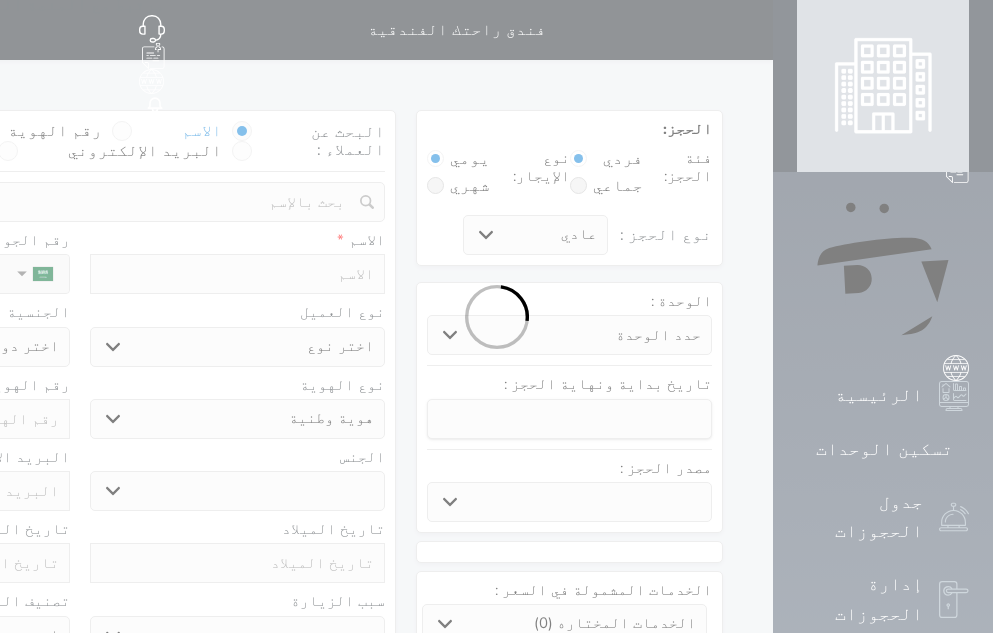 select 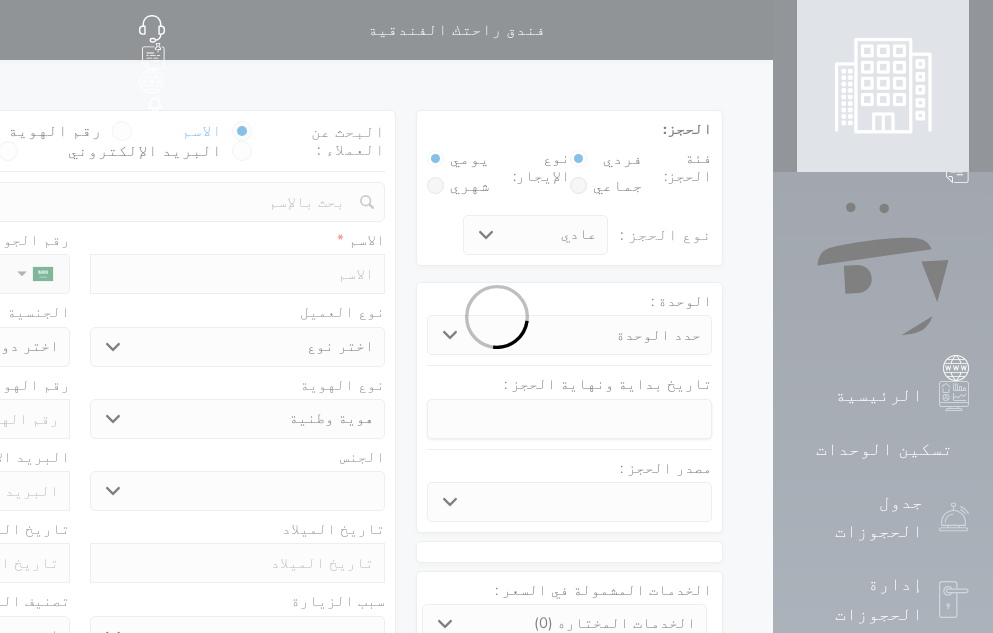 select 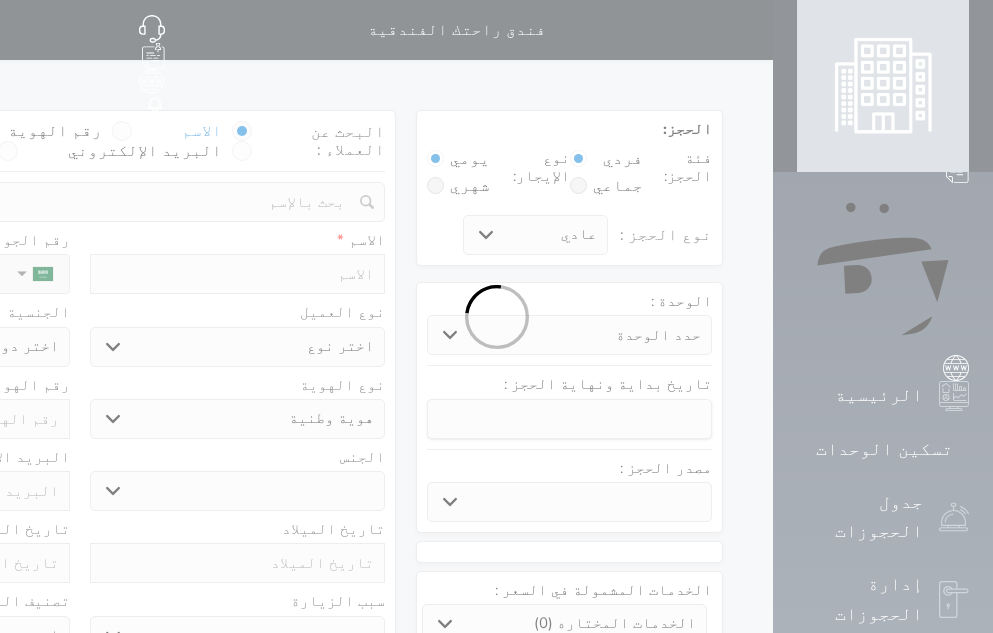 select on "113" 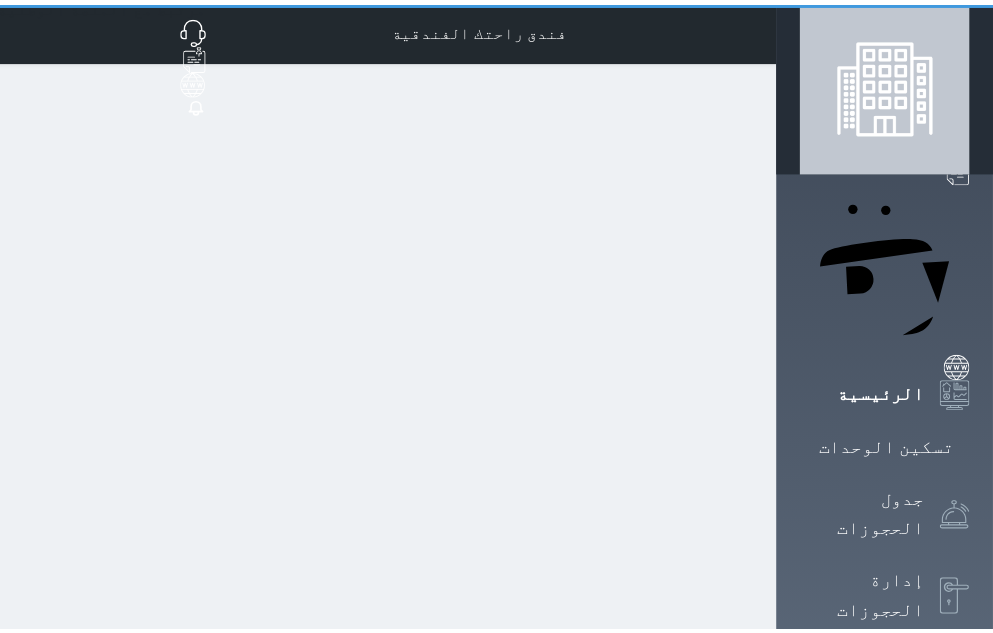 scroll, scrollTop: 0, scrollLeft: 0, axis: both 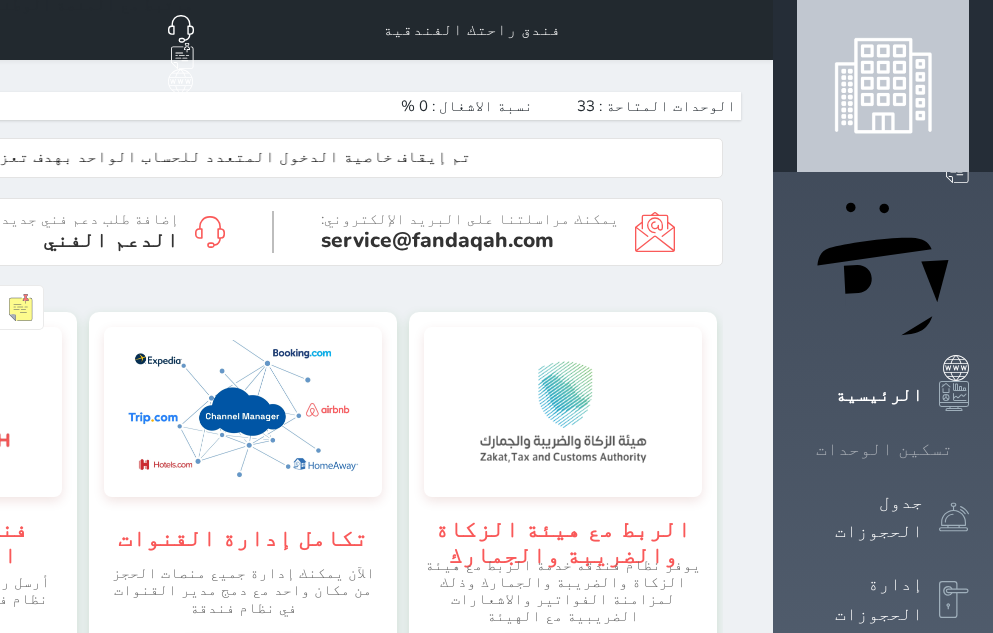 click on "تسكين الوحدات" at bounding box center [884, 449] 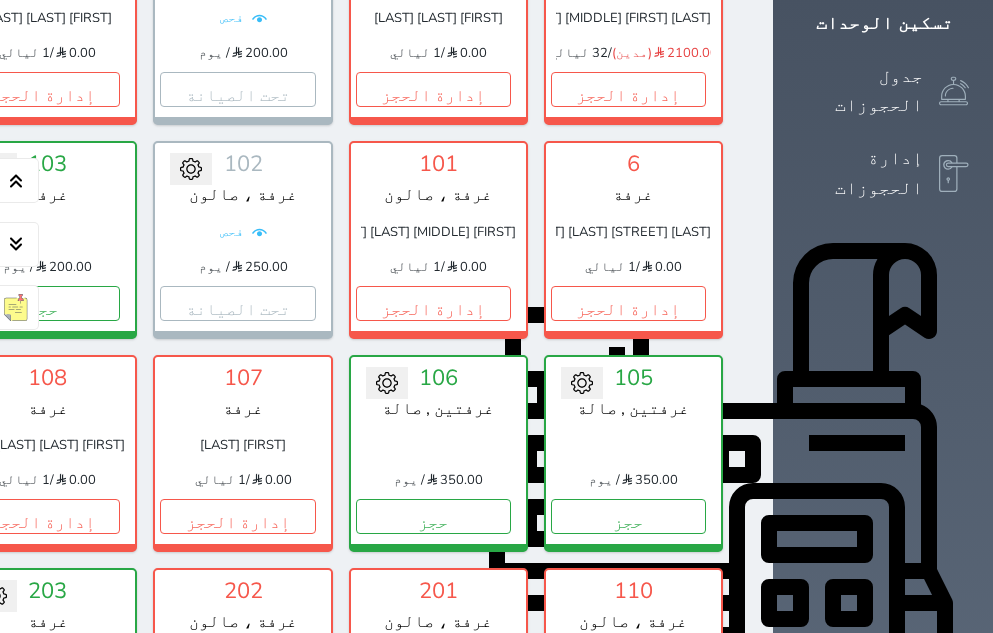 scroll, scrollTop: 460, scrollLeft: 0, axis: vertical 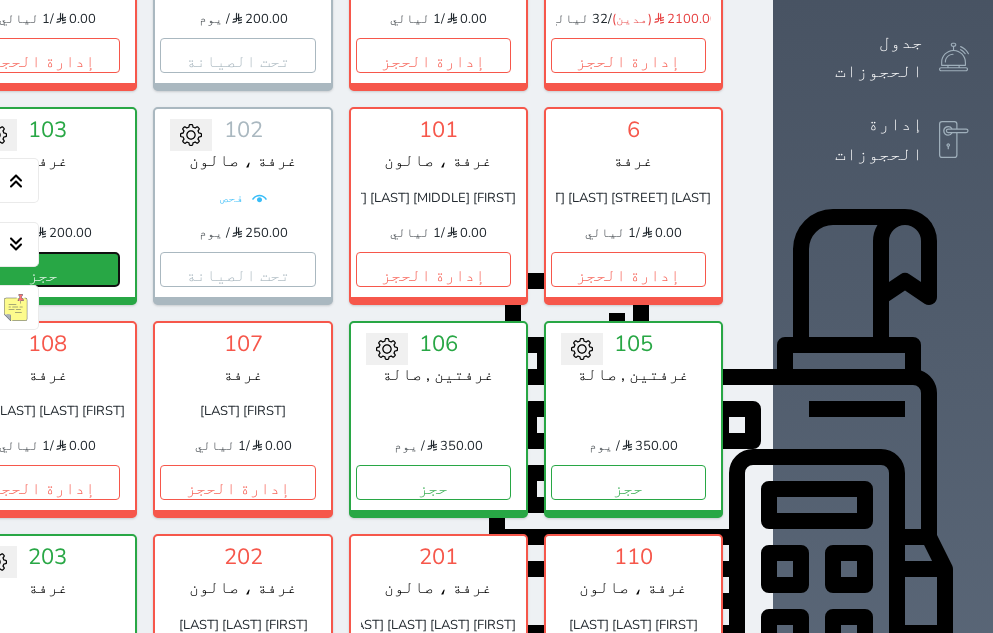 click on "حجز" at bounding box center [42, 269] 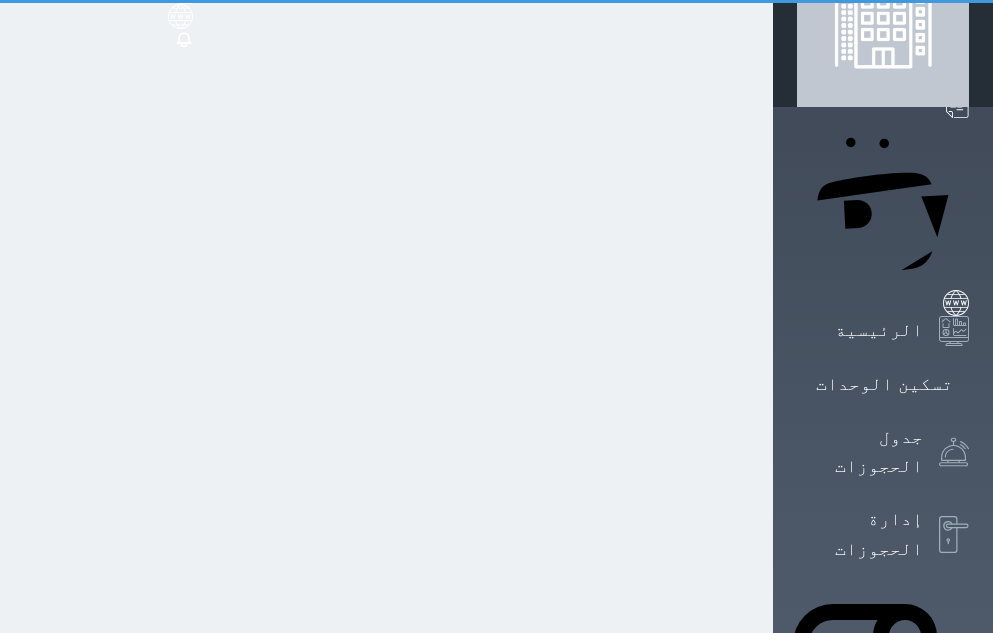 scroll, scrollTop: 0, scrollLeft: 0, axis: both 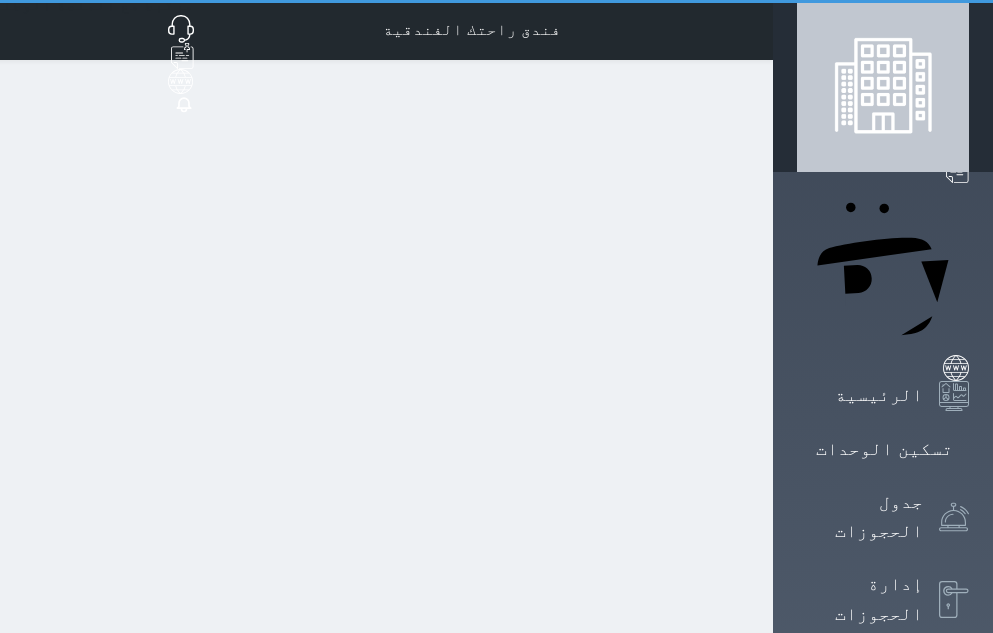 select on "1" 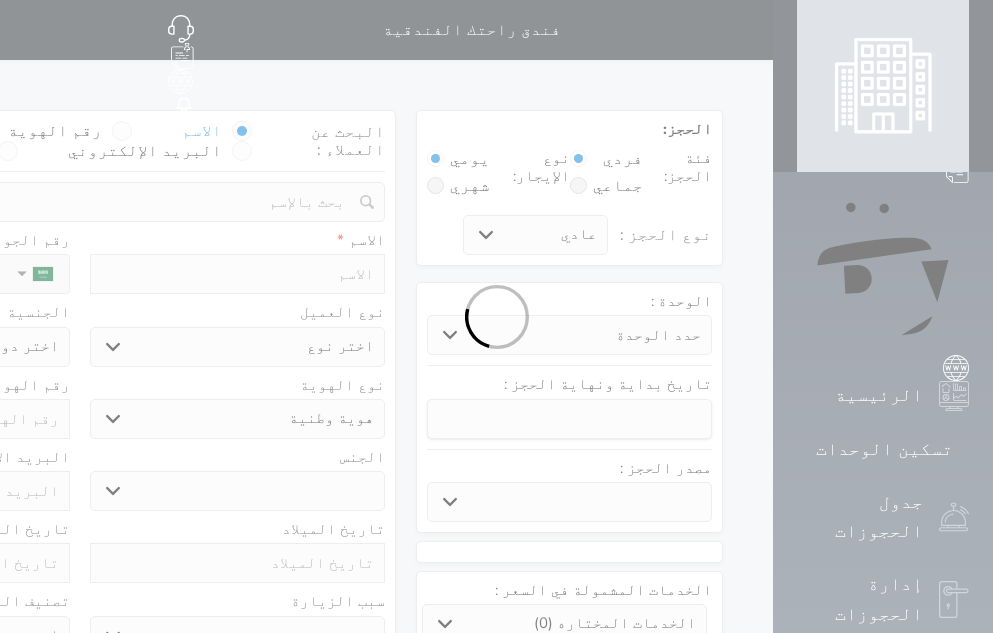 select 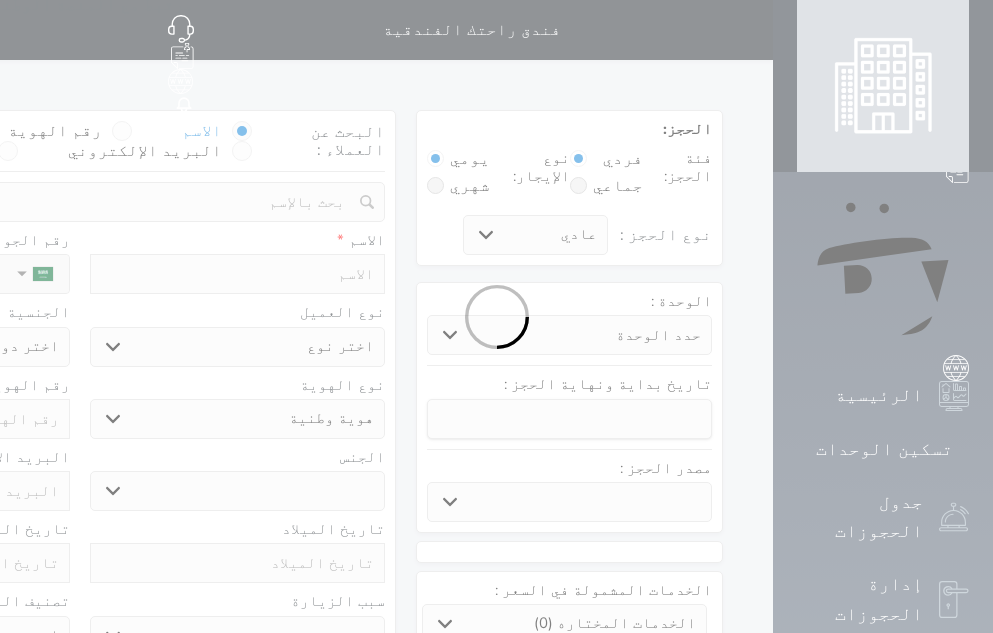 select 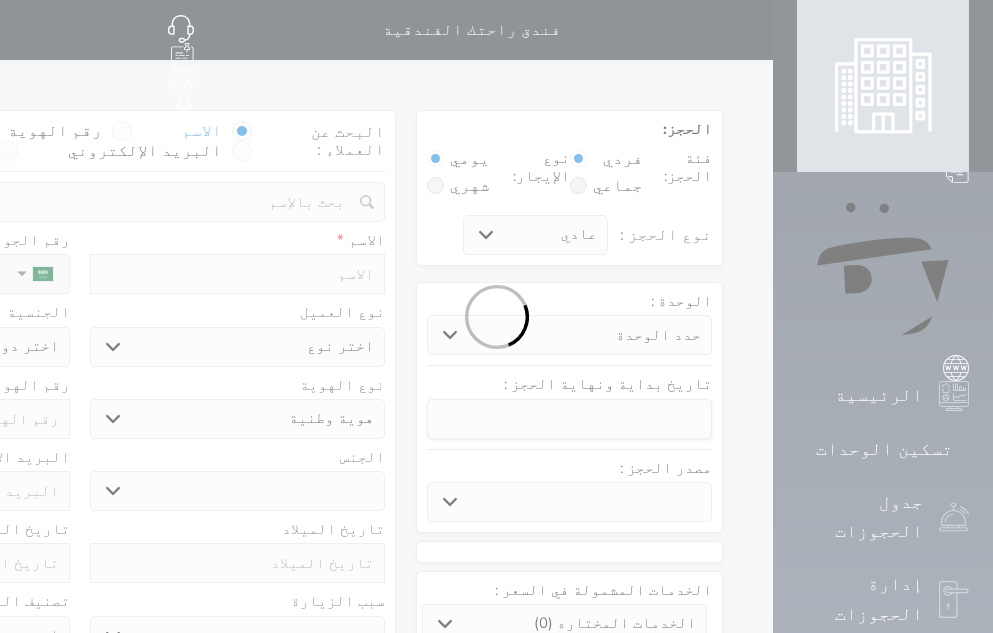 select 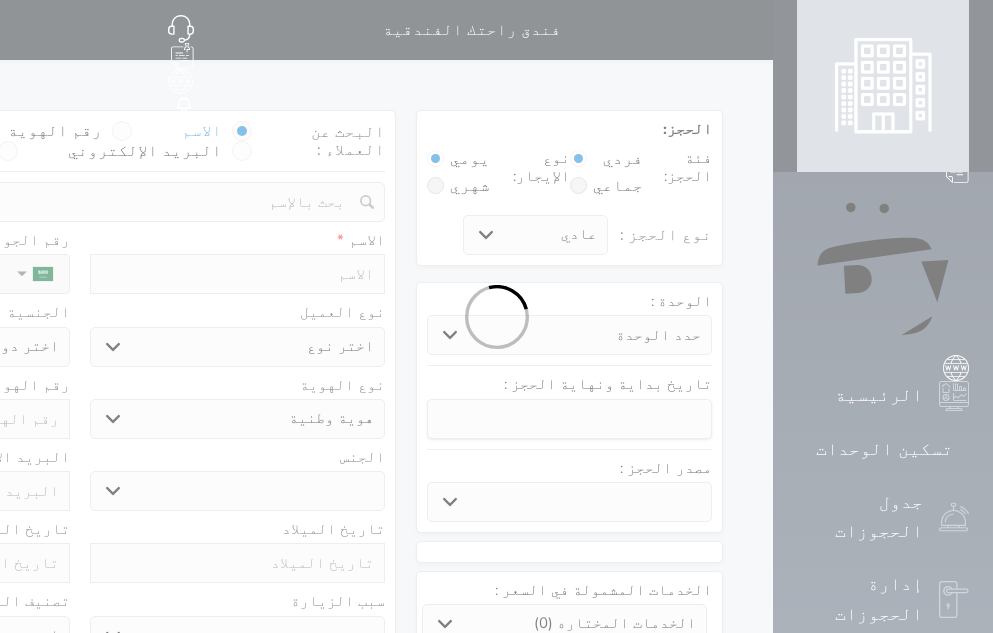 select 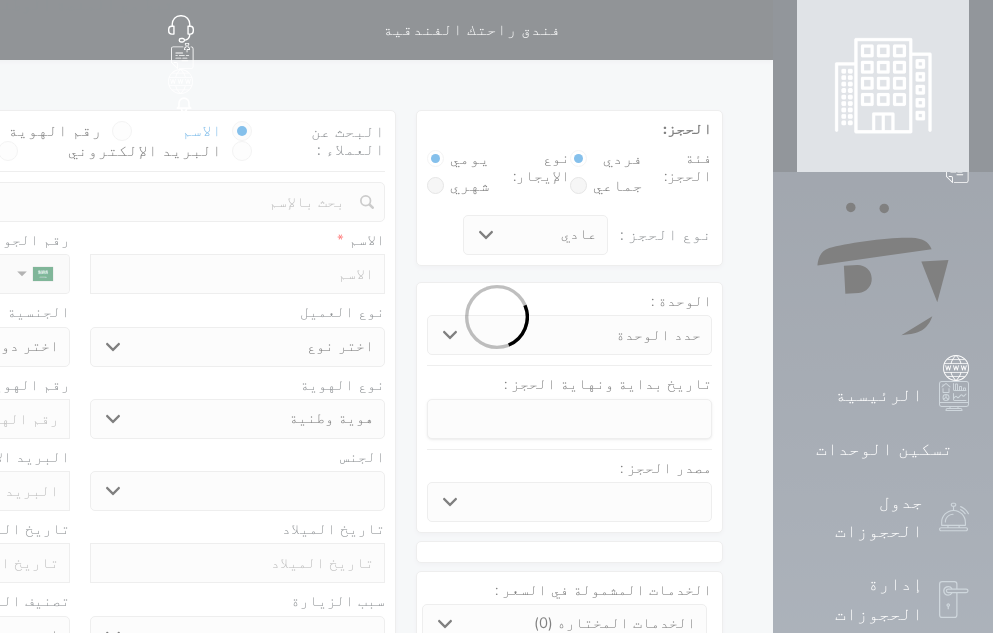select 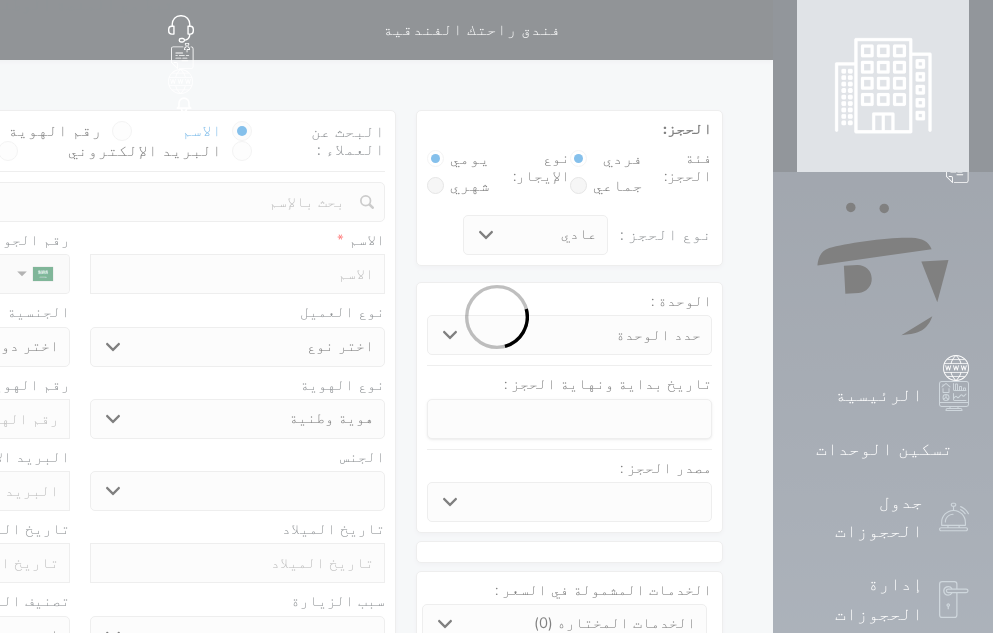 select 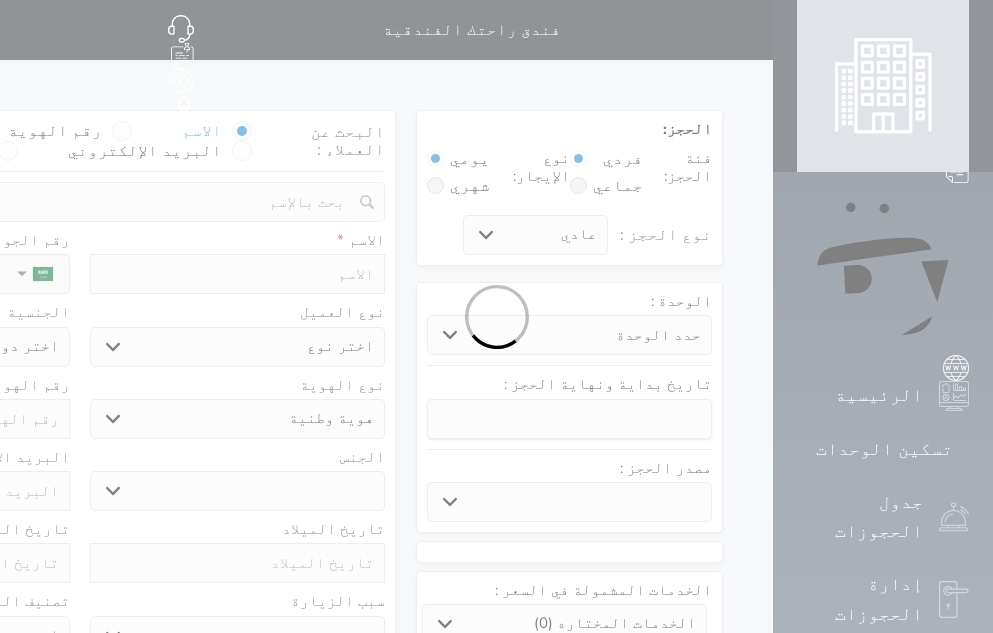 select 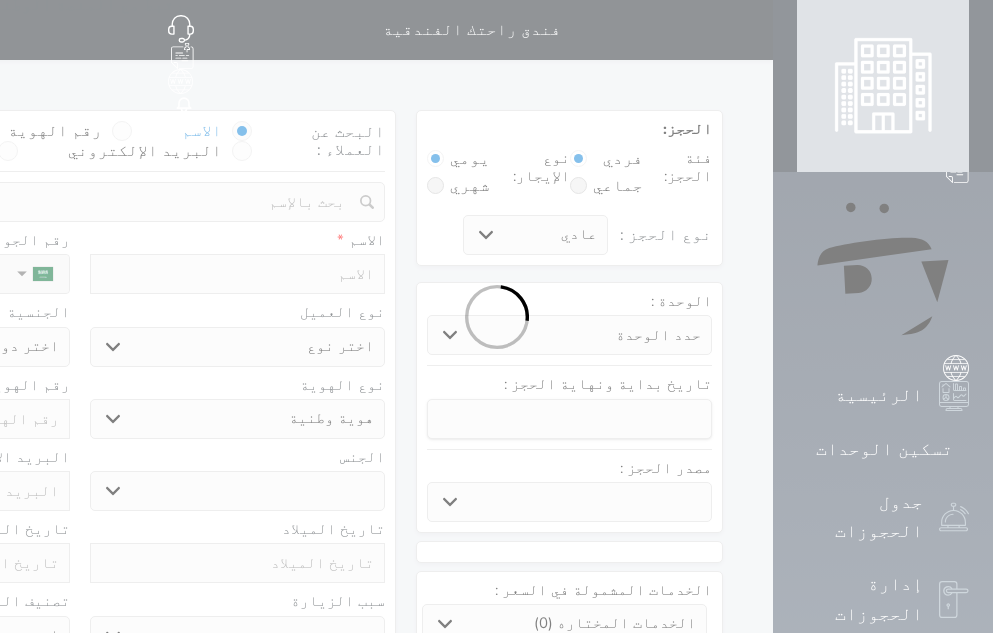 select 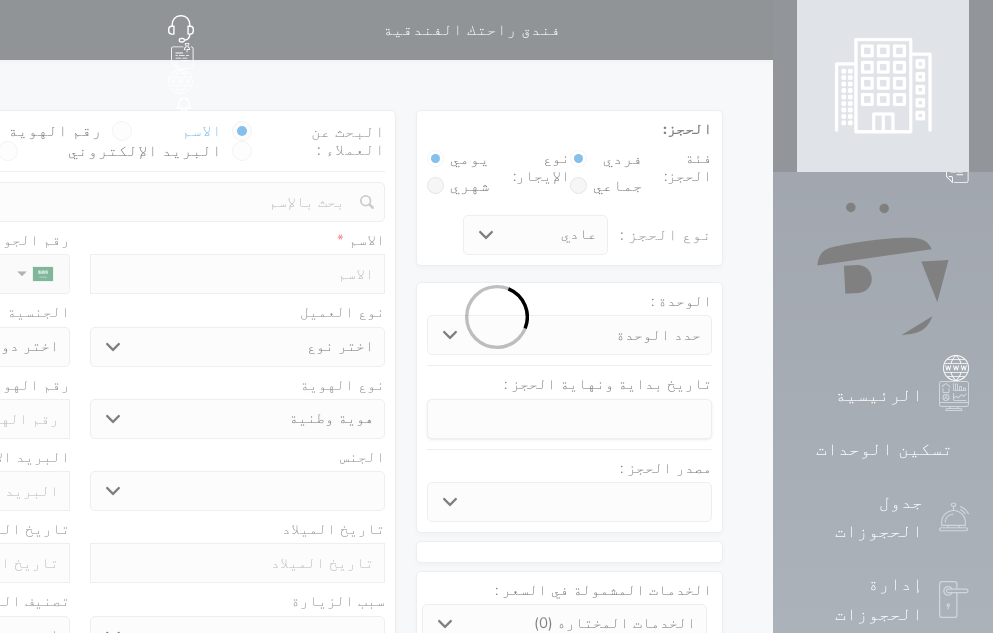 select 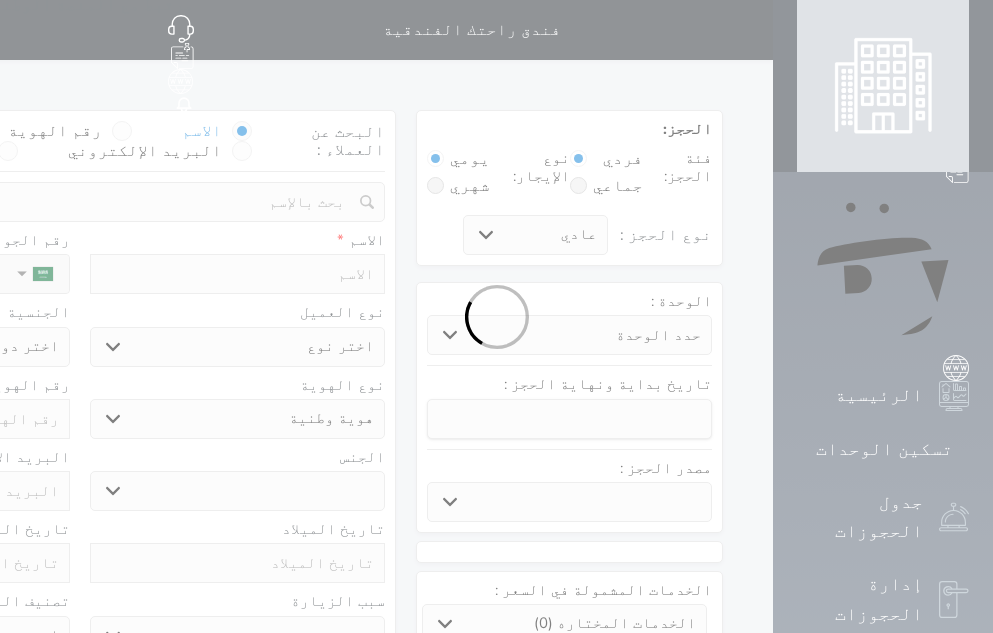 select 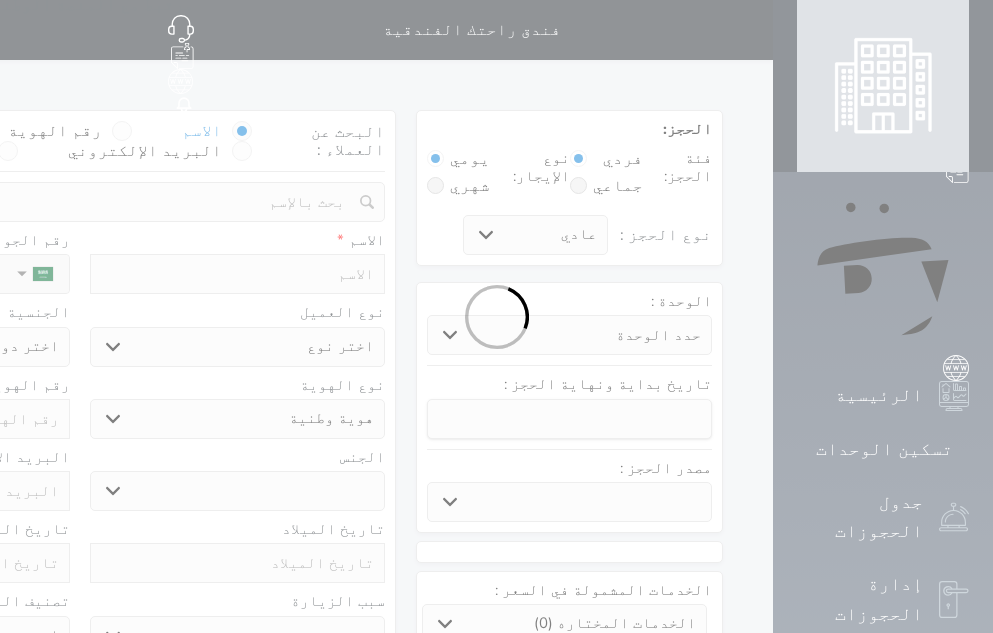 select 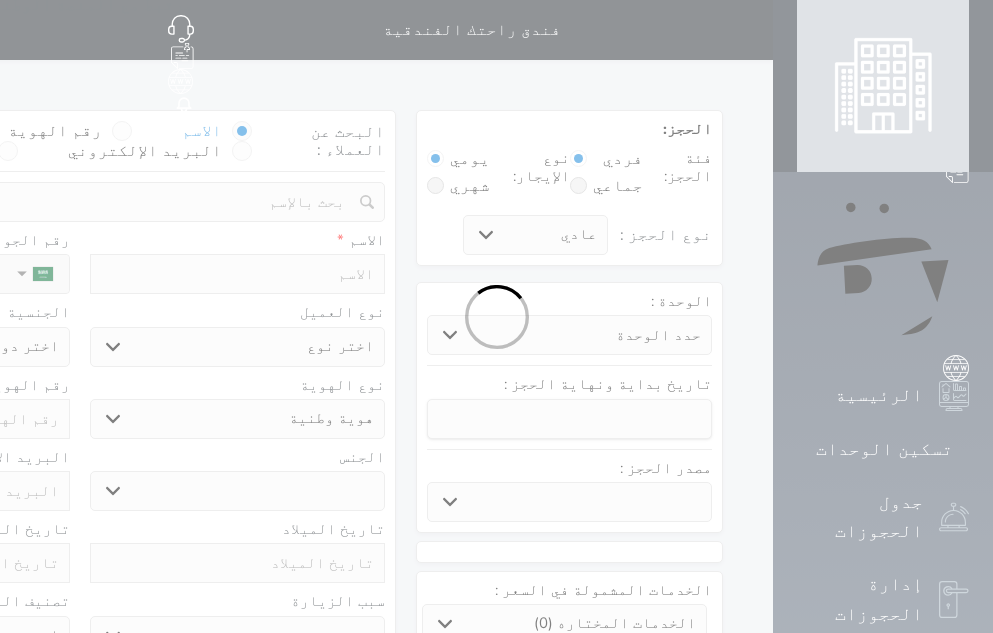 select on "113" 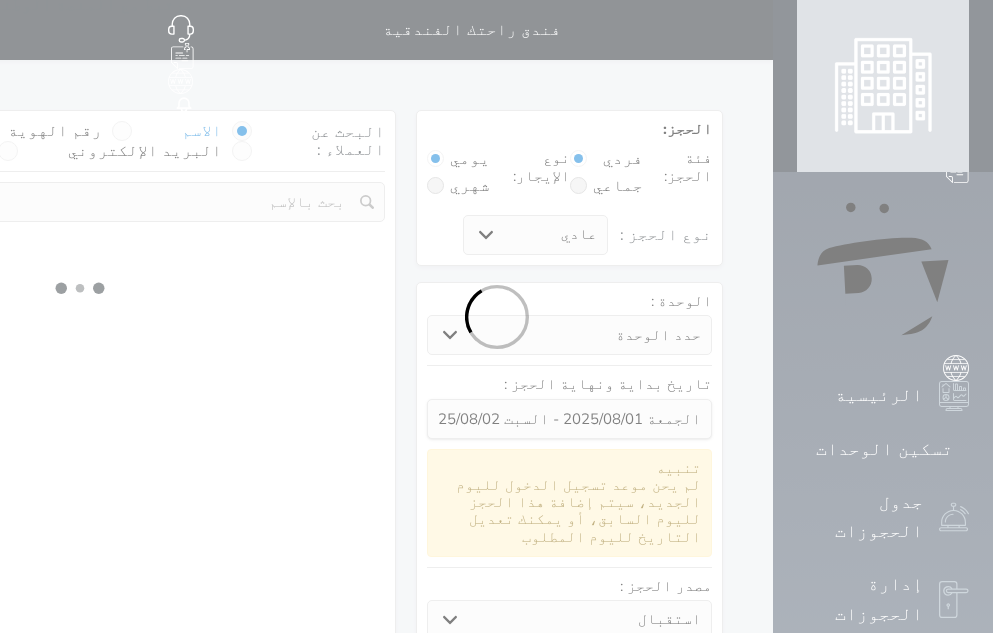select 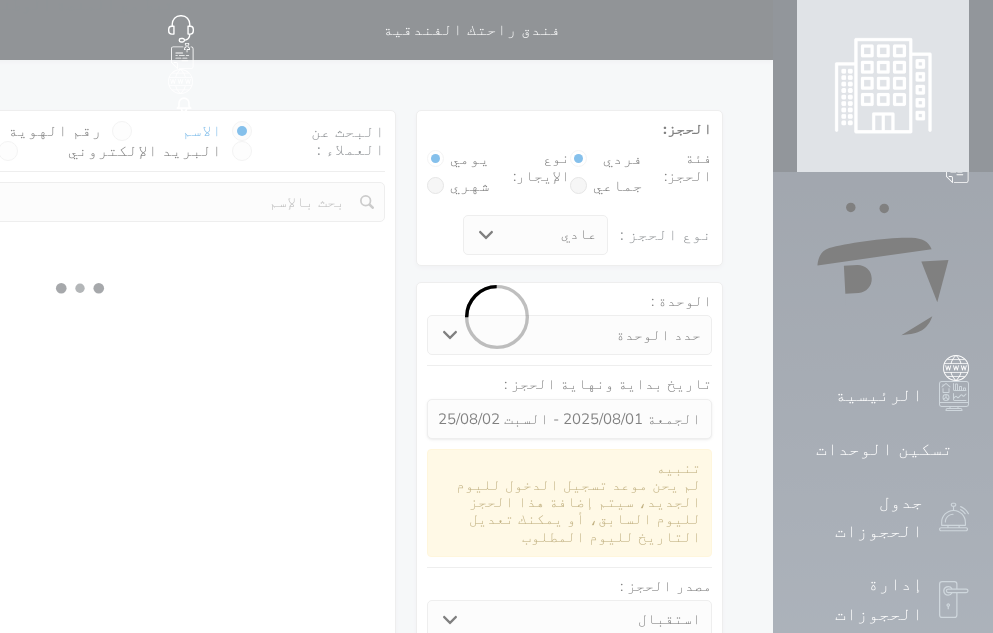 select on "113" 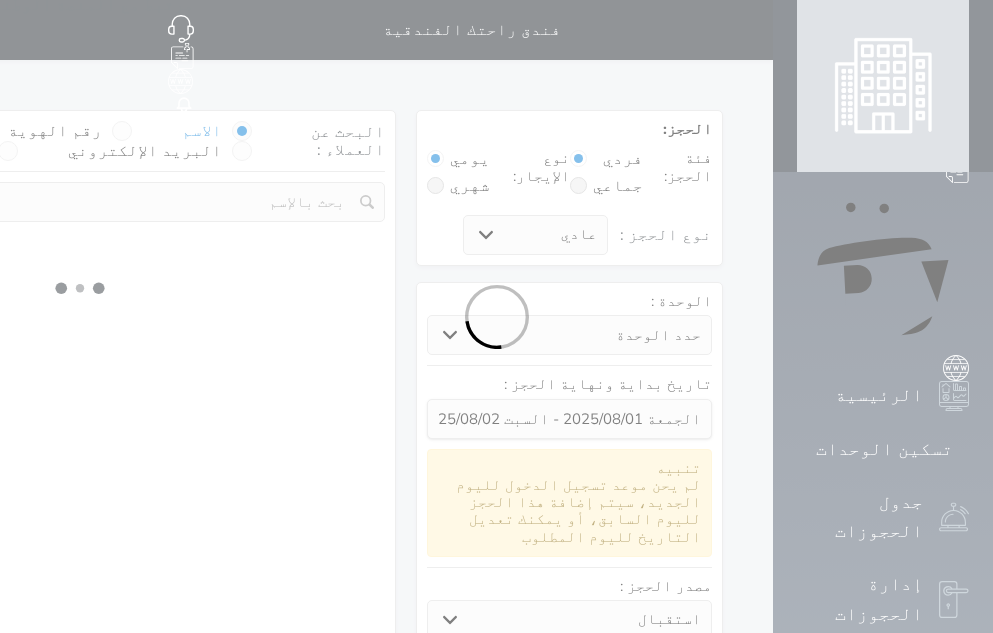 select on "1" 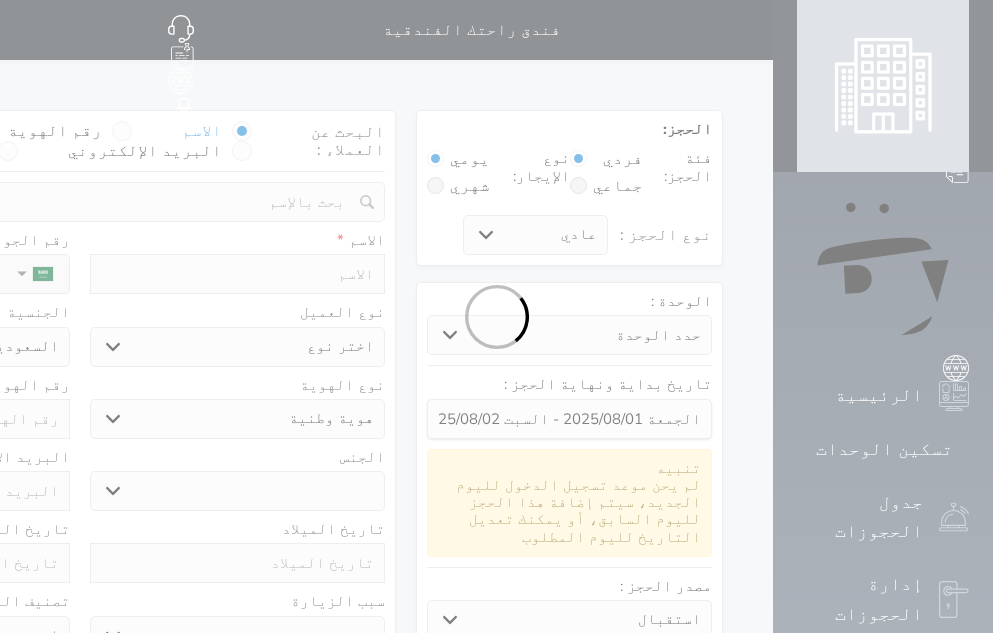 select 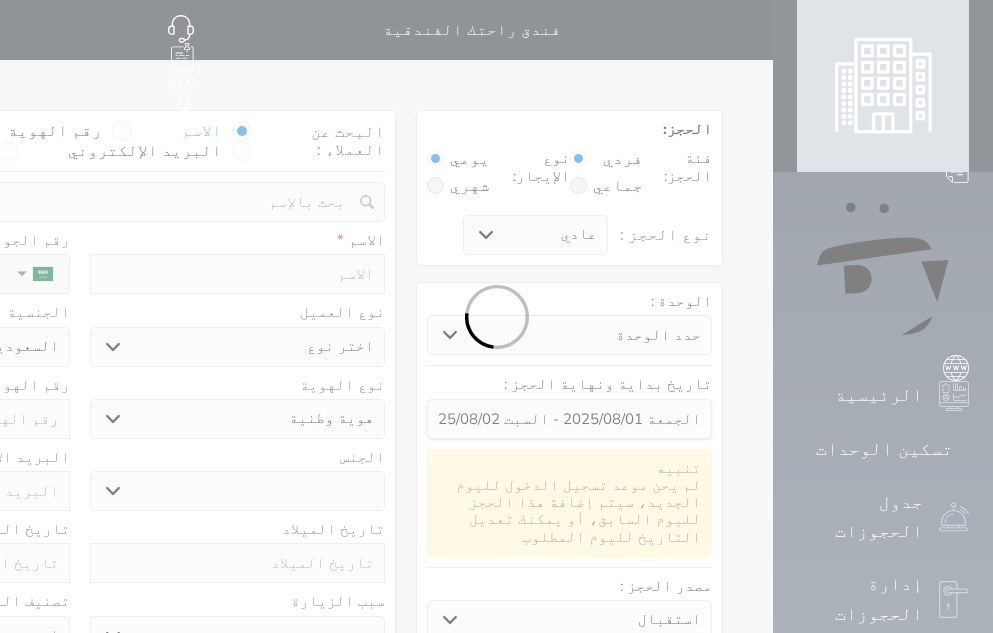 select on "1" 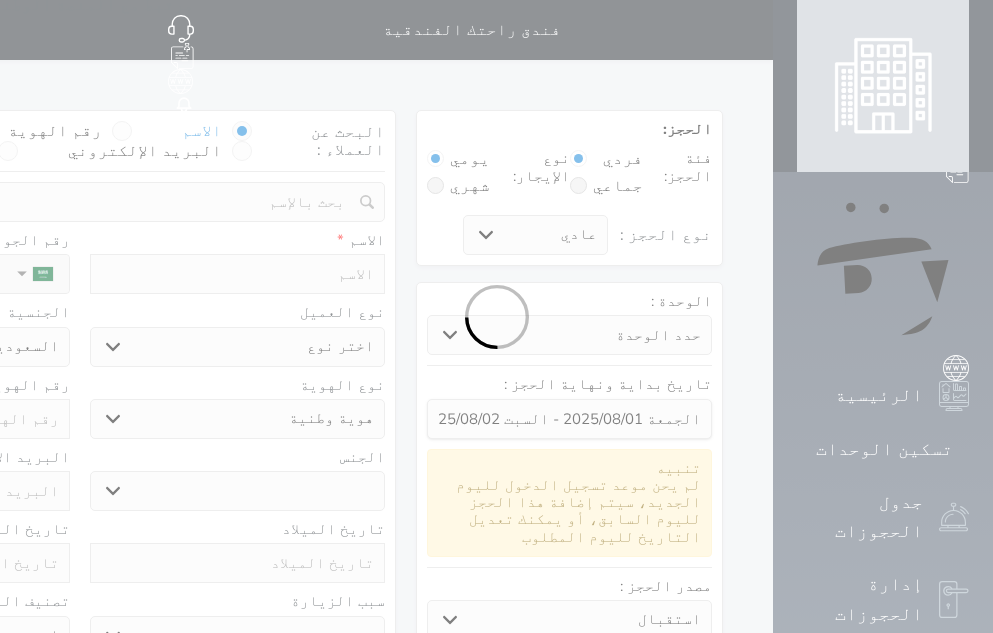 select on "7" 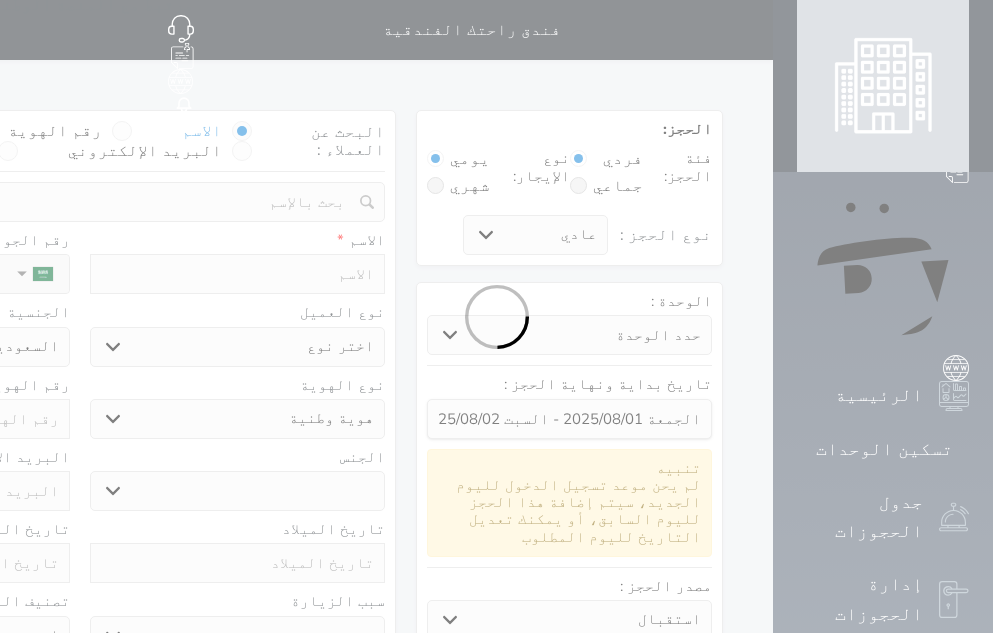 select 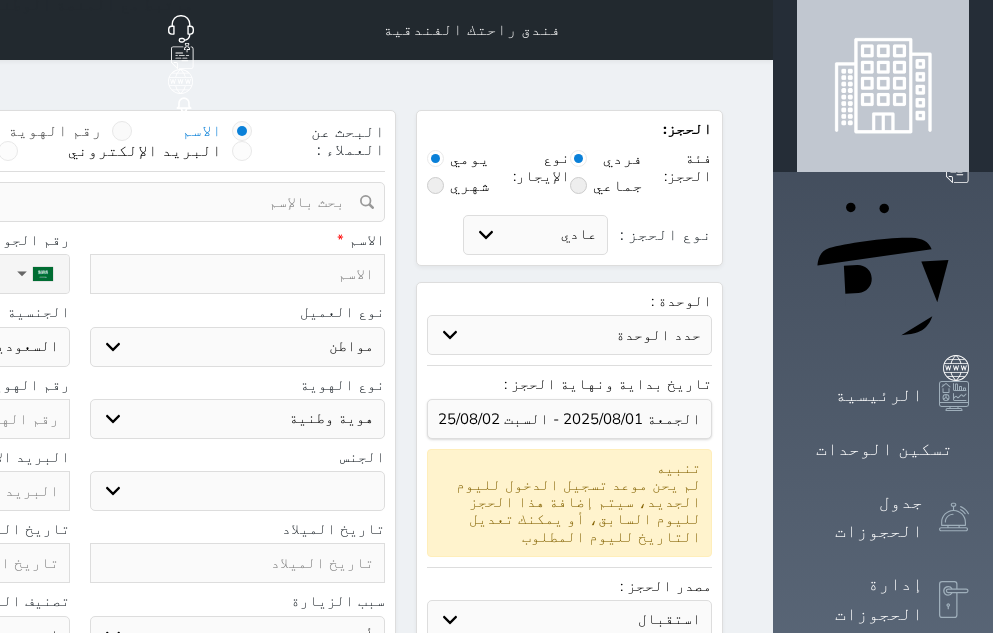 select 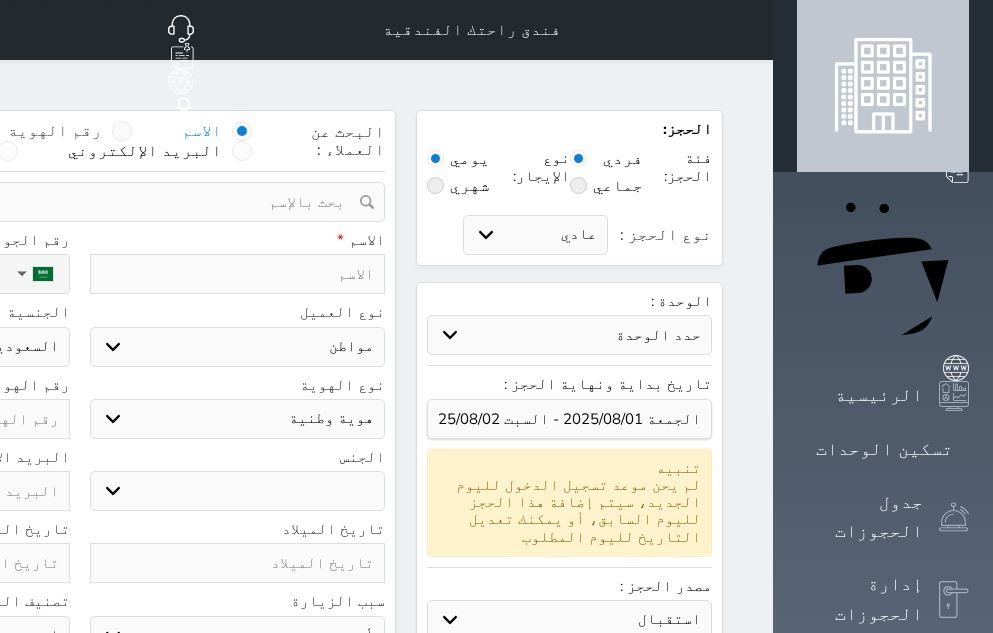select 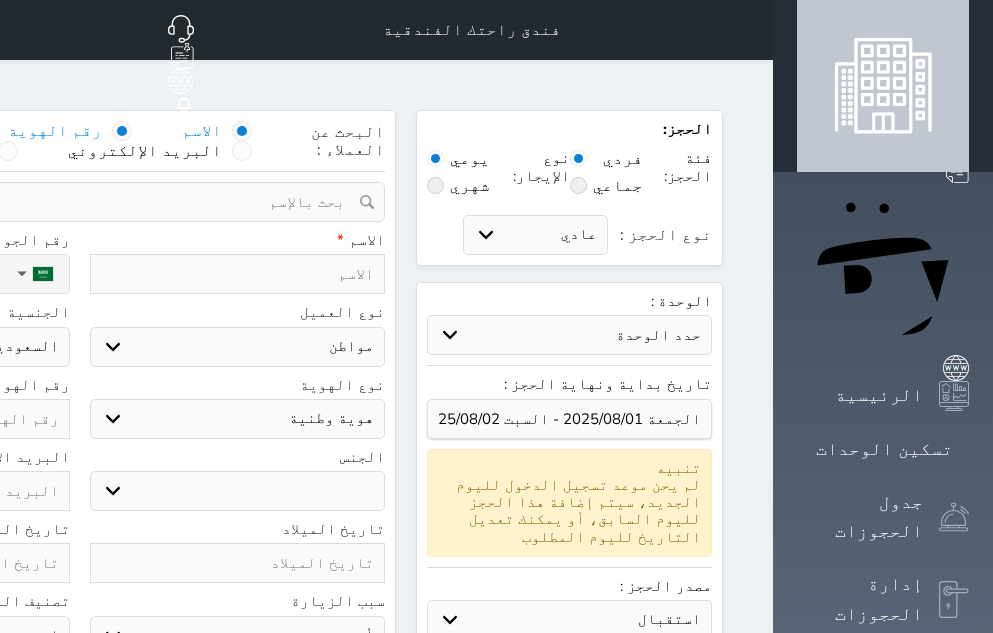 select 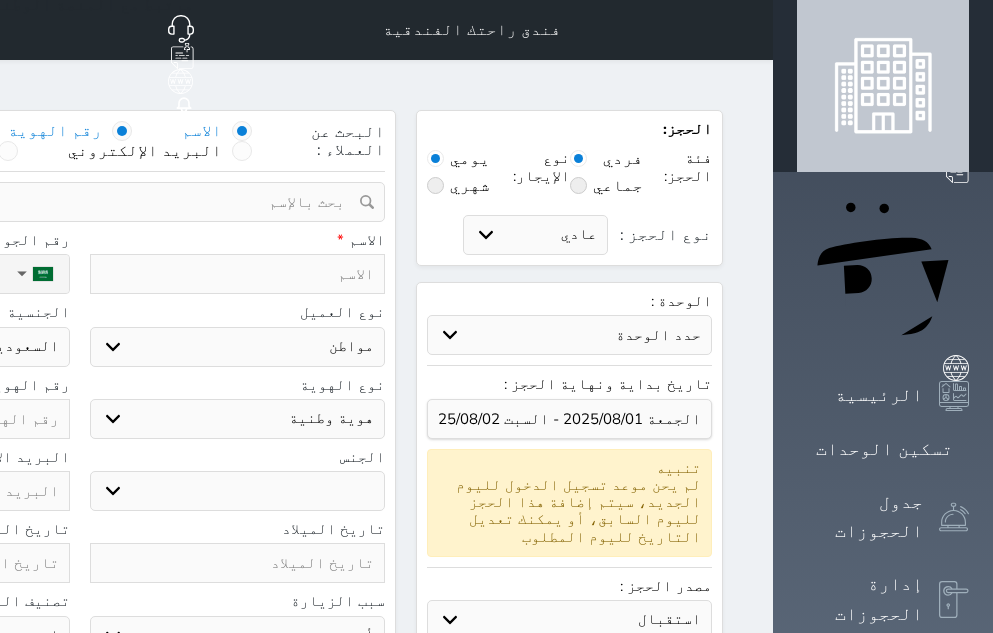 select 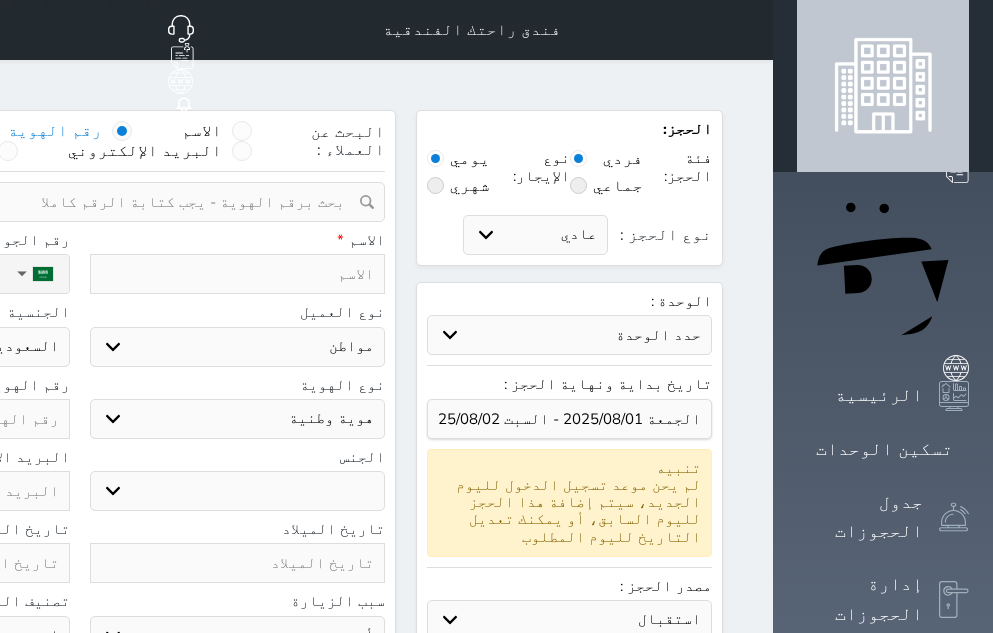 click at bounding box center (72, 202) 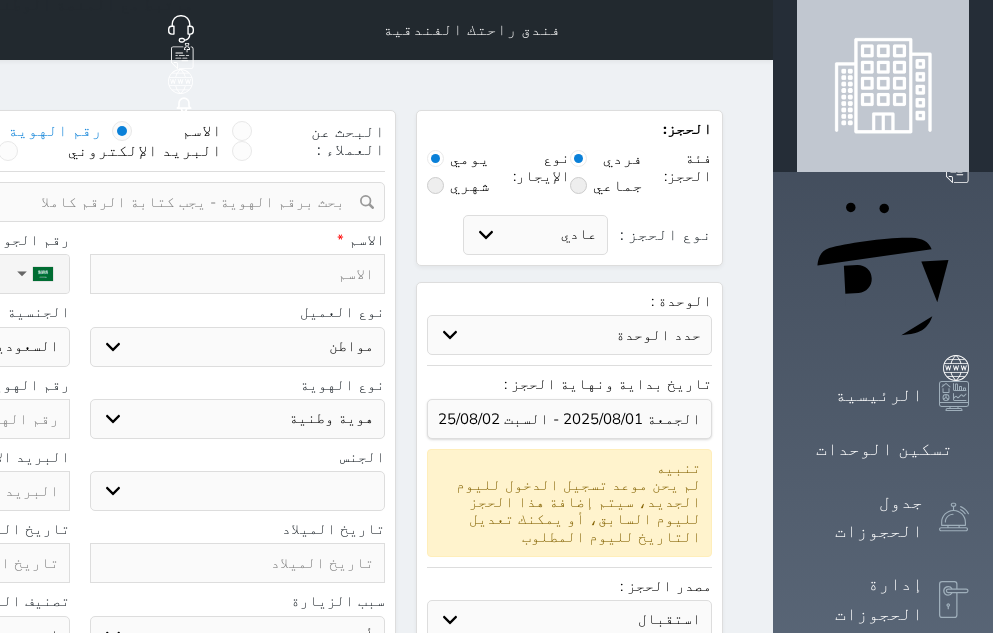 click at bounding box center (238, 274) 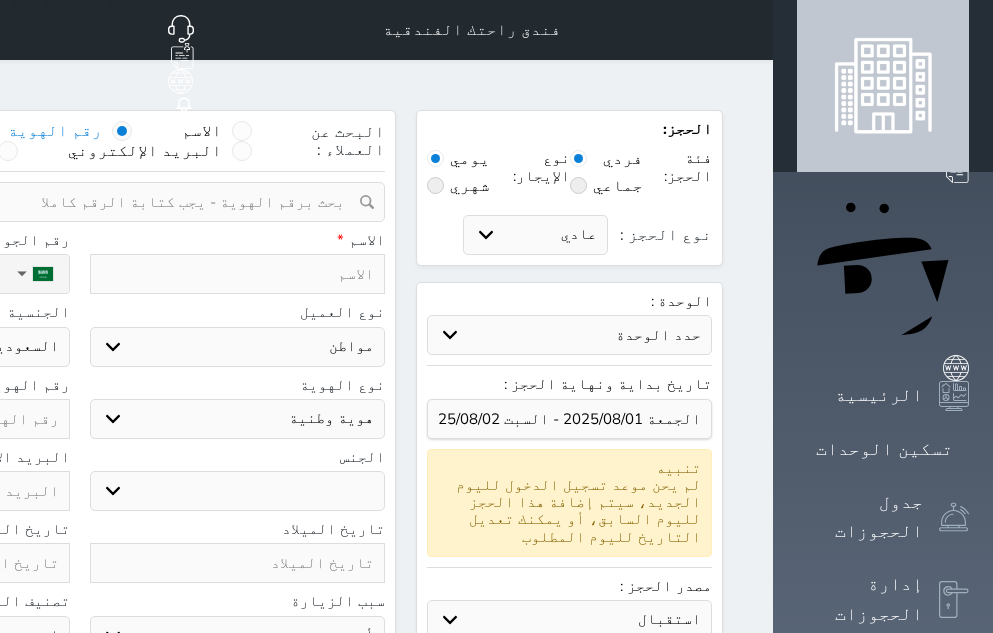 type on "ا" 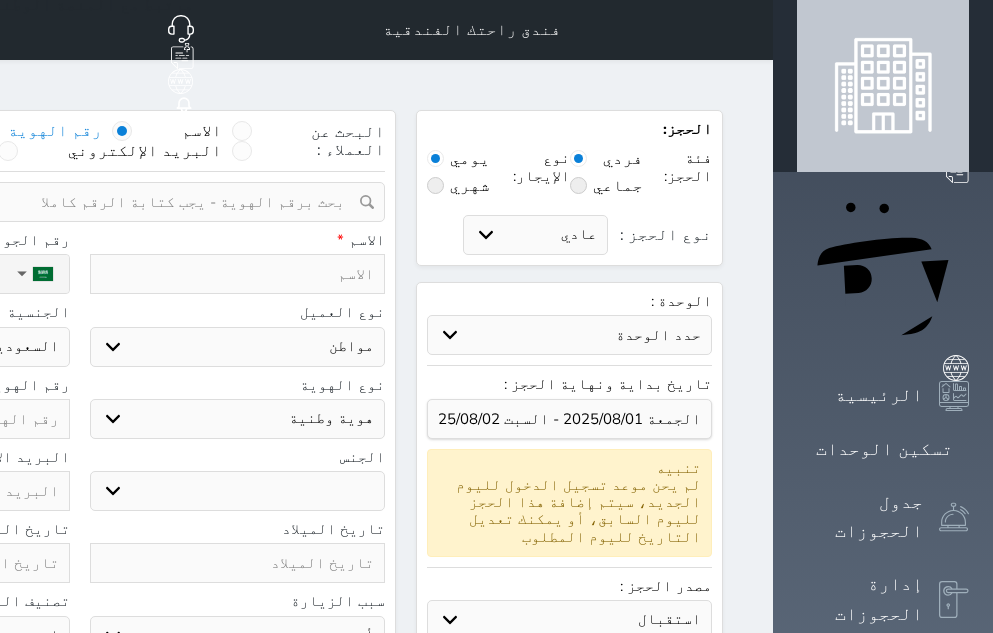 select 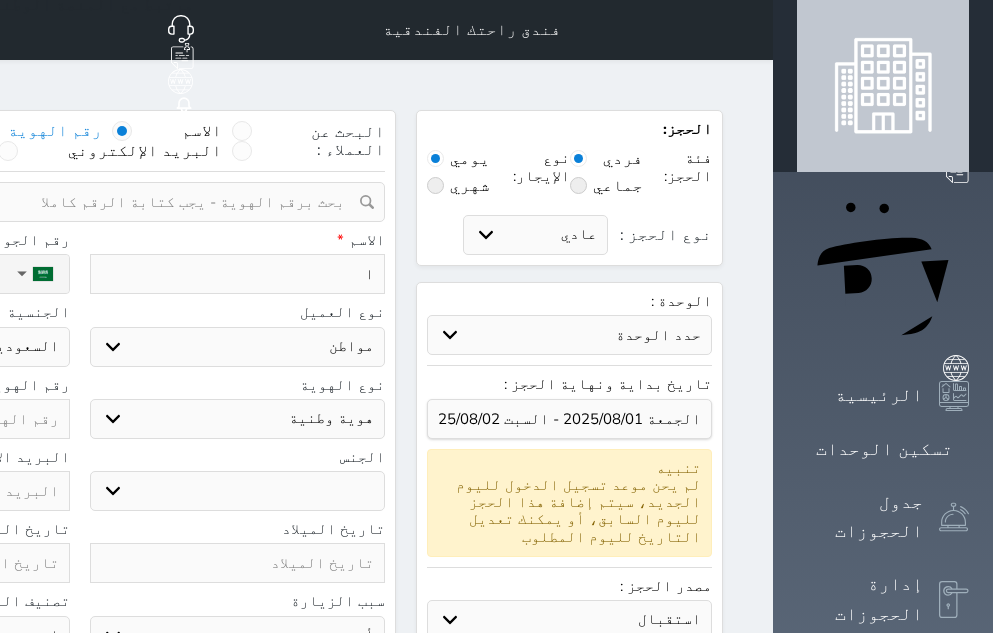 type on "اح" 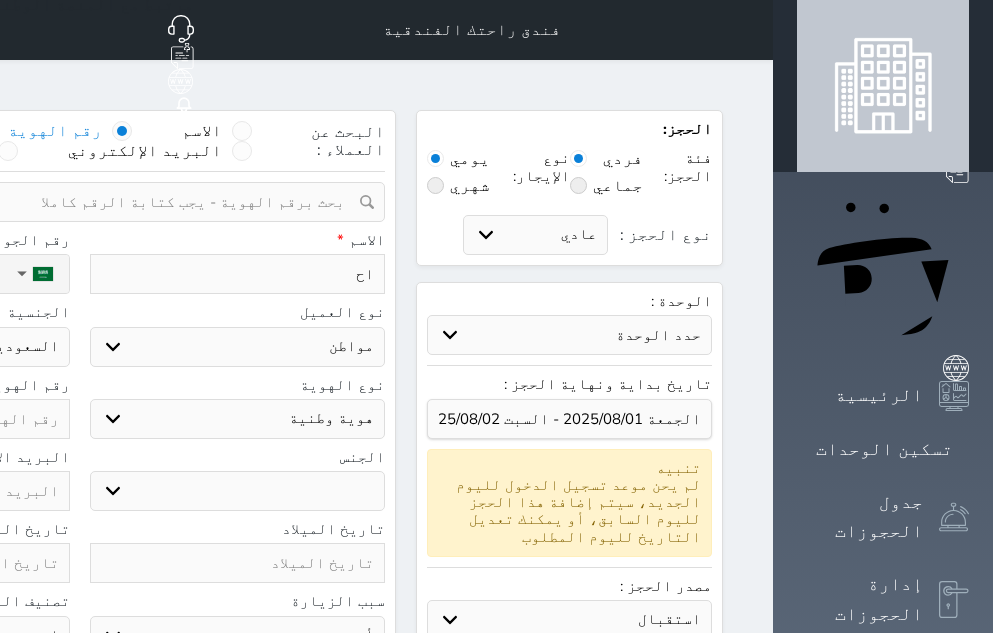 type on "احم" 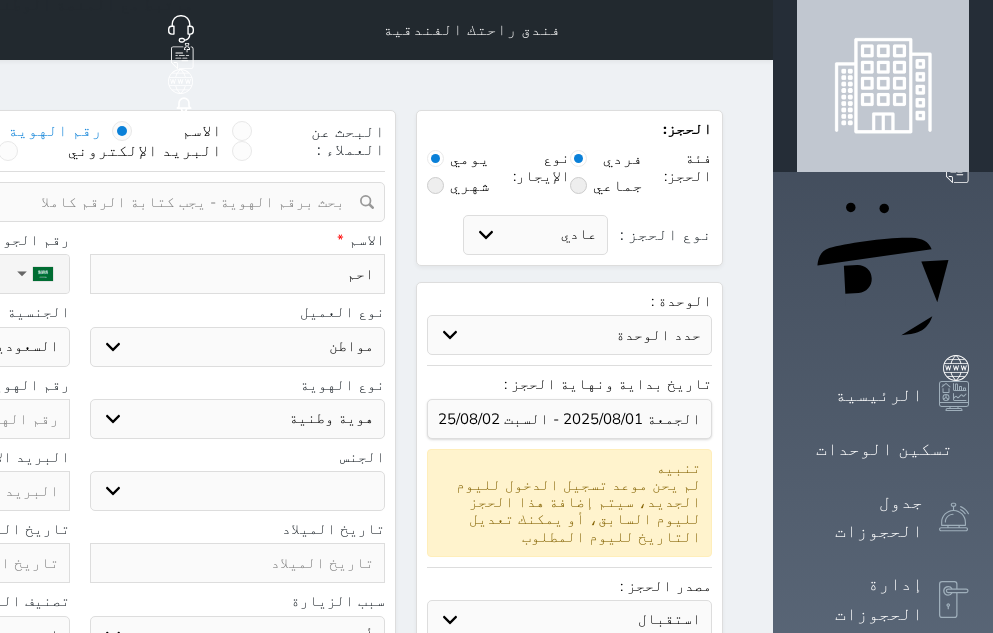 select 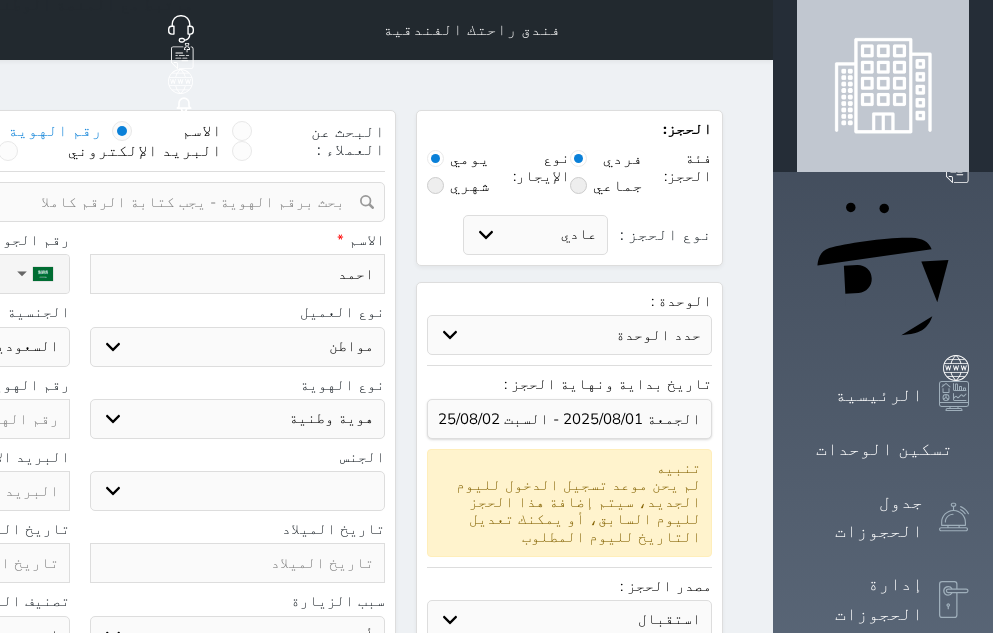 type on "احمد" 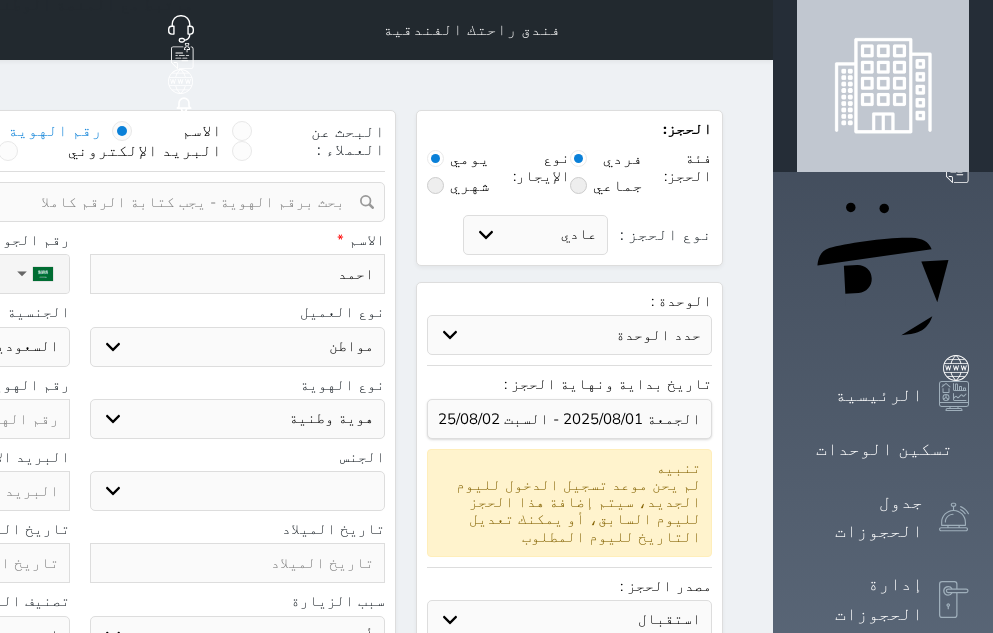 type on "احمد ع" 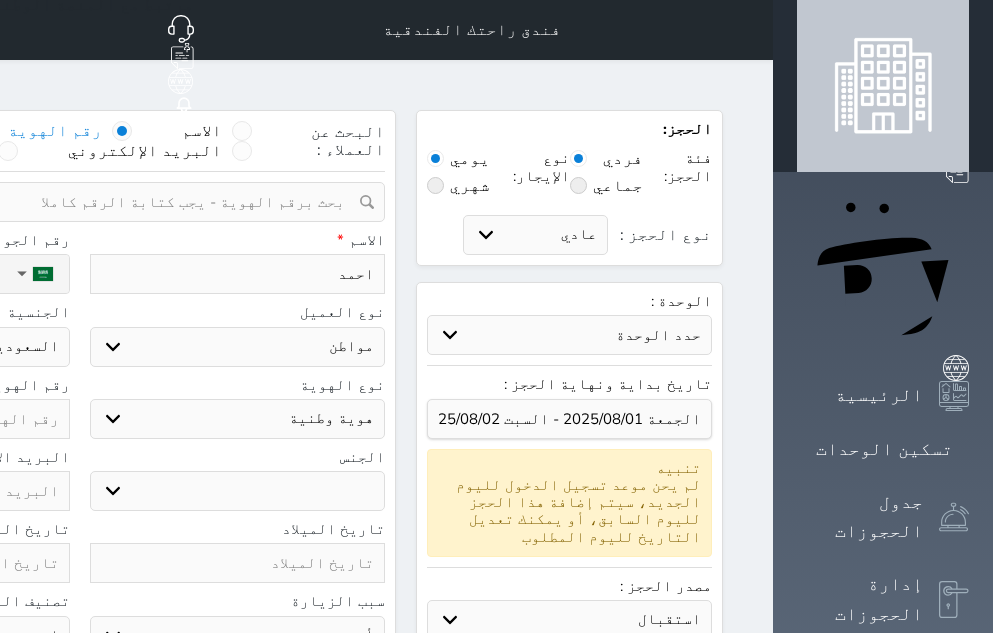 select 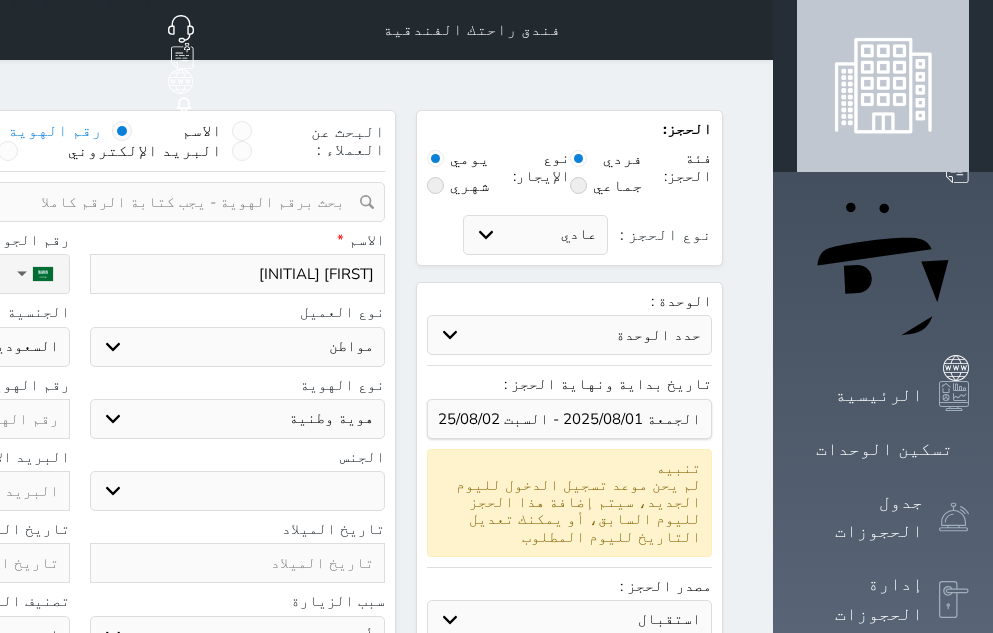 type on "احمد عب" 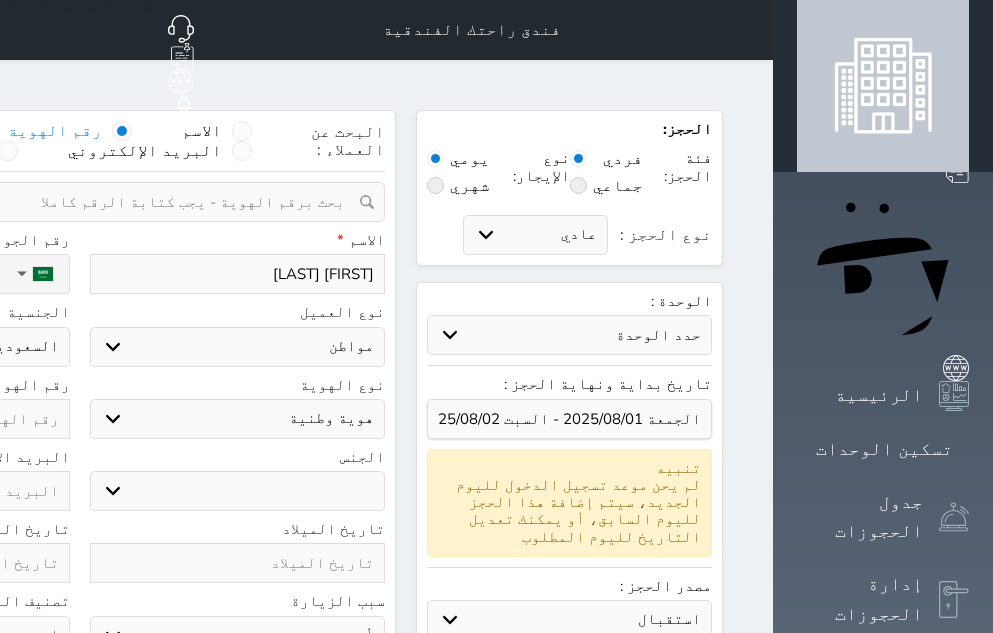 type on "احمد عبدا" 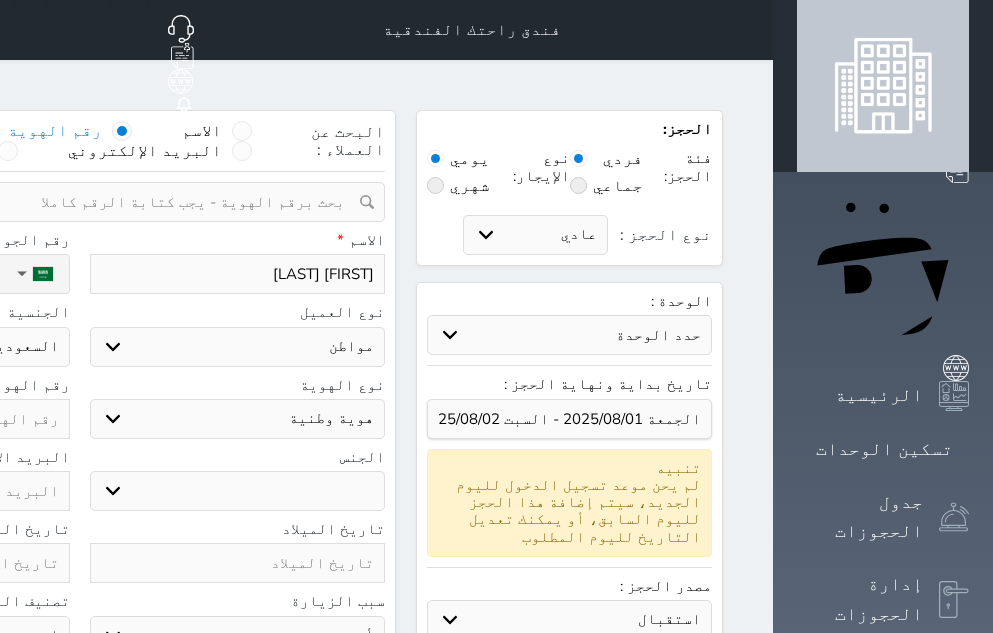 type on "احمد عبدالله ع" 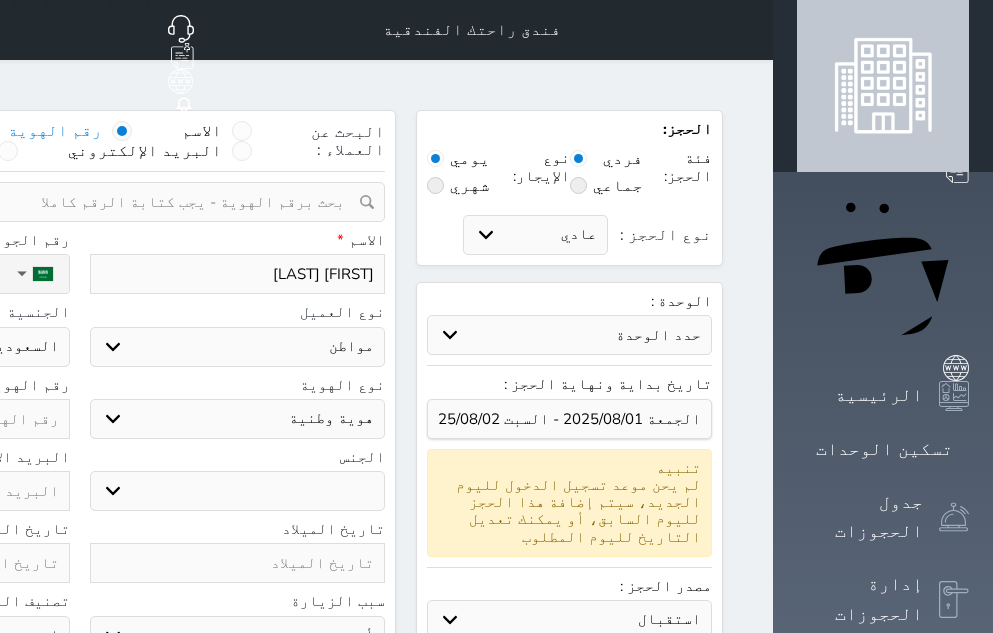 select 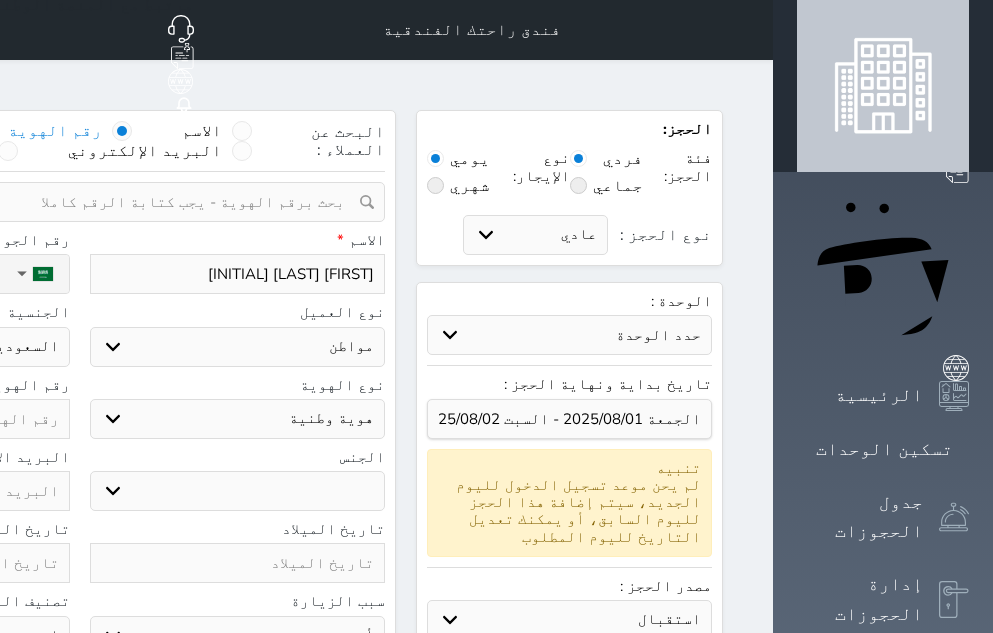 type on "احمد عبدالله عب" 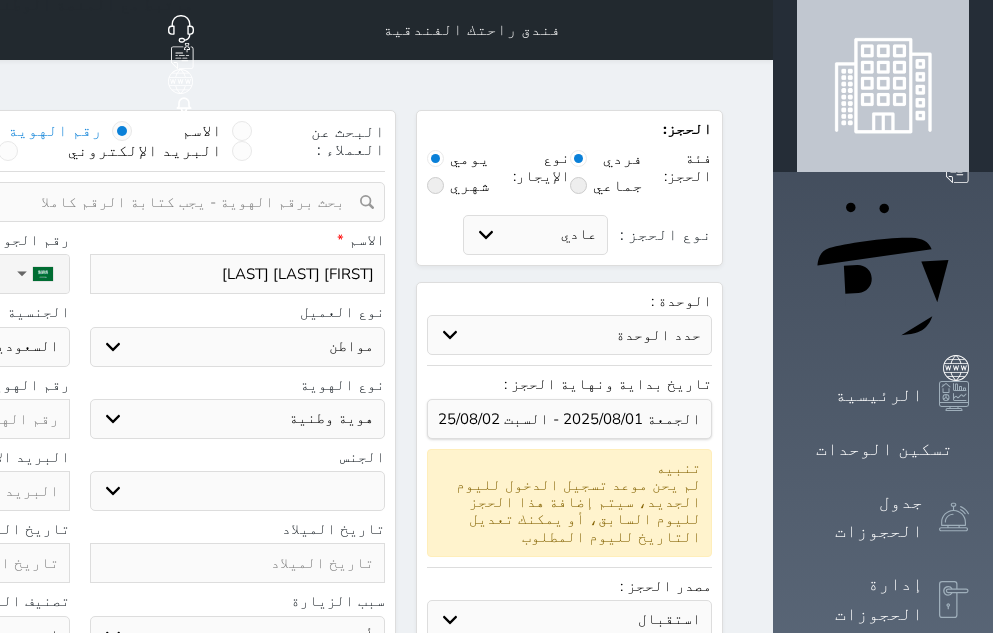 type on "احمد عبدالله عبدربه" 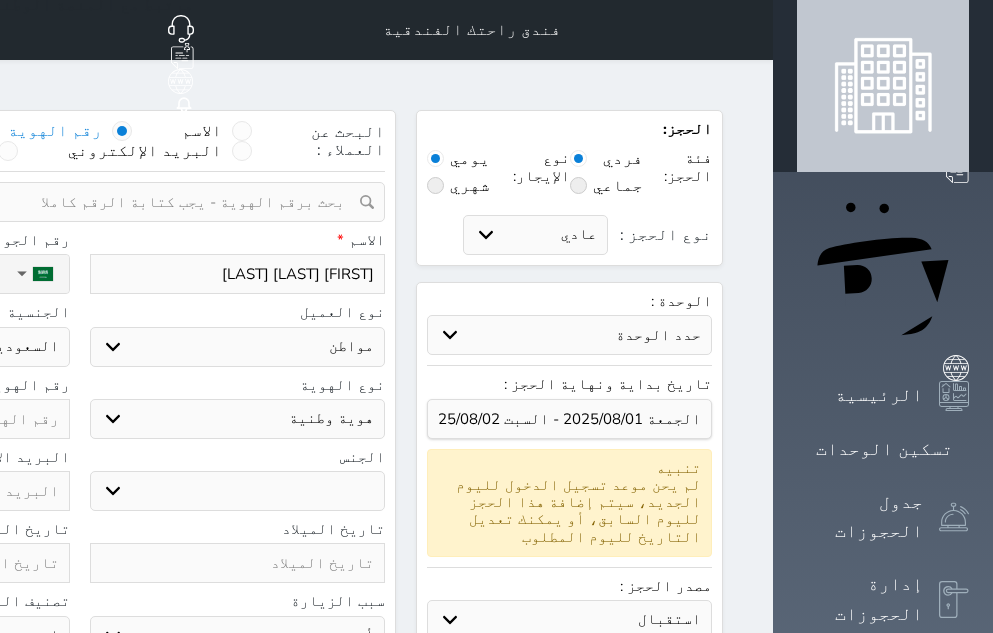 select 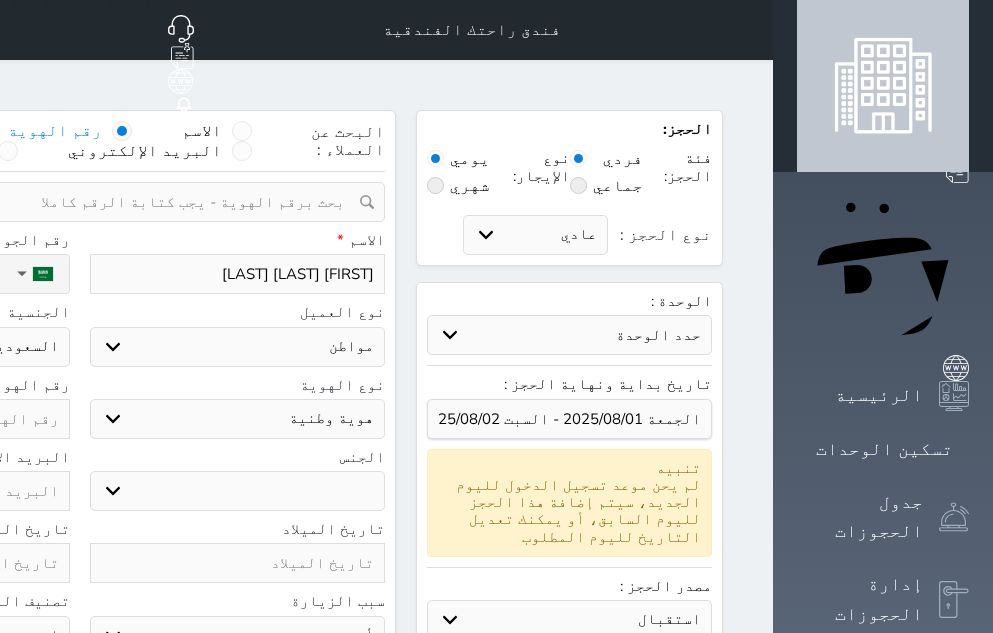 type on "احمد عبدالله عبدربه ا" 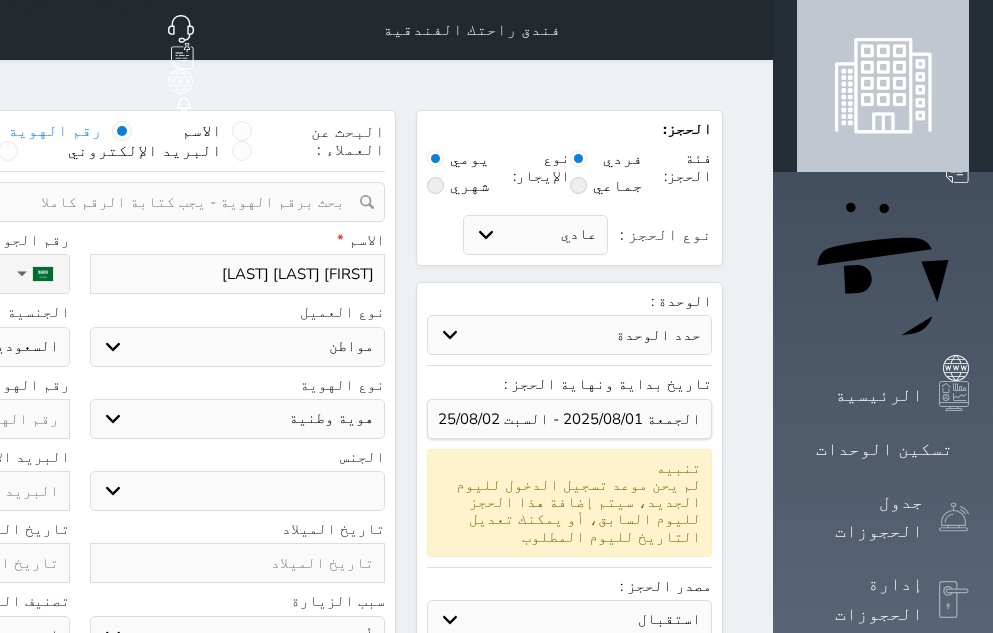 select 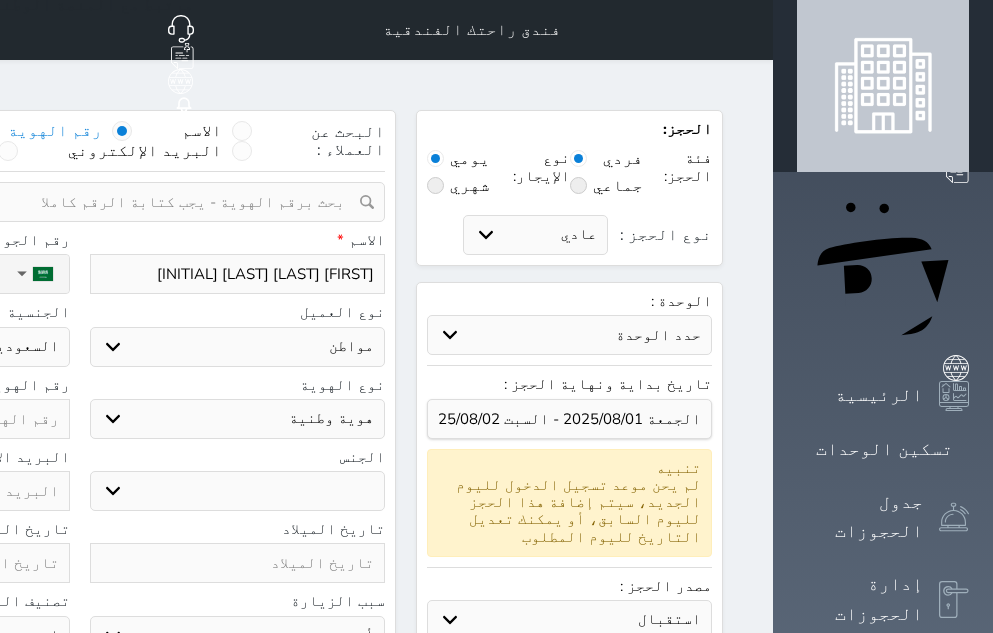 type on "احمد عبدالله عبدربه ال" 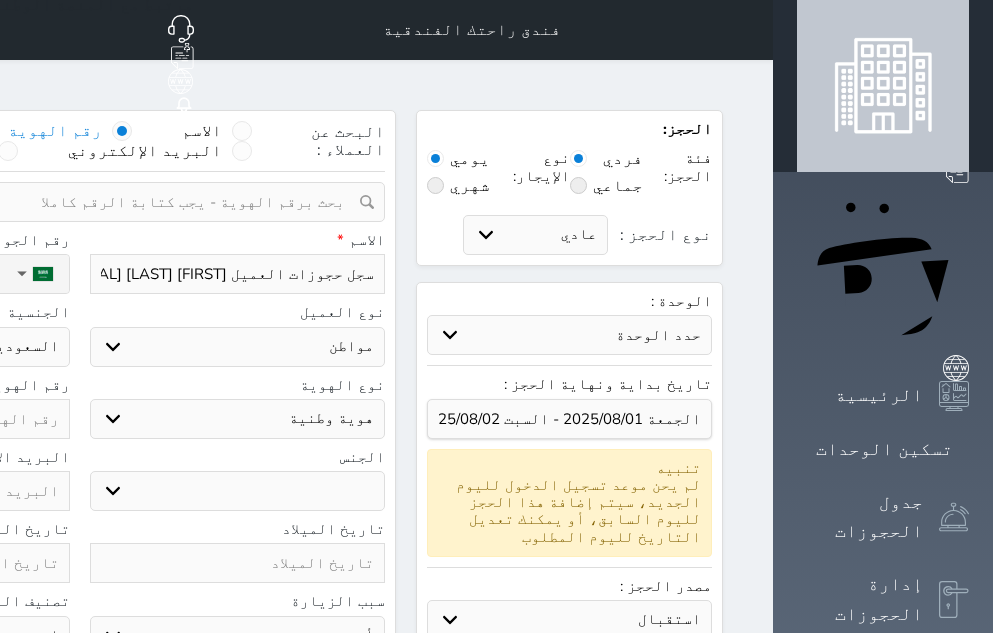 type on "احمد عبدالله عبدربه الع" 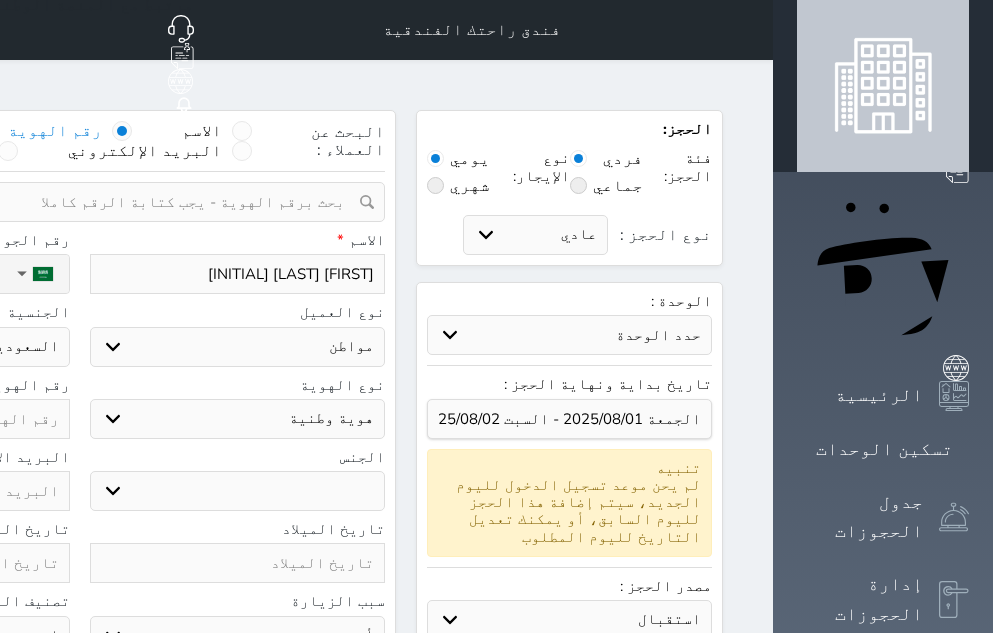 select 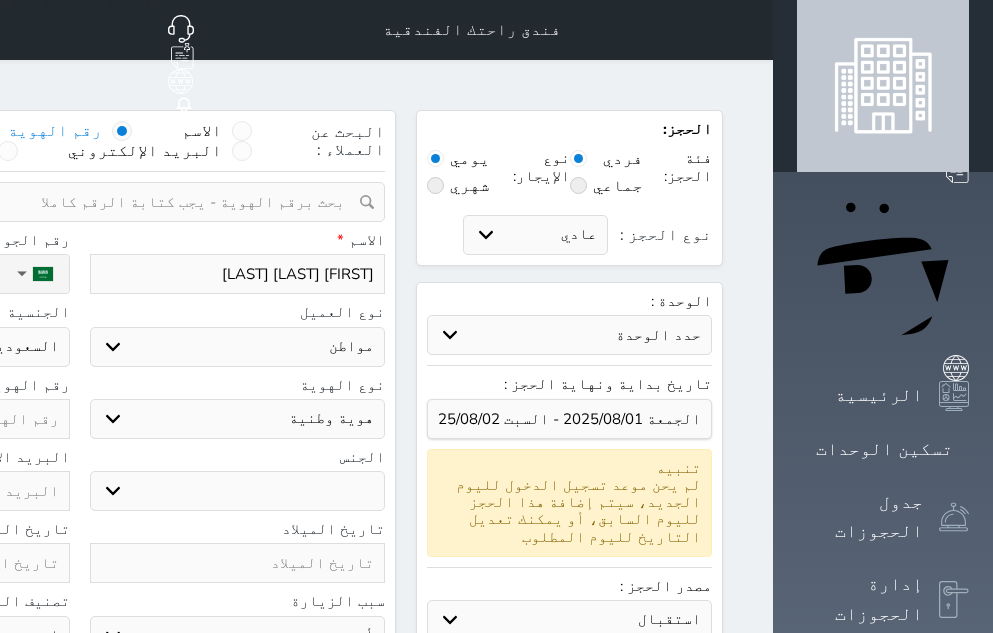 type on "احمد عبدالله عبدربه العولق" 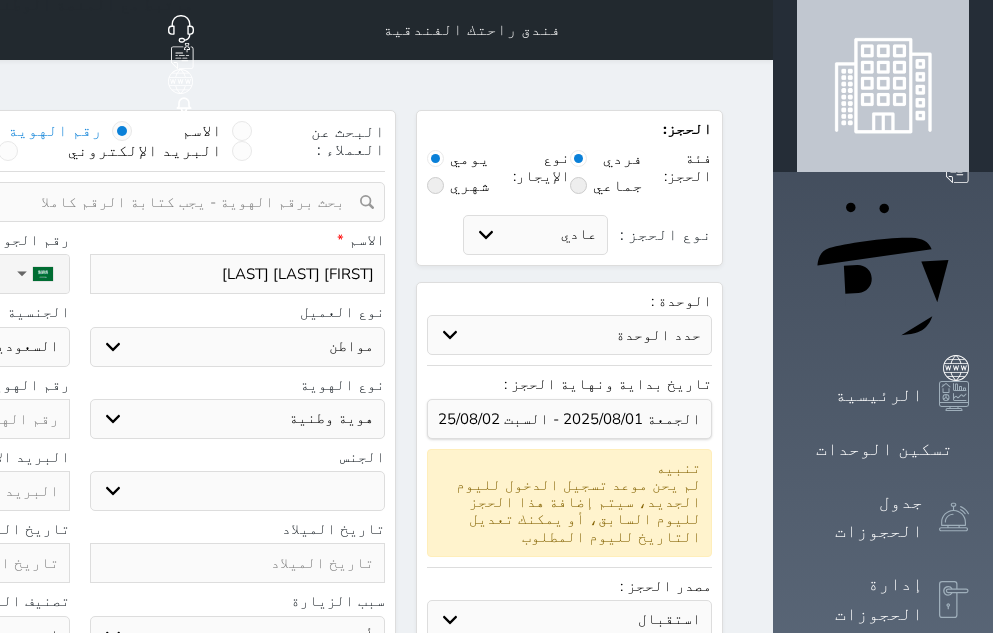 select on "3" 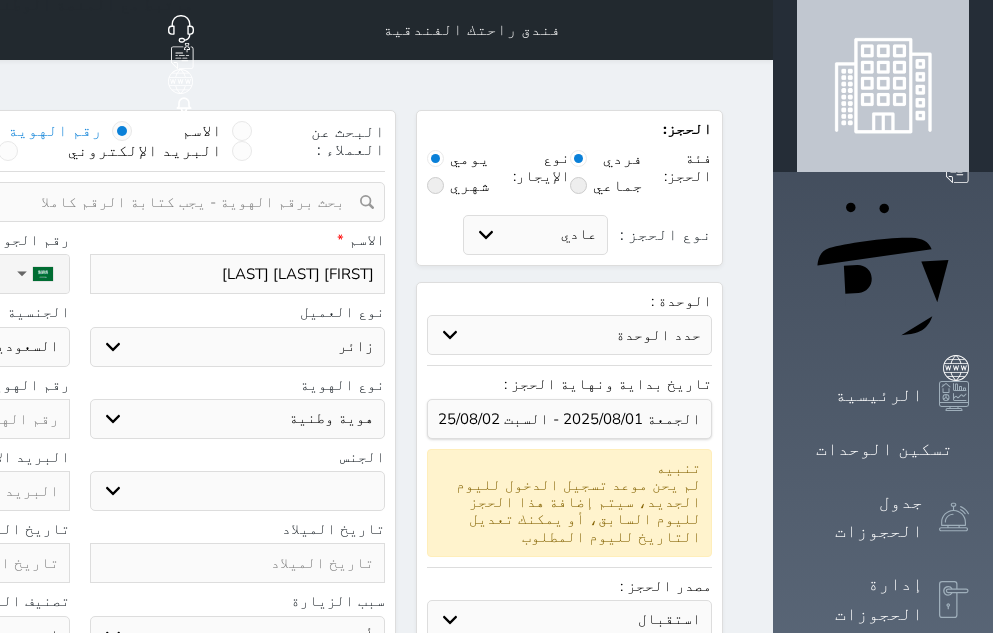 click on "اختر نوع   مواطن مواطن خليجي زائر مقيم" at bounding box center [238, 347] 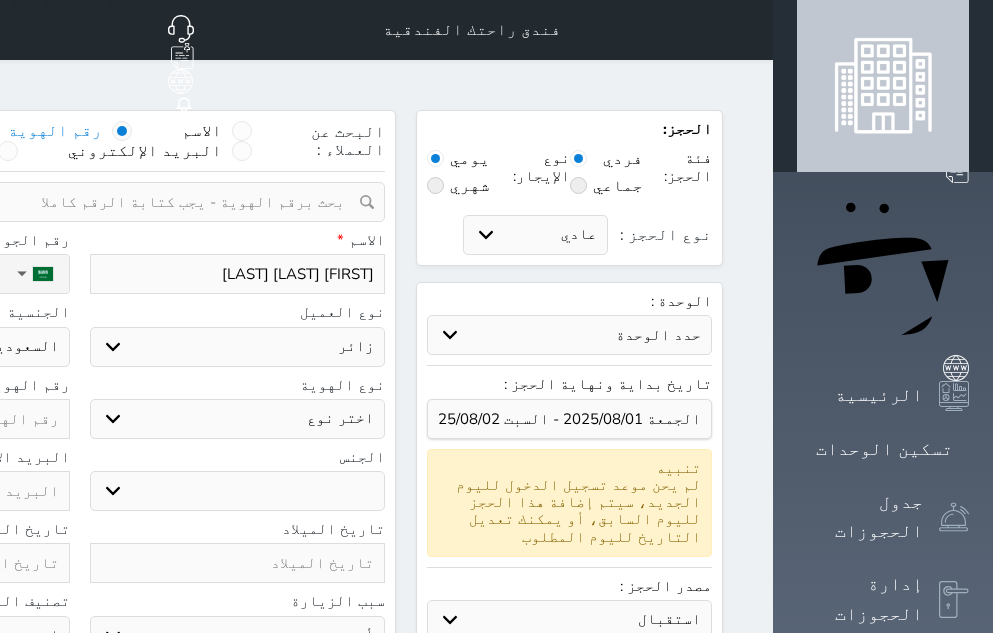 select 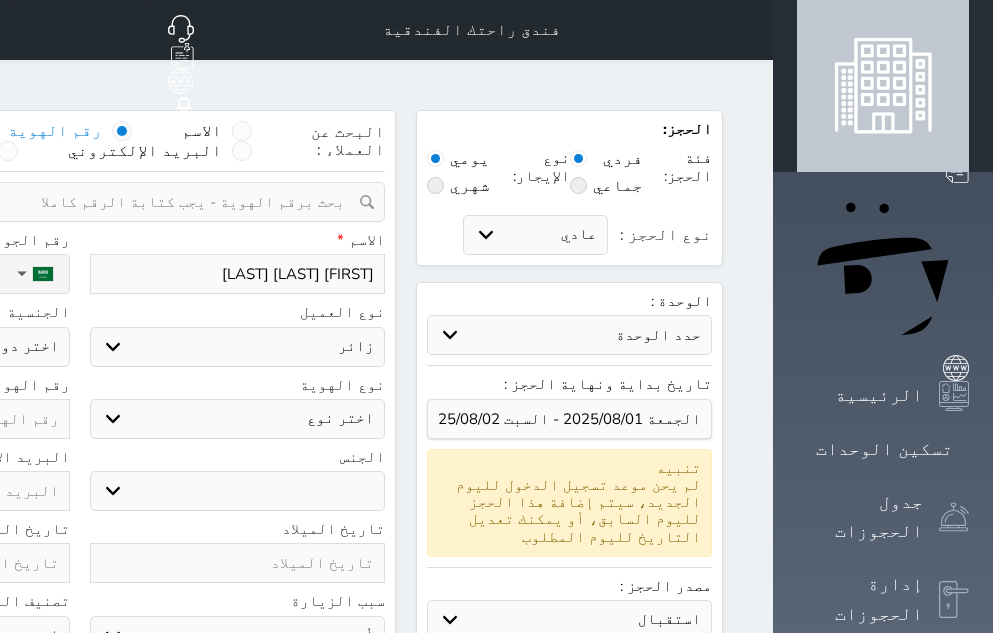 click on "اختر نوع   جواز السفر هوية زائر" at bounding box center (238, 419) 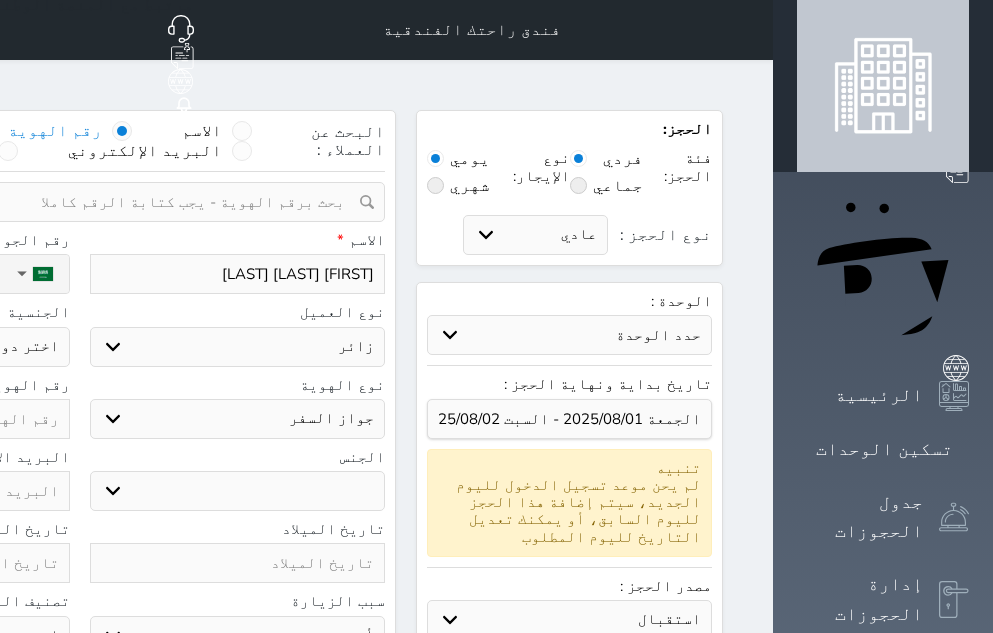 click on "اختر نوع   جواز السفر هوية زائر" at bounding box center (238, 419) 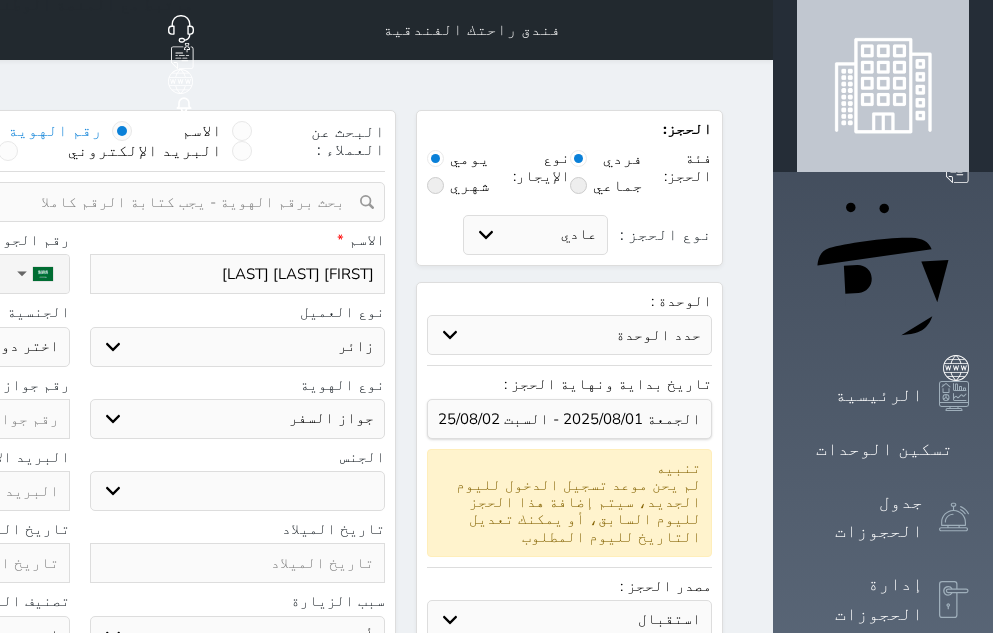 click on "ذكر   انثى" at bounding box center (238, 491) 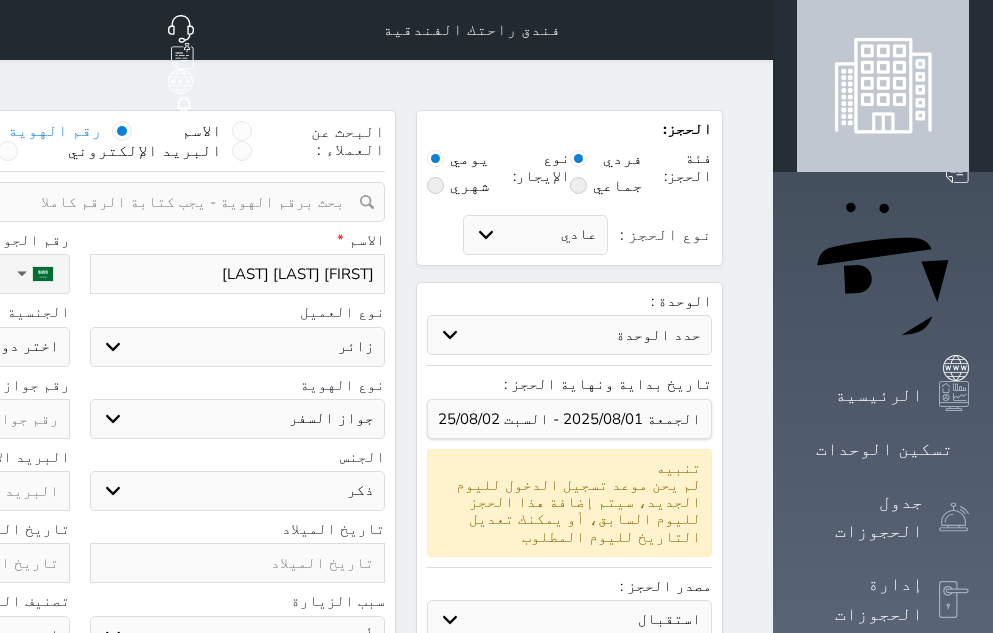 click on "ذكر   انثى" at bounding box center [238, 491] 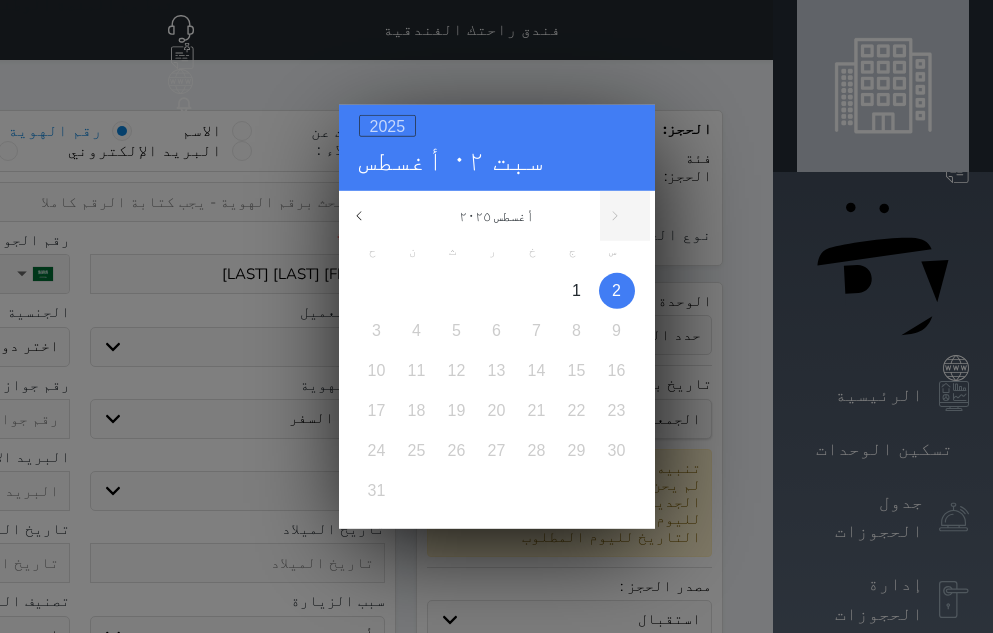 click on "2025" at bounding box center (388, 125) 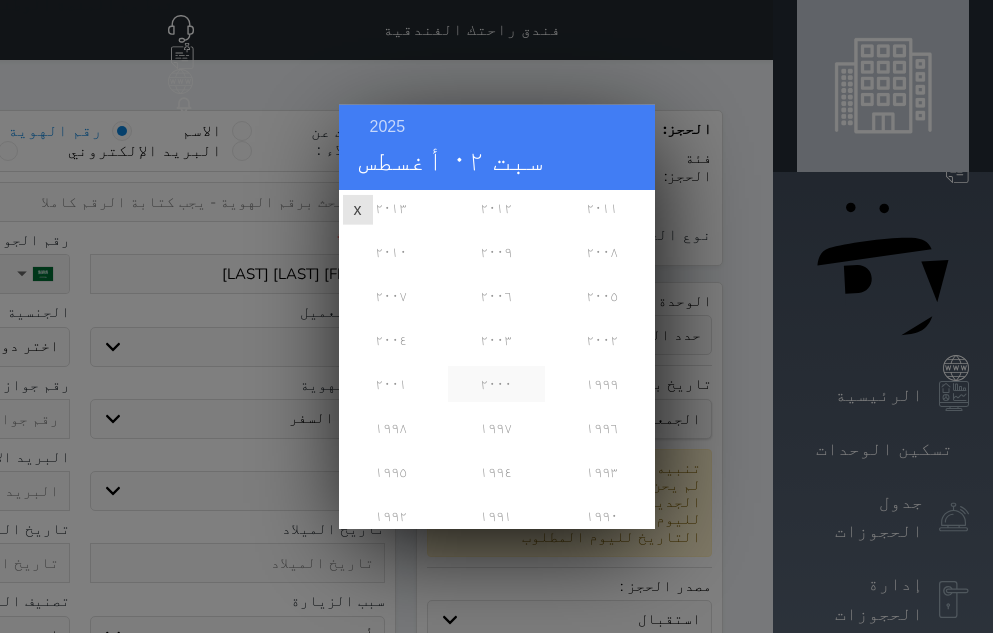 scroll, scrollTop: 300, scrollLeft: 0, axis: vertical 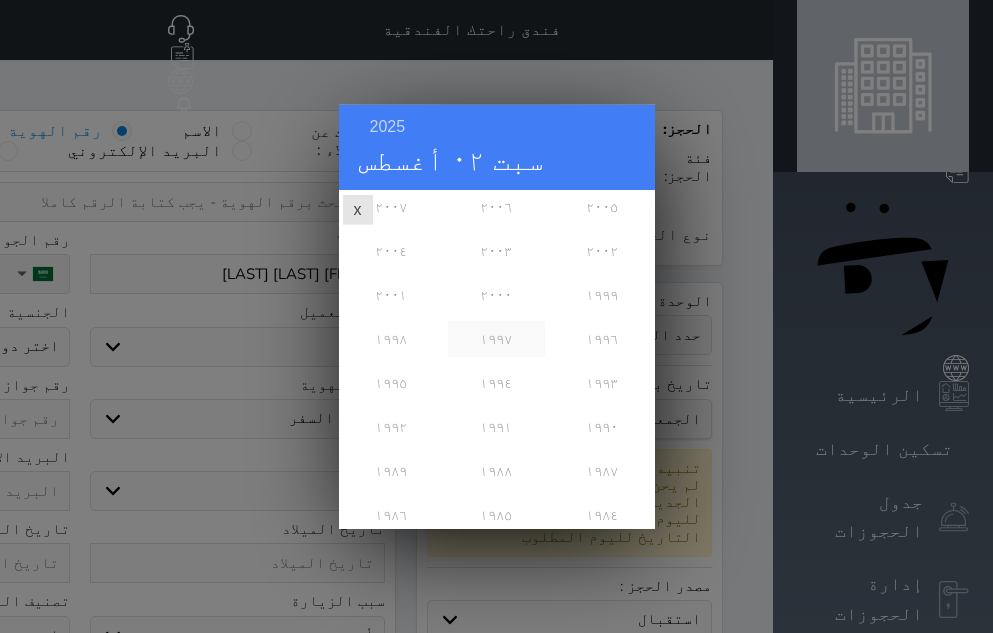 click on "١٩٩٧" at bounding box center (496, 338) 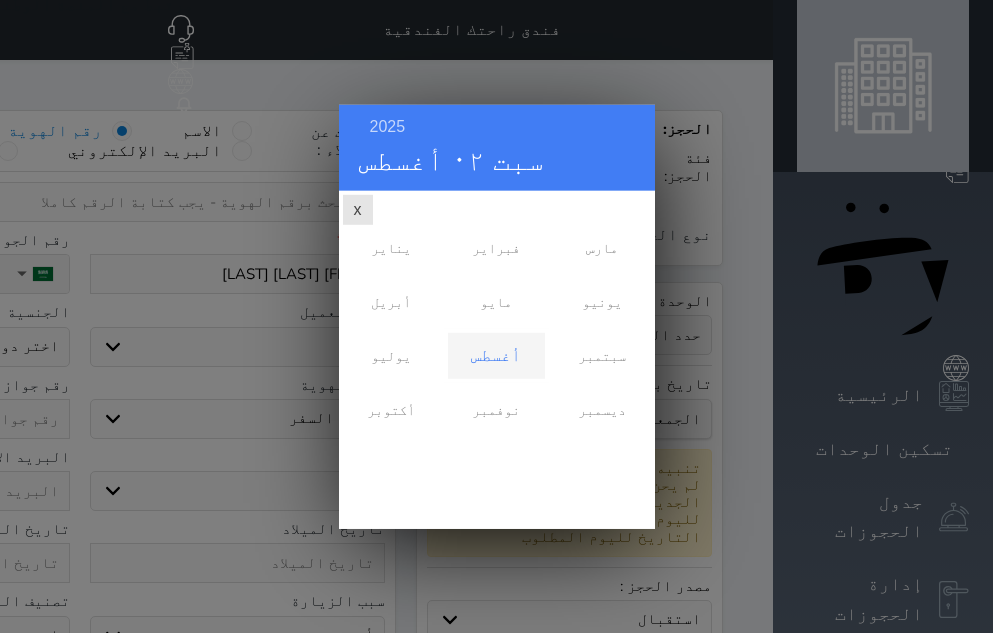 scroll, scrollTop: 0, scrollLeft: 0, axis: both 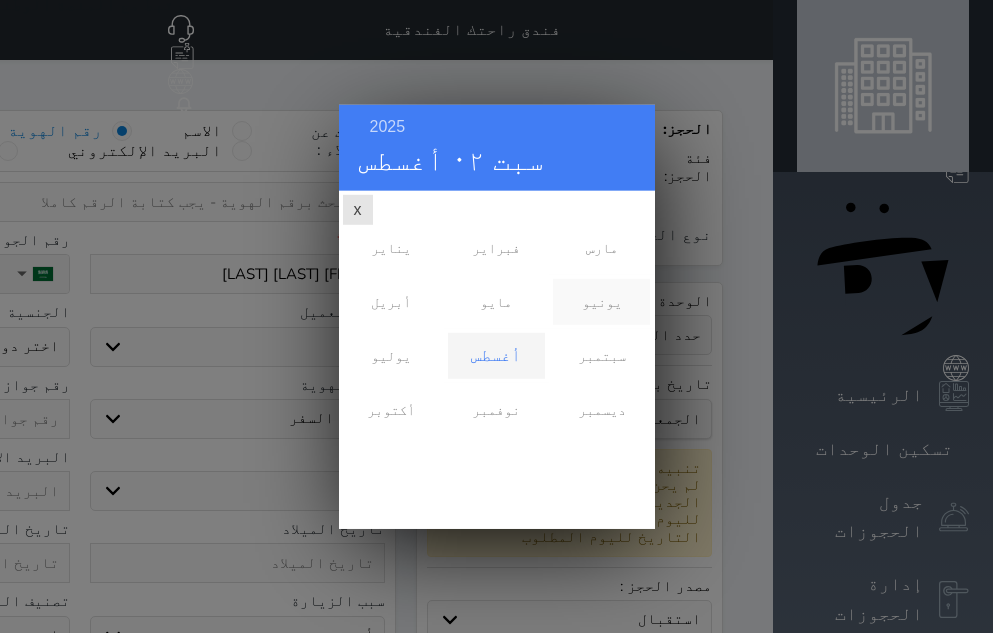 click on "يونيو" at bounding box center (601, 301) 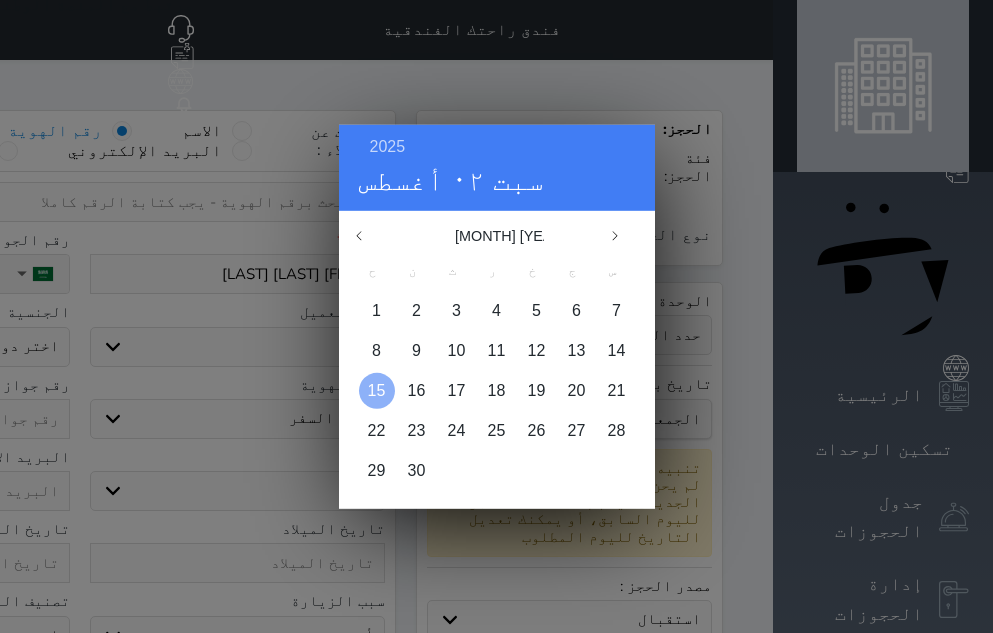 click on "15" at bounding box center [377, 389] 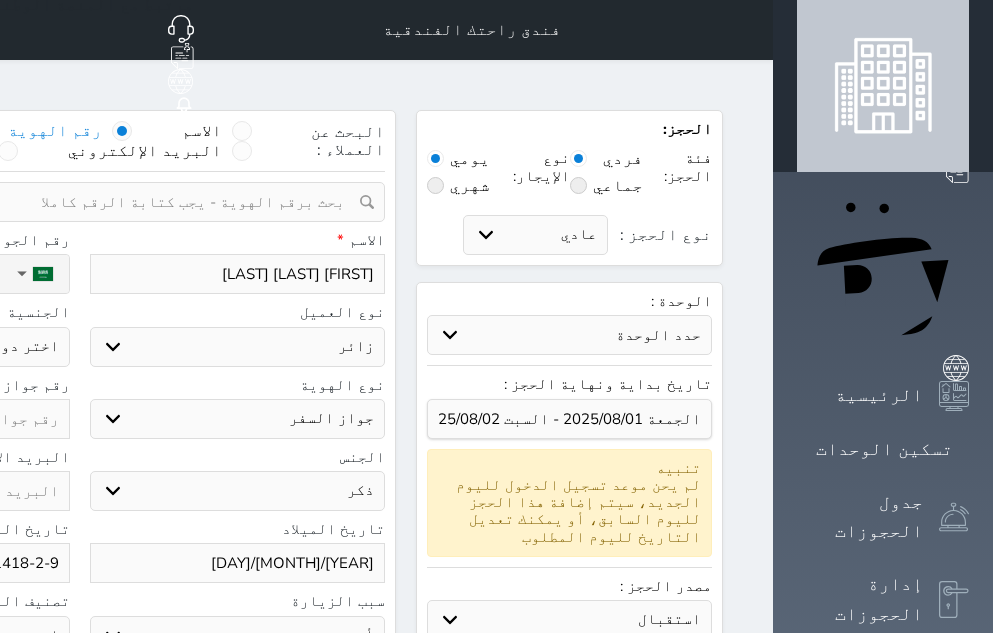 click on "اختر دولة
اثيوبيا
اجنبي بجواز سعودي
اخرى
اذربيجان
ارتيريا
ارمينيا
ازبكستان
اسبانيا
استراليا
استونيا" at bounding box center (-78, 347) 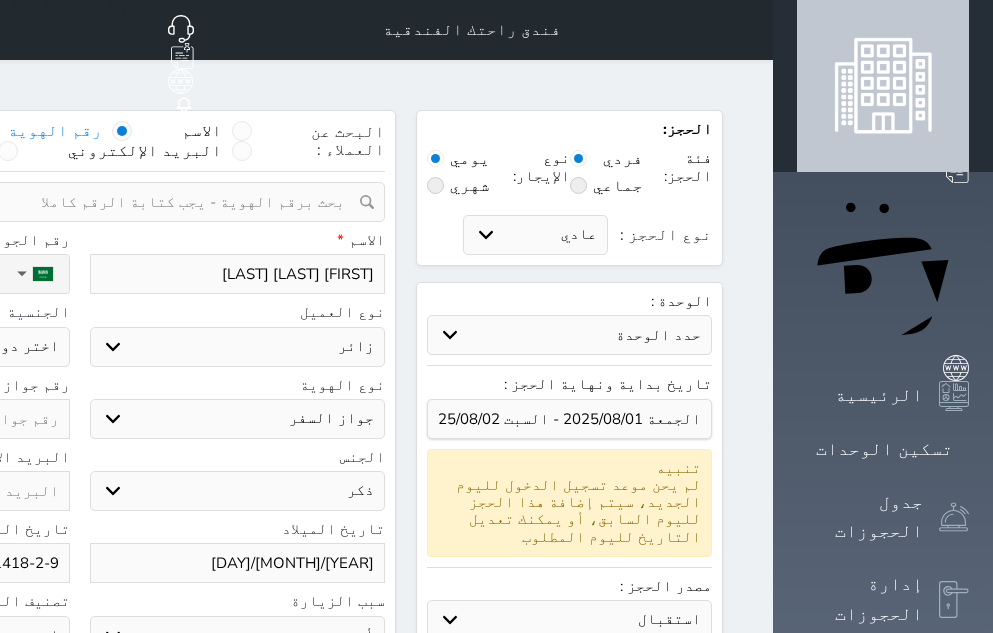 select on "111" 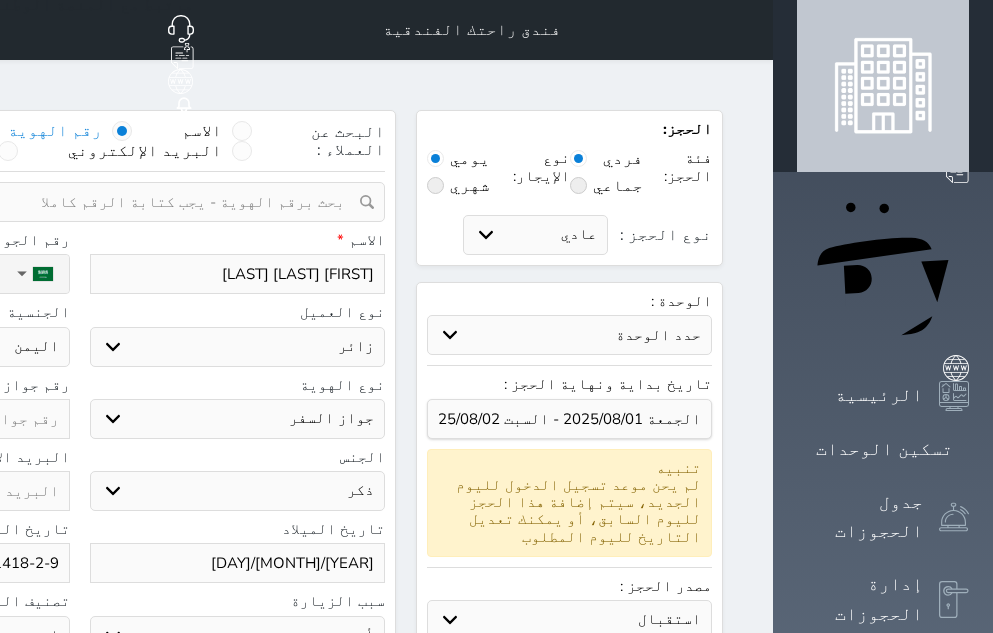 click on "اختر دولة
اثيوبيا
اجنبي بجواز سعودي
اخرى
اذربيجان
ارتيريا
ارمينيا
ازبكستان
اسبانيا
استراليا
استونيا" at bounding box center (-78, 347) 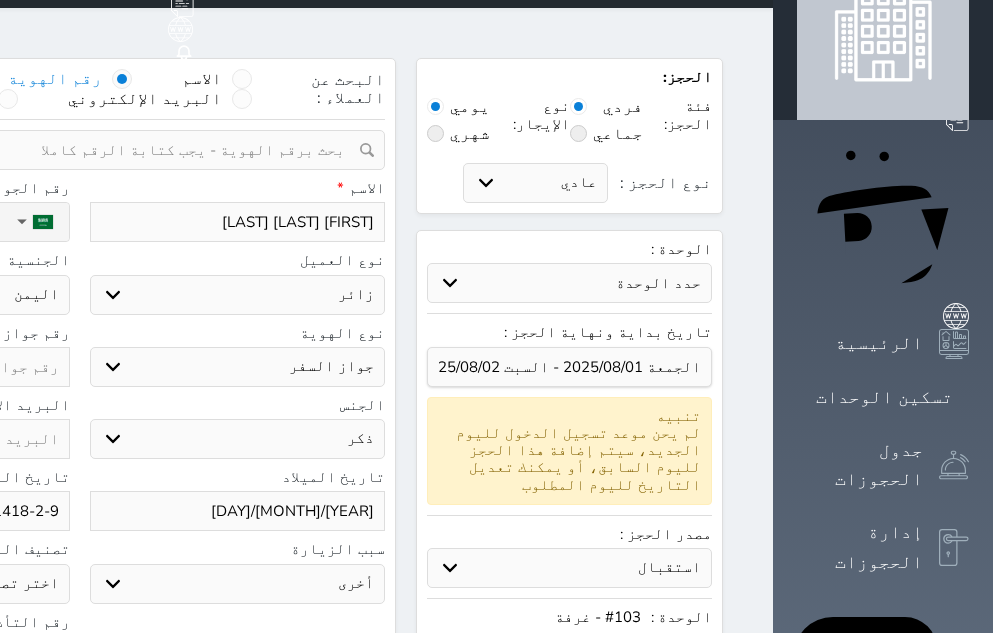 scroll, scrollTop: 100, scrollLeft: 0, axis: vertical 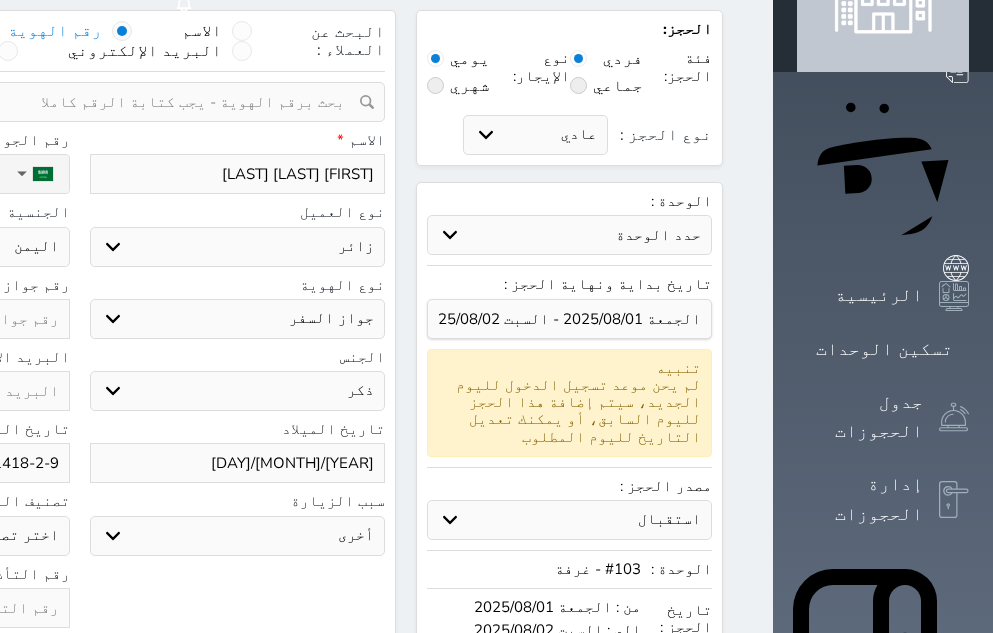 click at bounding box center (-78, 319) 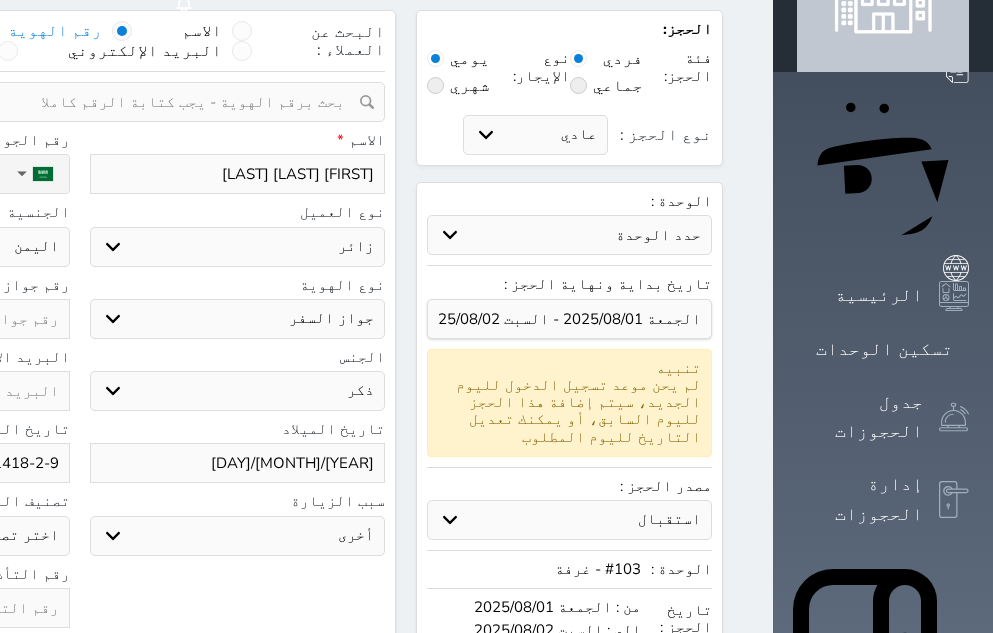 type on "1" 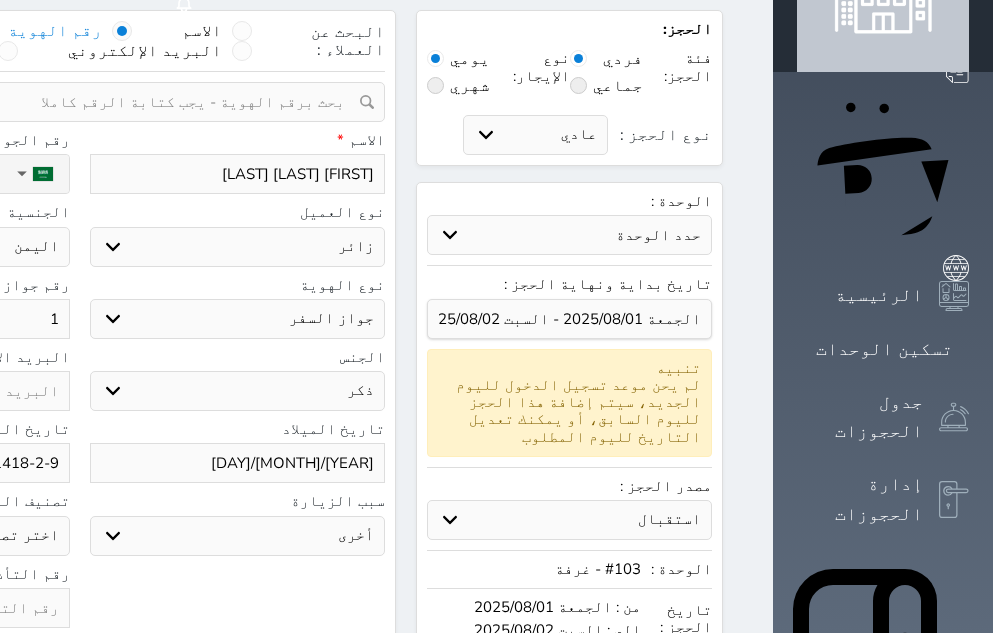 select 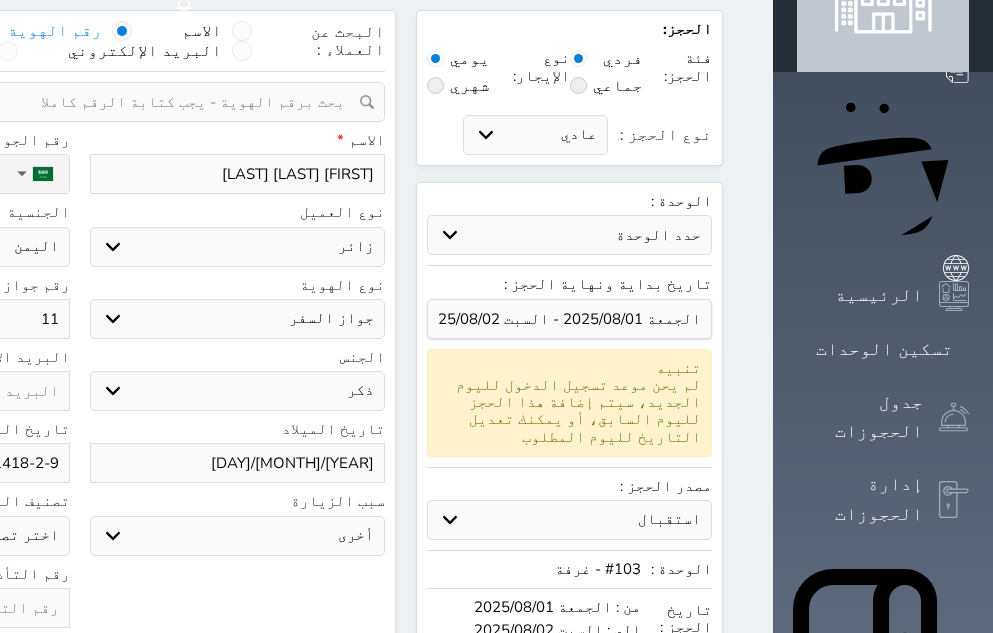type on "119" 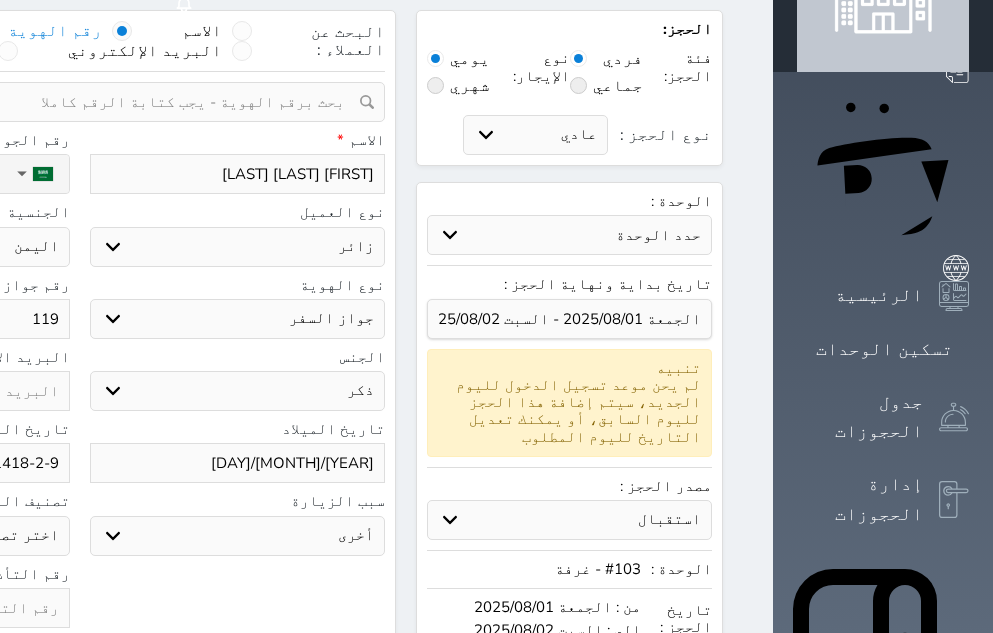 type on "1197" 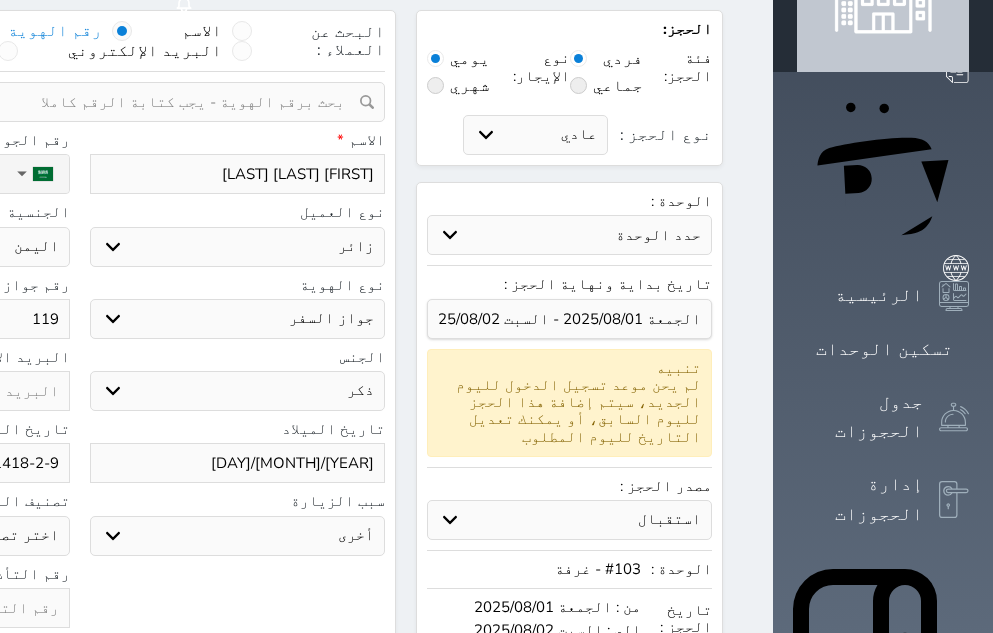 select 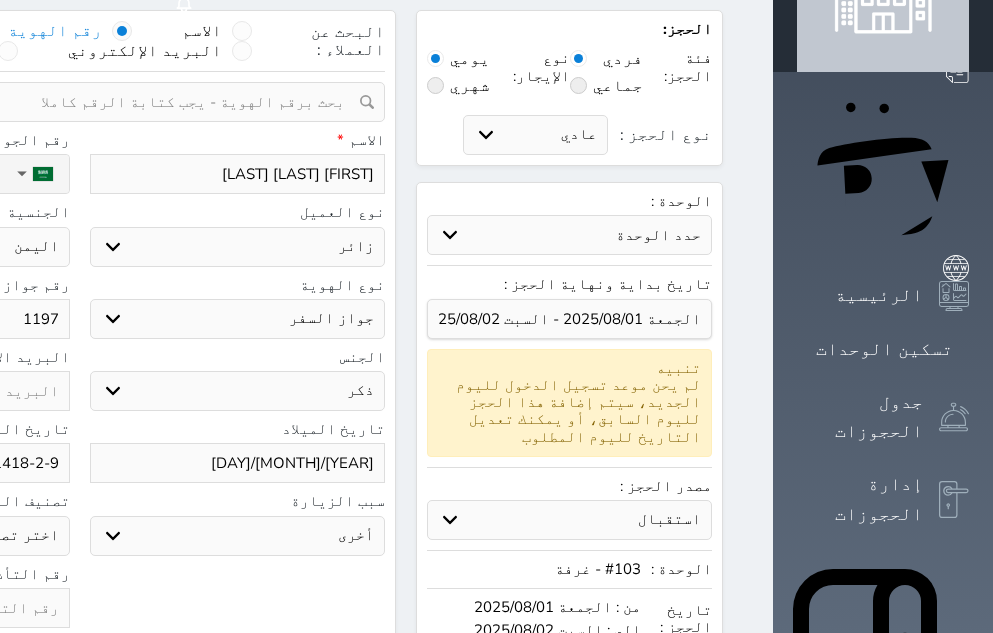 type on "11977" 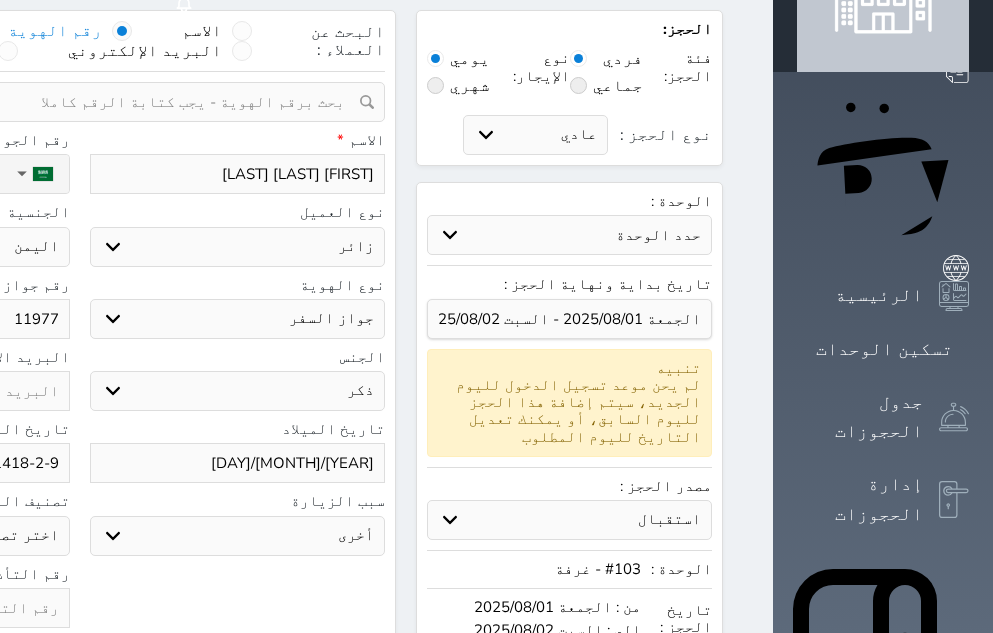 type on "119777" 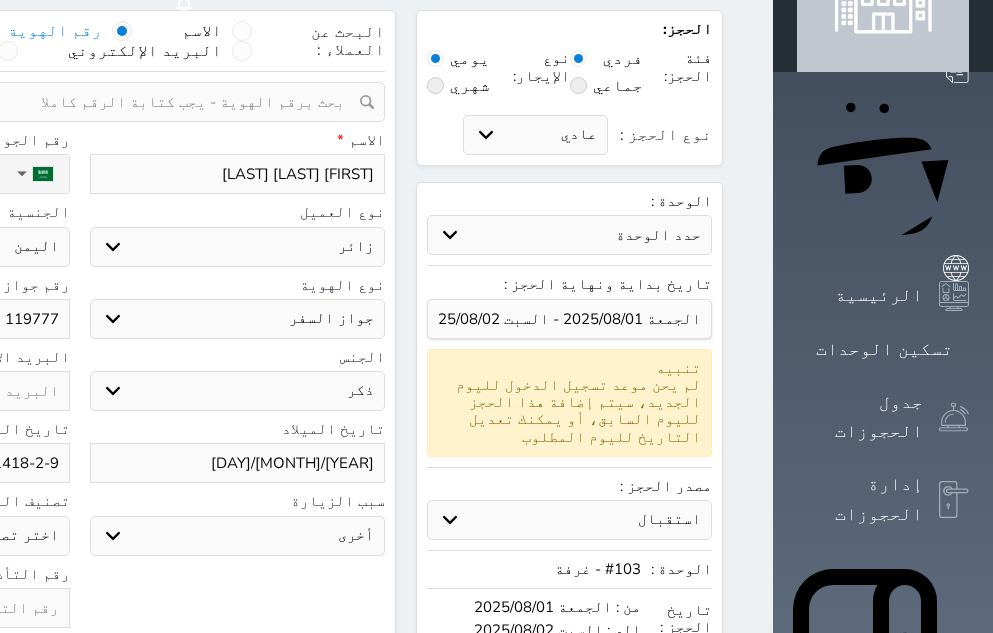 type on "1197772" 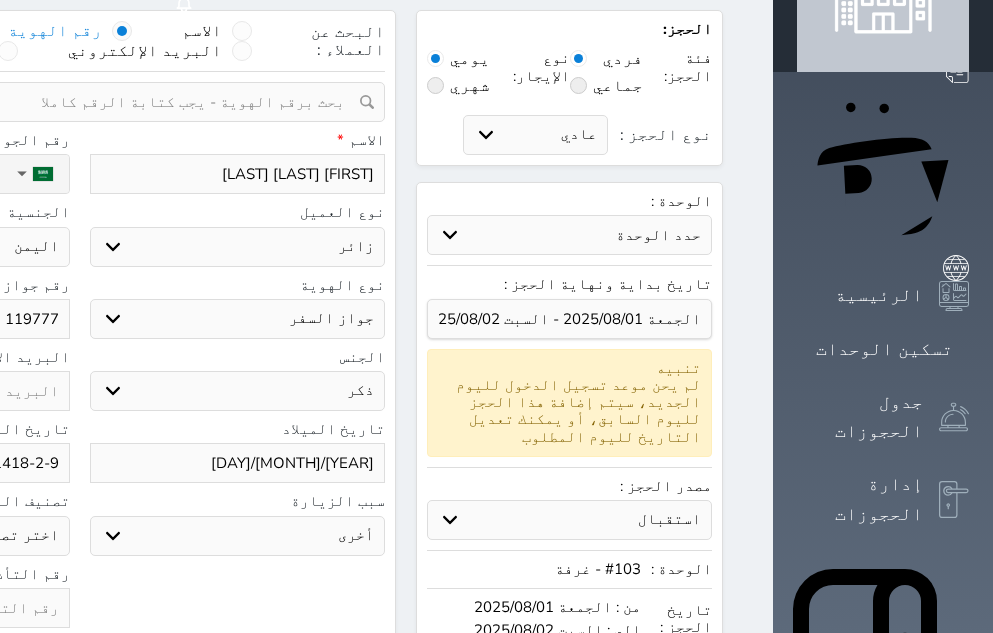 select 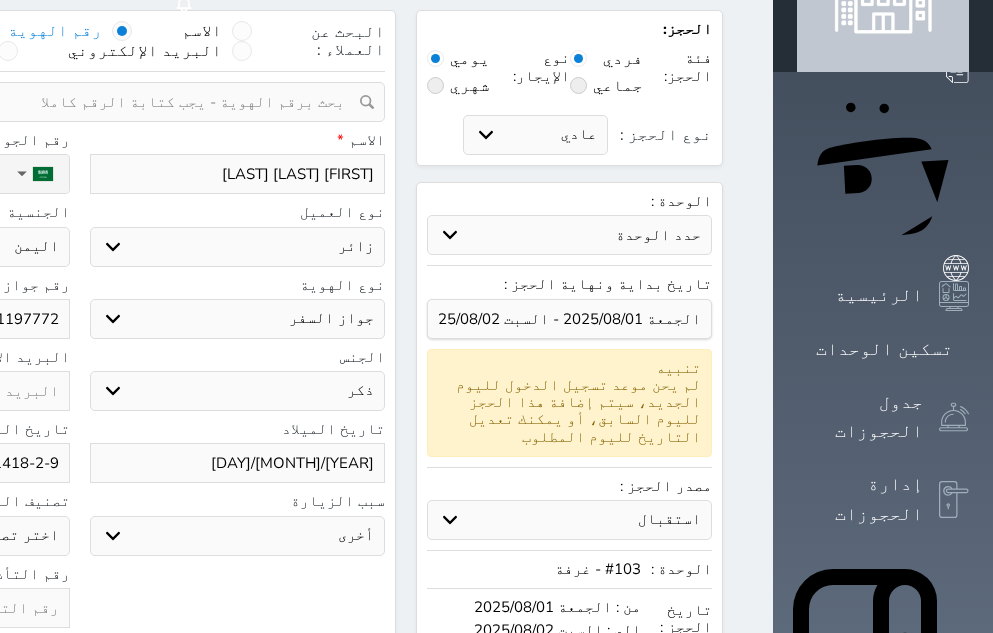 type on "11977727" 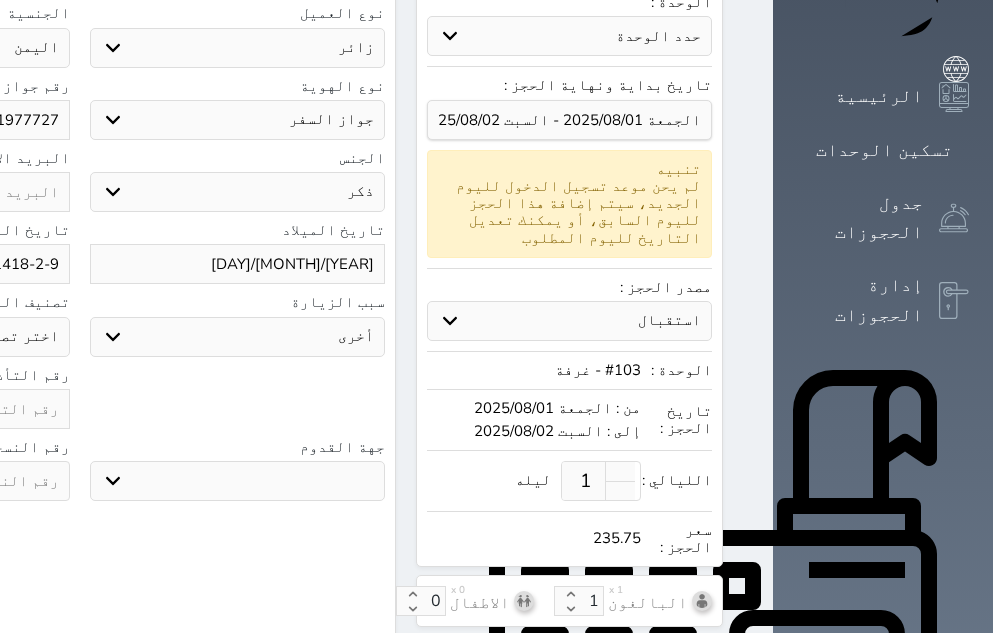 scroll, scrollTop: 300, scrollLeft: 0, axis: vertical 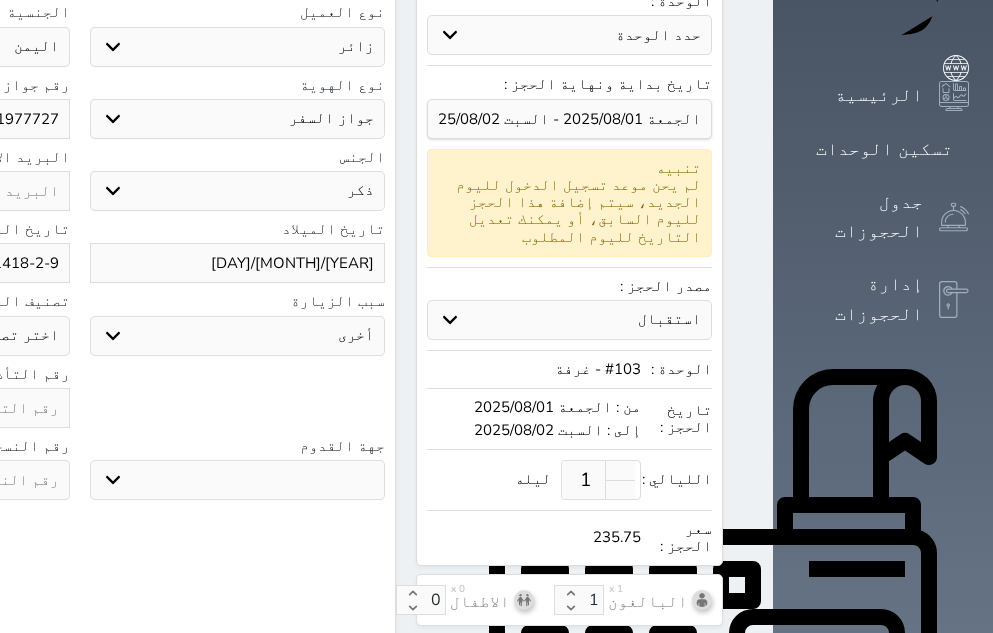 type on "11977727" 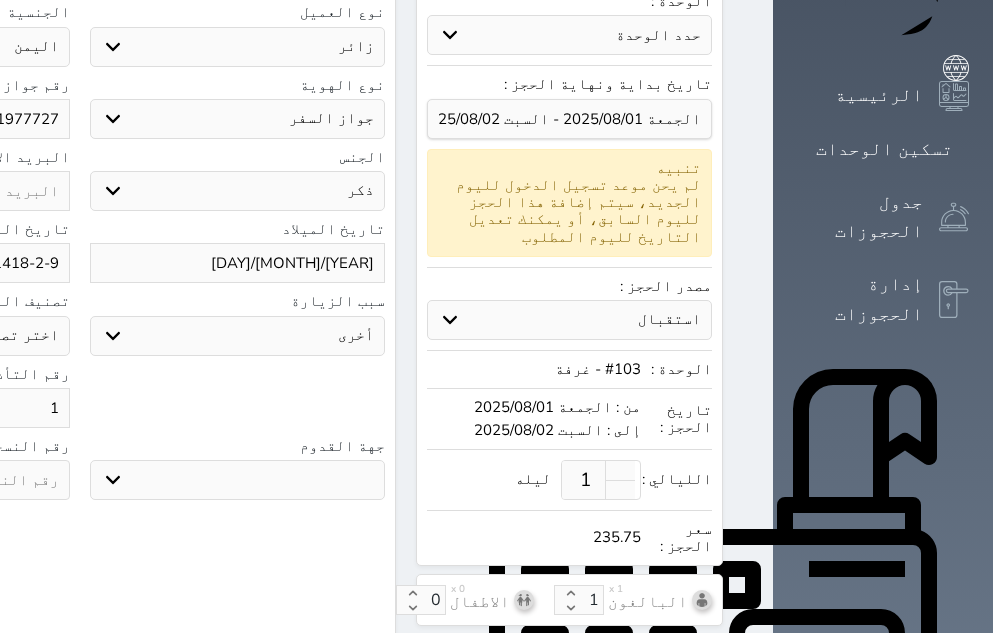 select 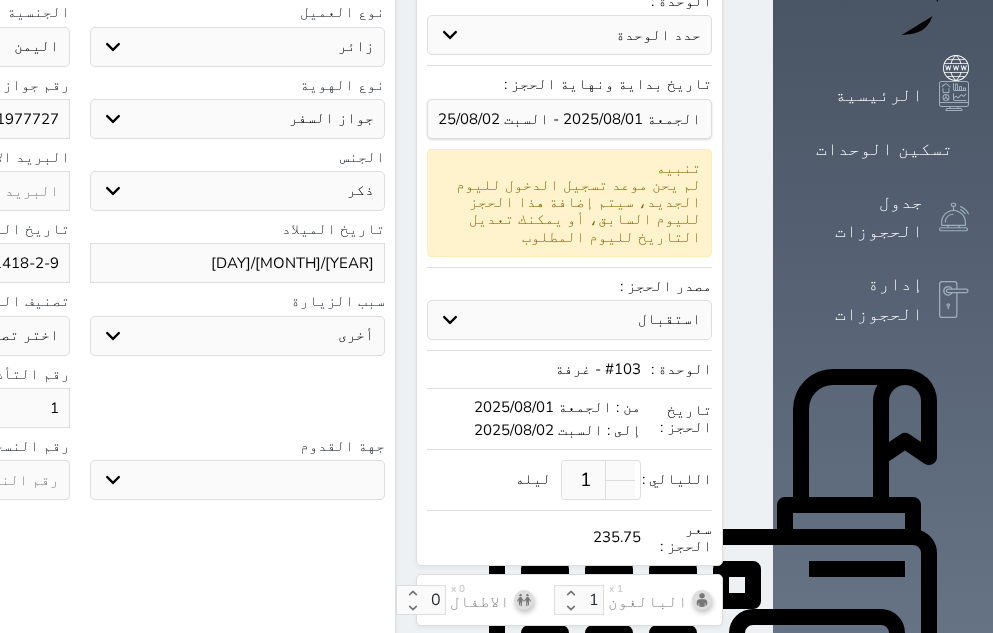 type 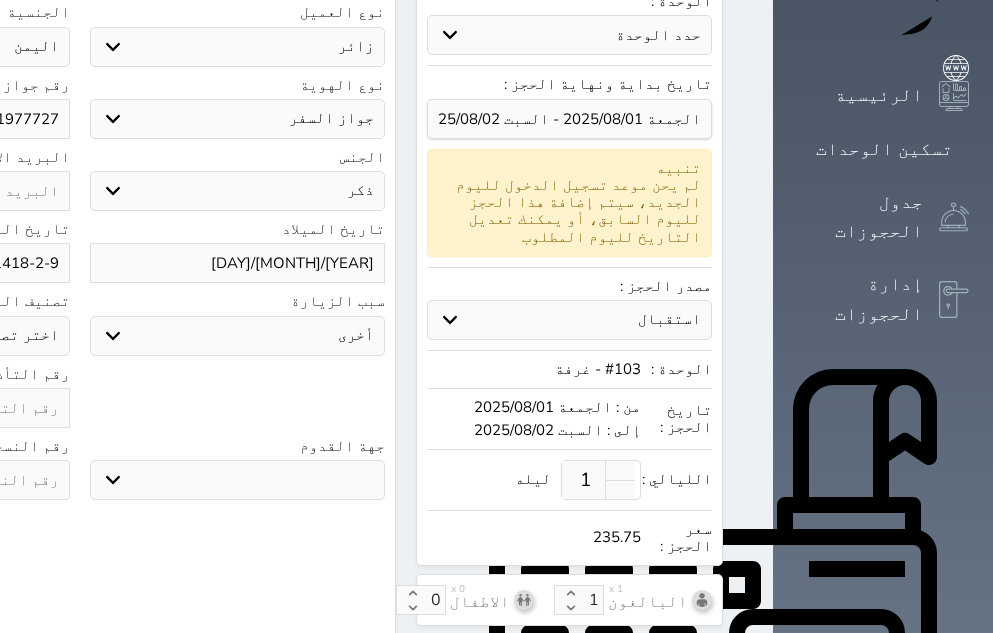 click at bounding box center [-78, 480] 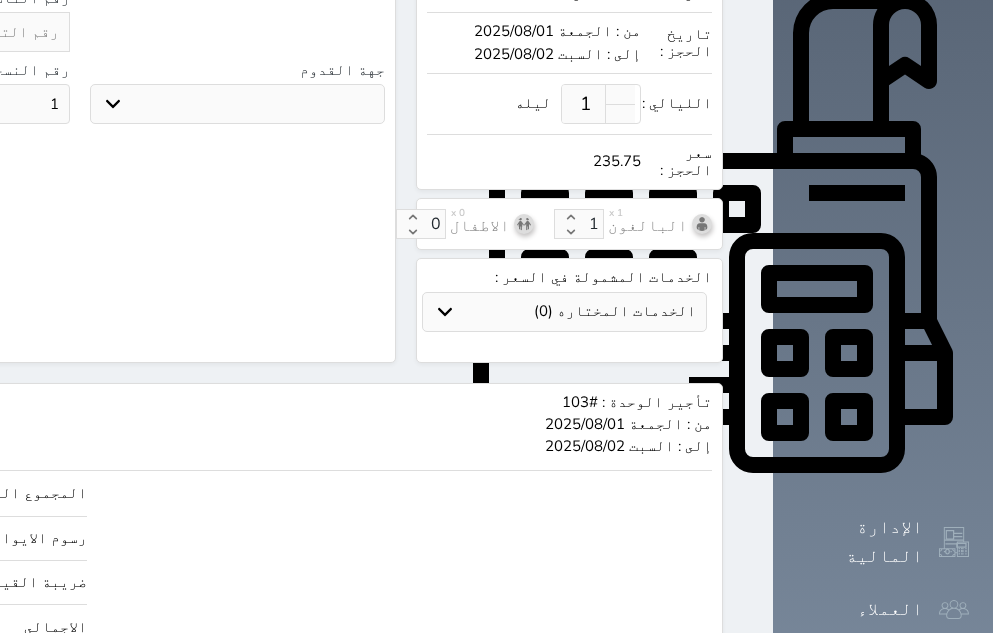 scroll, scrollTop: 735, scrollLeft: 0, axis: vertical 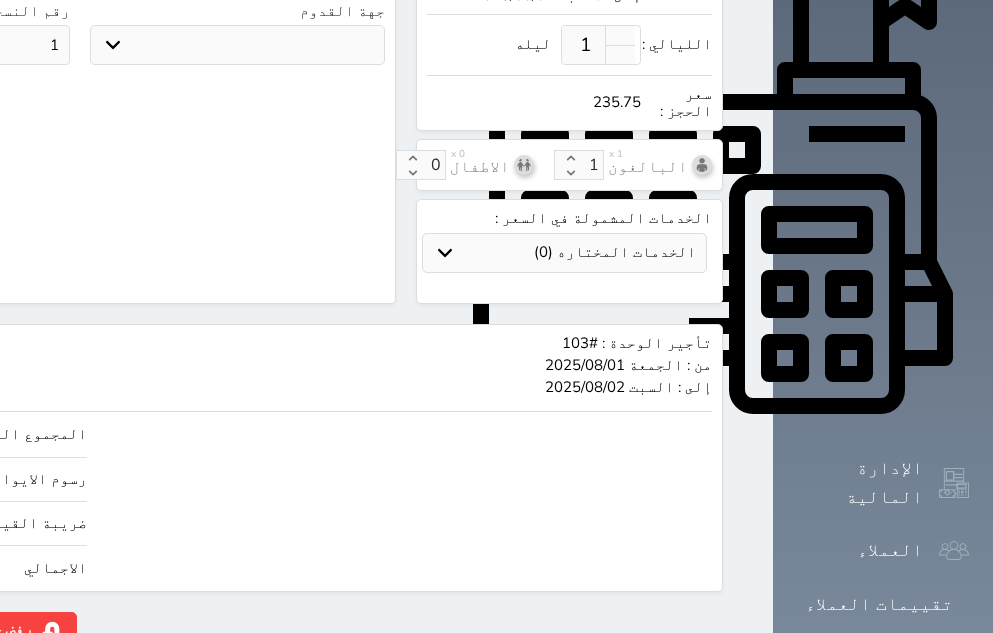 type on "1" 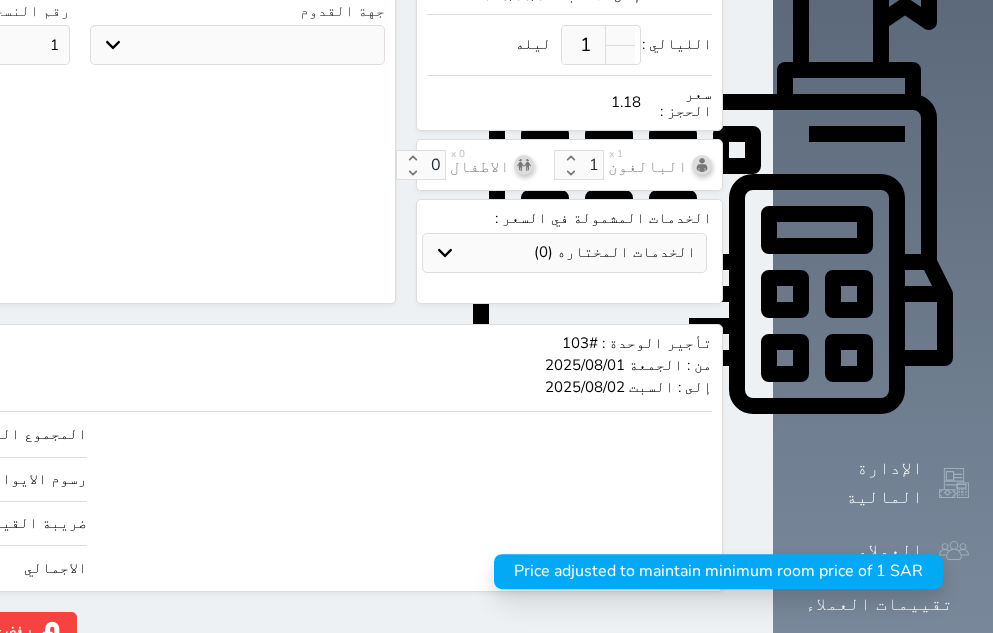 type on "1.178" 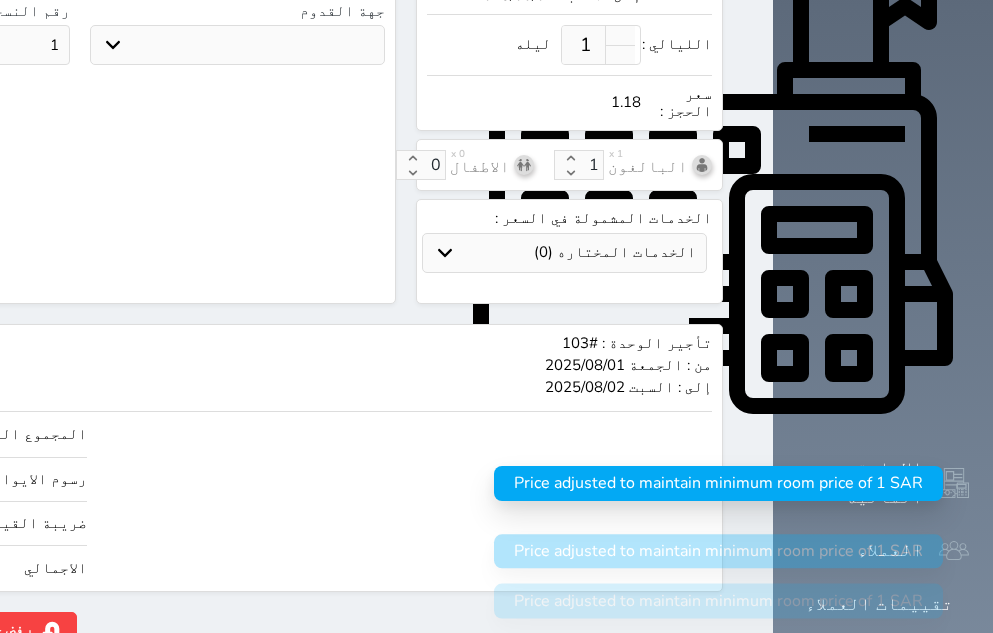 type on "1.17" 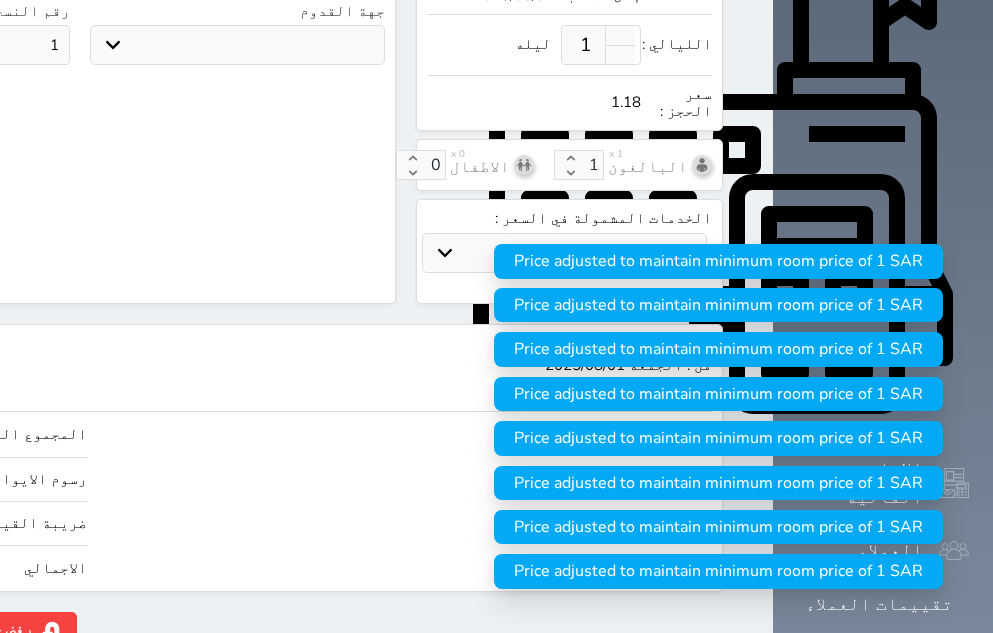 type on "1" 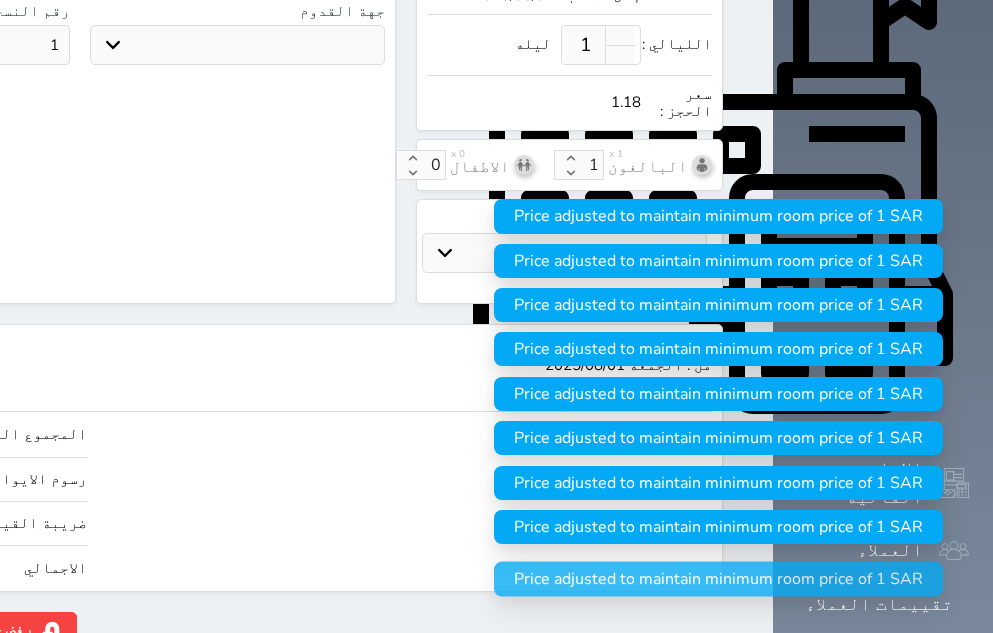 type on "8.48" 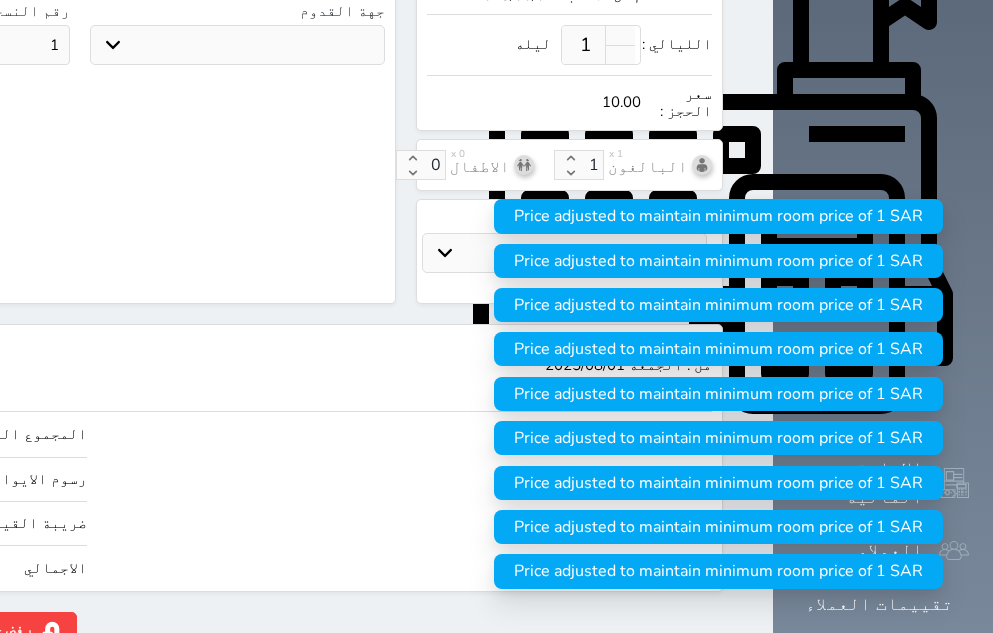 type on "84.84" 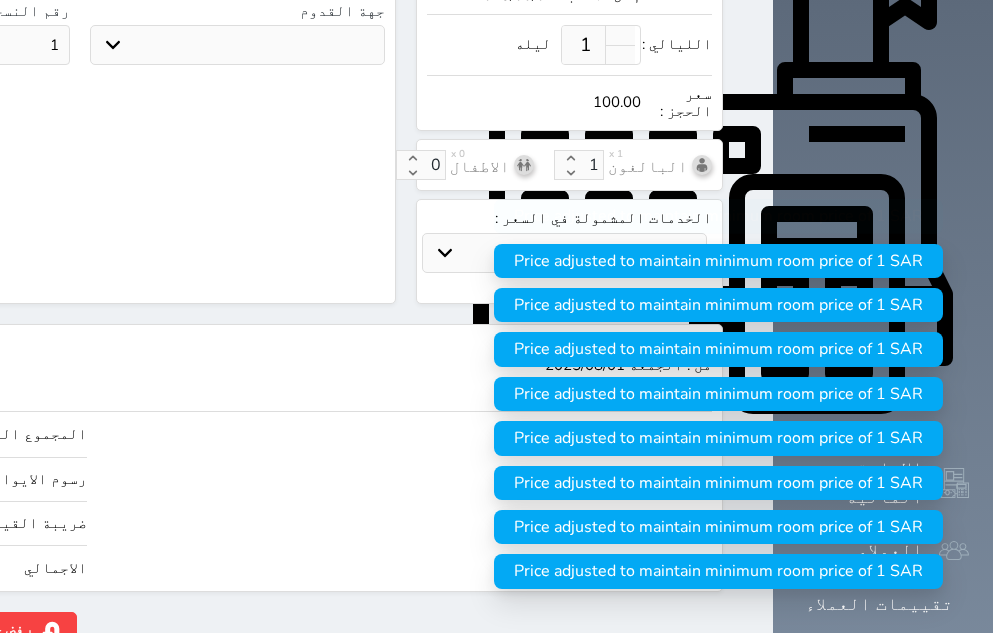 type on "100.00" 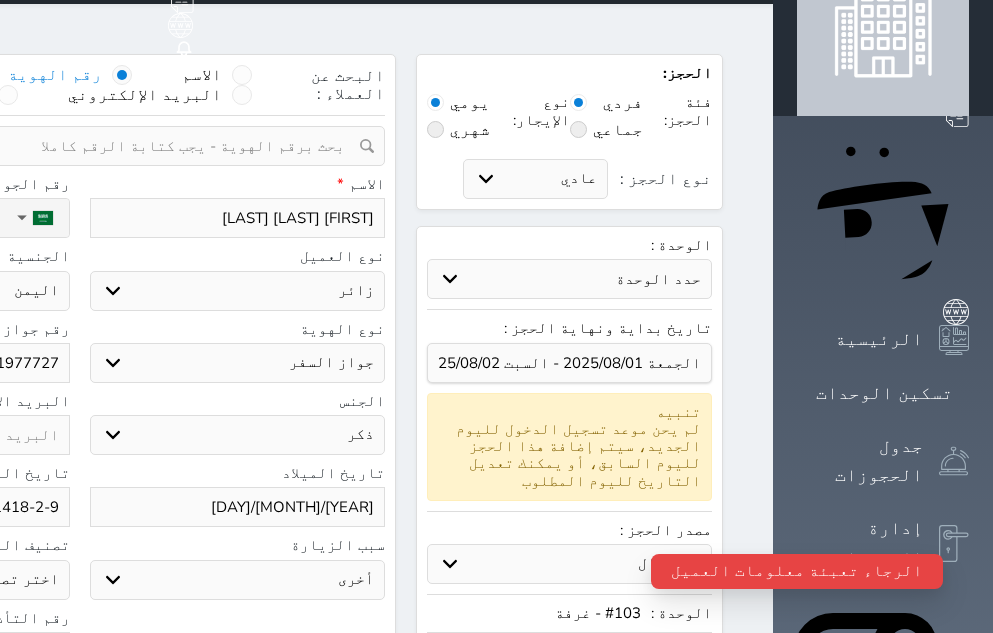 scroll, scrollTop: 35, scrollLeft: 0, axis: vertical 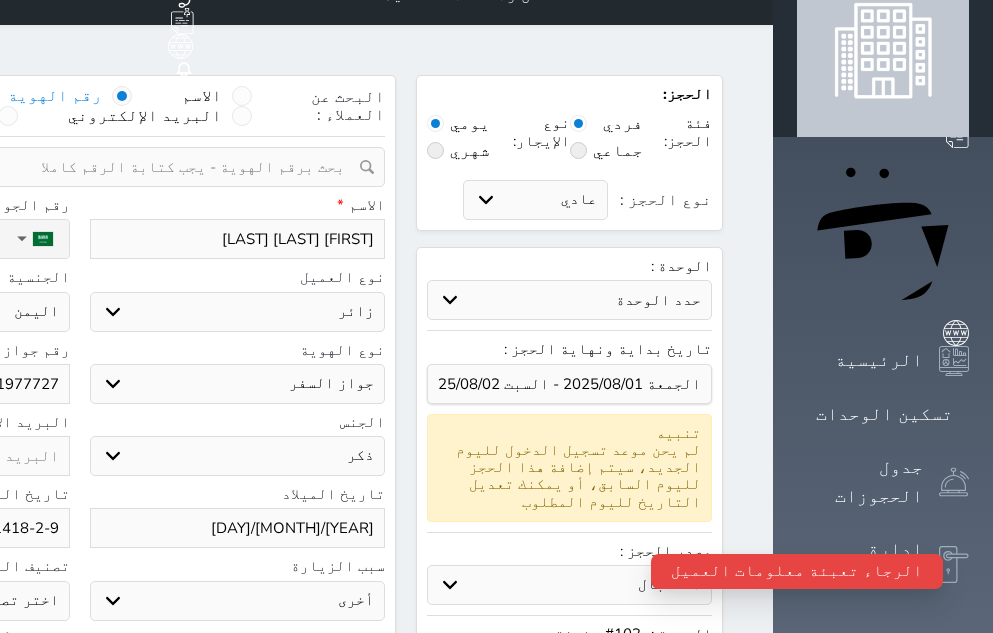 click on "نوع الحجز :" at bounding box center [-114, 239] 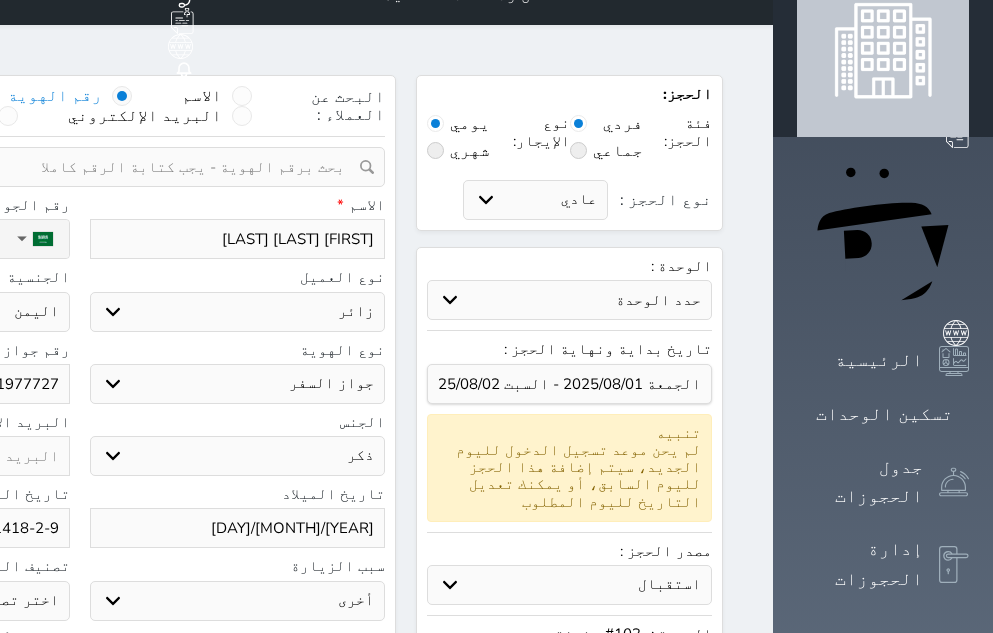 type on "0" 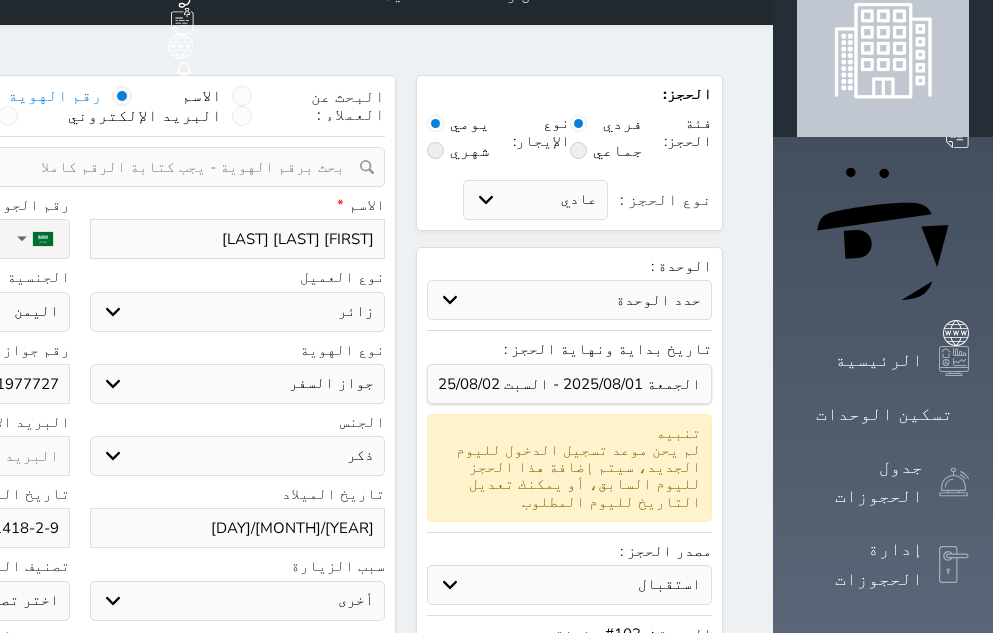 select 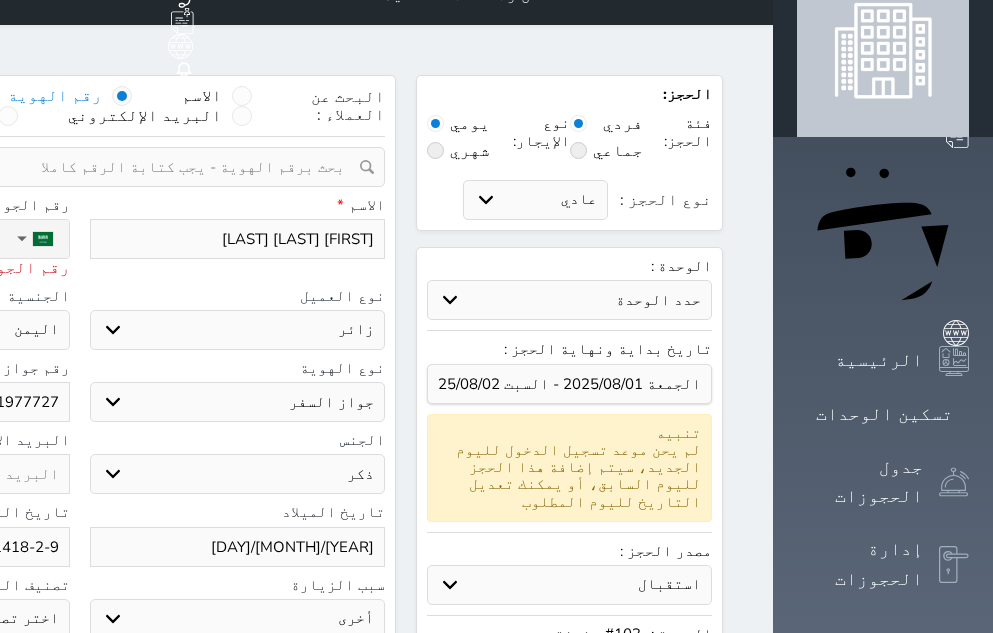 type on "05" 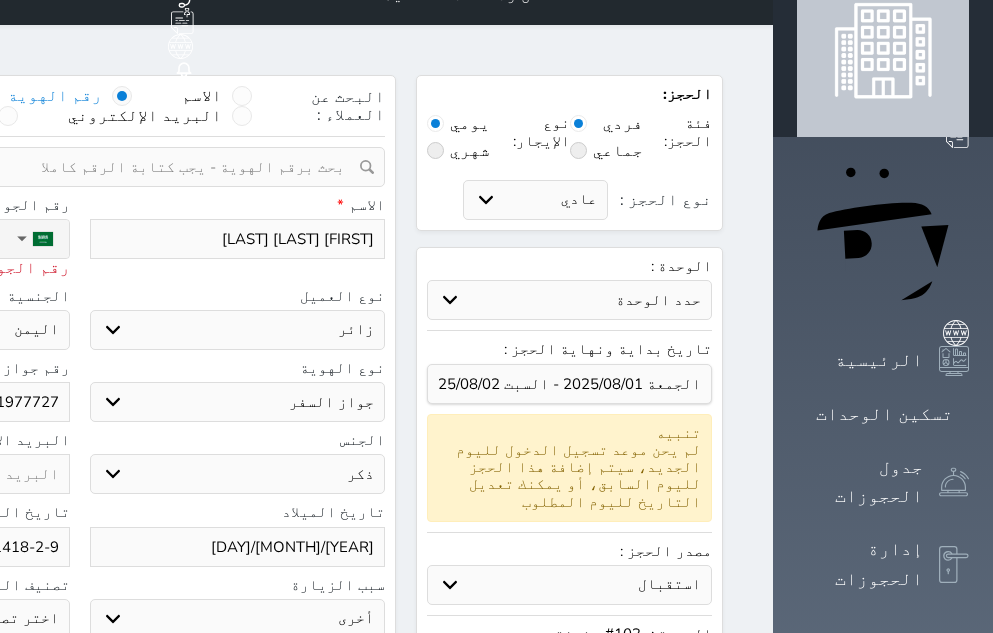 type on "055" 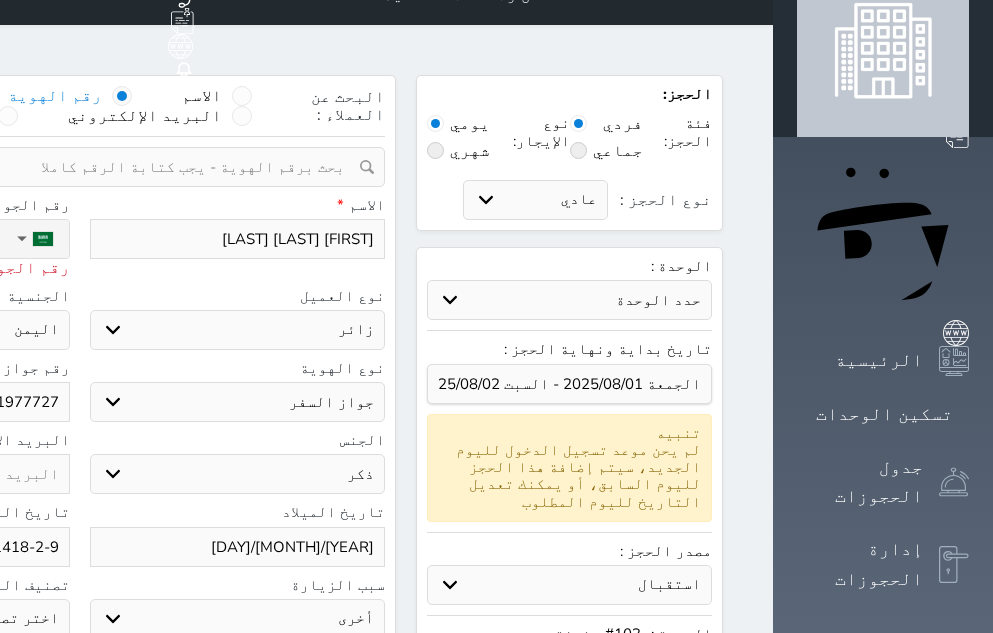select 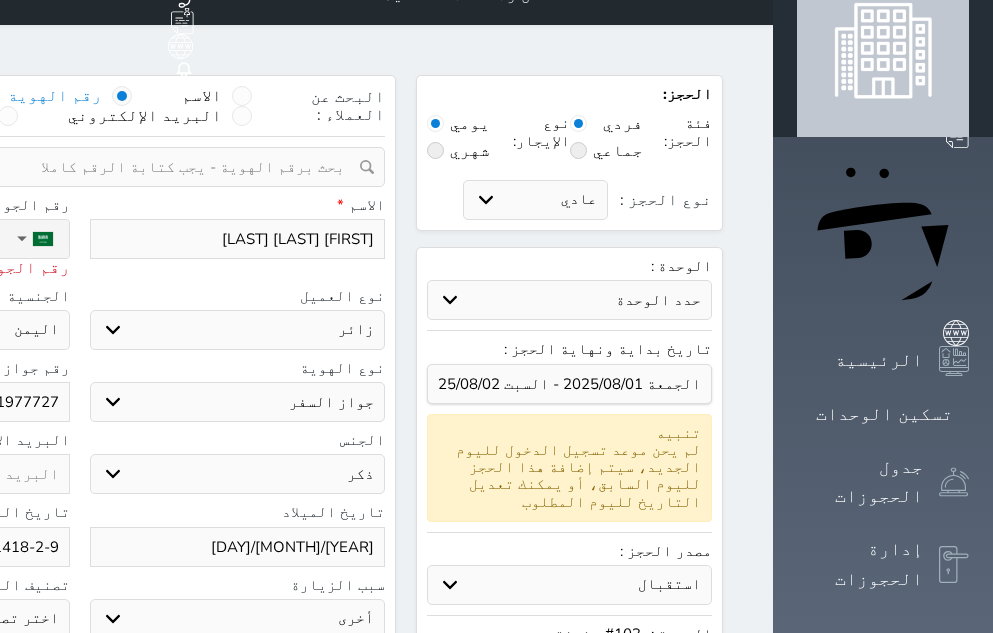 type on "0558423" 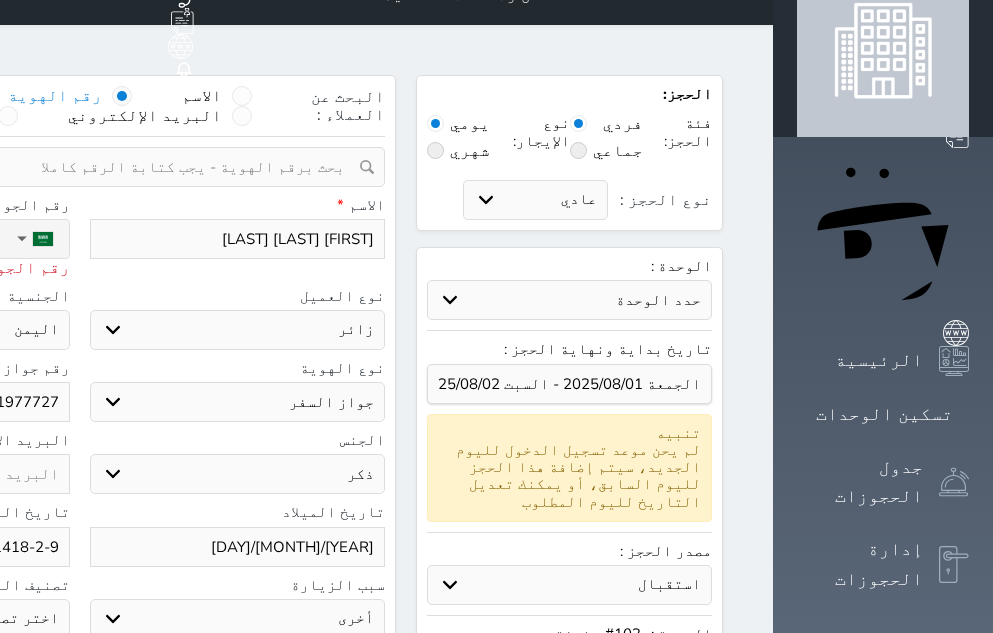 select 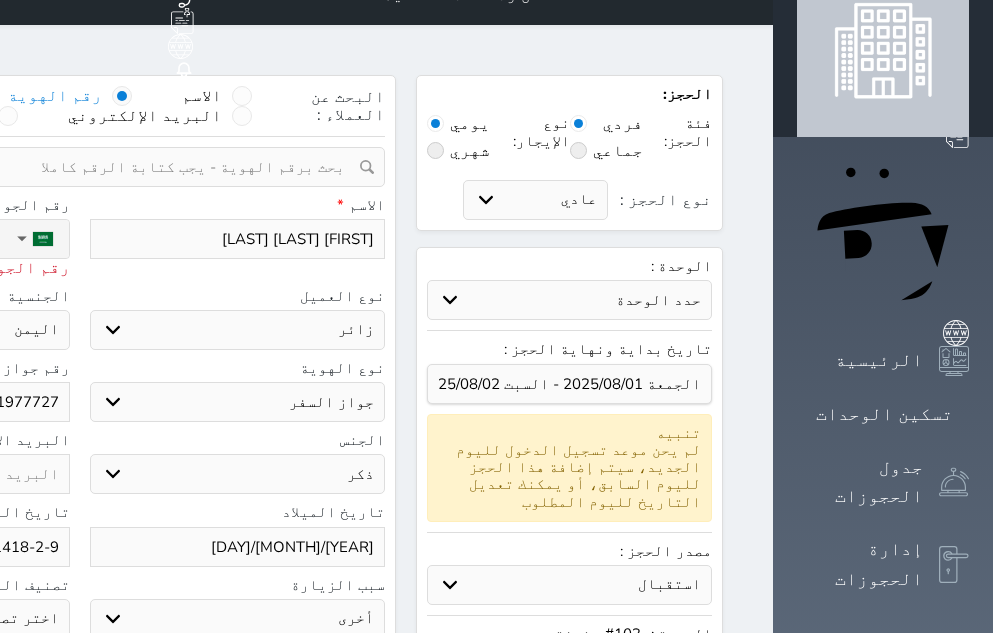type on "05584230" 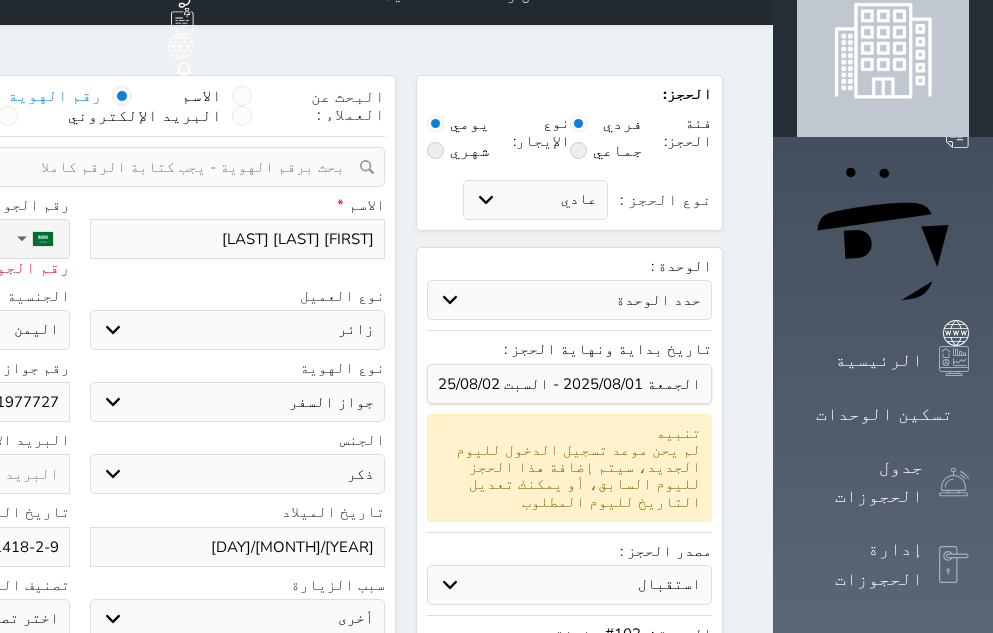select 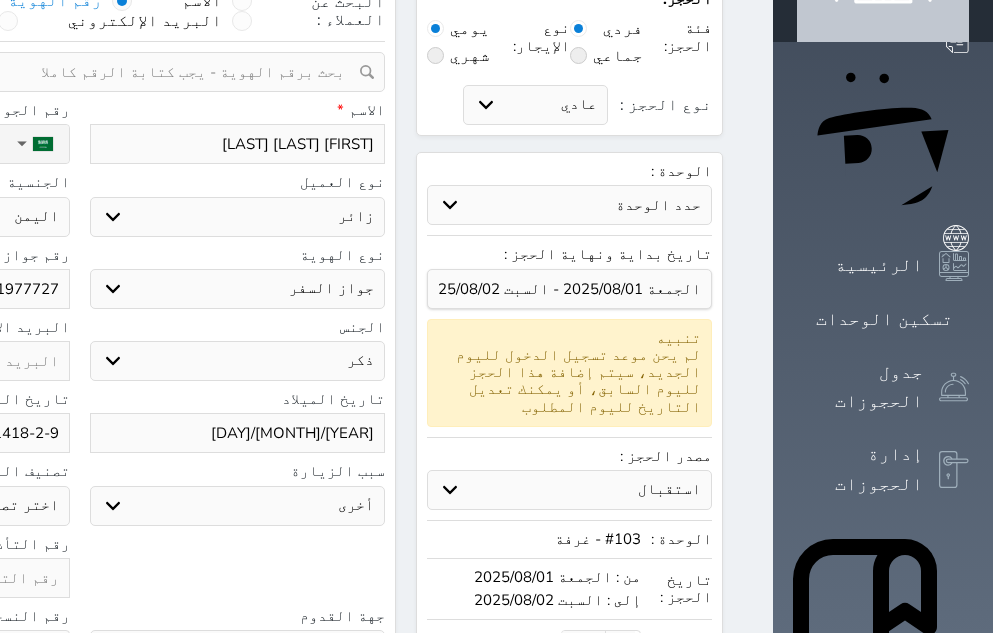 scroll, scrollTop: 735, scrollLeft: 0, axis: vertical 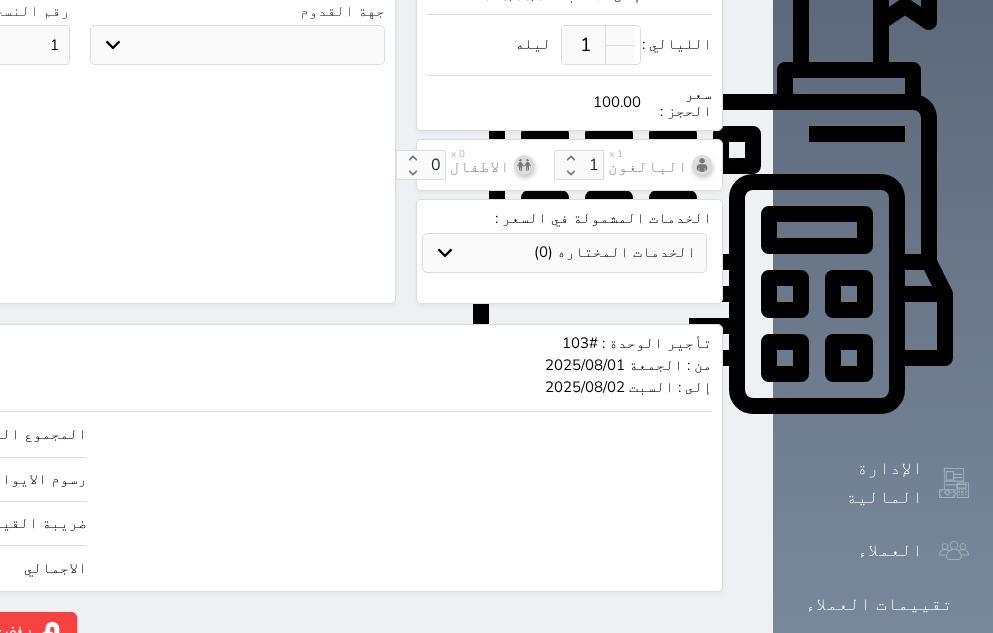 type on "[PHONE]" 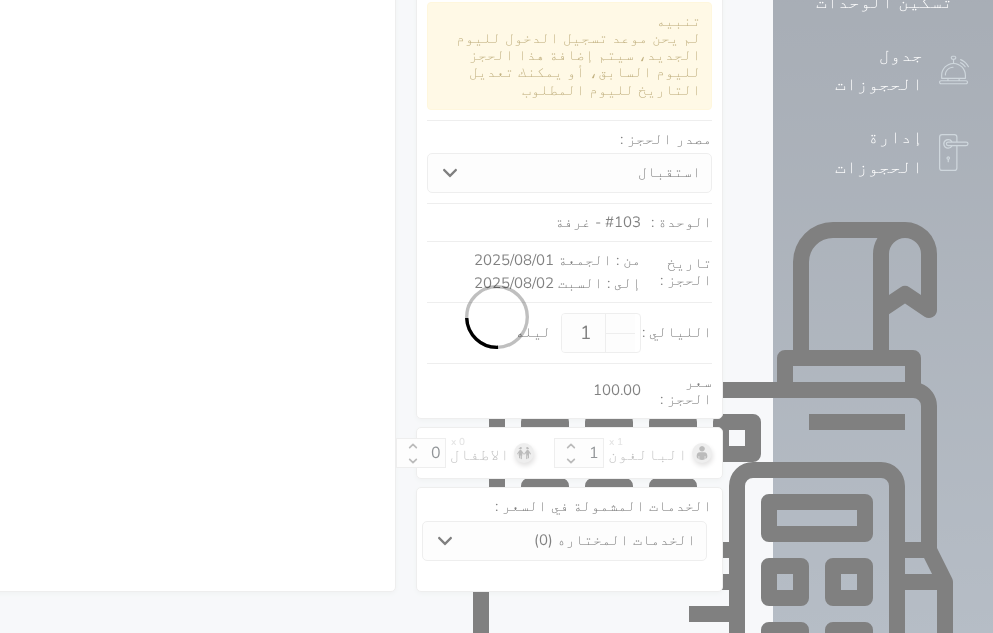 select on "3" 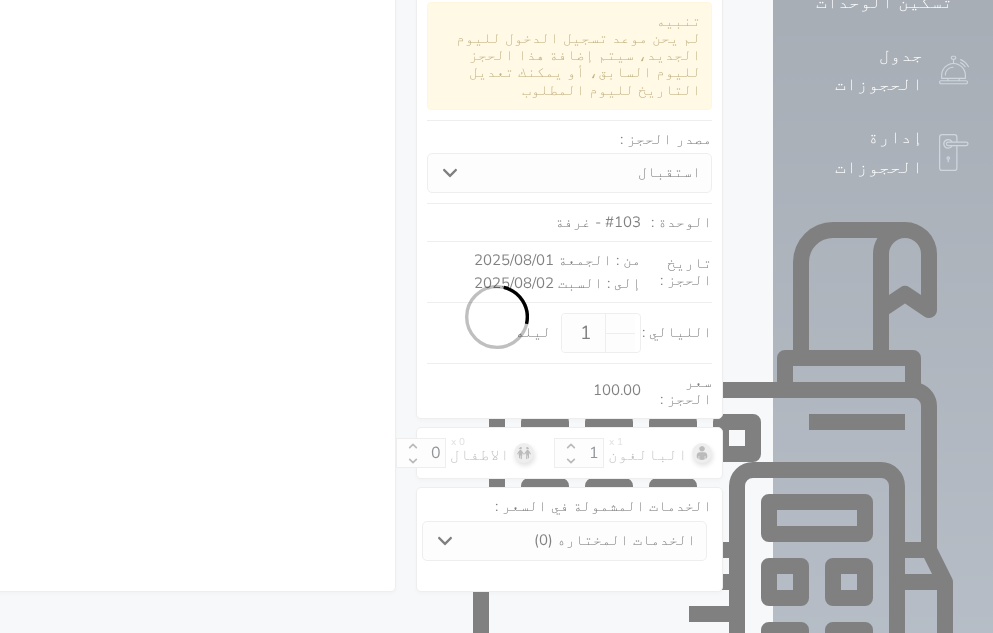 select on "111" 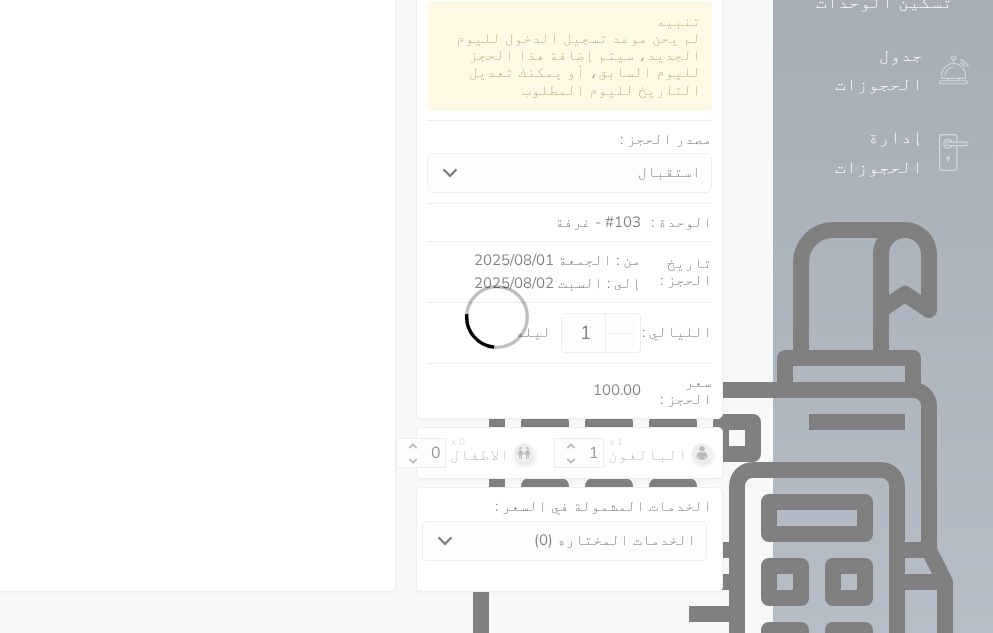 select on "5" 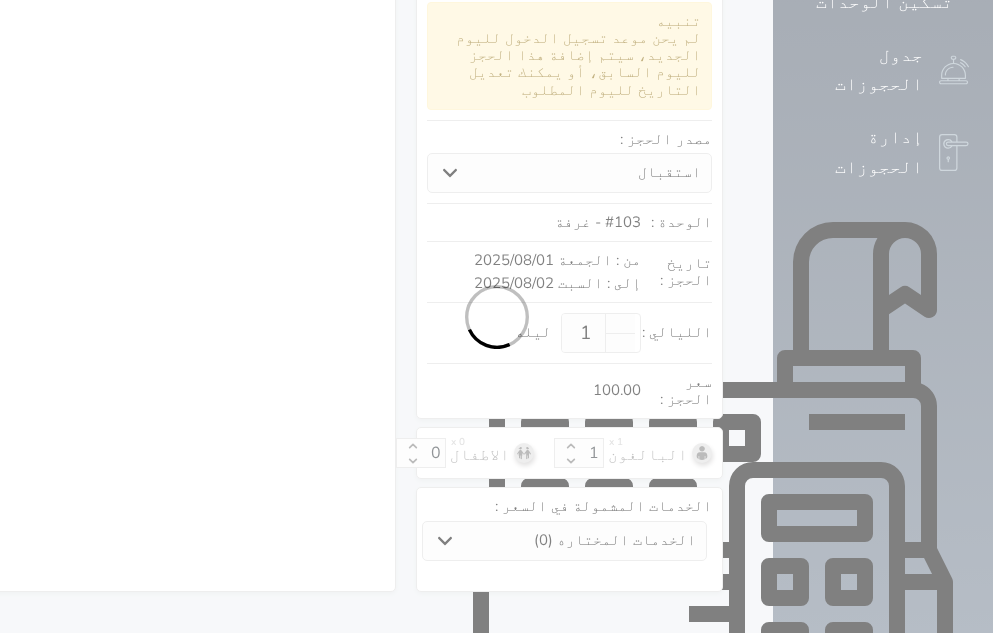 select on "7" 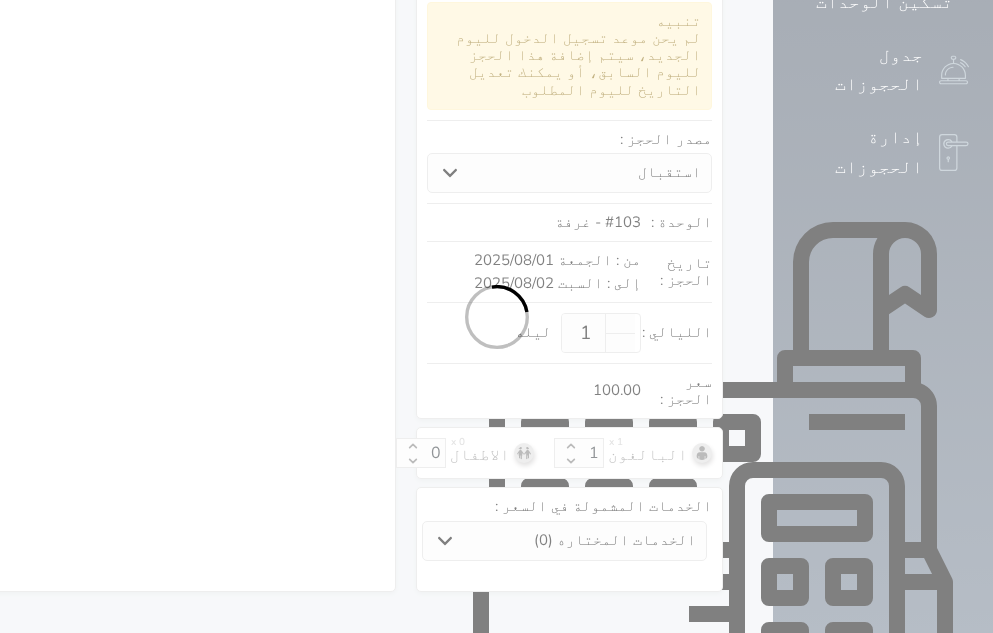 select 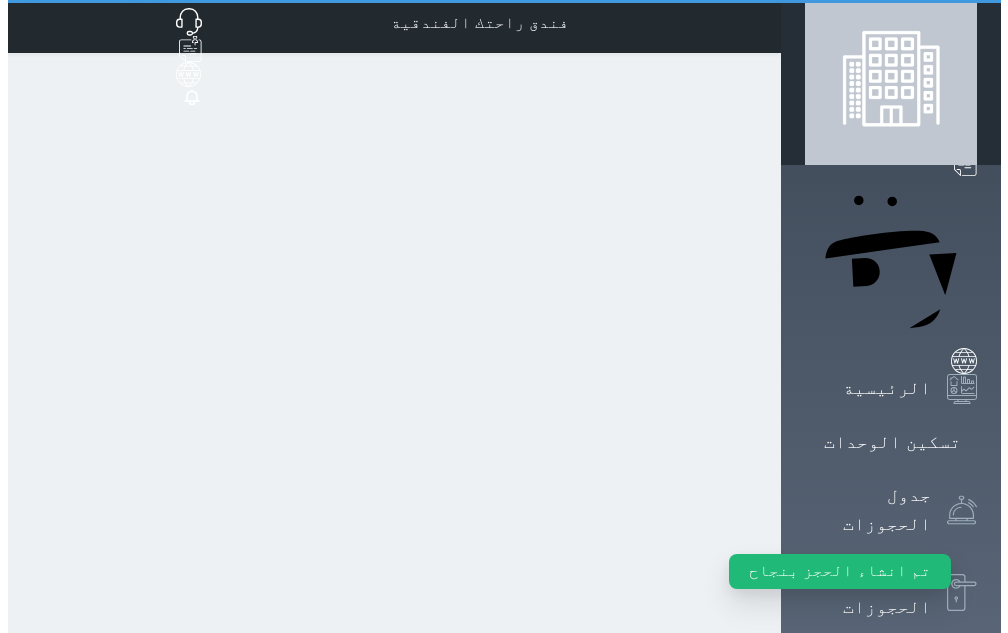 scroll, scrollTop: 0, scrollLeft: 0, axis: both 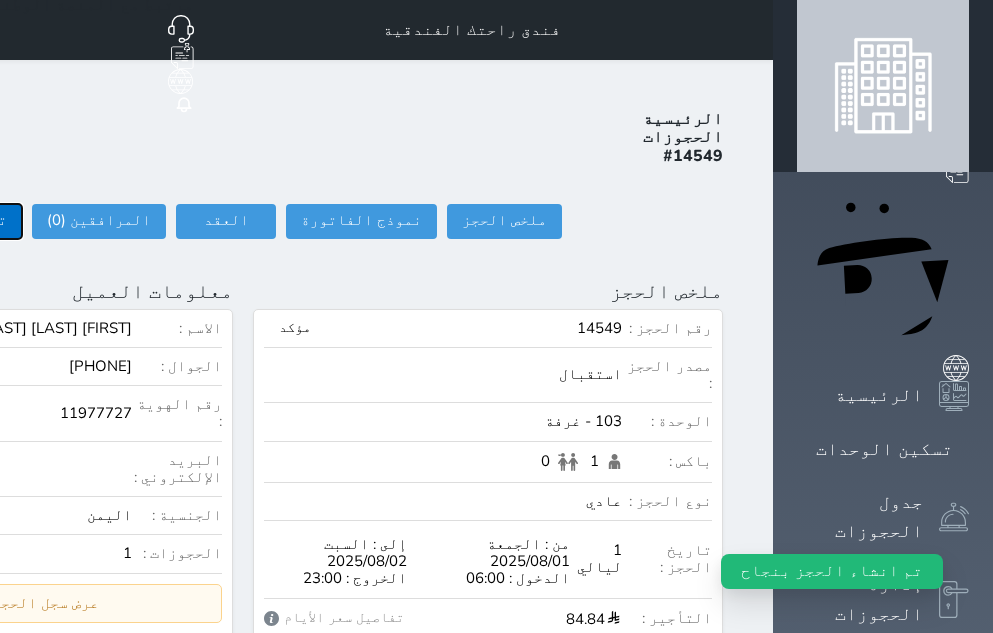 click on "تسجيل دخول" at bounding box center (-36, 221) 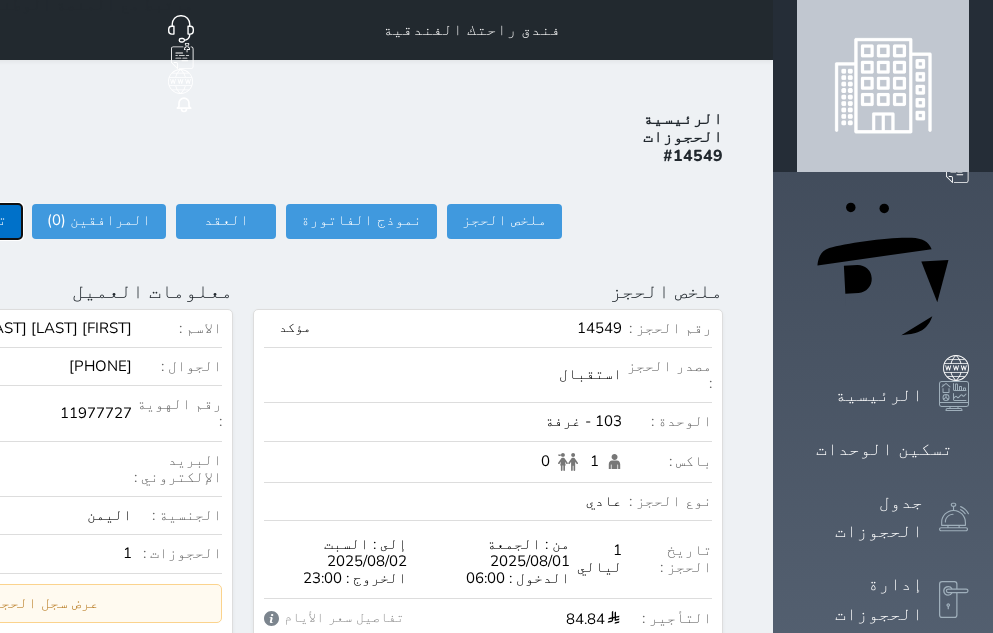 click on "تسجيل دخول" at bounding box center (-36, 221) 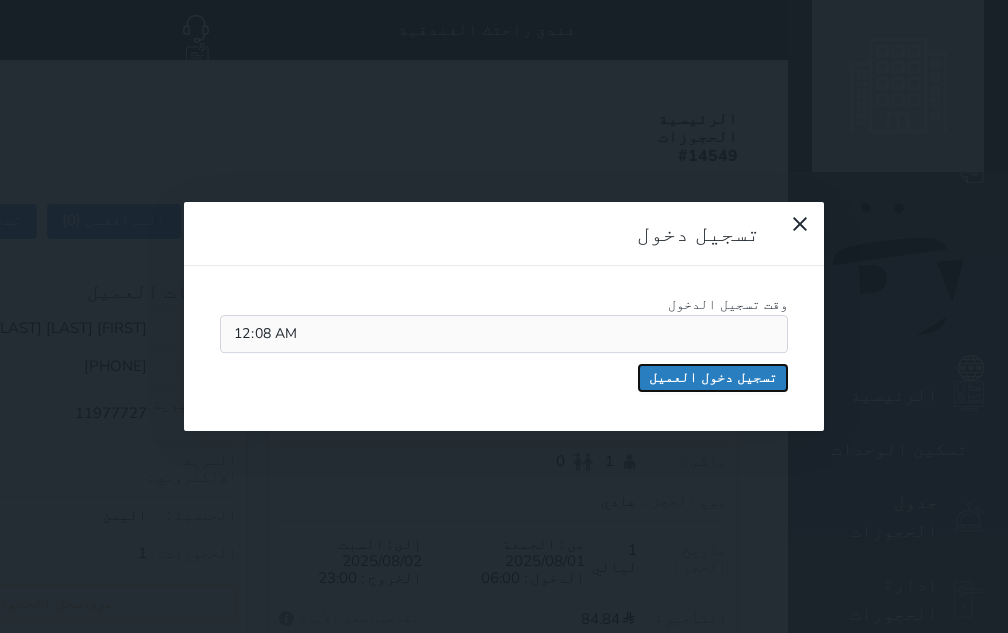 click on "تسجيل دخول العميل" at bounding box center [713, 378] 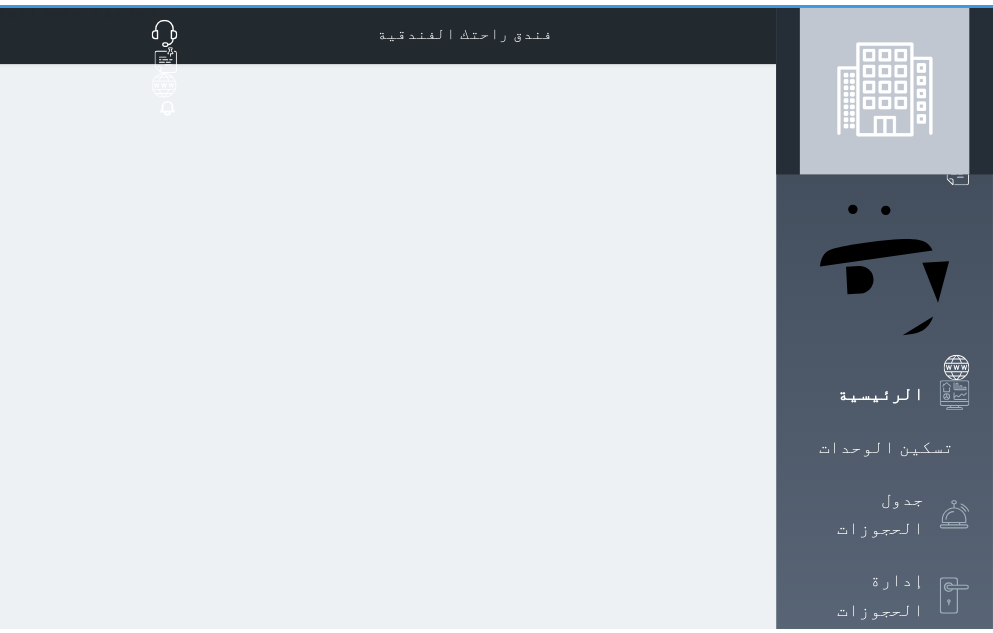 scroll, scrollTop: 0, scrollLeft: 0, axis: both 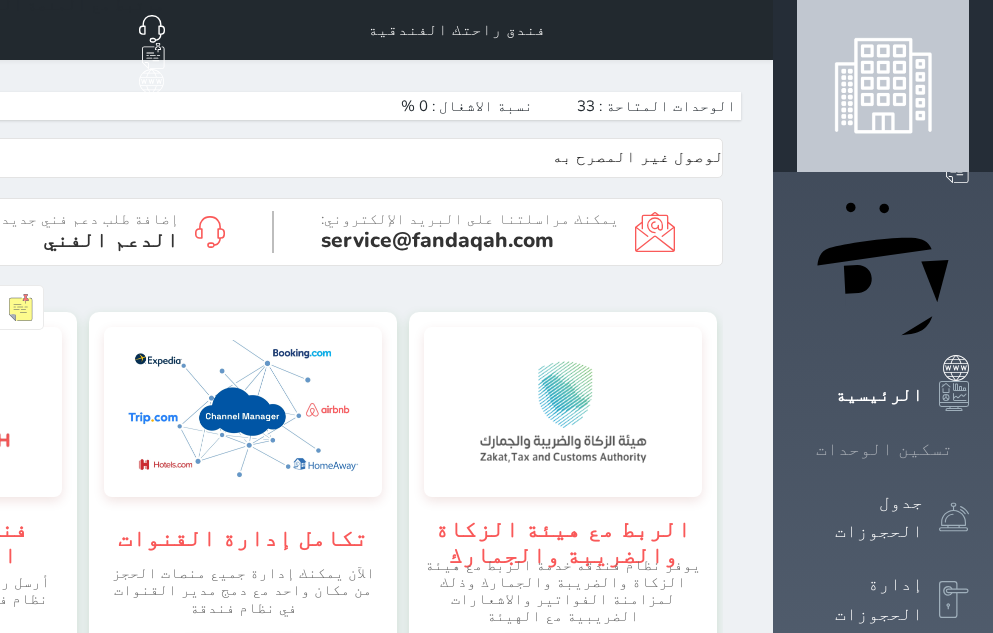 click on "تسكين الوحدات" at bounding box center [884, 449] 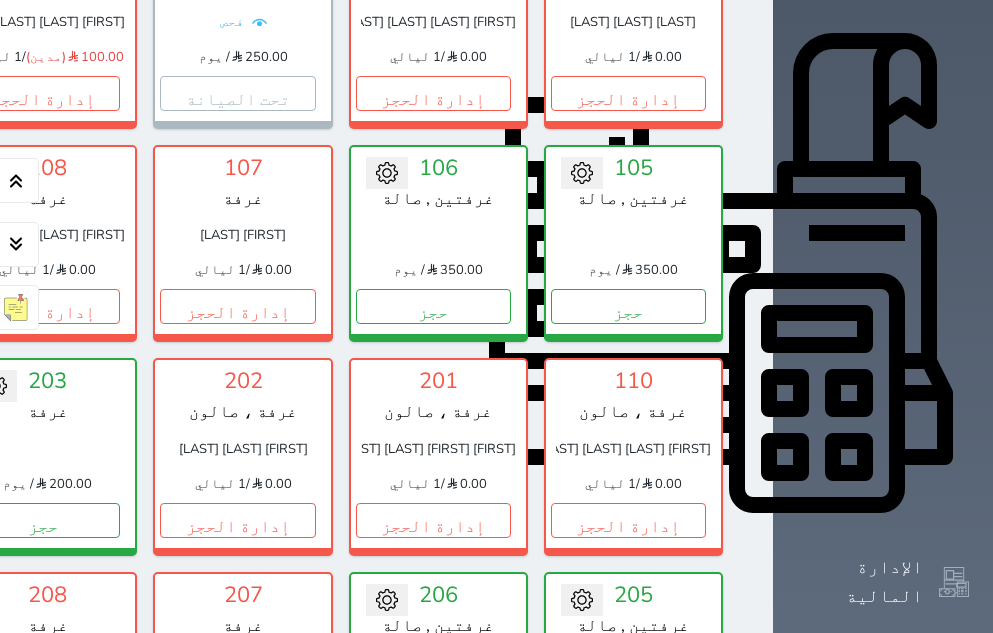 scroll, scrollTop: 660, scrollLeft: 0, axis: vertical 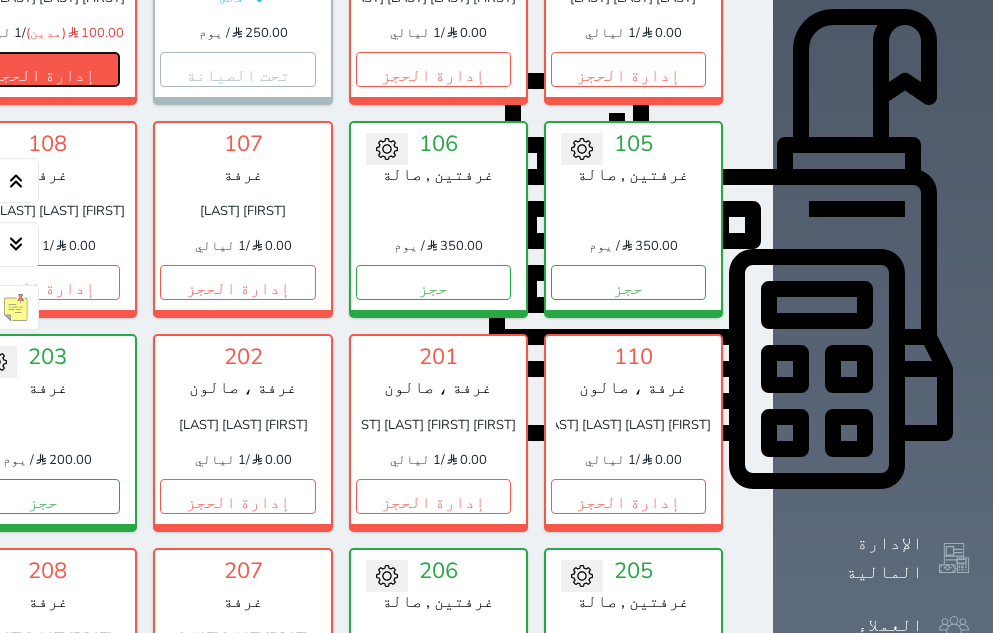 click on "إدارة الحجز" at bounding box center (42, 69) 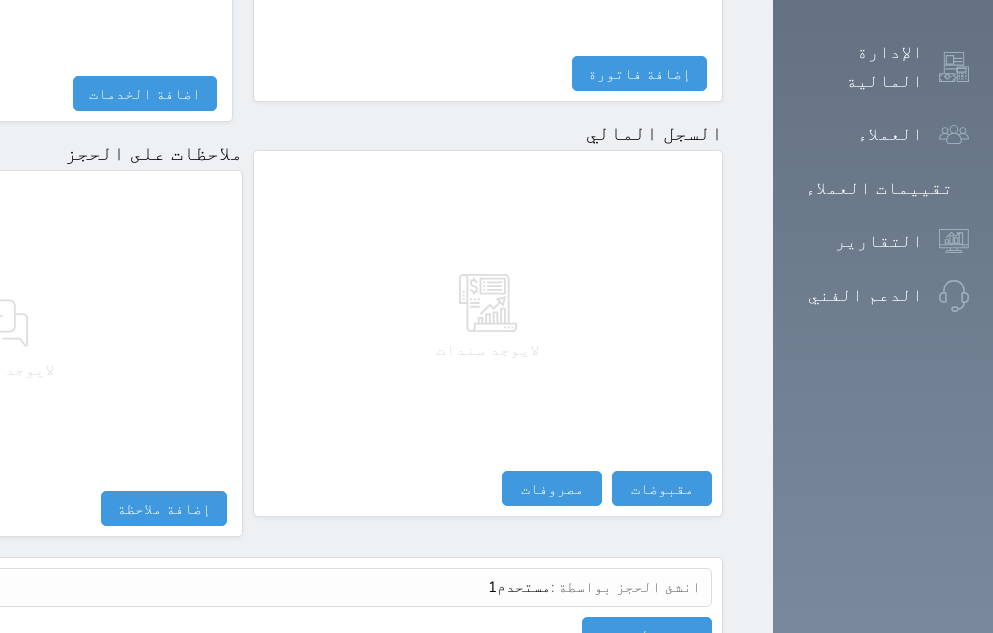scroll, scrollTop: 1182, scrollLeft: 0, axis: vertical 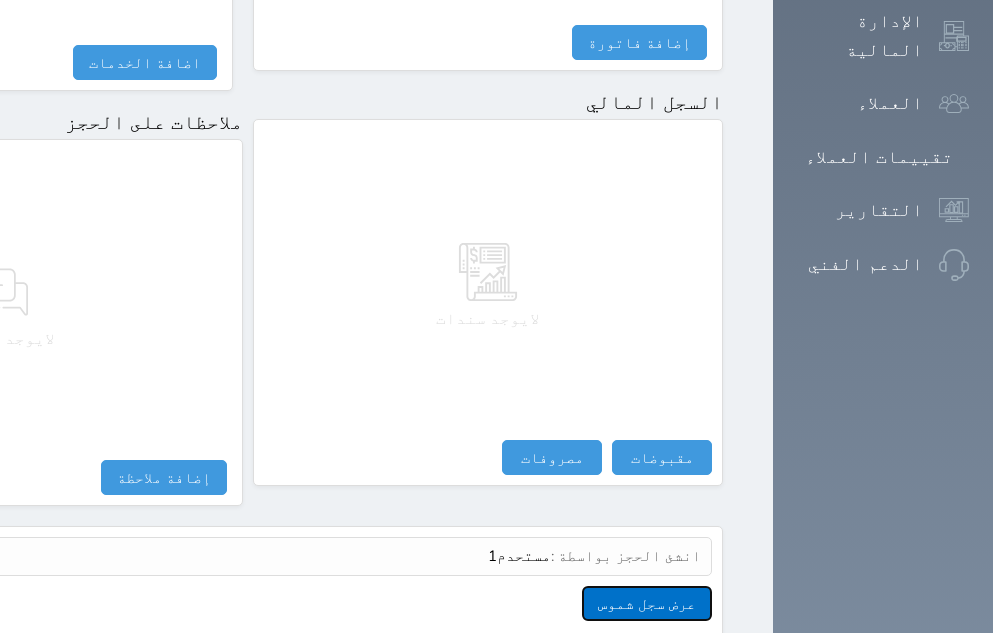 click on "عرض سجل شموس" at bounding box center [647, 603] 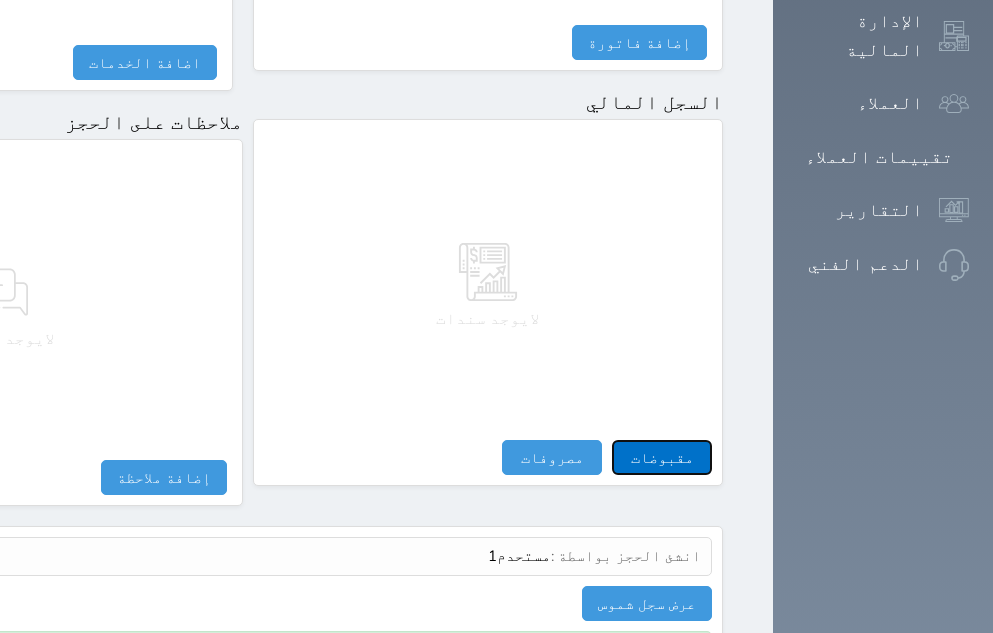 click on "مقبوضات" at bounding box center [662, 457] 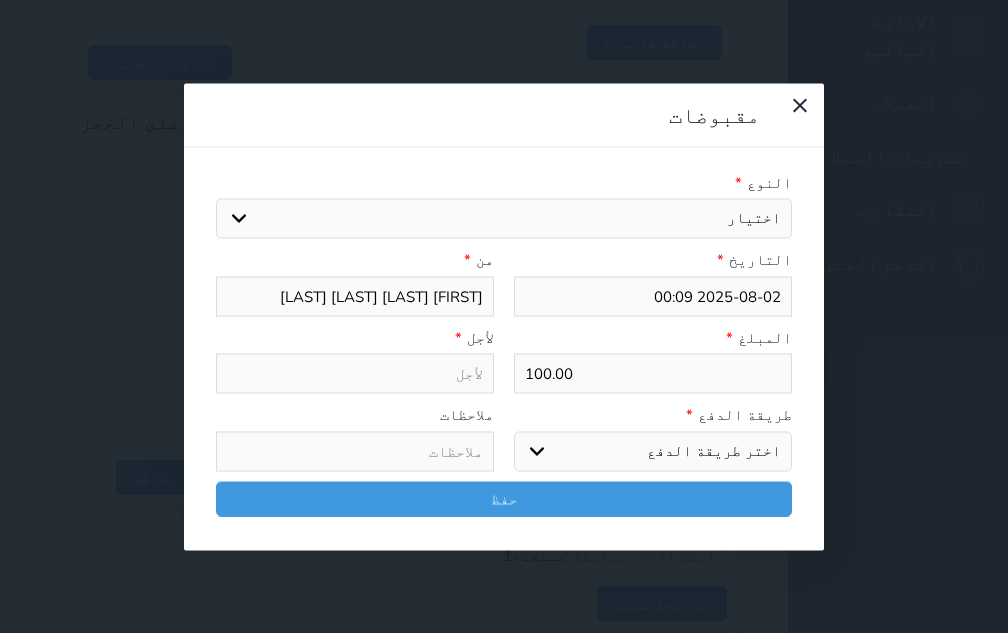 select 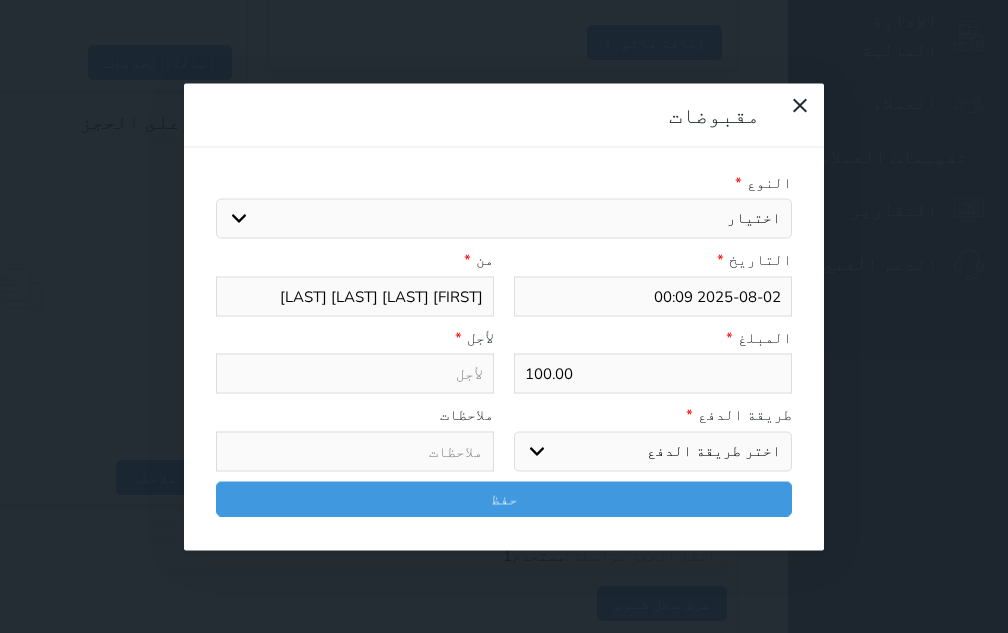select 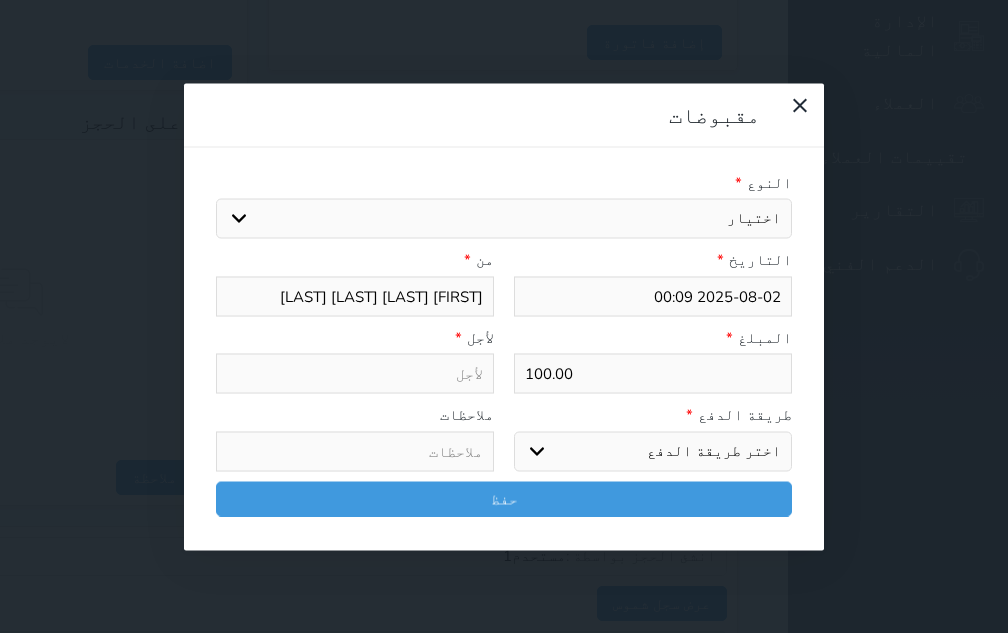 click on "اختر طريقة الدفع   دفع نقدى   تحويل بنكى   مدى   بطاقة ائتمان   آجل" at bounding box center [653, 451] 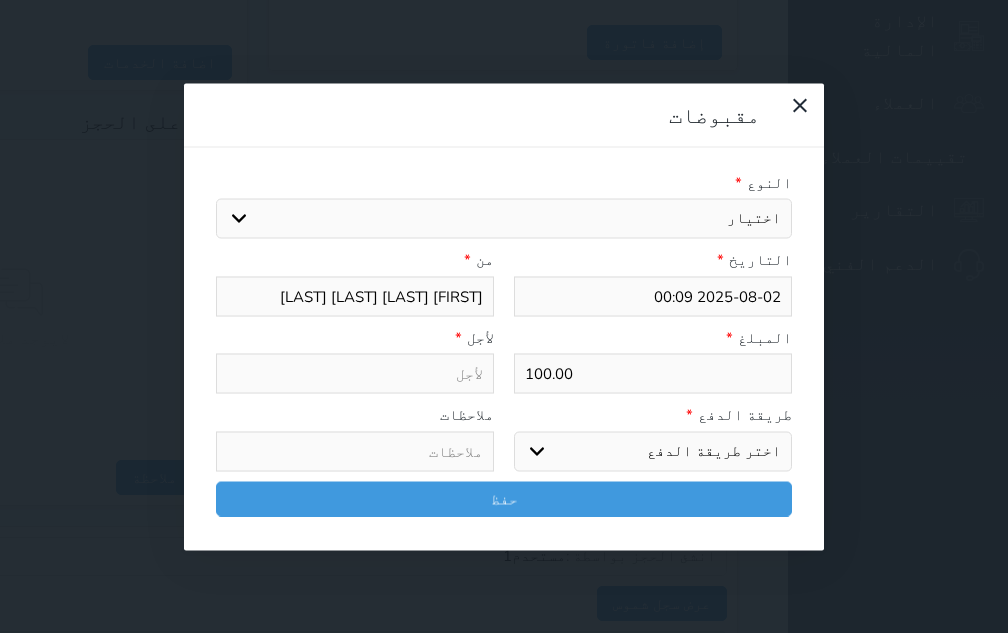 select on "cash" 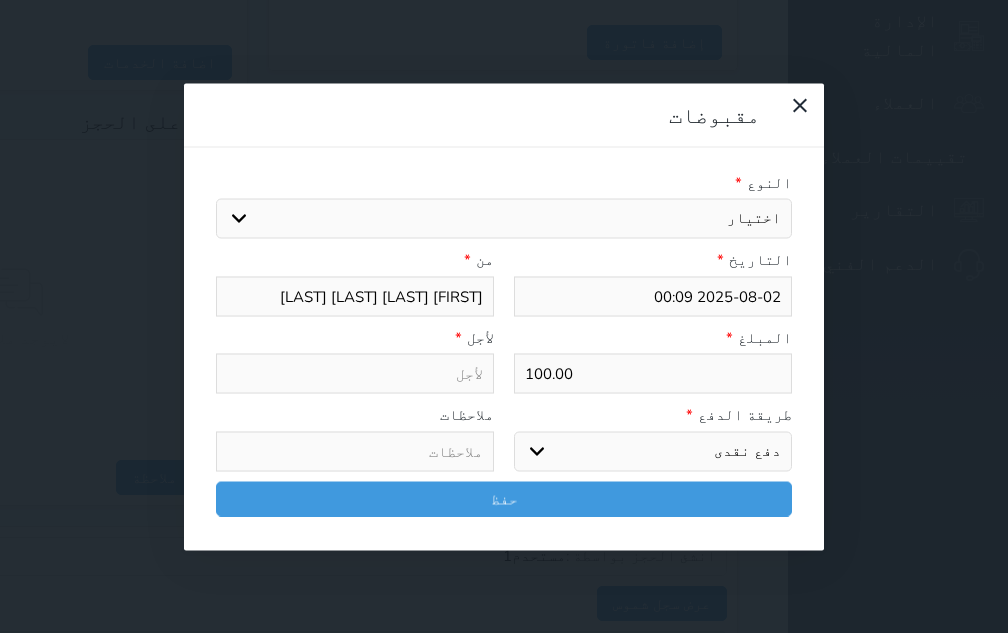 click on "اختر طريقة الدفع   دفع نقدى   تحويل بنكى   مدى   بطاقة ائتمان   آجل" at bounding box center (653, 451) 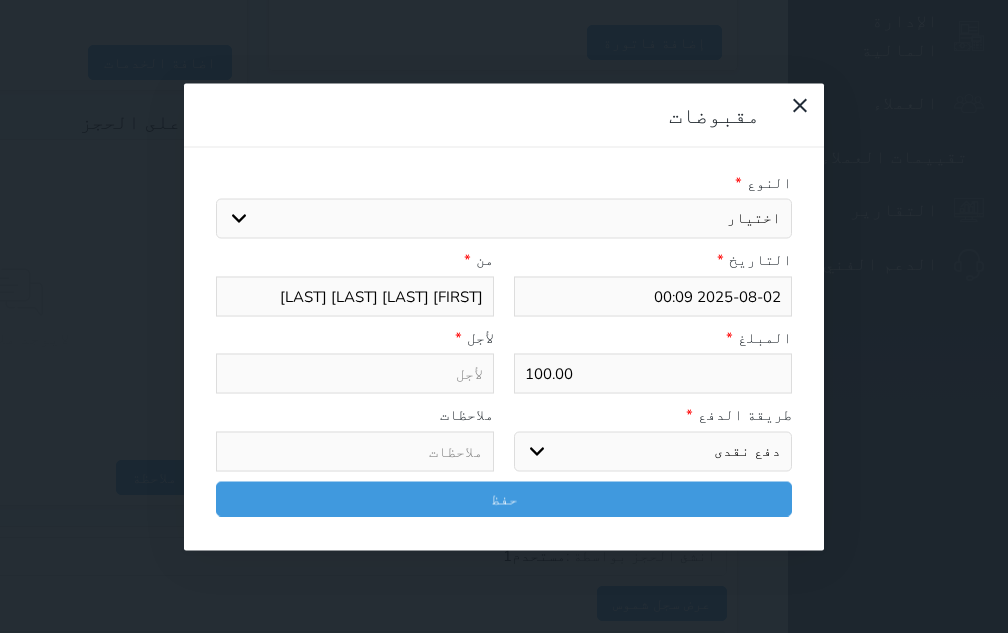 click on "اختيار   مقبوضات عامة قيمة إيجار فواتير تامين عربون لا ينطبق آخر مغسلة واي فاي - الإنترنت مواقف السيارات طعام الأغذية والمشروبات مشروبات المشروبات الباردة المشروبات الساخنة الإفطار غداء عشاء مخبز و كعك حمام سباحة الصالة الرياضية سبا و خدمات الجمال اختيار وإسقاط (خدمات النقل) ميني بار كابل - تلفزيون سرير إضافي تصفيف الشعر التسوق خدمات الجولات السياحية المنظمة خدمات الدليل السياحي فواتير البوفية" at bounding box center (504, 219) 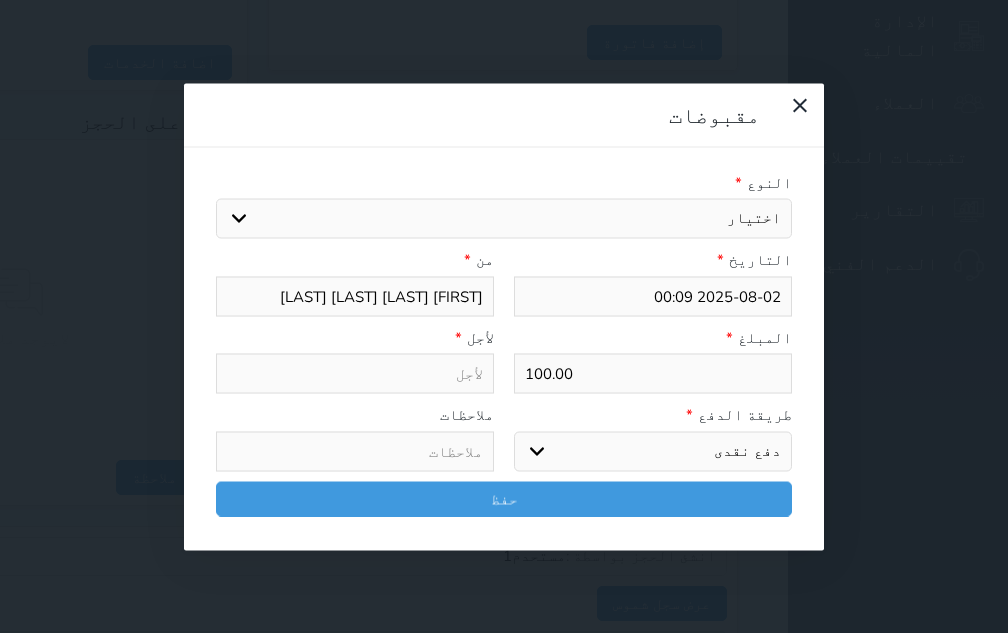 select on "2470" 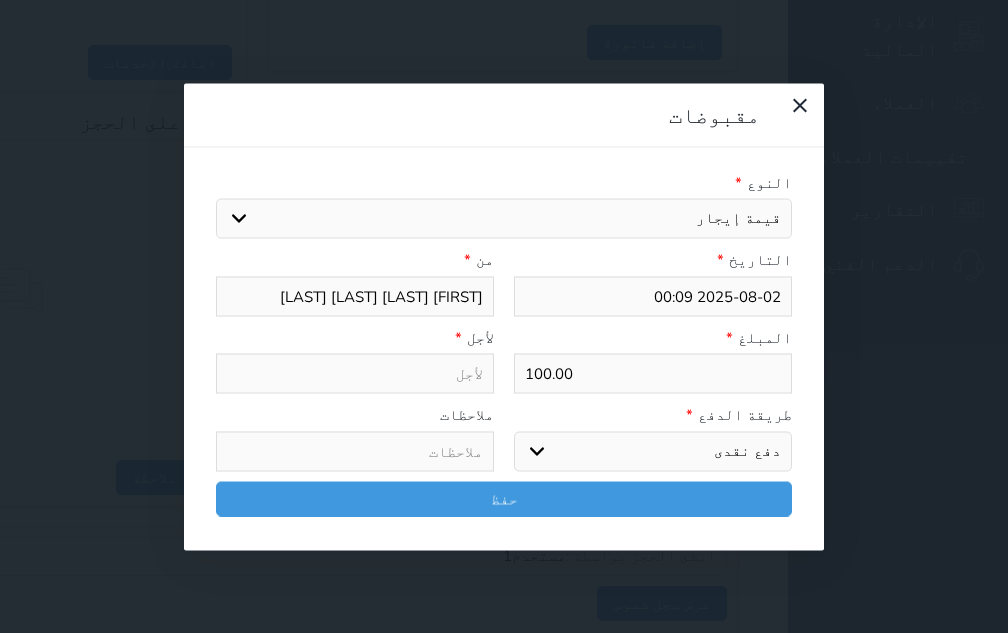 click on "اختيار   مقبوضات عامة قيمة إيجار فواتير تامين عربون لا ينطبق آخر مغسلة واي فاي - الإنترنت مواقف السيارات طعام الأغذية والمشروبات مشروبات المشروبات الباردة المشروبات الساخنة الإفطار غداء عشاء مخبز و كعك حمام سباحة الصالة الرياضية سبا و خدمات الجمال اختيار وإسقاط (خدمات النقل) ميني بار كابل - تلفزيون سرير إضافي تصفيف الشعر التسوق خدمات الجولات السياحية المنظمة خدمات الدليل السياحي فواتير البوفية" at bounding box center (504, 219) 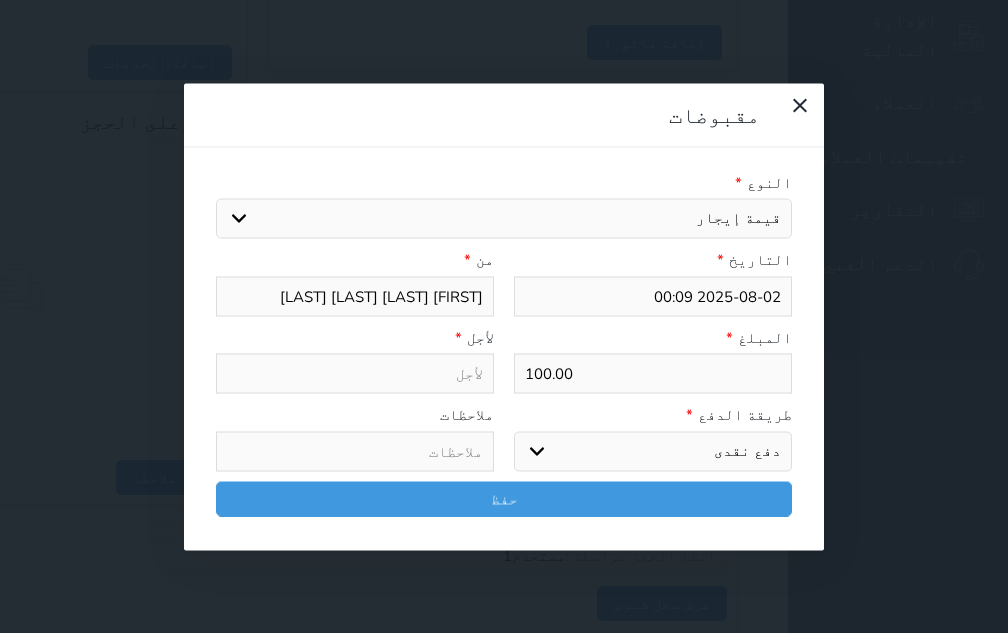 type on "قيمة إيجار - الوحدة - 103" 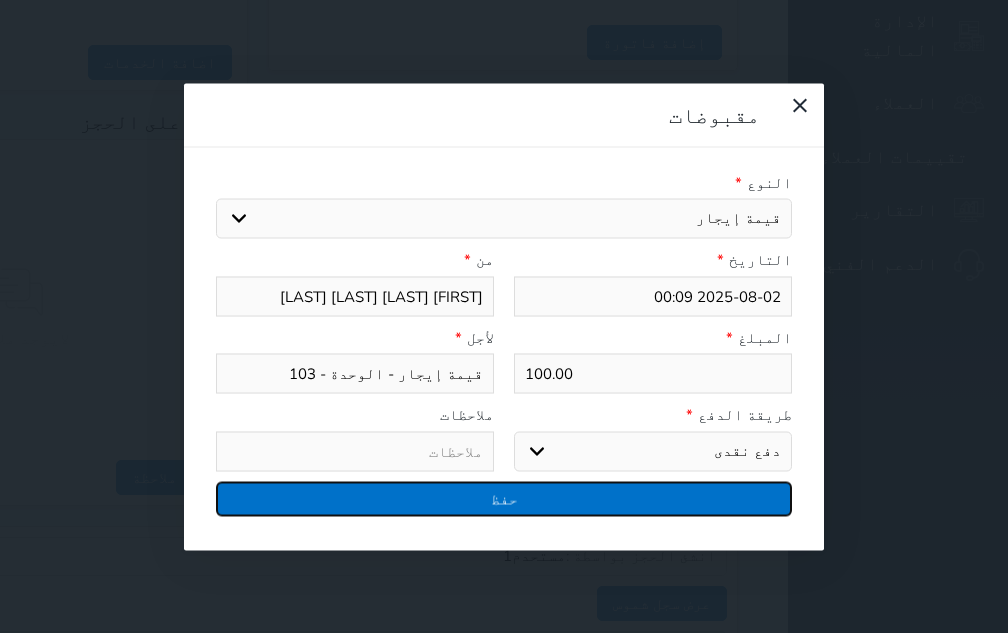 click on "حفظ" at bounding box center [504, 498] 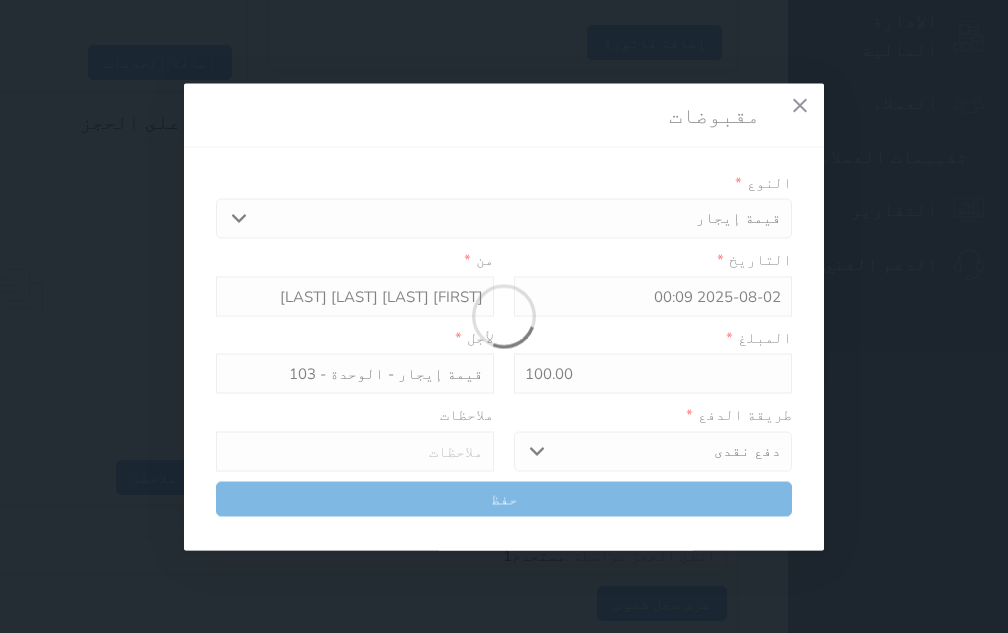 select 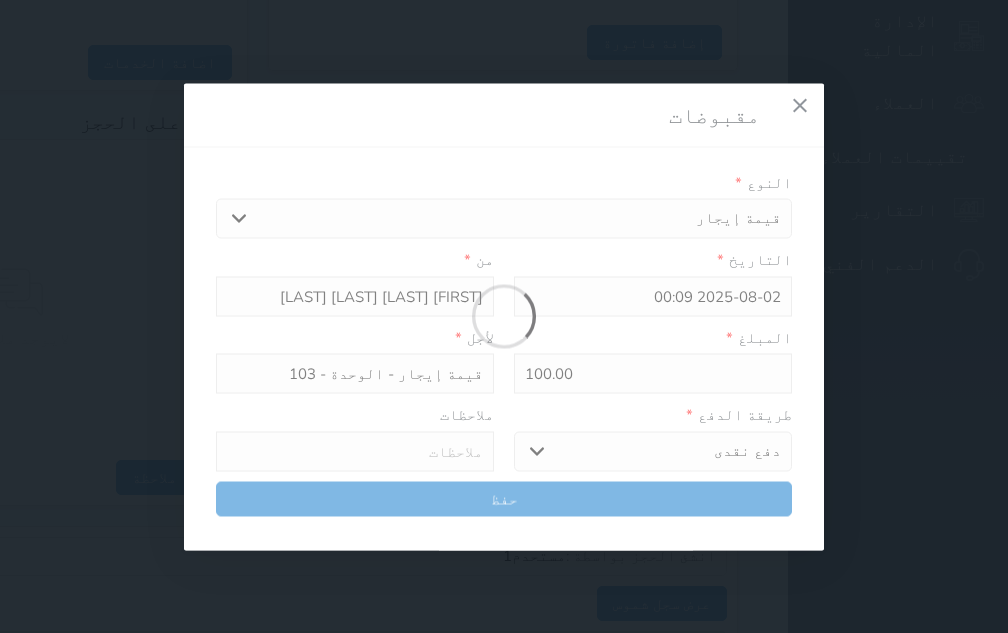 type 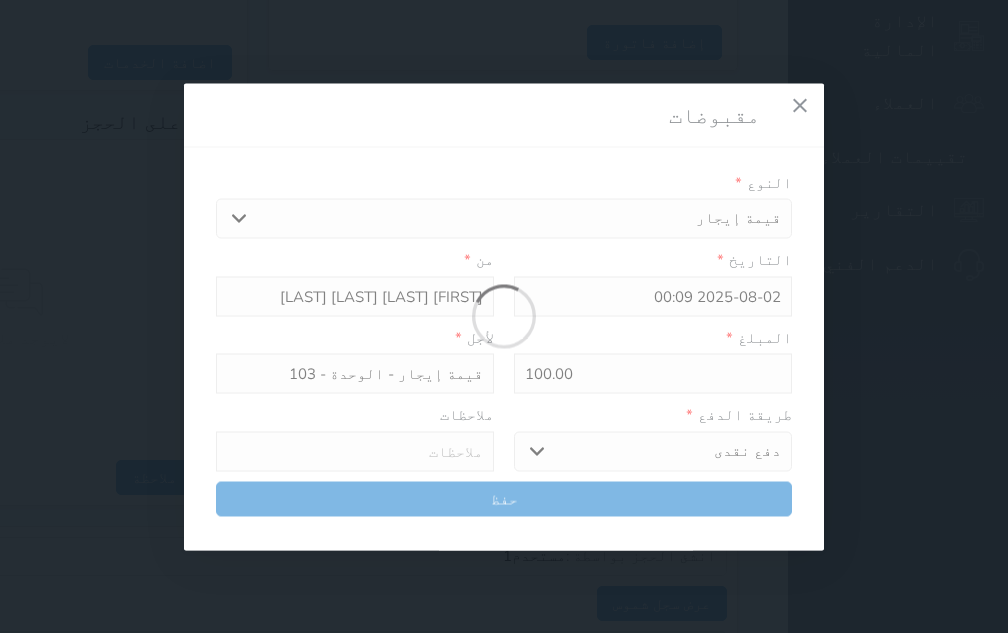 type on "0" 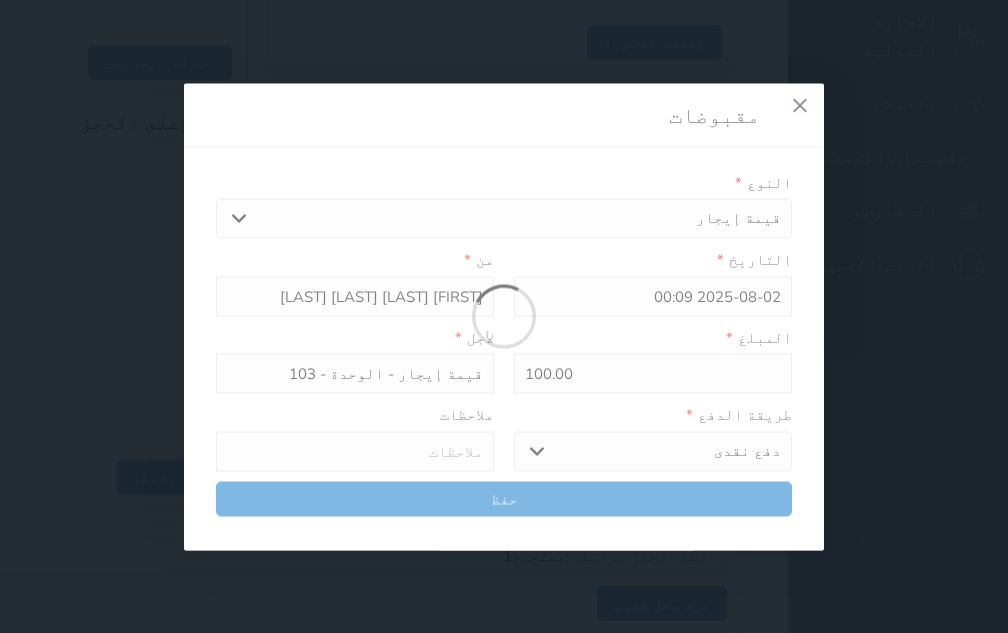 select 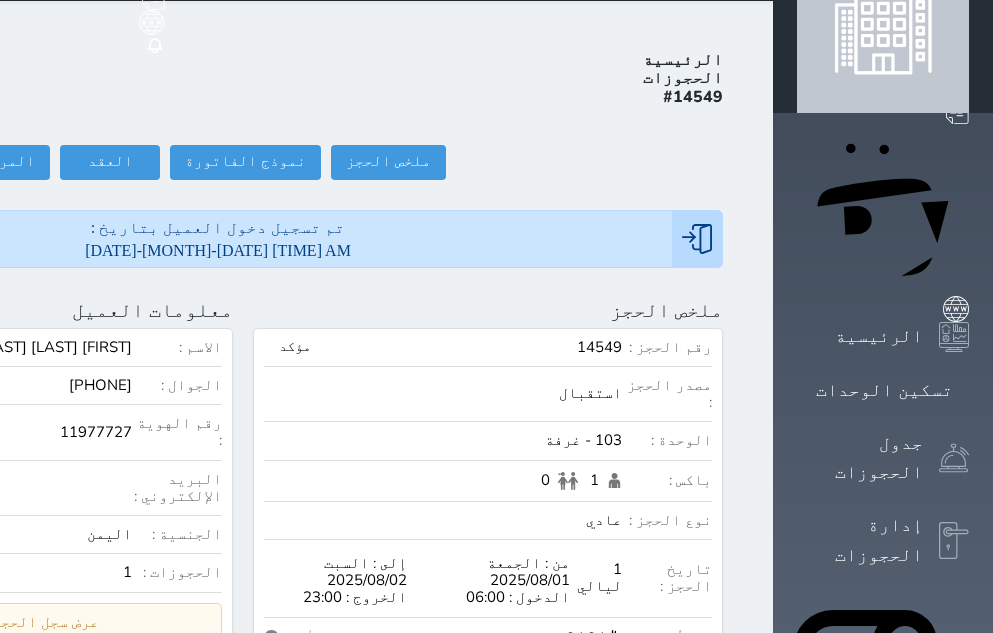 scroll, scrollTop: 0, scrollLeft: 0, axis: both 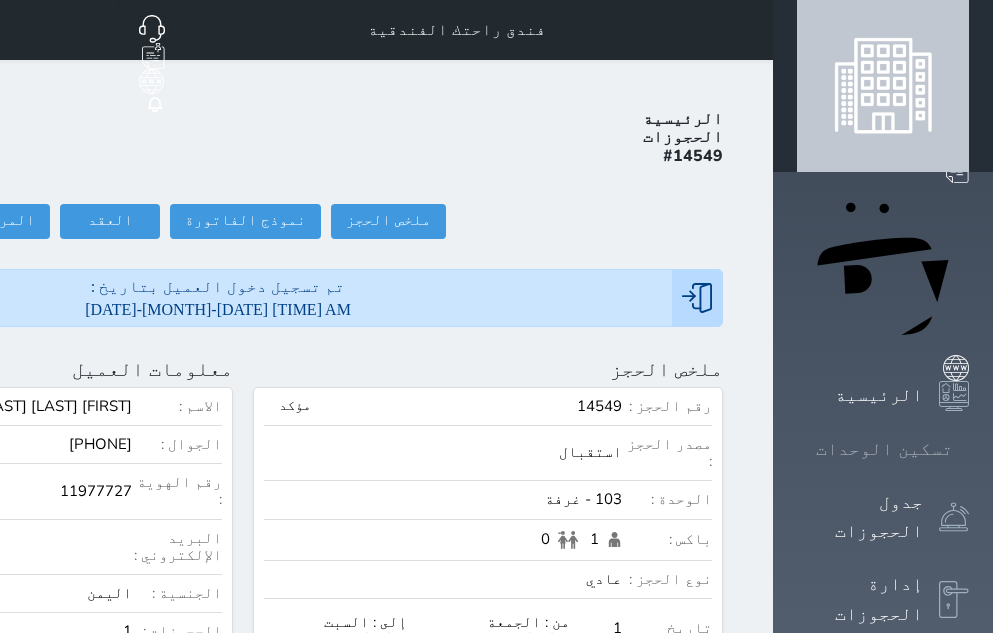 click on "تسكين الوحدات" at bounding box center (884, 449) 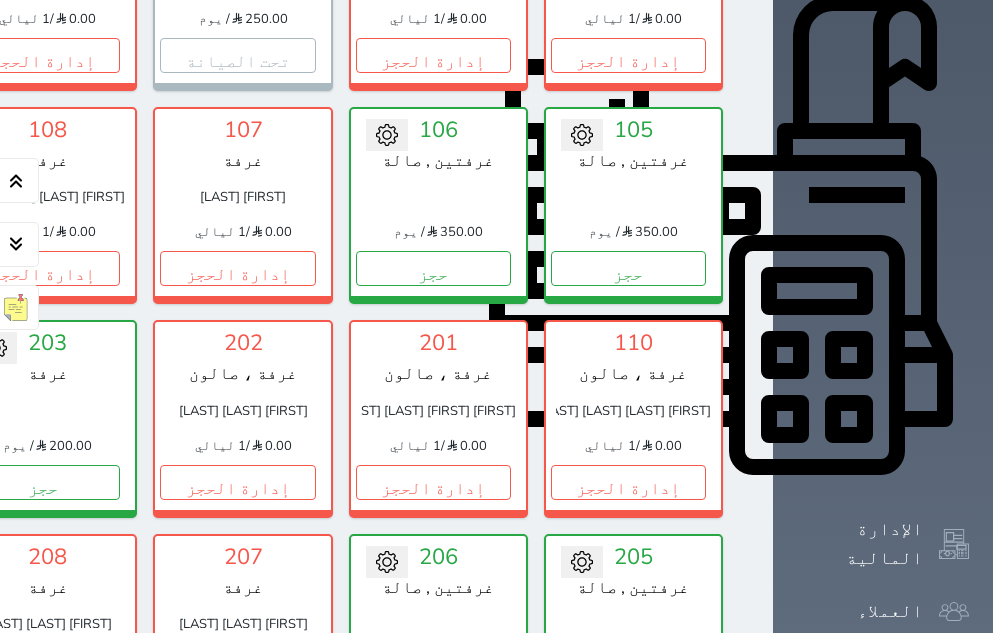 scroll, scrollTop: 660, scrollLeft: 0, axis: vertical 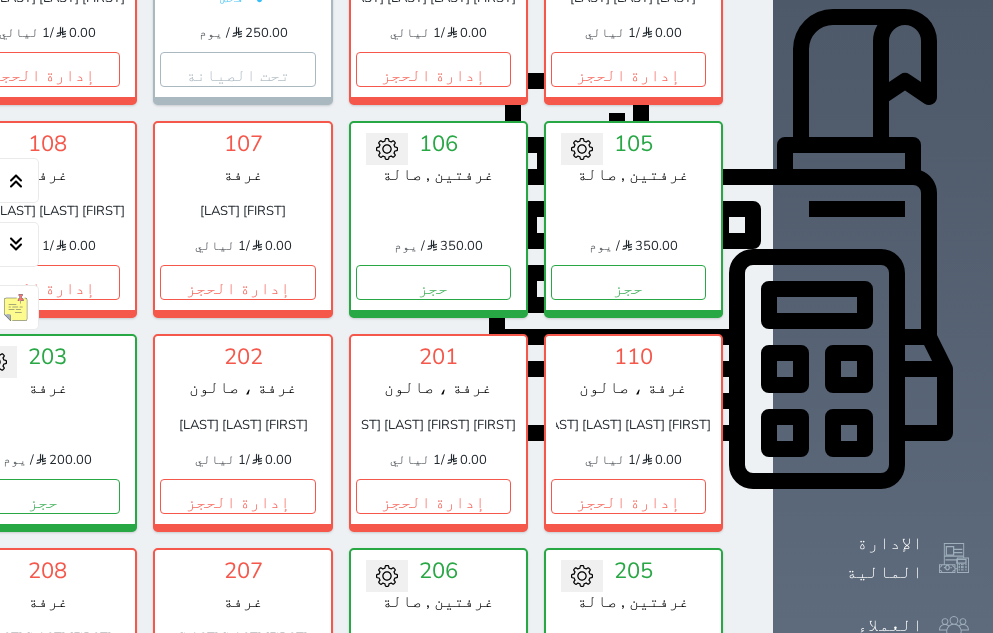 click on "إدارة الحجز" at bounding box center [-153, 282] 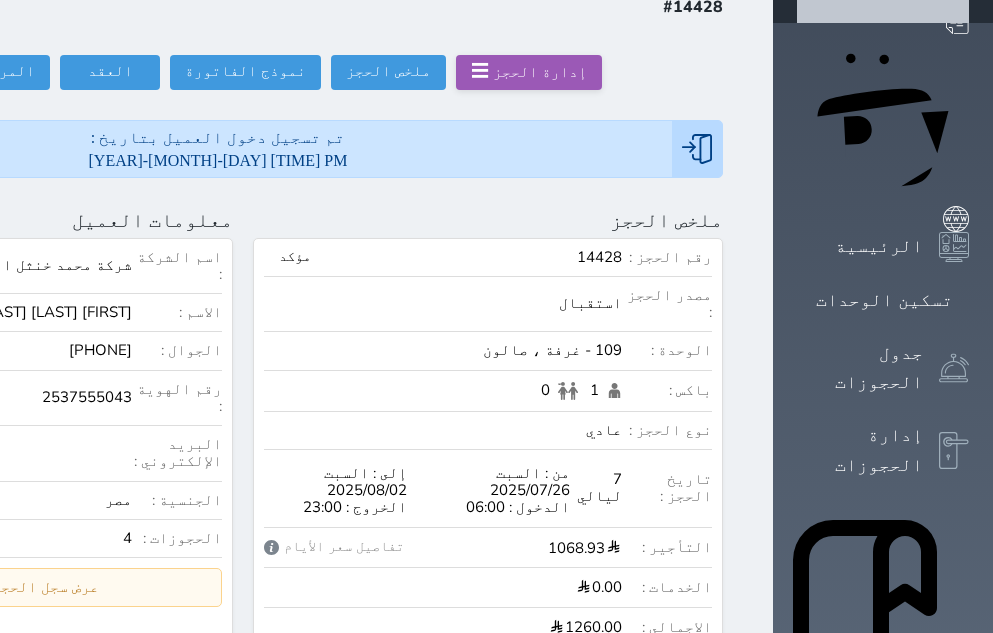 scroll, scrollTop: 0, scrollLeft: 0, axis: both 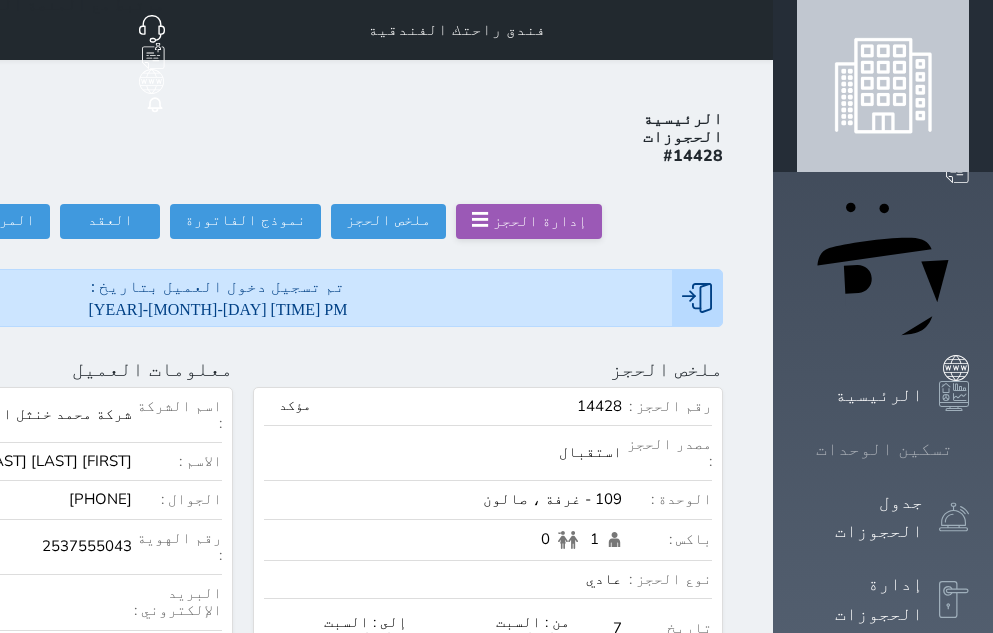 click on "تسكين الوحدات" at bounding box center (884, 449) 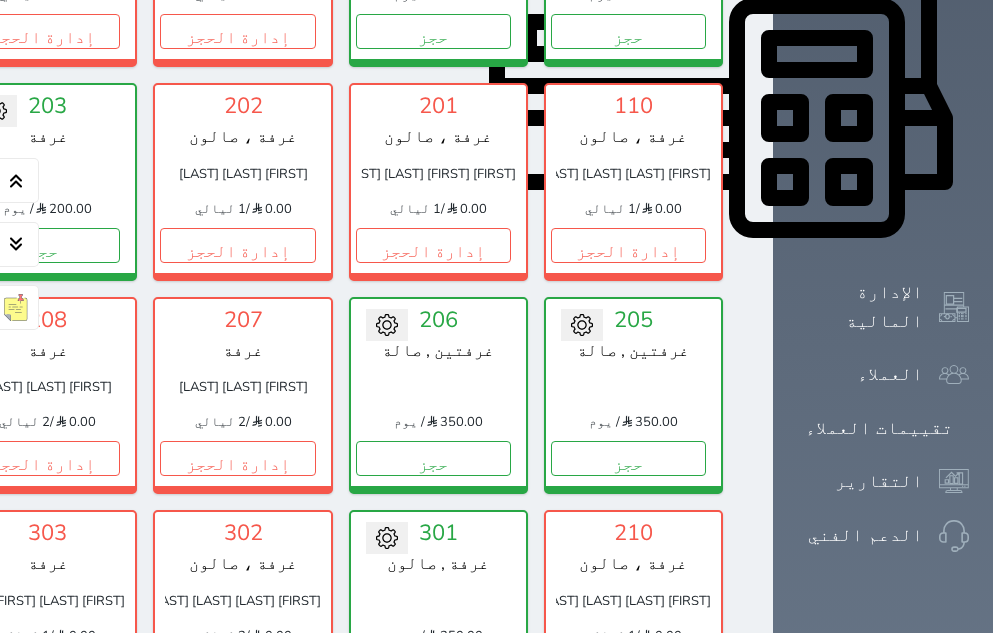 scroll, scrollTop: 960, scrollLeft: 0, axis: vertical 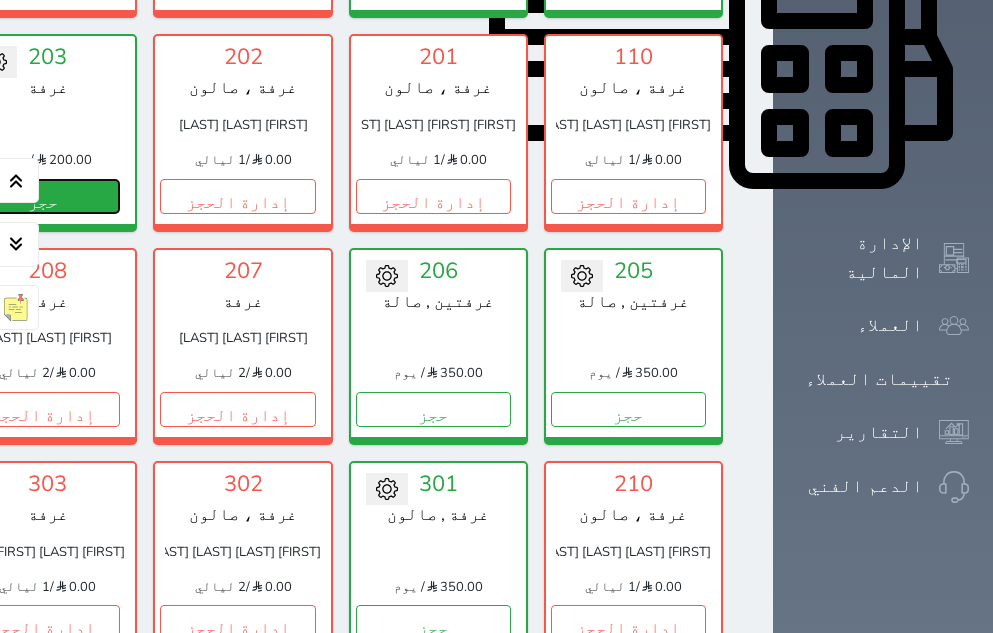 click on "حجز" at bounding box center [42, 196] 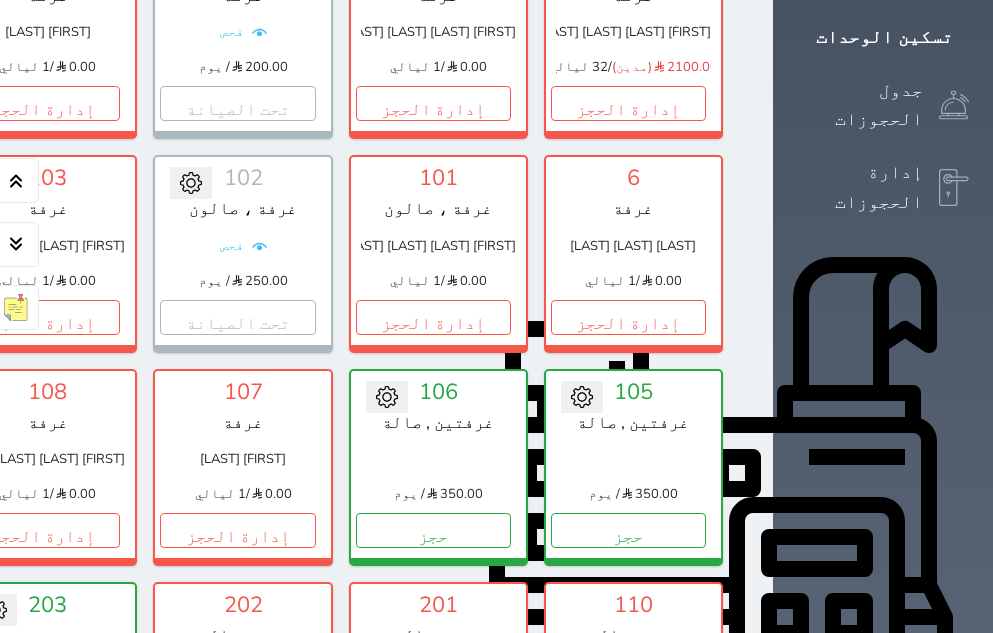 select on "1" 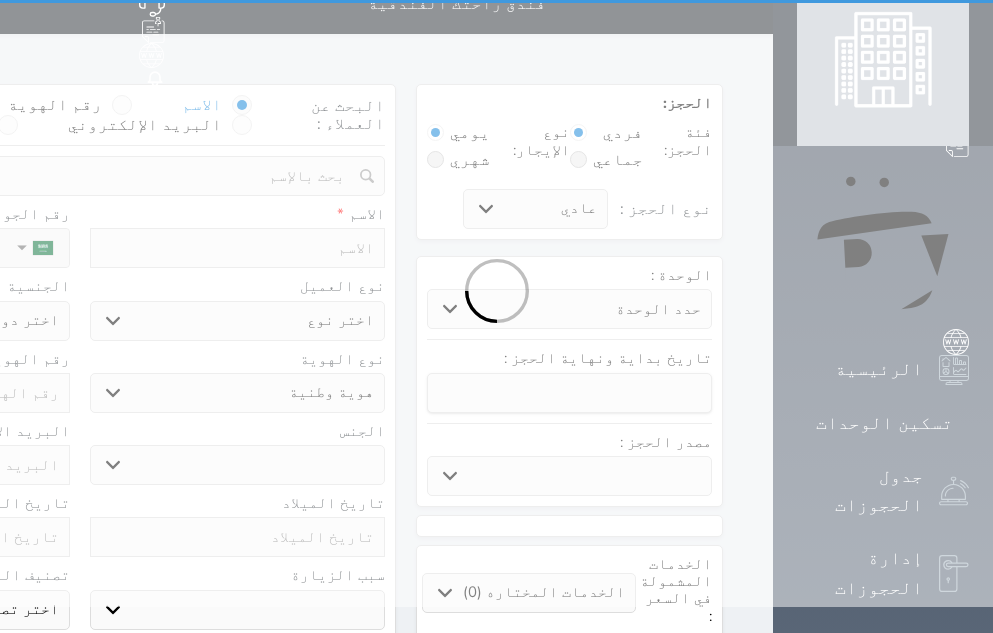scroll, scrollTop: 0, scrollLeft: 0, axis: both 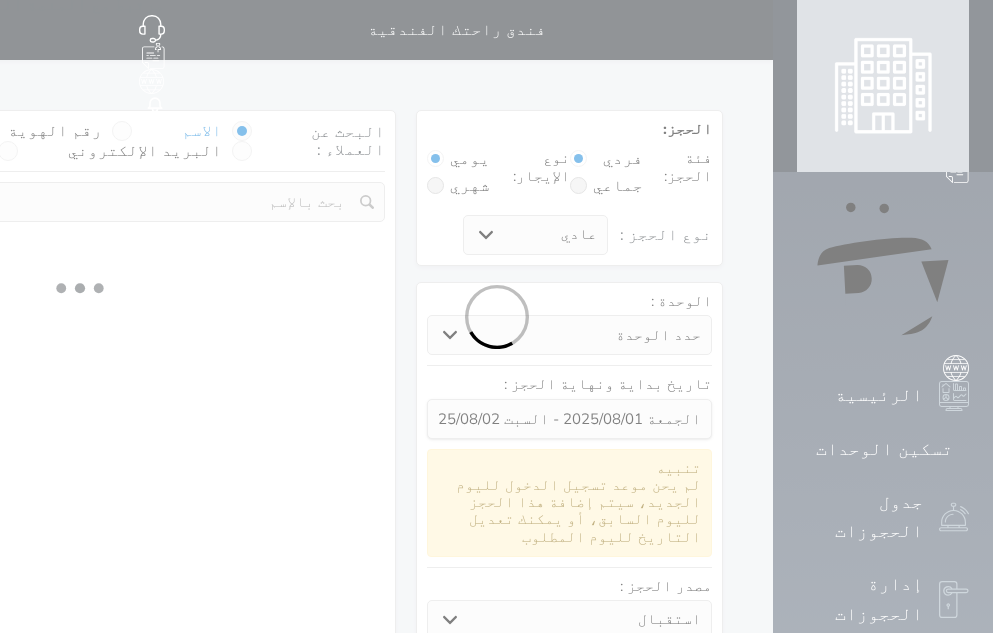 select 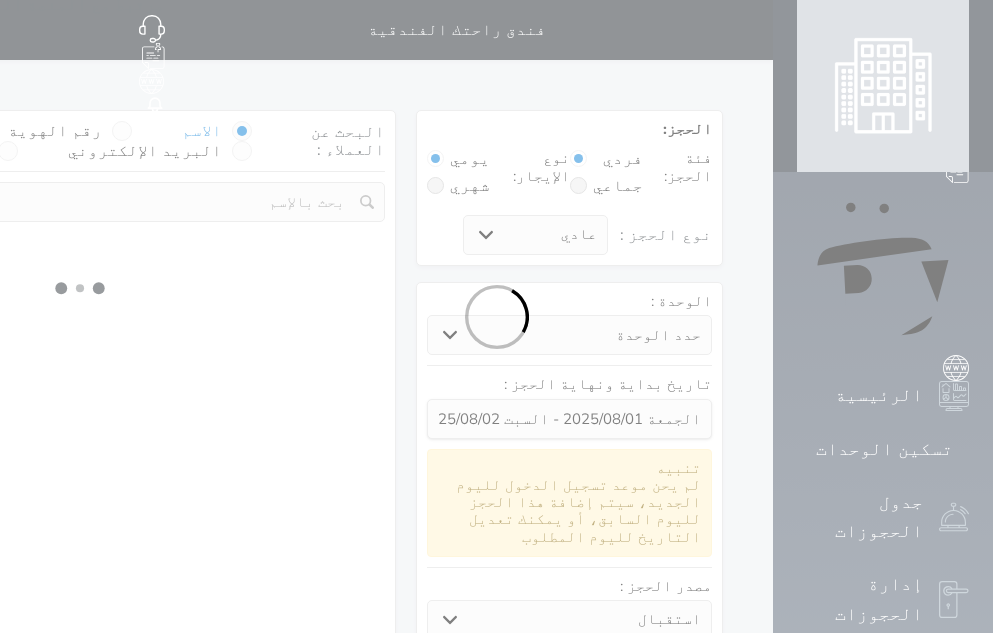 select on "1" 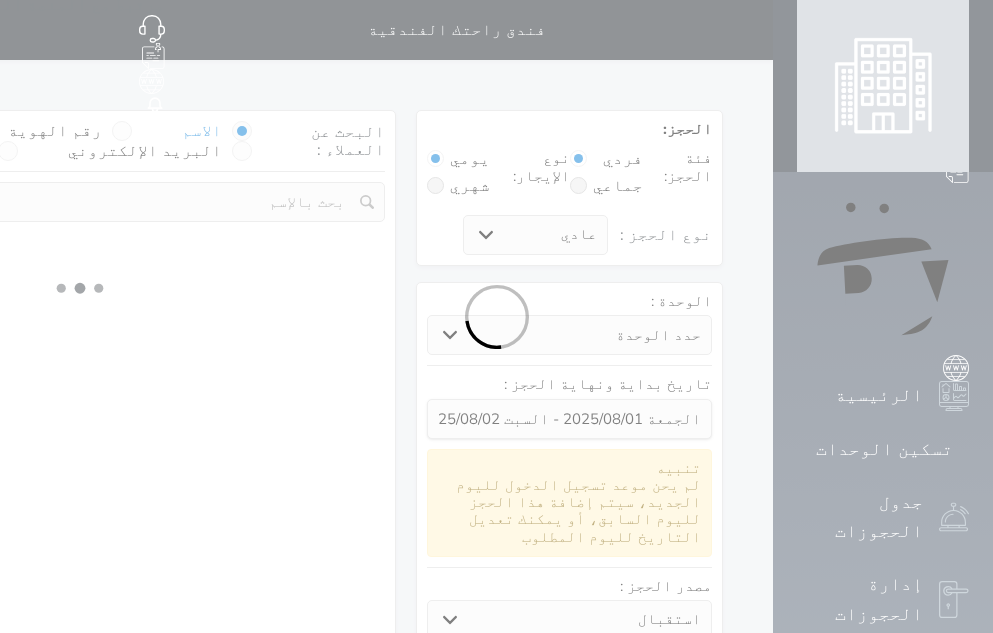 select on "113" 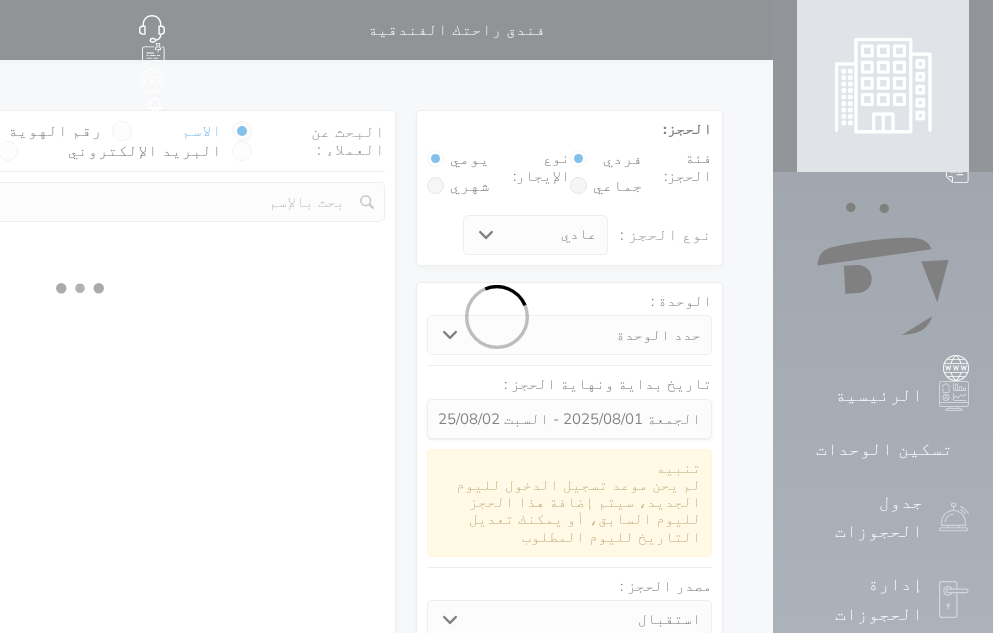 select on "1" 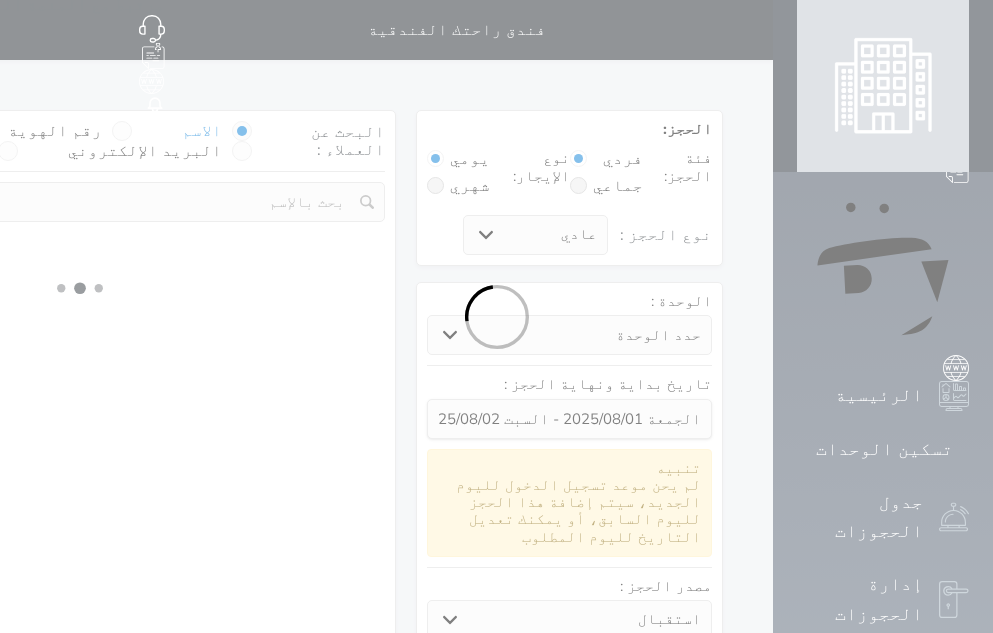 select 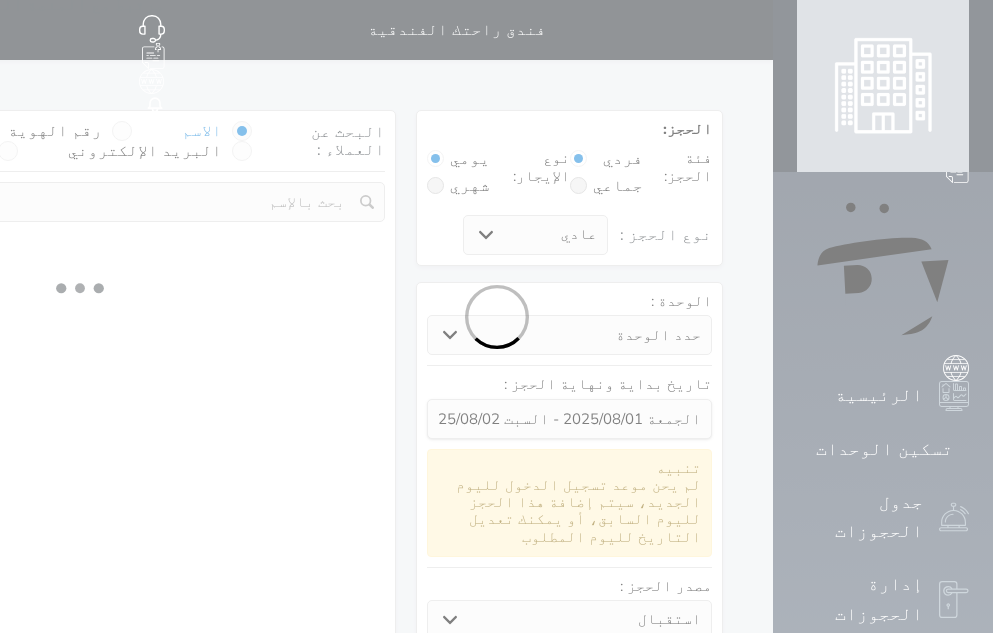 select on "7" 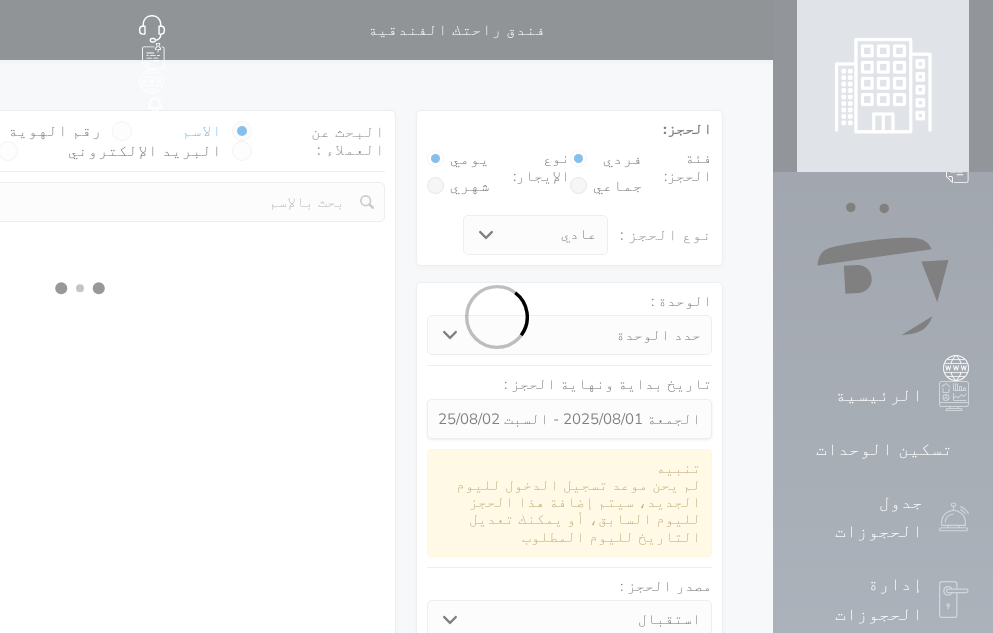 select 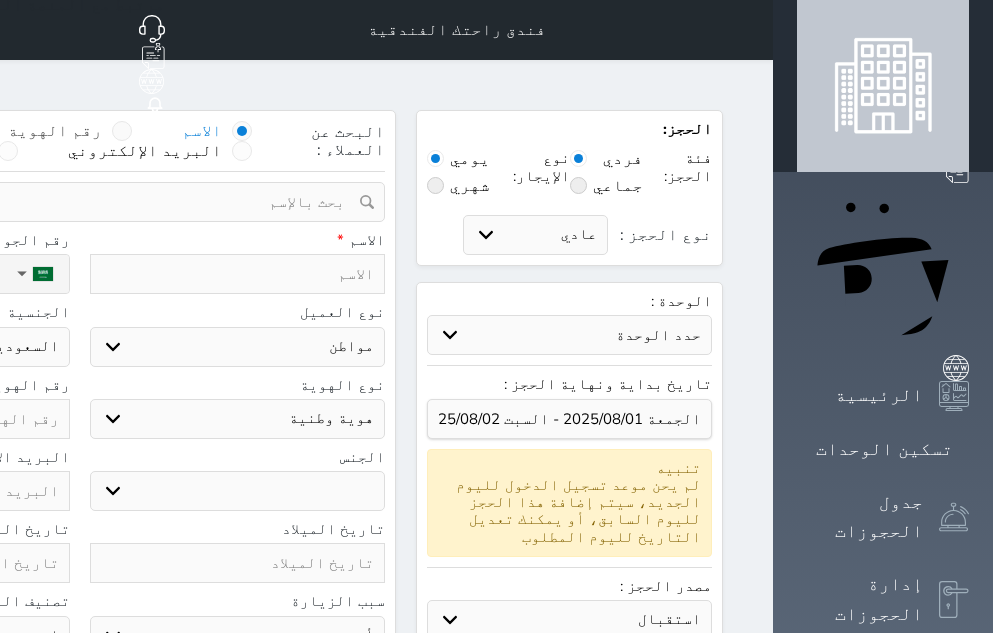select 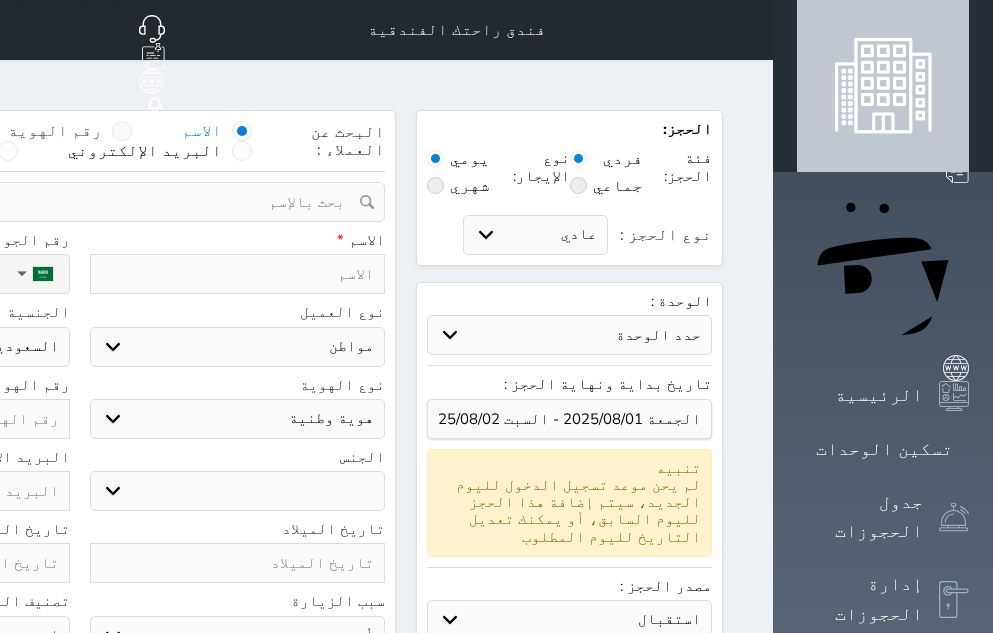 select 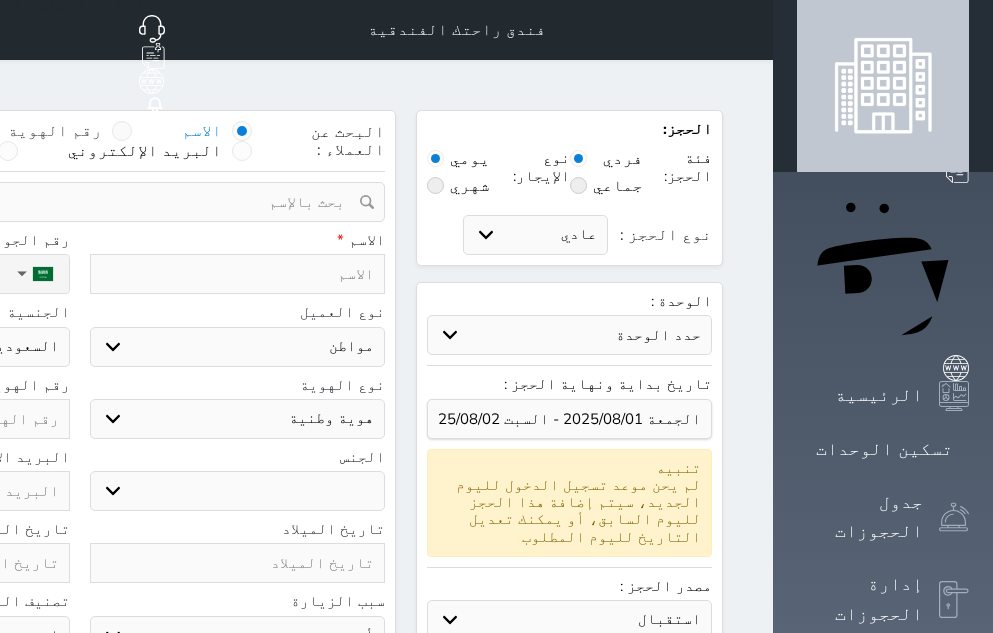select 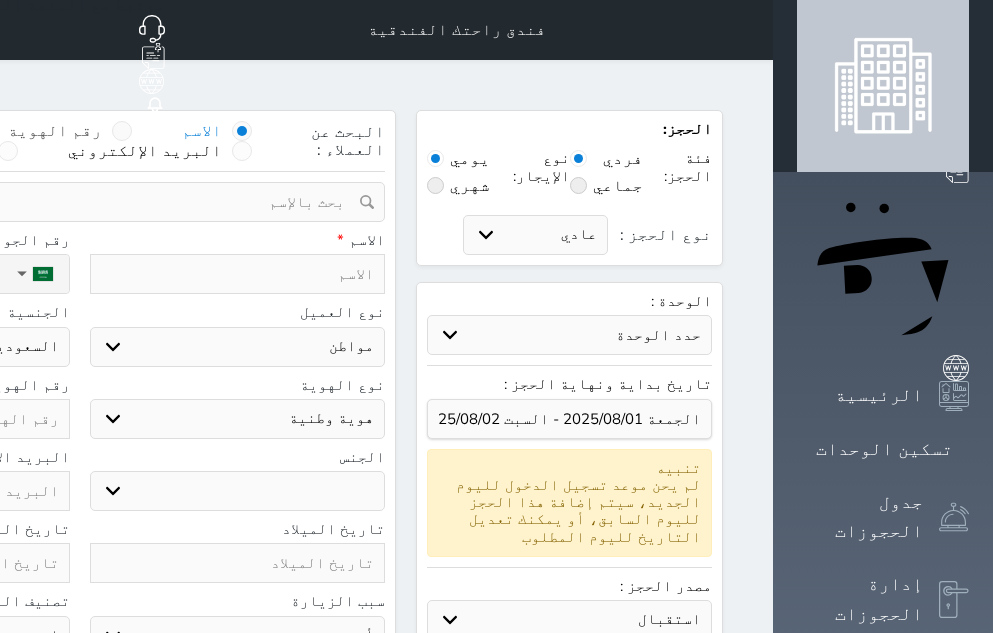 click at bounding box center [122, 131] 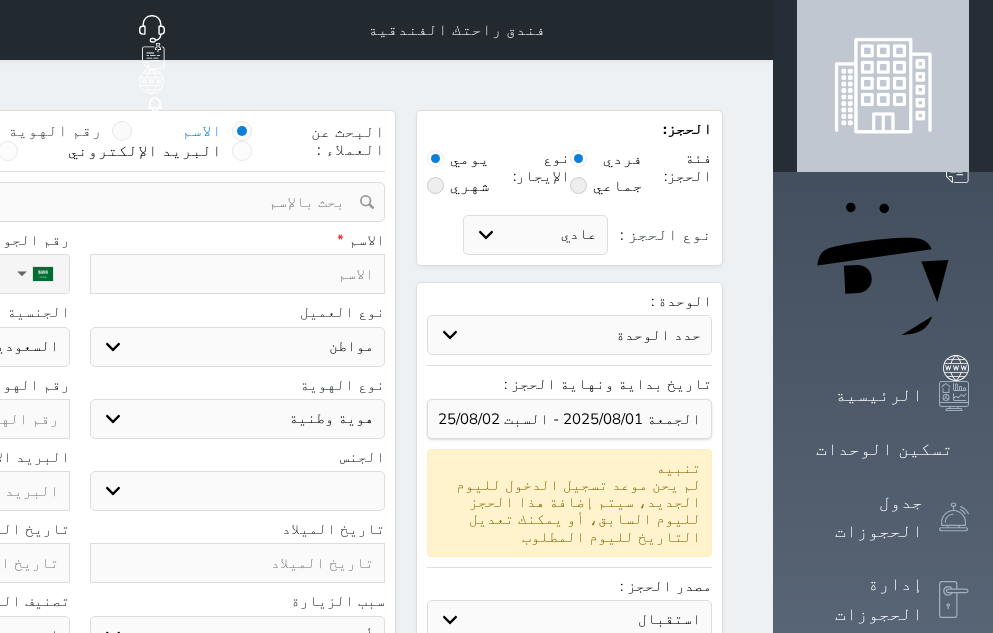 click on "رقم الهوية" at bounding box center [102, 141] 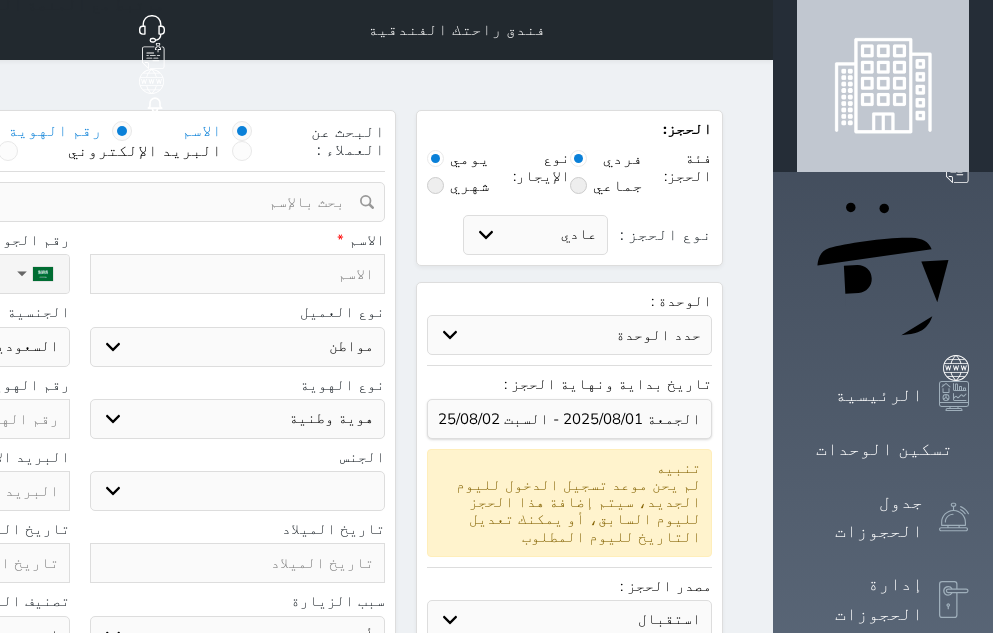 select 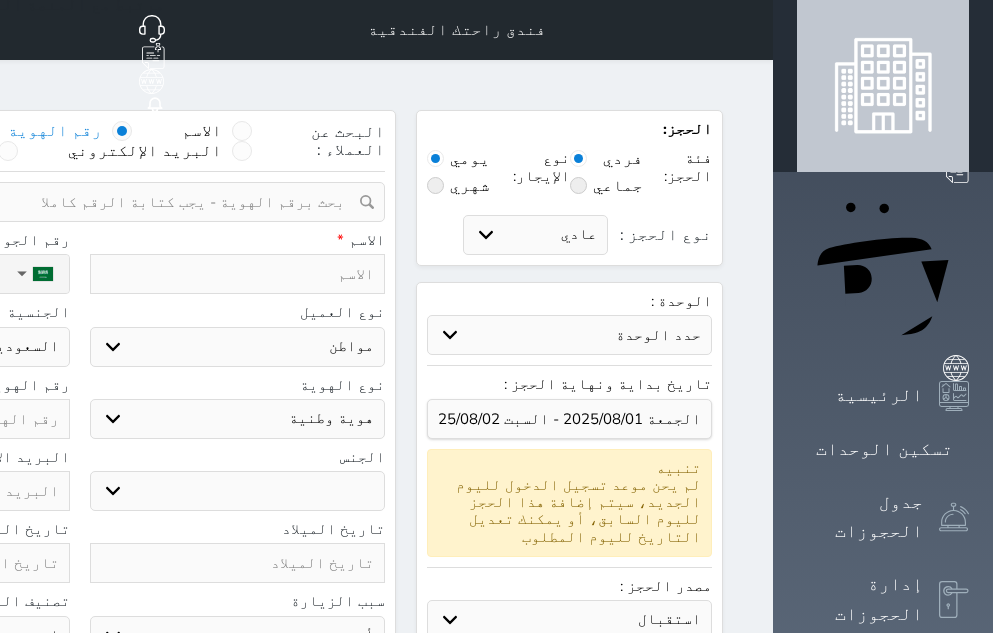 click at bounding box center [72, 202] 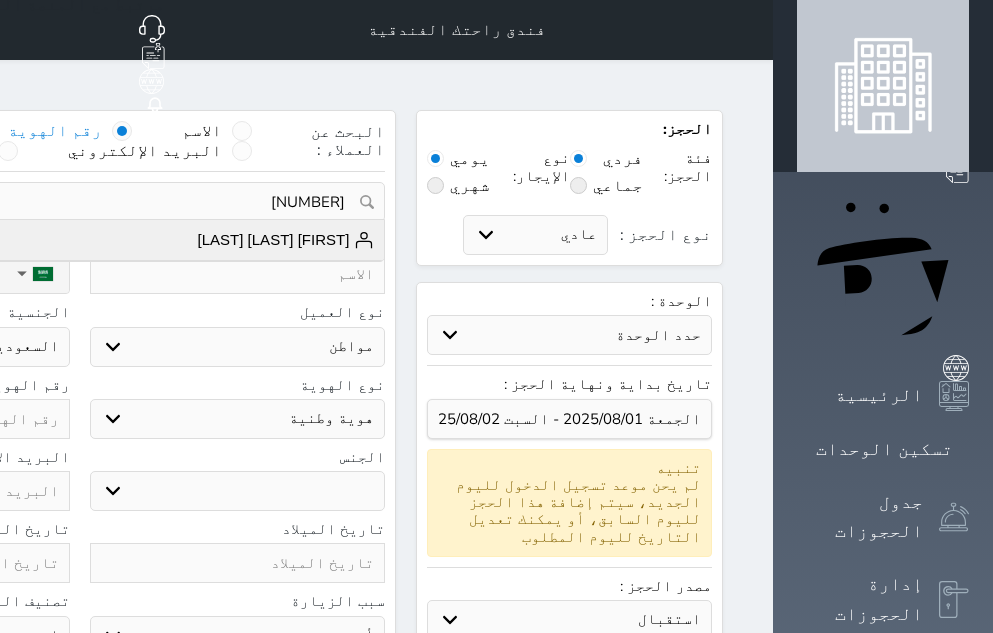click on "[FIRST] [LAST] [LAST]" at bounding box center (286, 240) 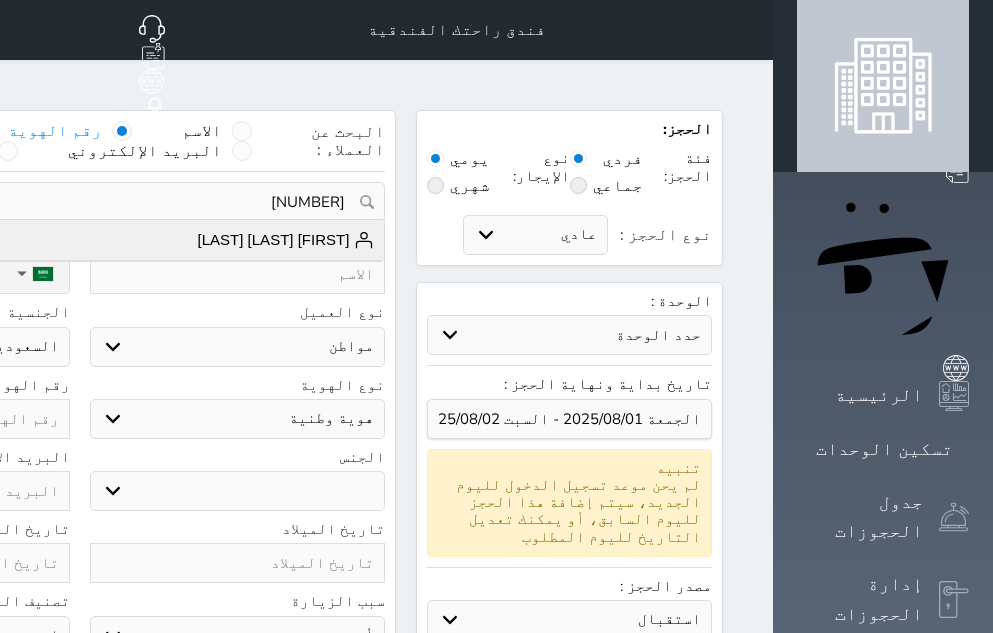 type on "[FIRST] [LAST] [LAST] [LAST]  ||  [PHONE]" 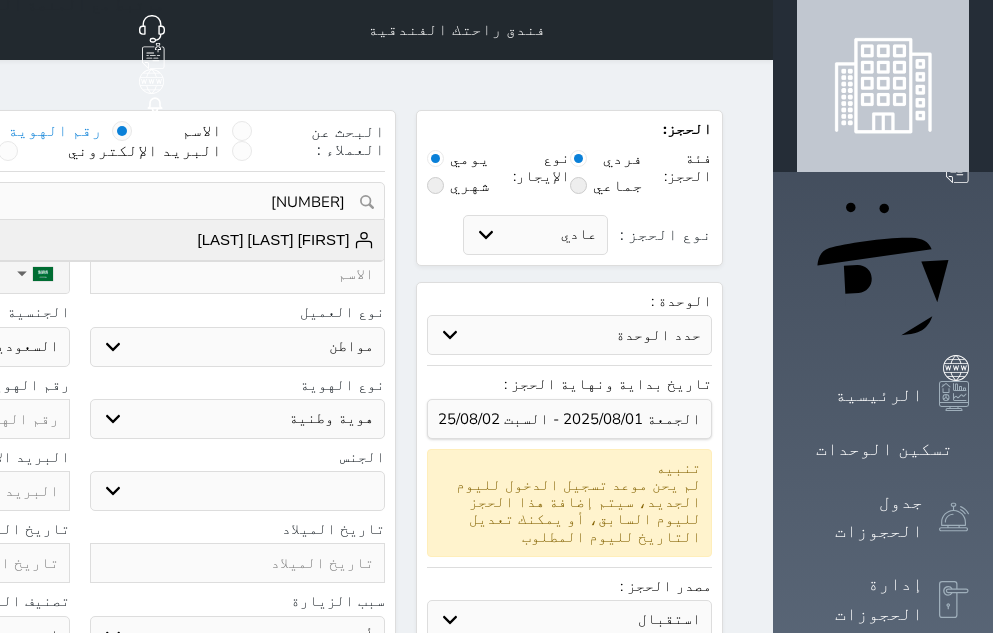type on "[NUMBER]" 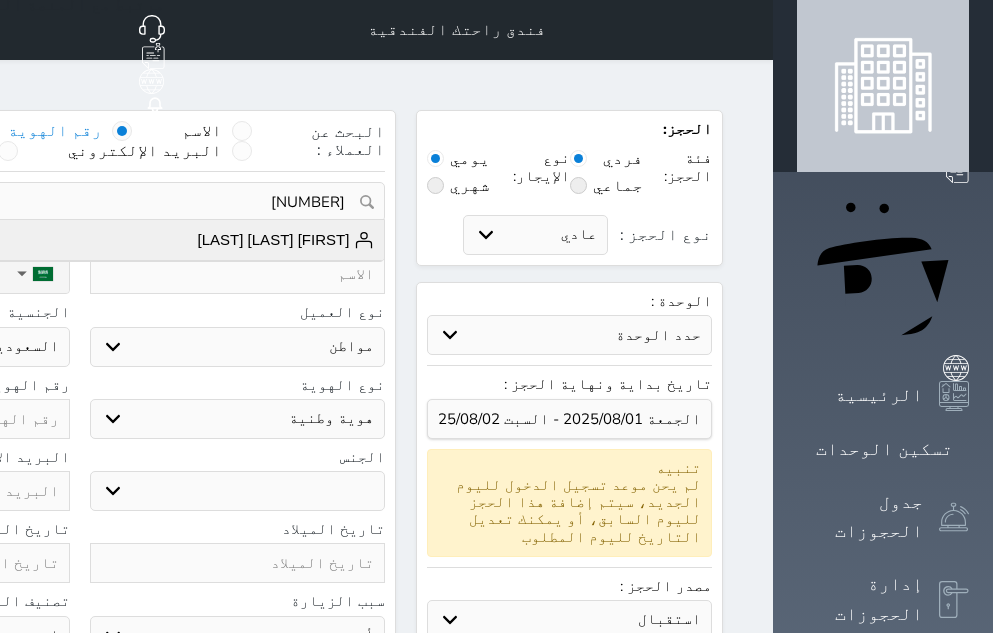 select on "male" 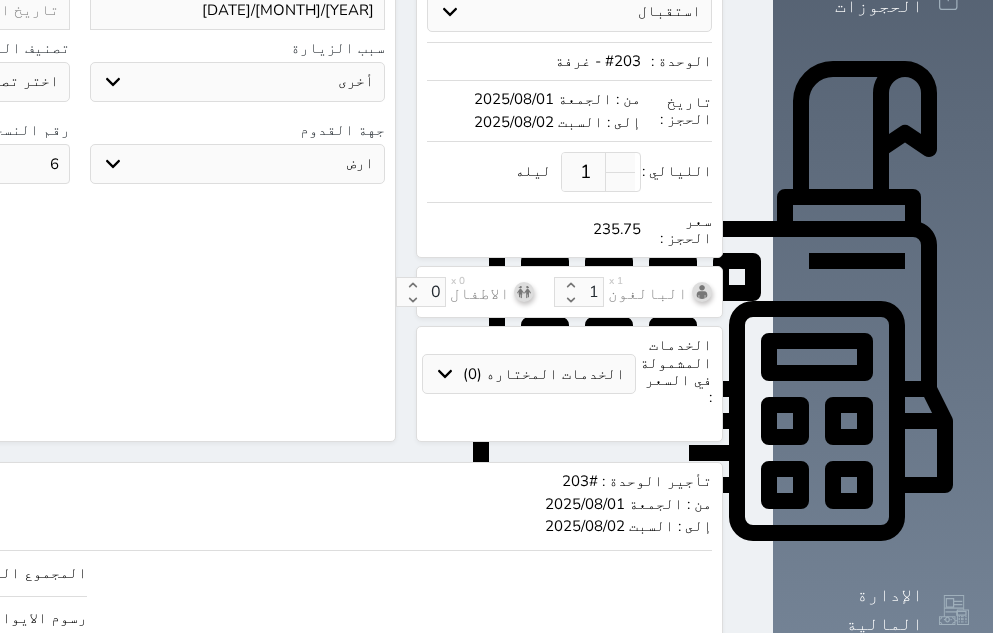 scroll, scrollTop: 730, scrollLeft: 0, axis: vertical 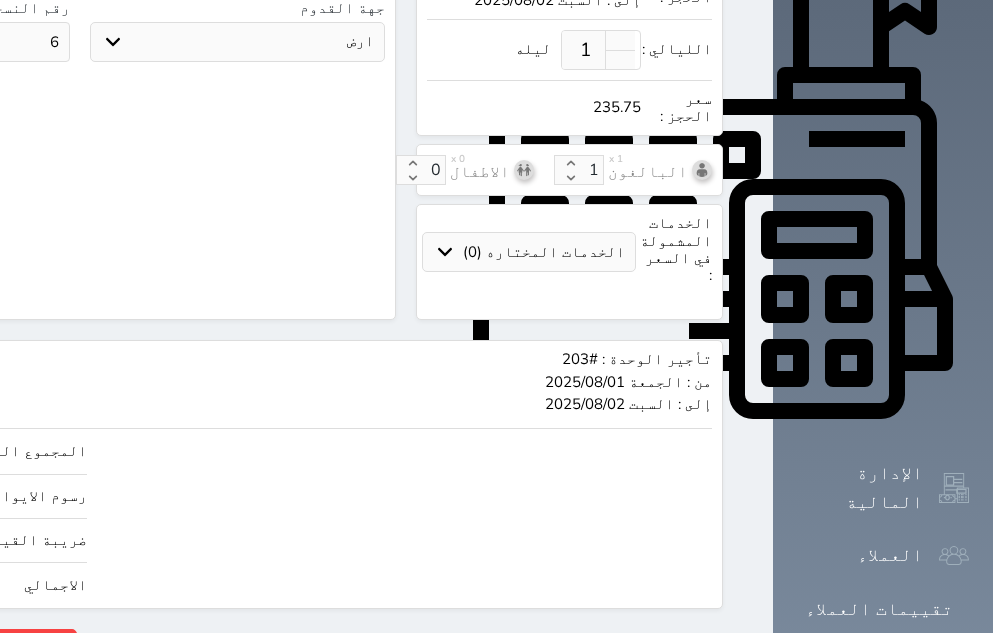 drag, startPoint x: 56, startPoint y: 540, endPoint x: 130, endPoint y: 536, distance: 74.10803 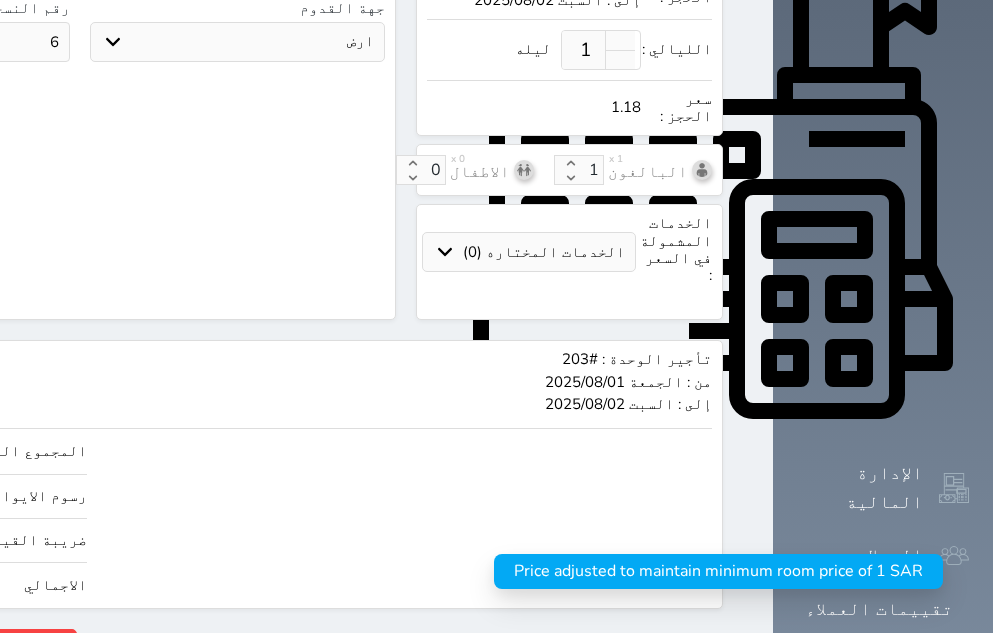 type on "1" 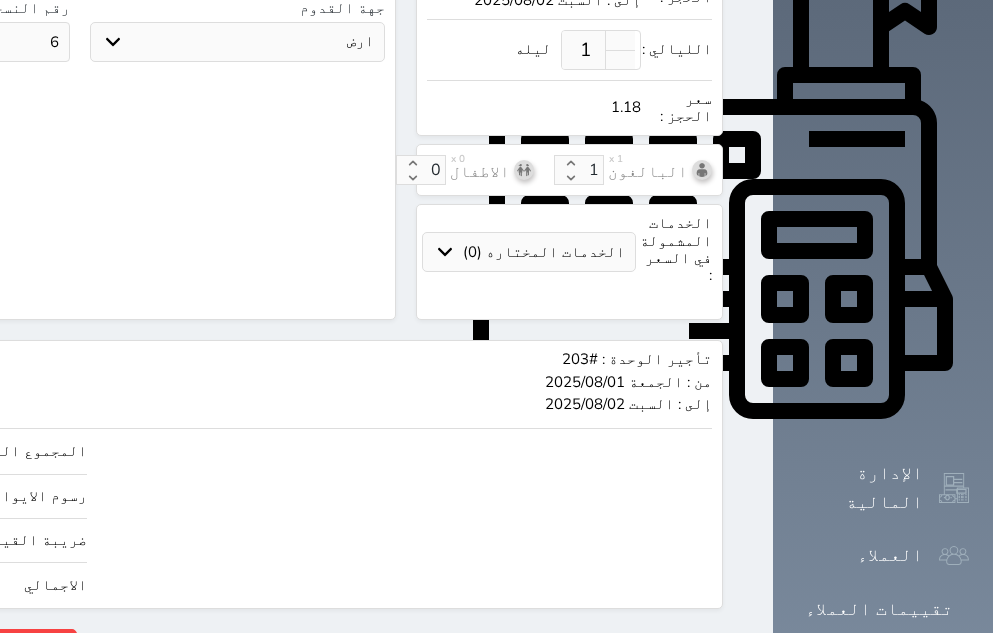 type on "1" 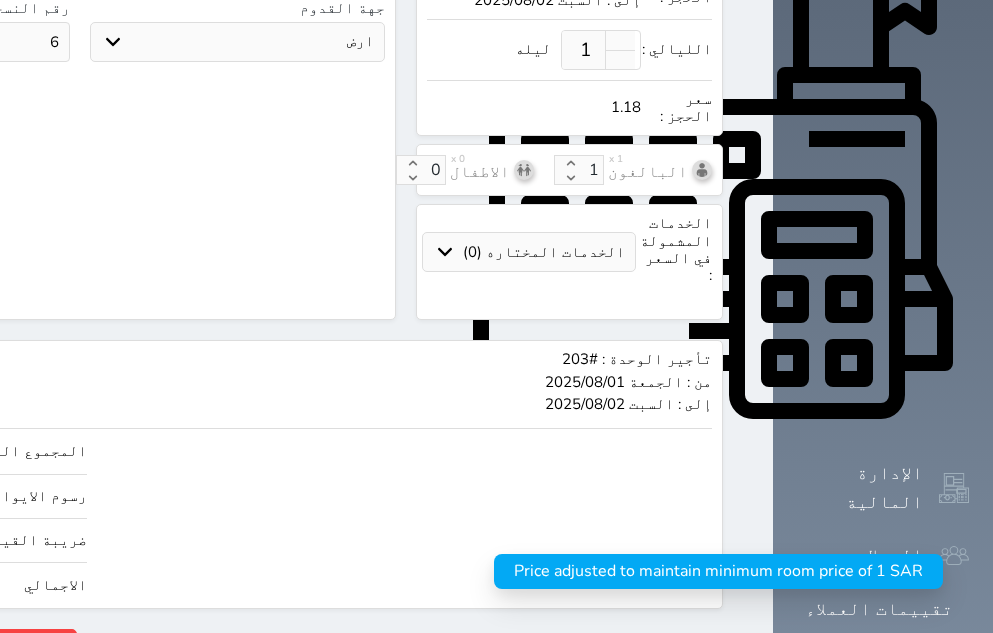 type on "8.48" 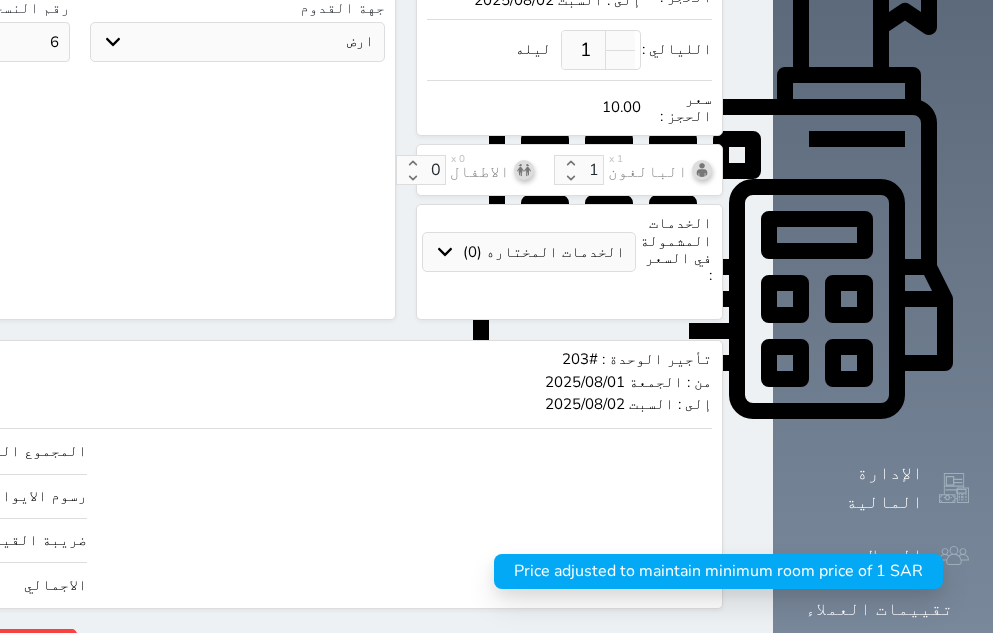 type on "84.84" 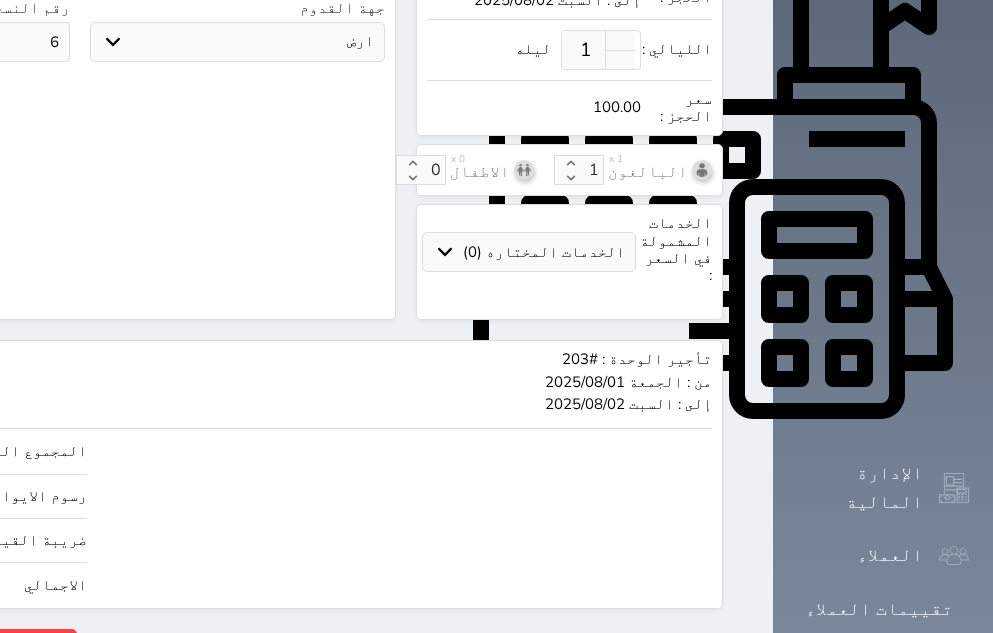 type on "100.00" 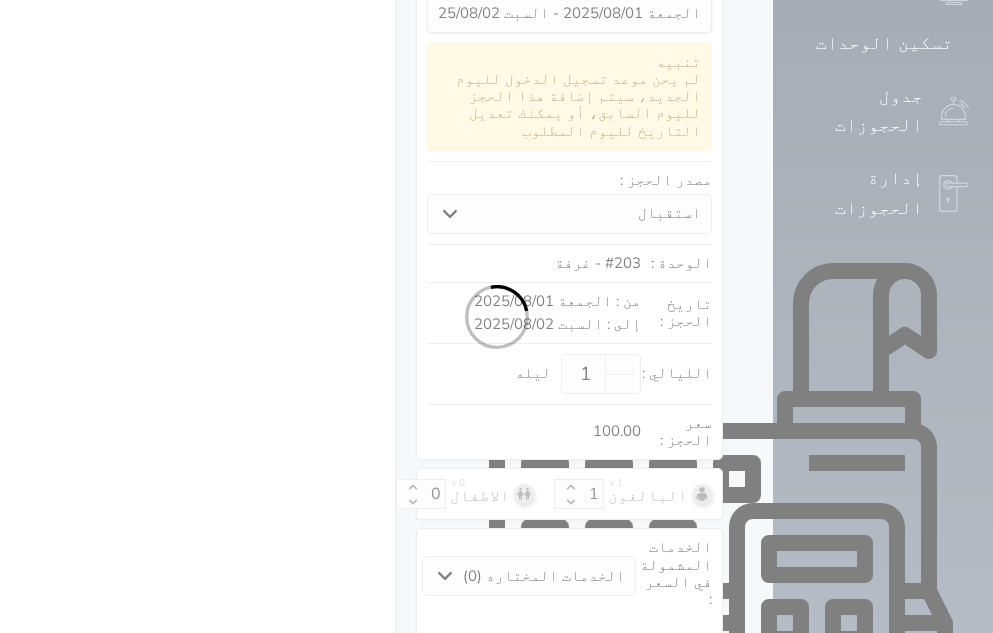 select on "1" 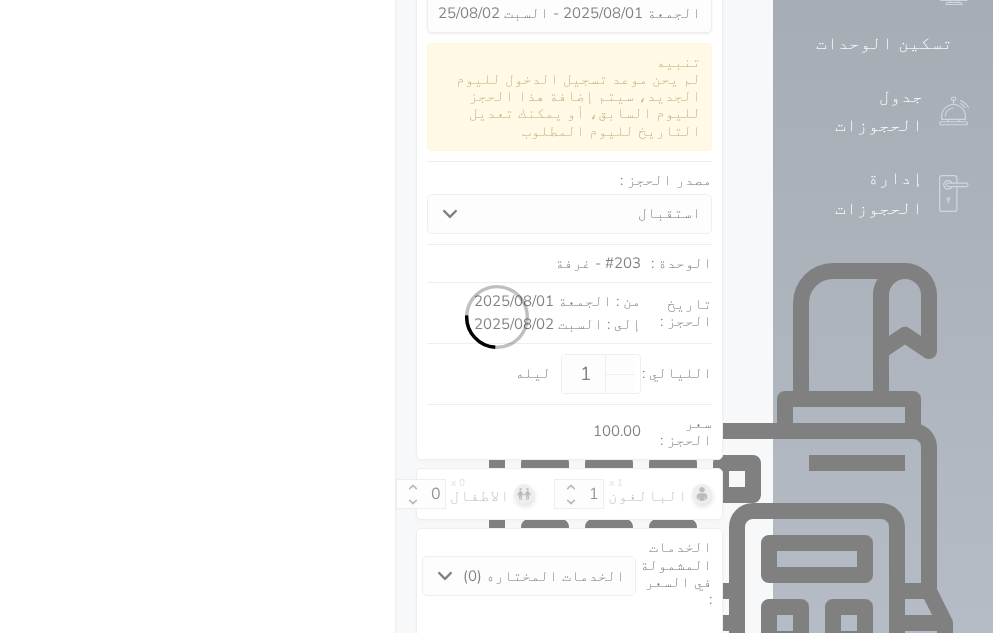 select on "113" 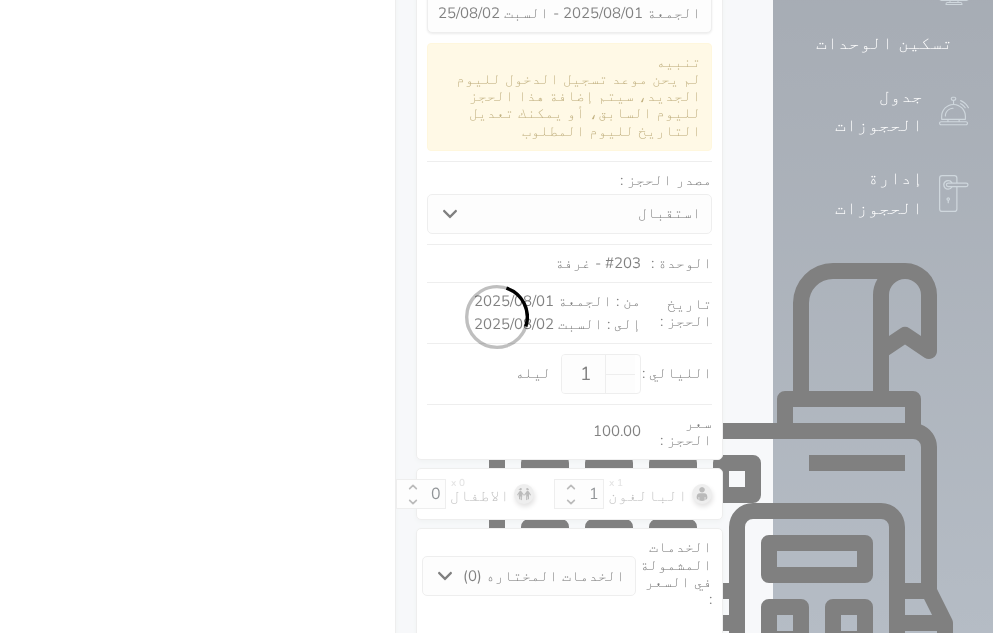 select on "1" 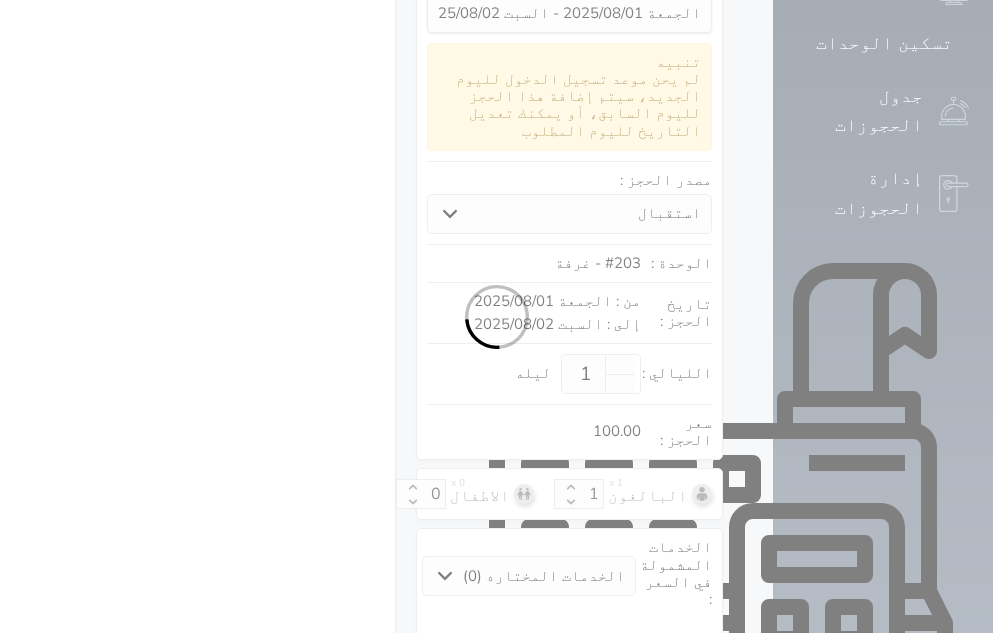 select on "7" 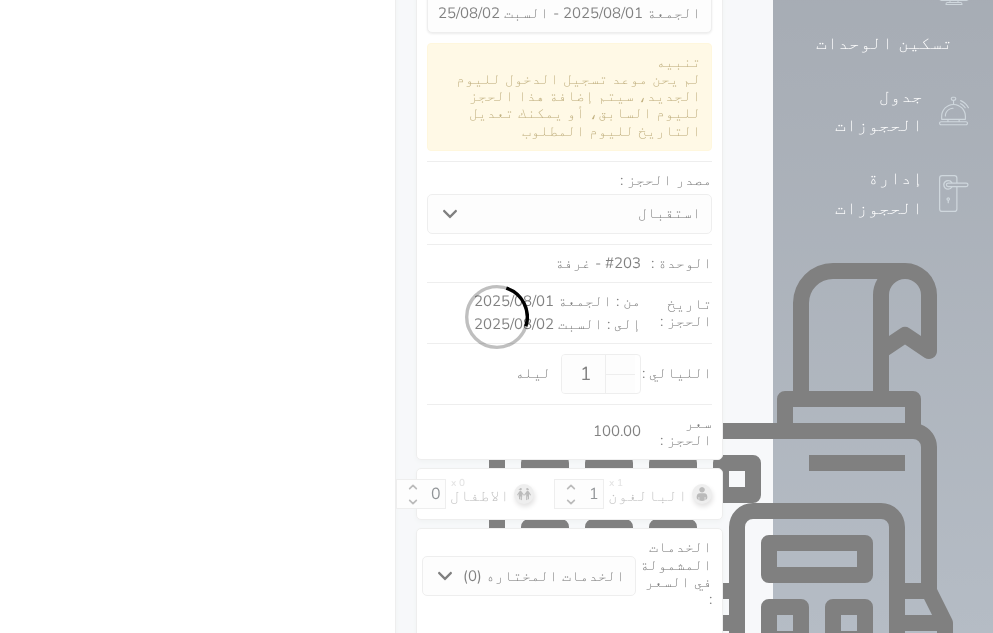select on "9" 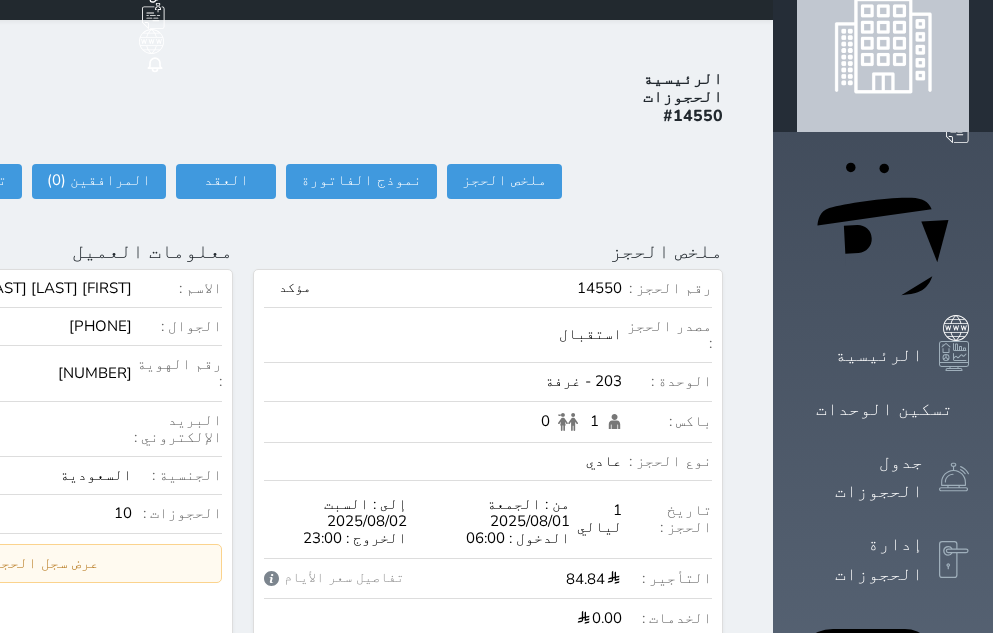scroll, scrollTop: 0, scrollLeft: 0, axis: both 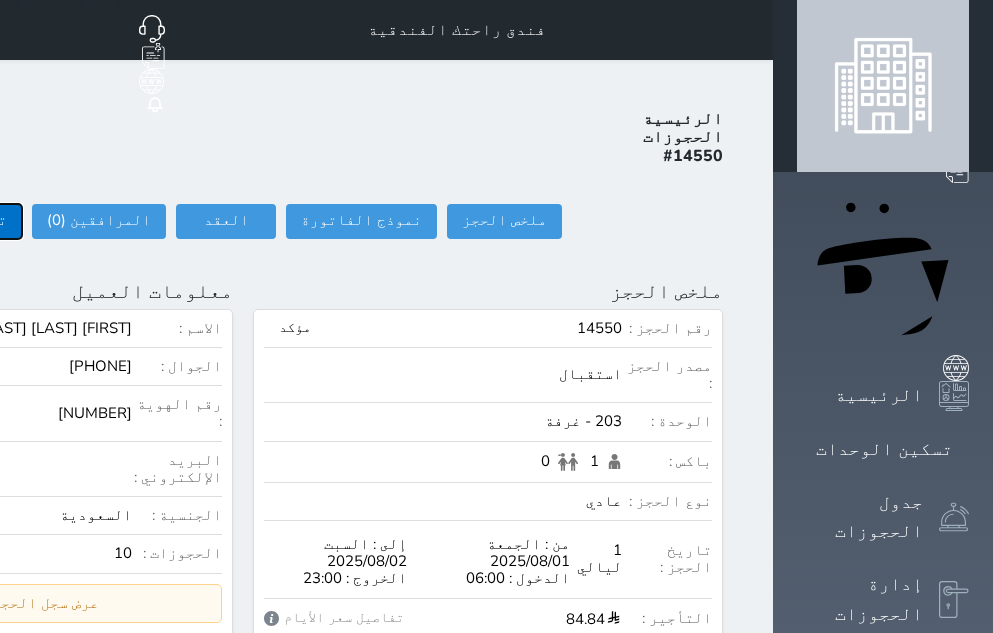 click on "تسجيل دخول" at bounding box center (-36, 221) 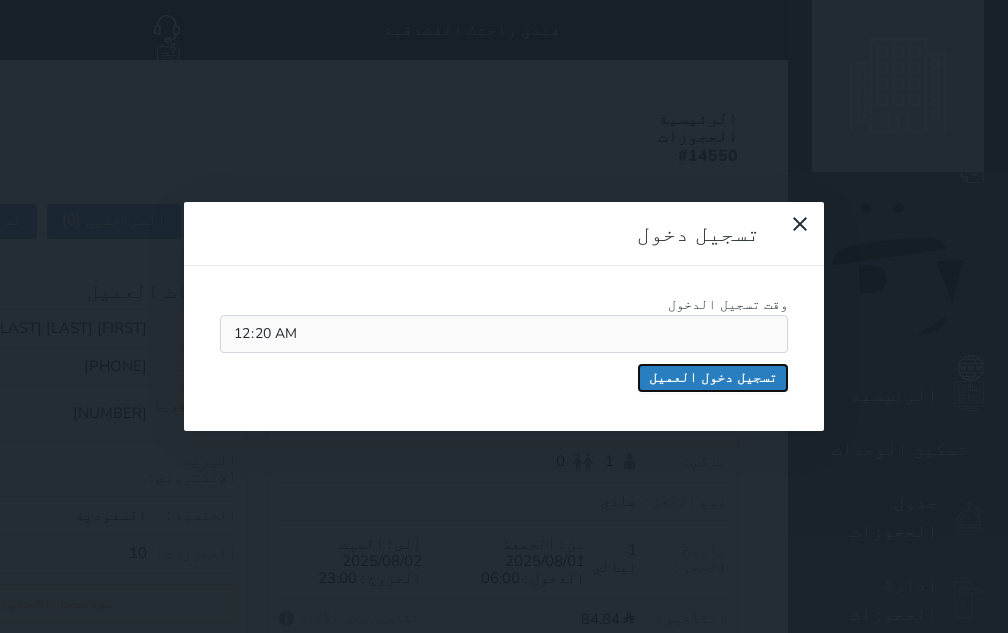 click on "تسجيل دخول العميل" at bounding box center (713, 378) 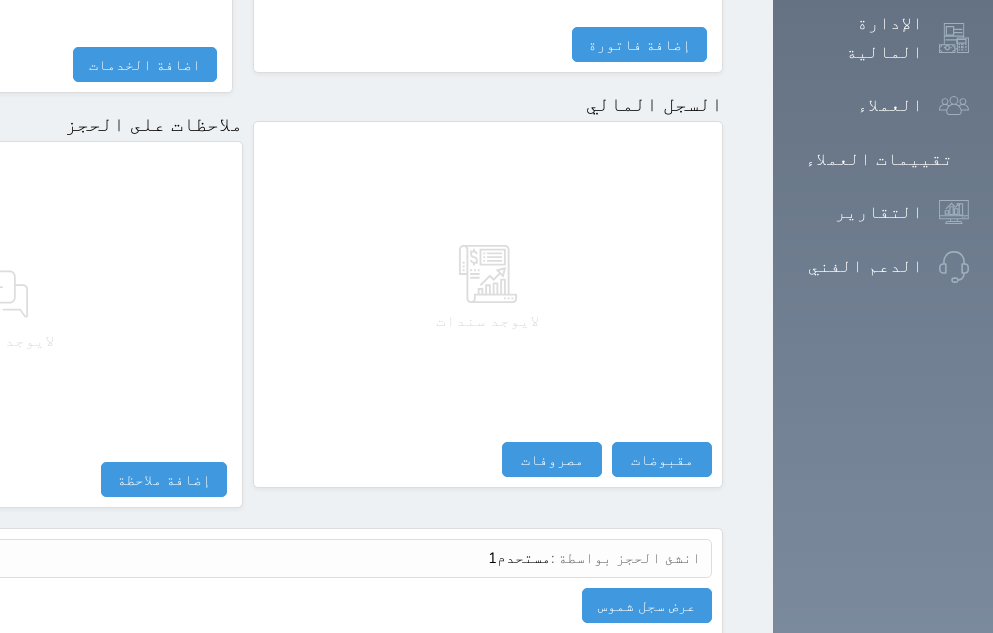 scroll, scrollTop: 1182, scrollLeft: 0, axis: vertical 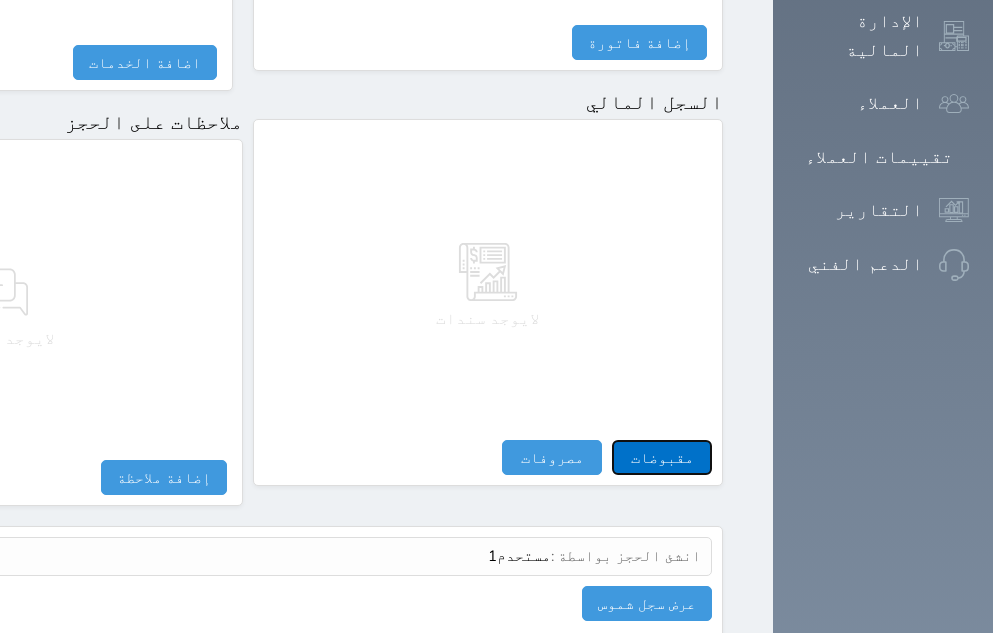 click on "مقبوضات" at bounding box center [662, 457] 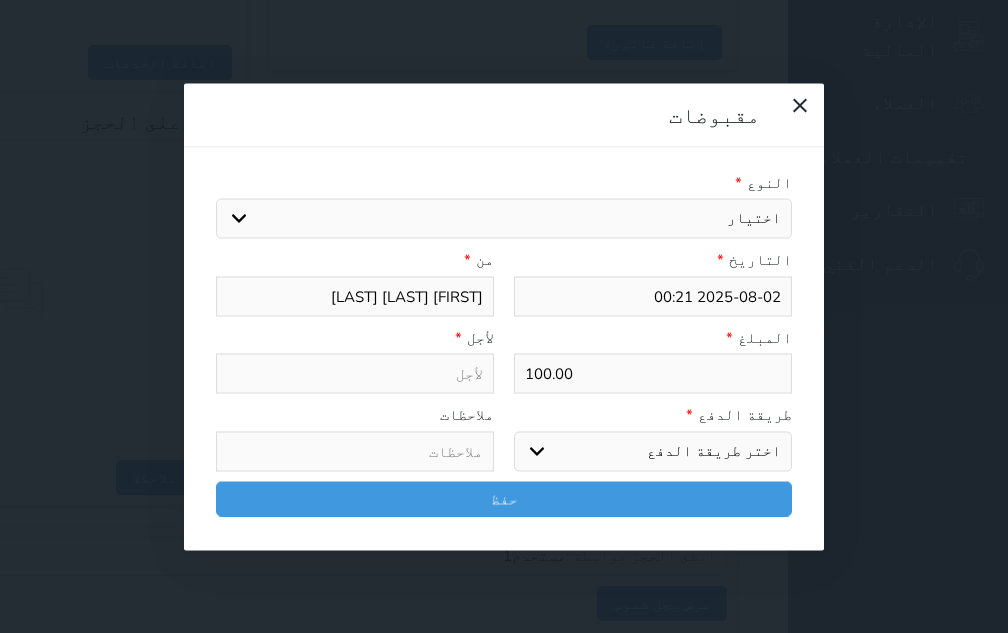 select 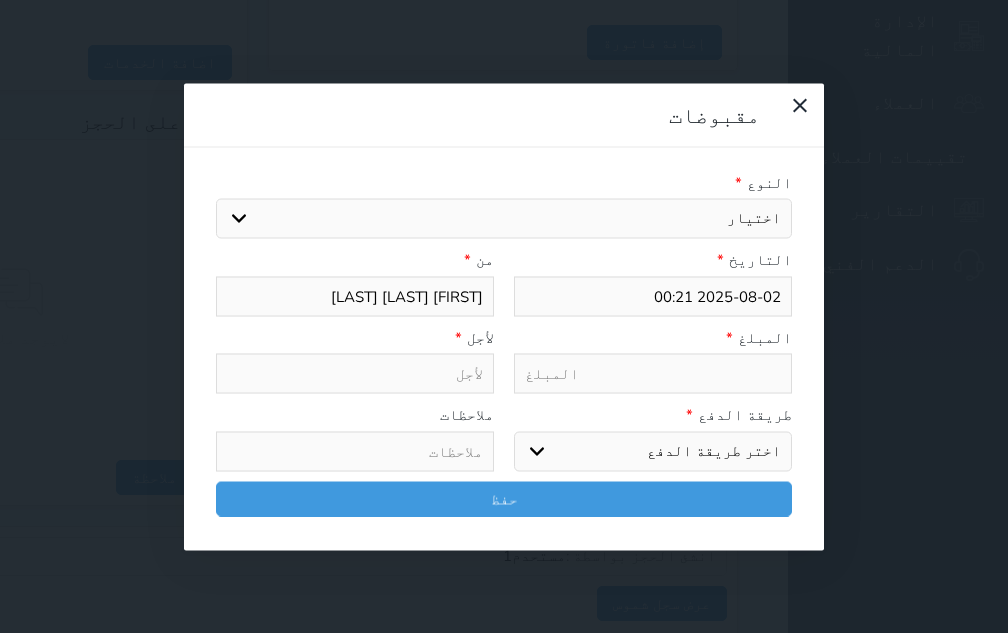 select 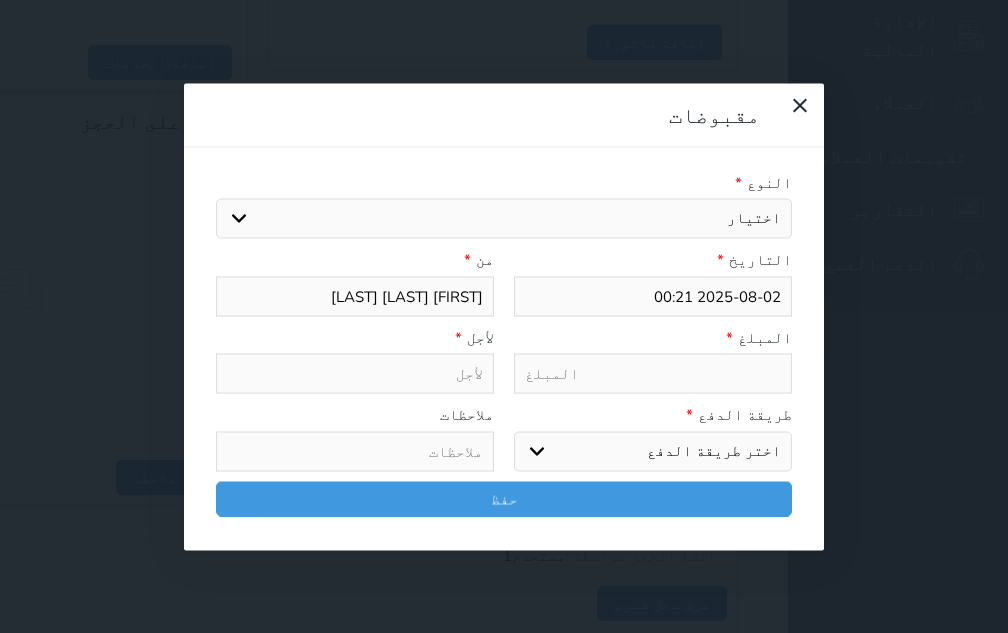 select 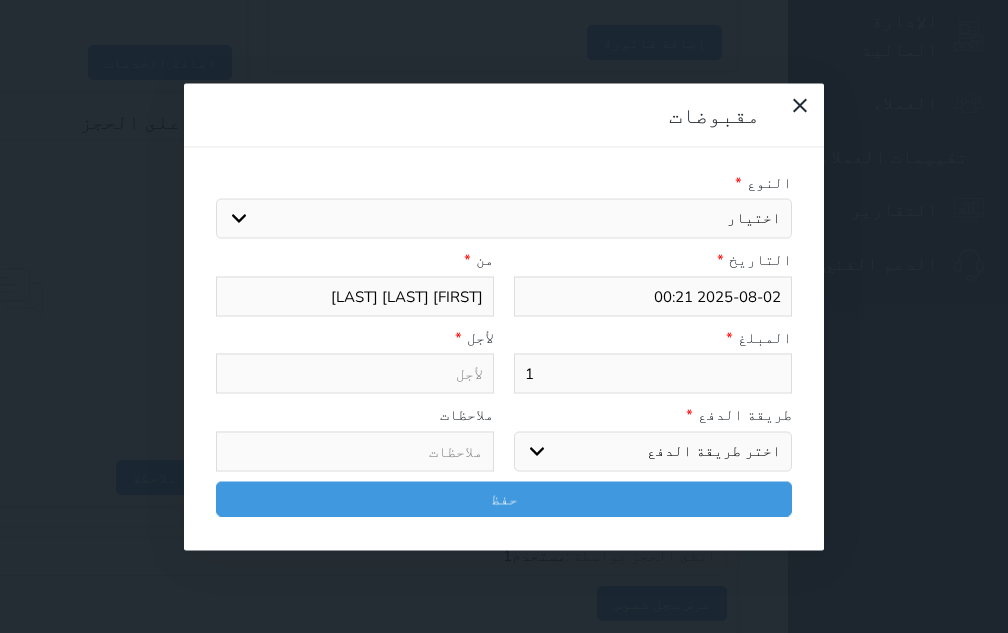 select 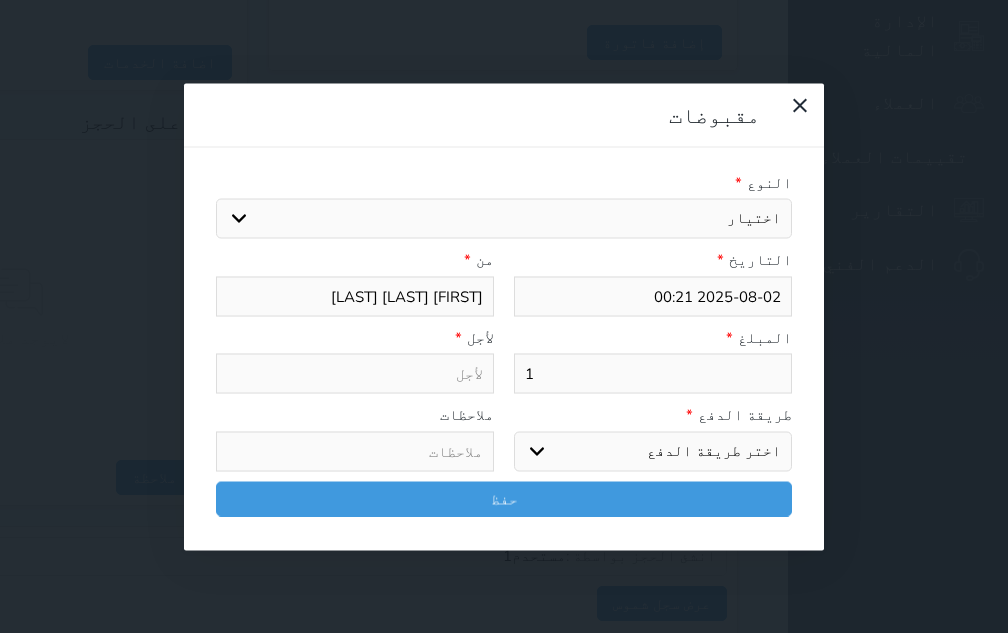 type on "13" 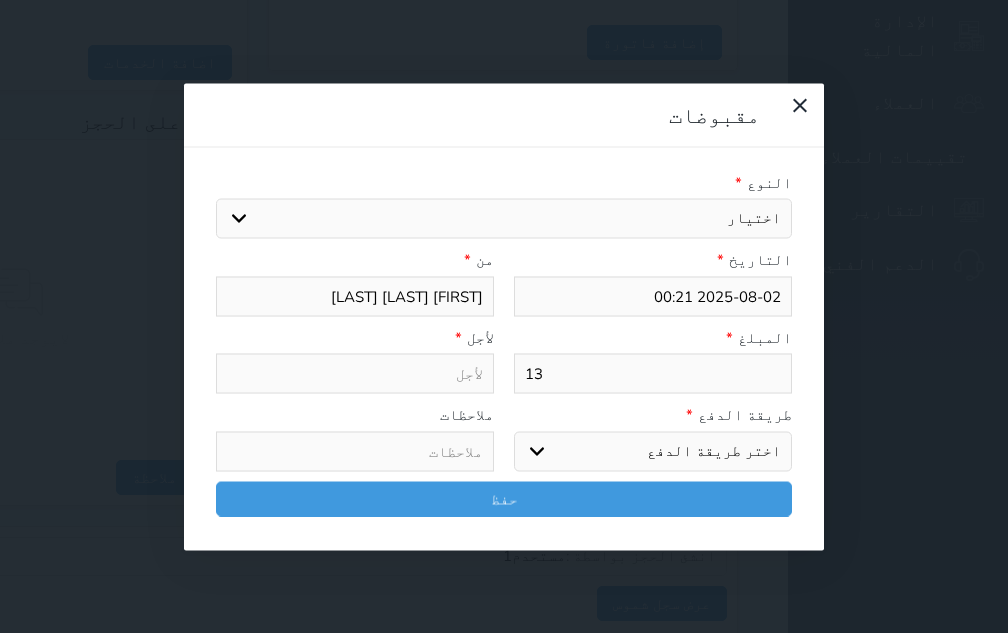 select 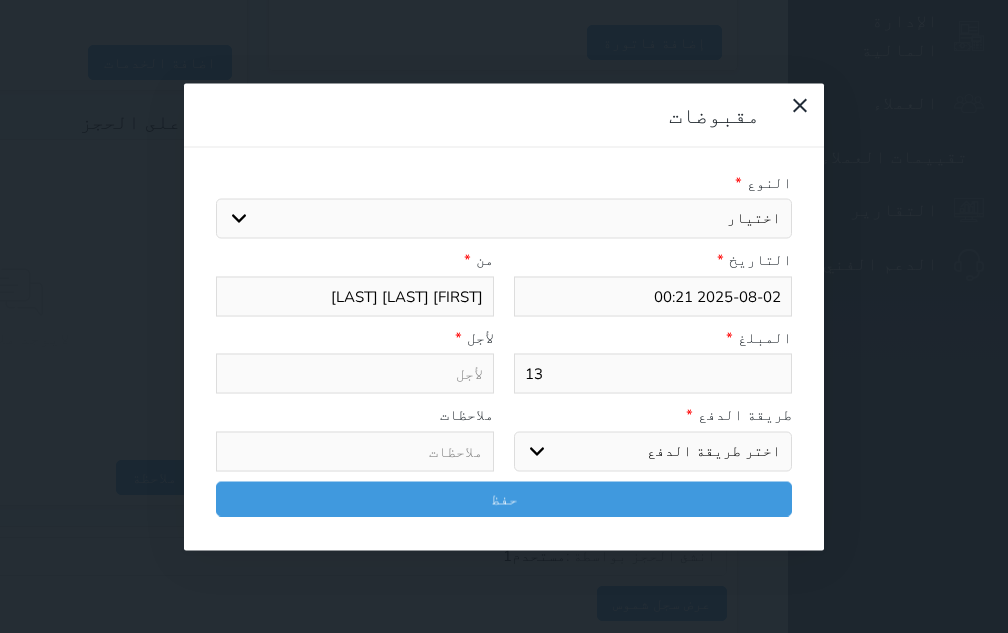 select 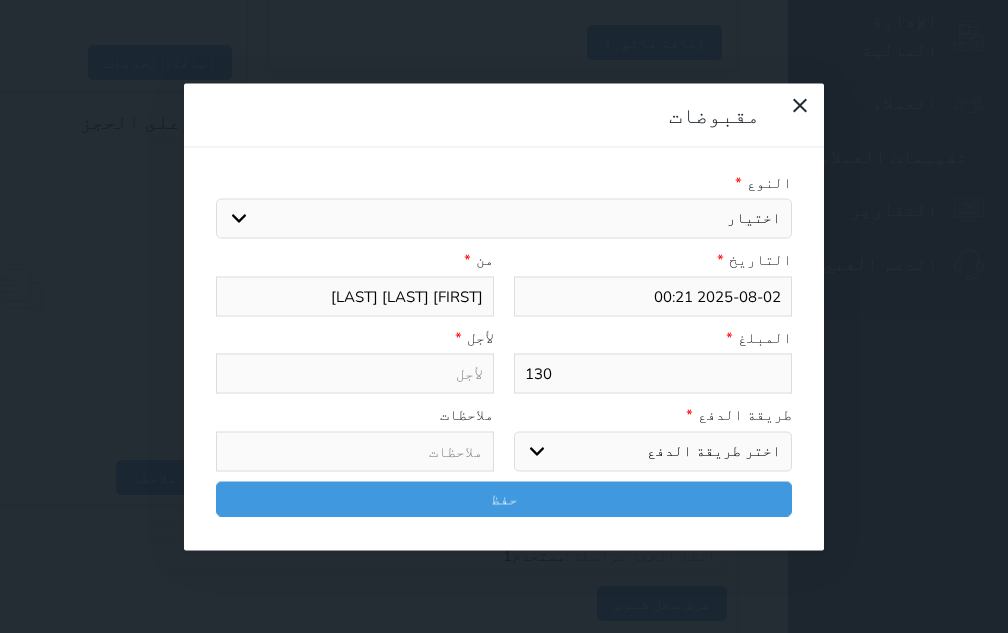 type on "130" 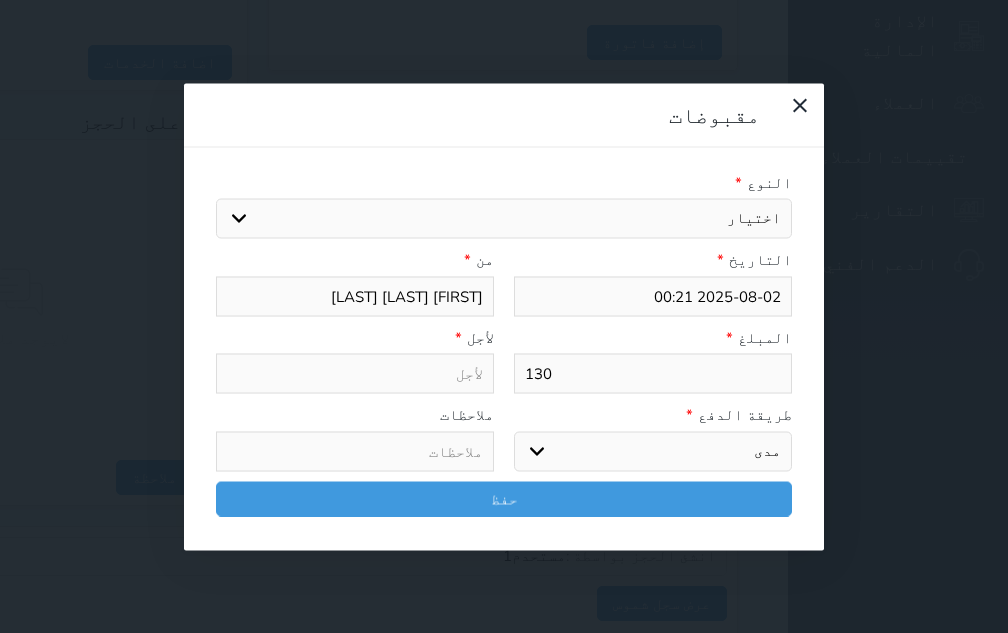 click on "اختر طريقة الدفع   دفع نقدى   تحويل بنكى   مدى   بطاقة ائتمان   آجل" at bounding box center [653, 451] 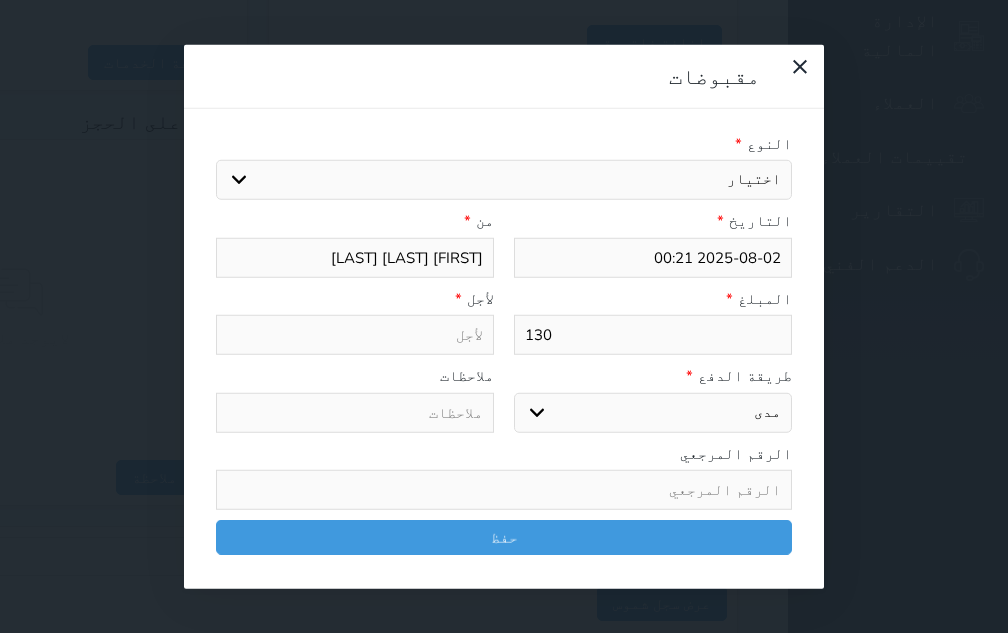 click on "اختيار   مقبوضات عامة قيمة إيجار فواتير تامين عربون لا ينطبق آخر مغسلة واي فاي - الإنترنت مواقف السيارات طعام الأغذية والمشروبات مشروبات المشروبات الباردة المشروبات الساخنة الإفطار غداء عشاء مخبز و كعك حمام سباحة الصالة الرياضية سبا و خدمات الجمال اختيار وإسقاط (خدمات النقل) ميني بار كابل - تلفزيون سرير إضافي تصفيف الشعر التسوق خدمات الجولات السياحية المنظمة خدمات الدليل السياحي فواتير البوفية" at bounding box center (504, 180) 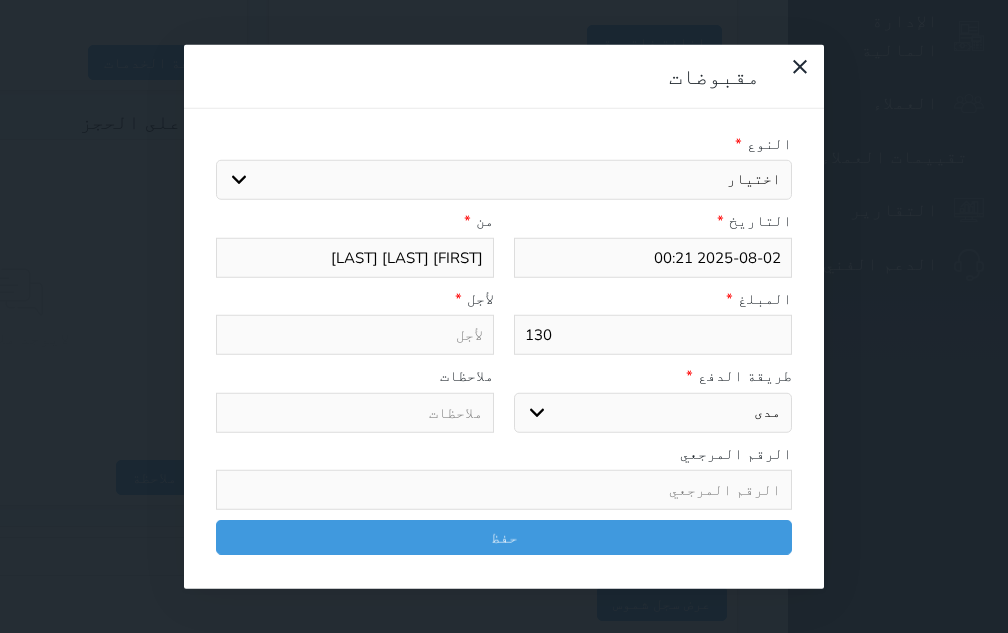 select on "2470" 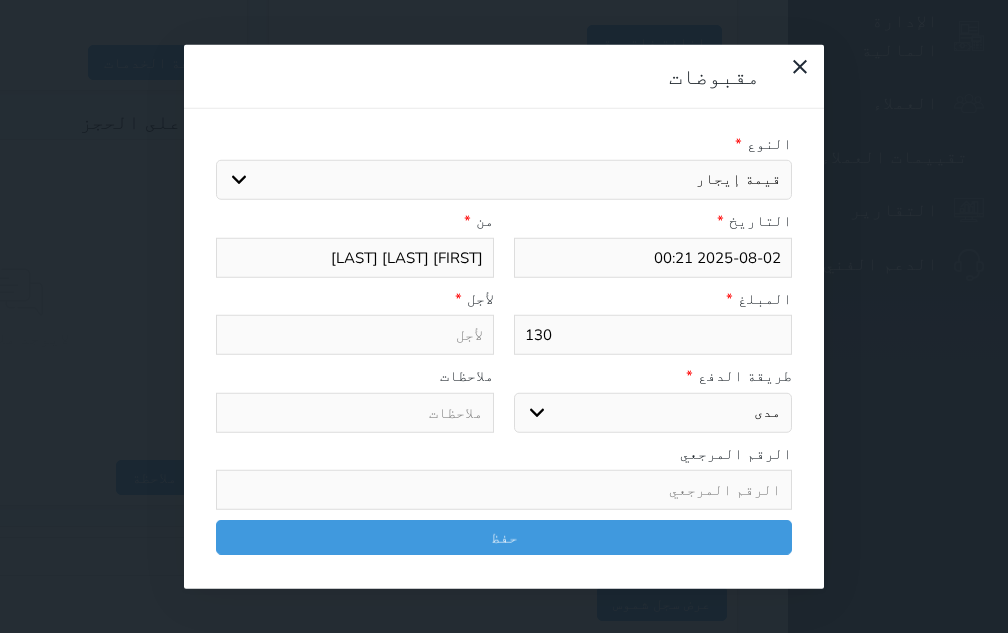 click on "اختيار   مقبوضات عامة قيمة إيجار فواتير تامين عربون لا ينطبق آخر مغسلة واي فاي - الإنترنت مواقف السيارات طعام الأغذية والمشروبات مشروبات المشروبات الباردة المشروبات الساخنة الإفطار غداء عشاء مخبز و كعك حمام سباحة الصالة الرياضية سبا و خدمات الجمال اختيار وإسقاط (خدمات النقل) ميني بار كابل - تلفزيون سرير إضافي تصفيف الشعر التسوق خدمات الجولات السياحية المنظمة خدمات الدليل السياحي فواتير البوفية" at bounding box center [504, 180] 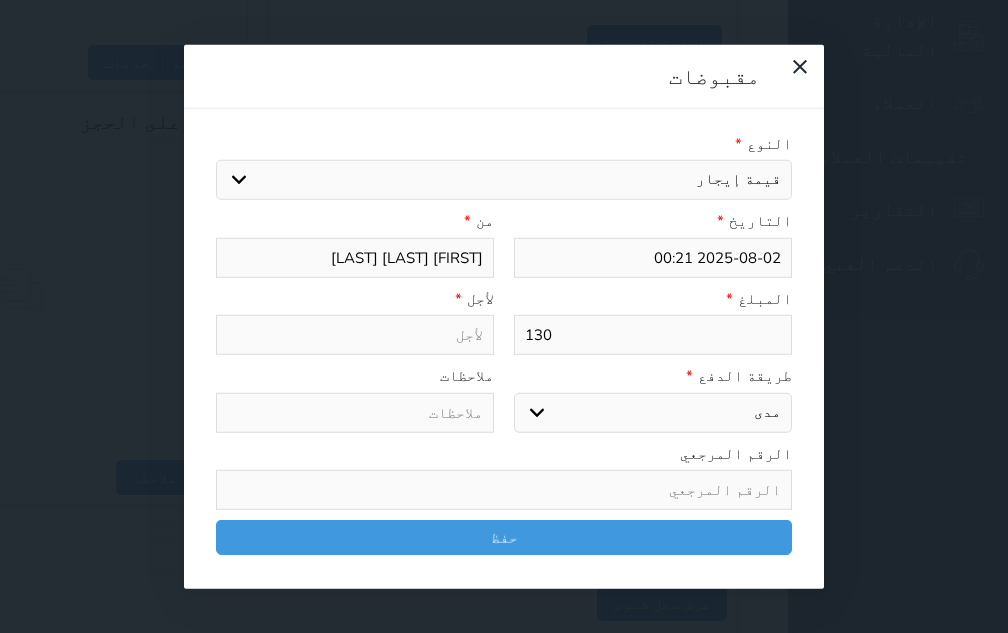 type on "قيمة إيجار - الوحدة - 203" 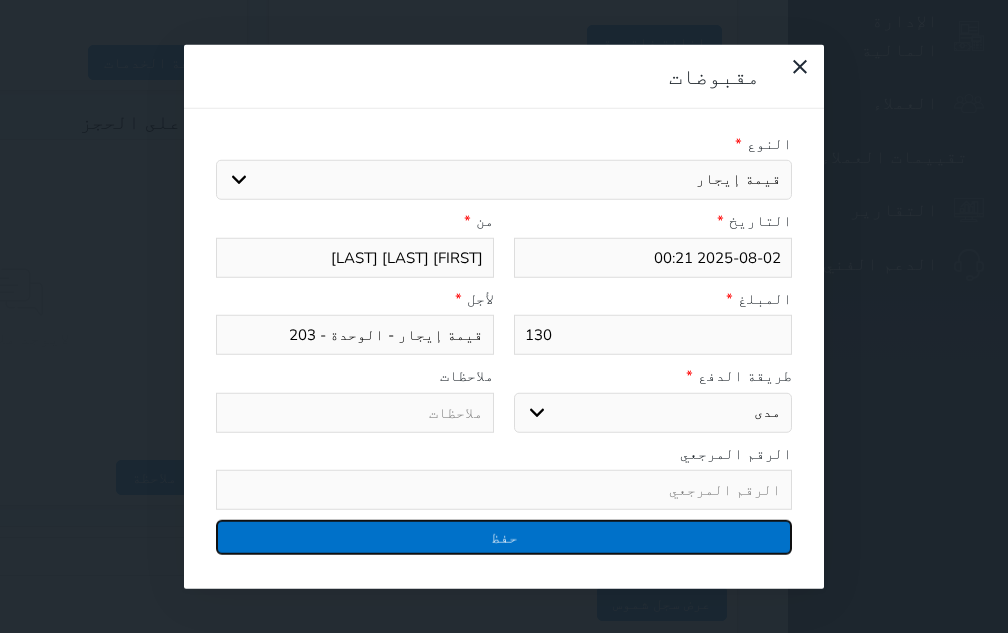 click on "حفظ" at bounding box center [504, 537] 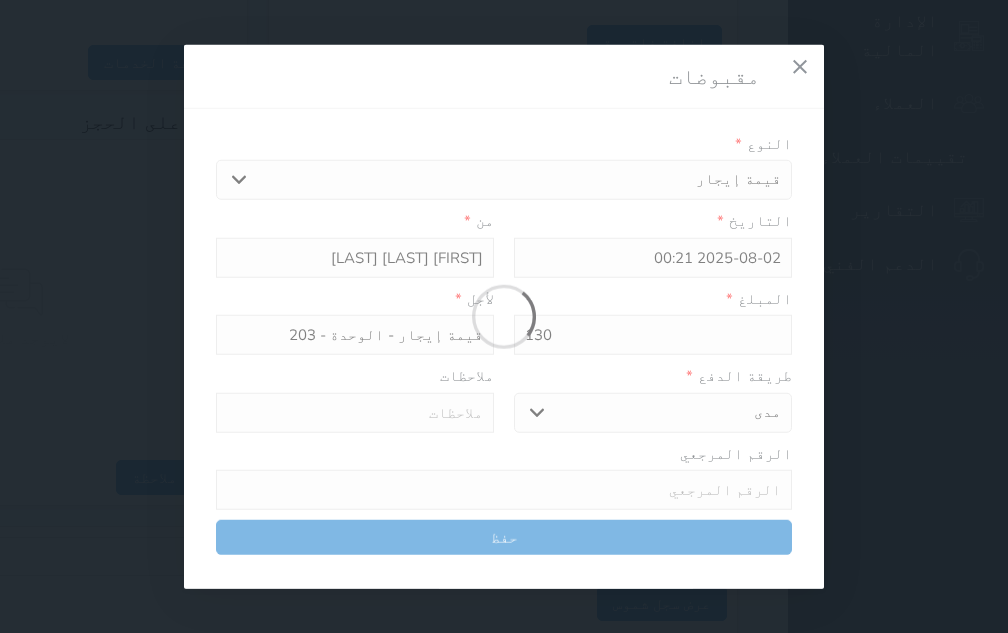 select 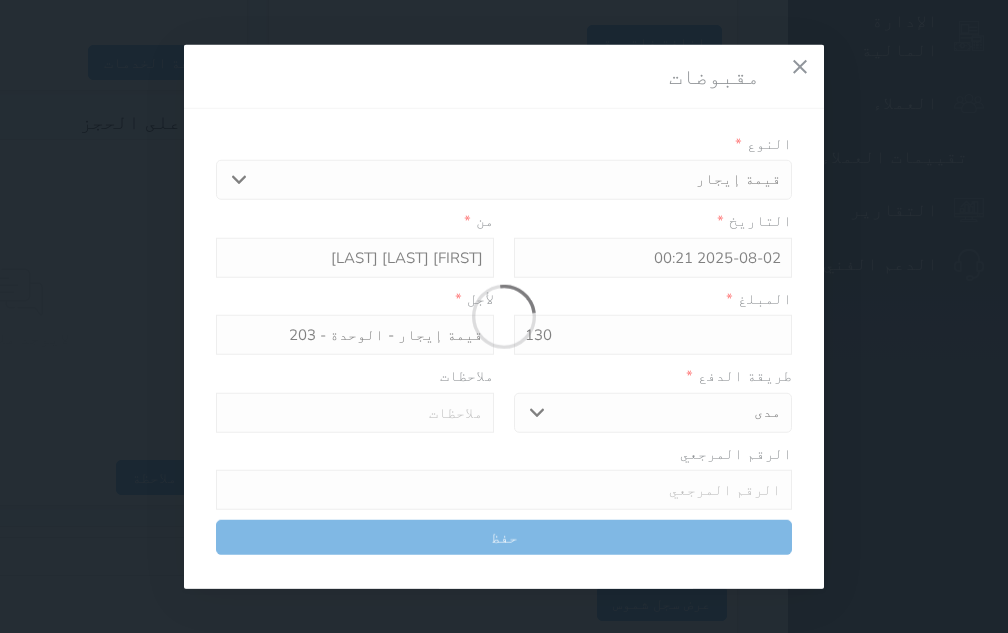 type 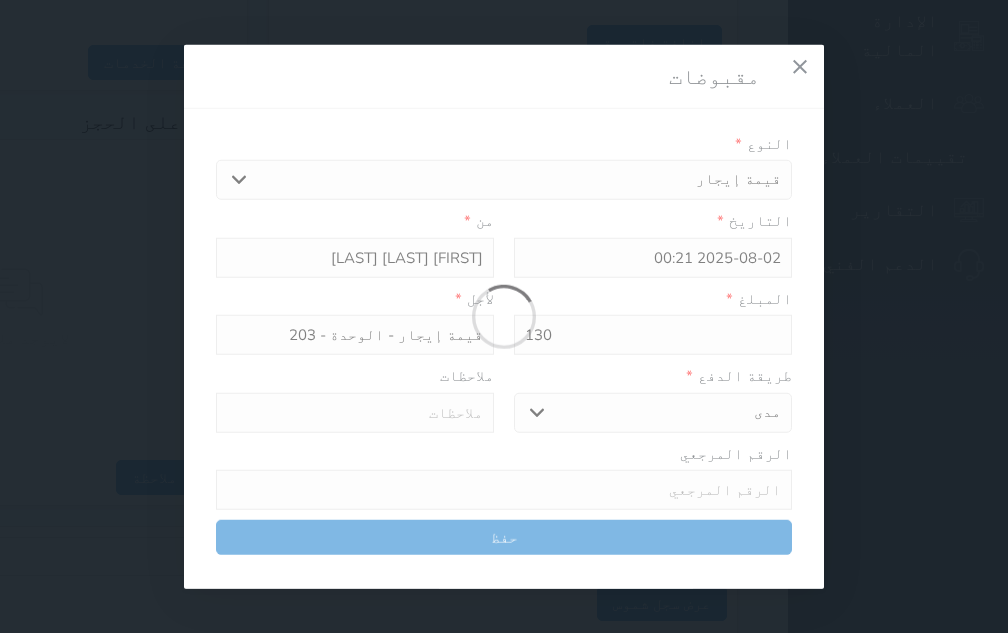 type on "0" 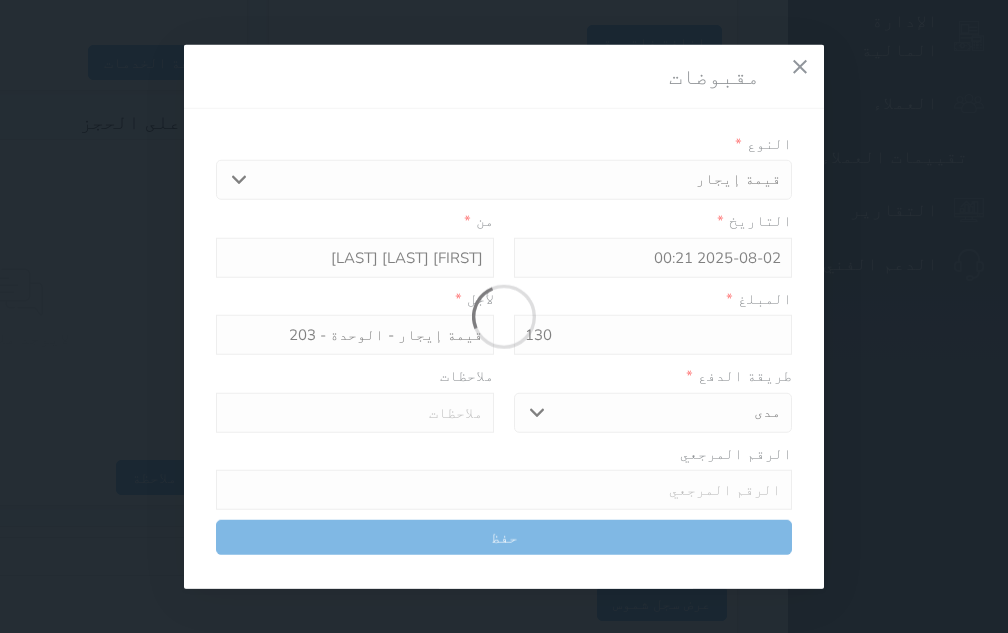 select 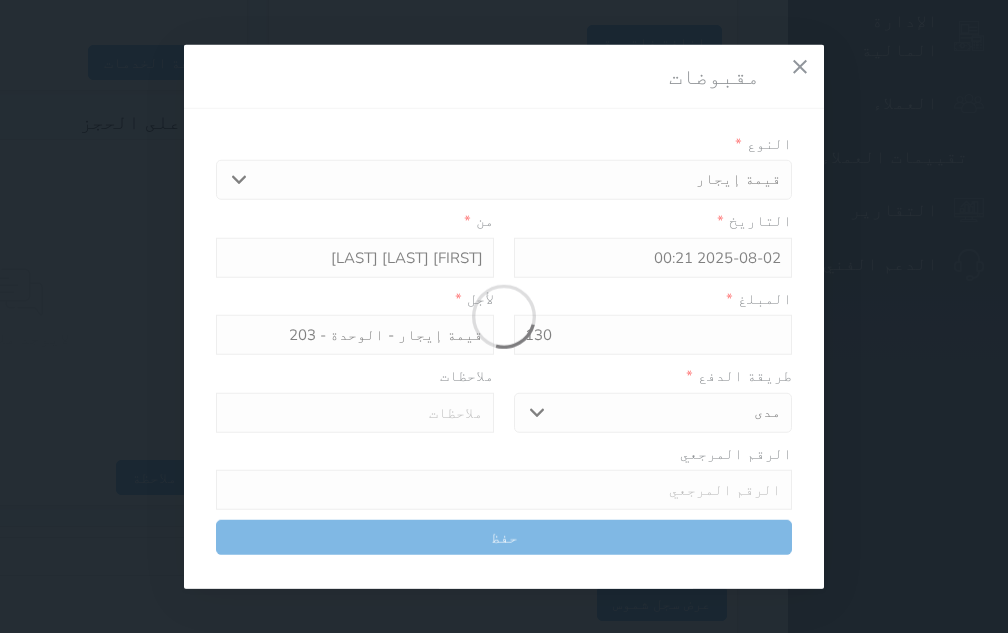 type on "0" 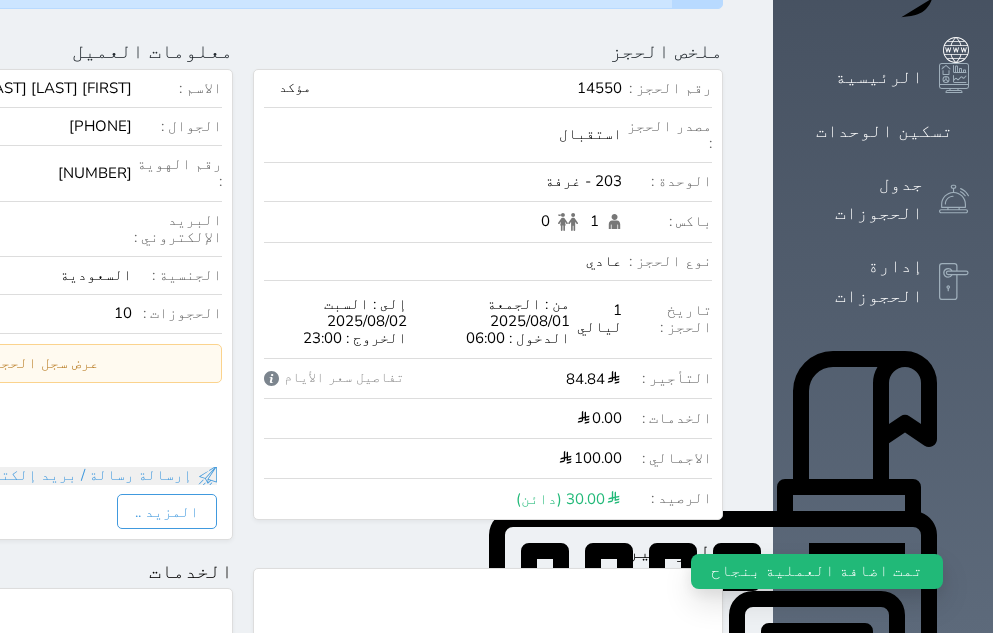 scroll, scrollTop: 0, scrollLeft: 0, axis: both 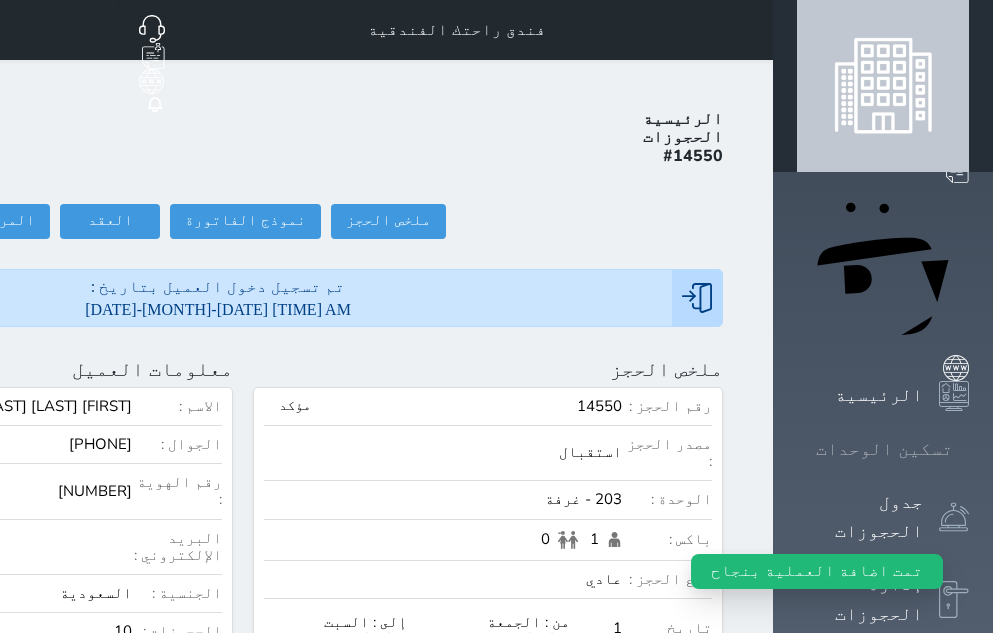 click on "تسكين الوحدات" at bounding box center [884, 449] 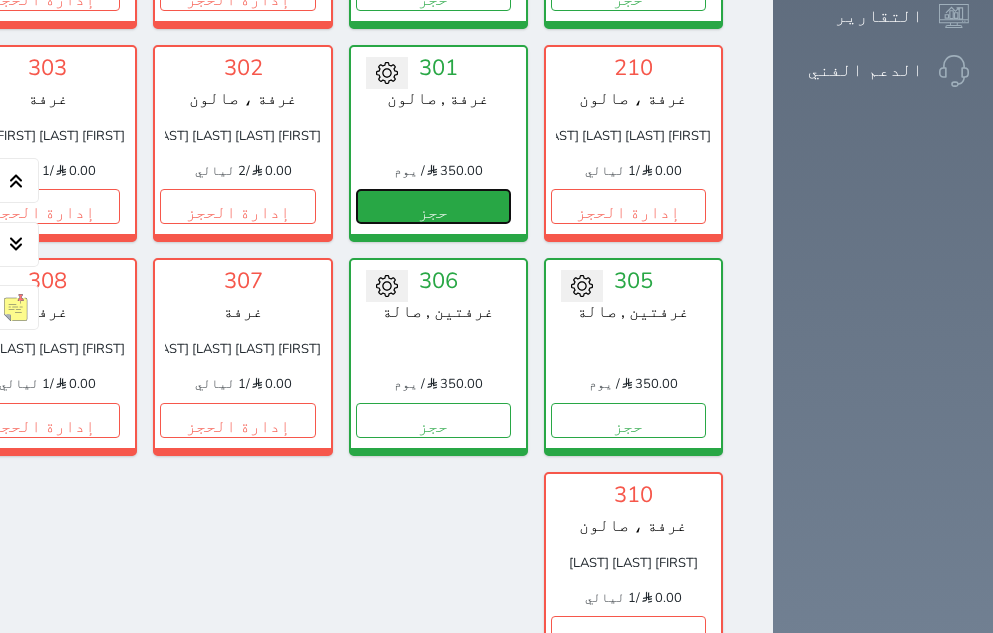 click on "حجز" at bounding box center [433, 206] 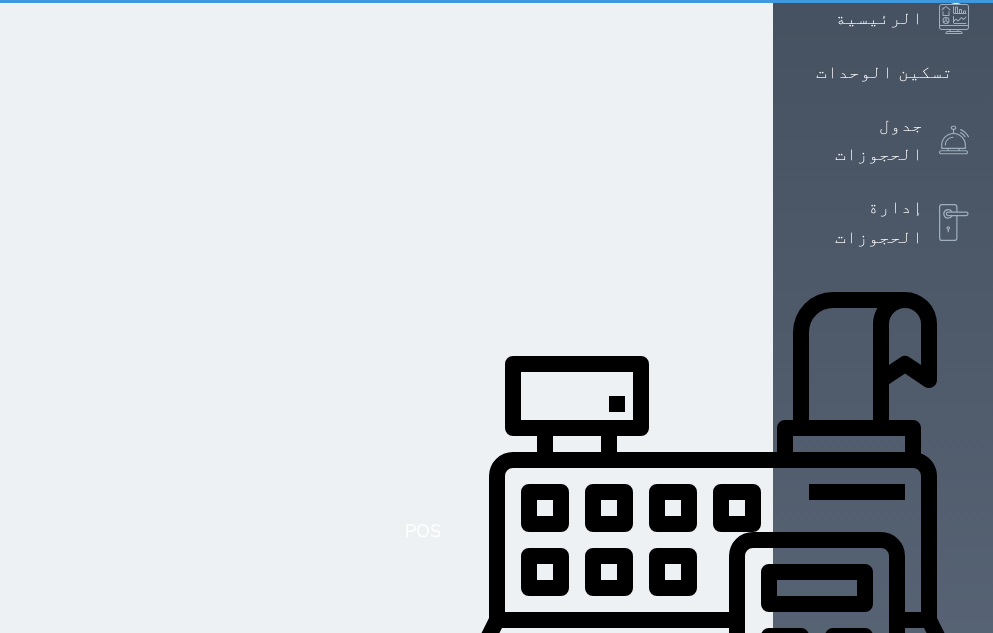 select on "1" 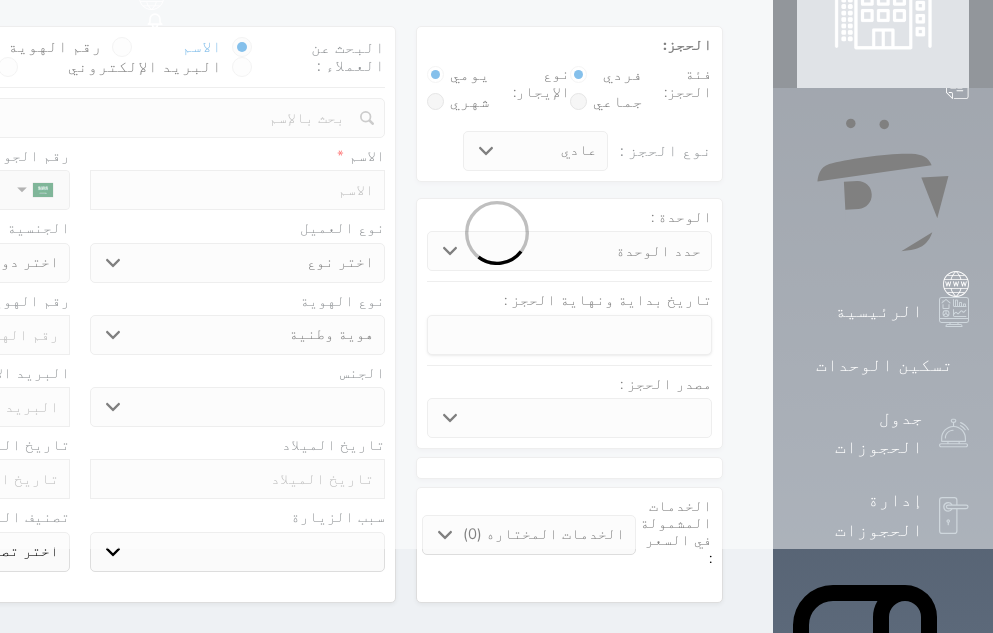 scroll, scrollTop: 16, scrollLeft: 0, axis: vertical 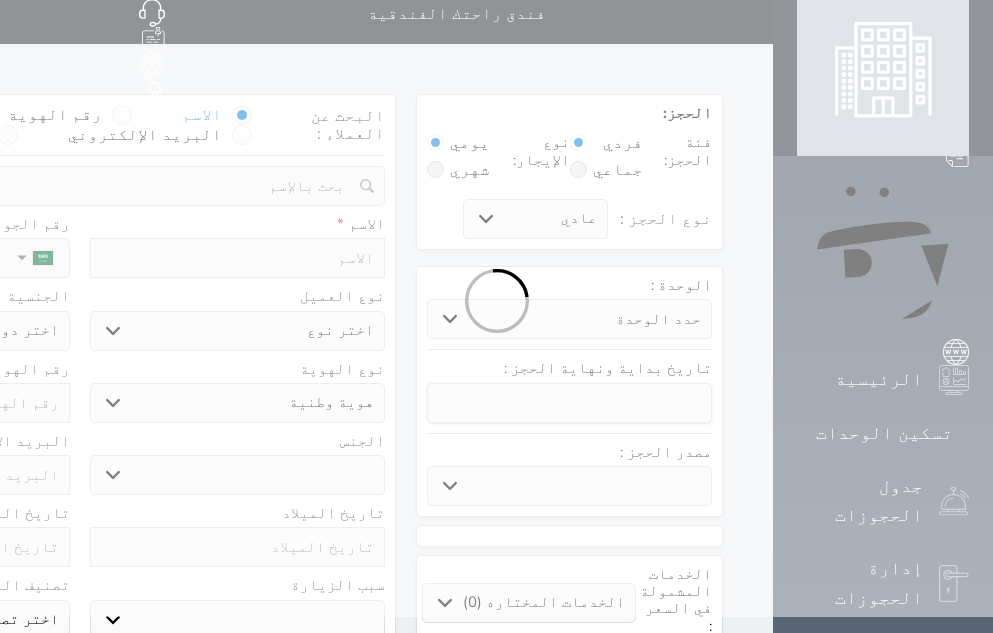 select 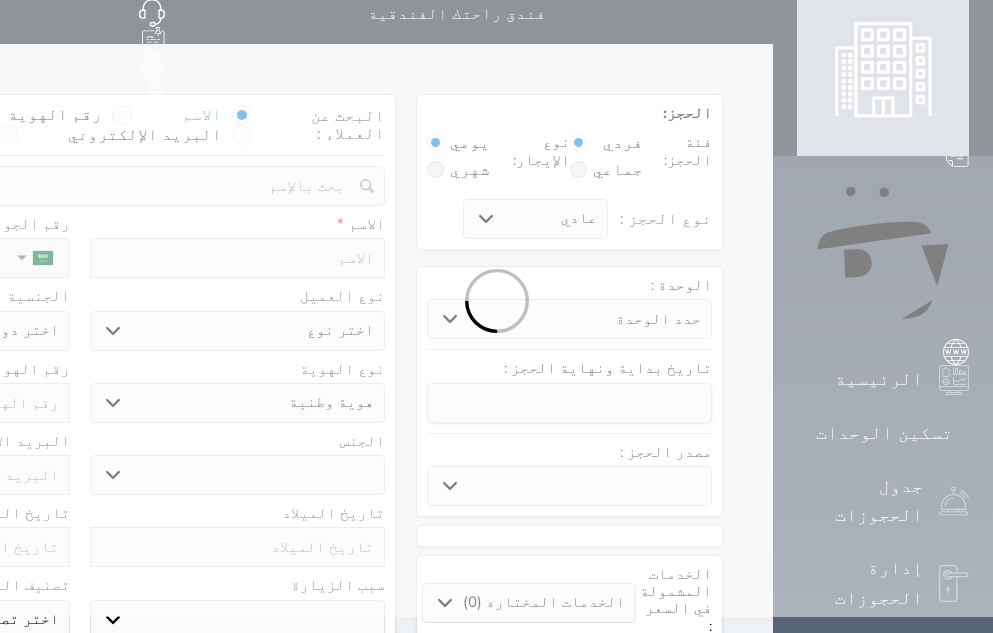 select 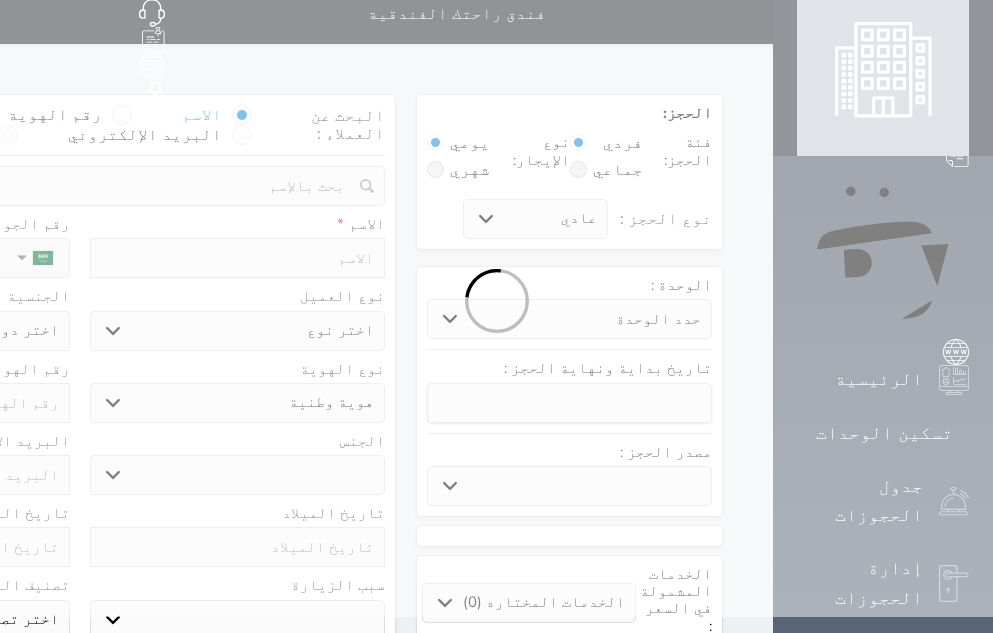 scroll, scrollTop: 0, scrollLeft: 0, axis: both 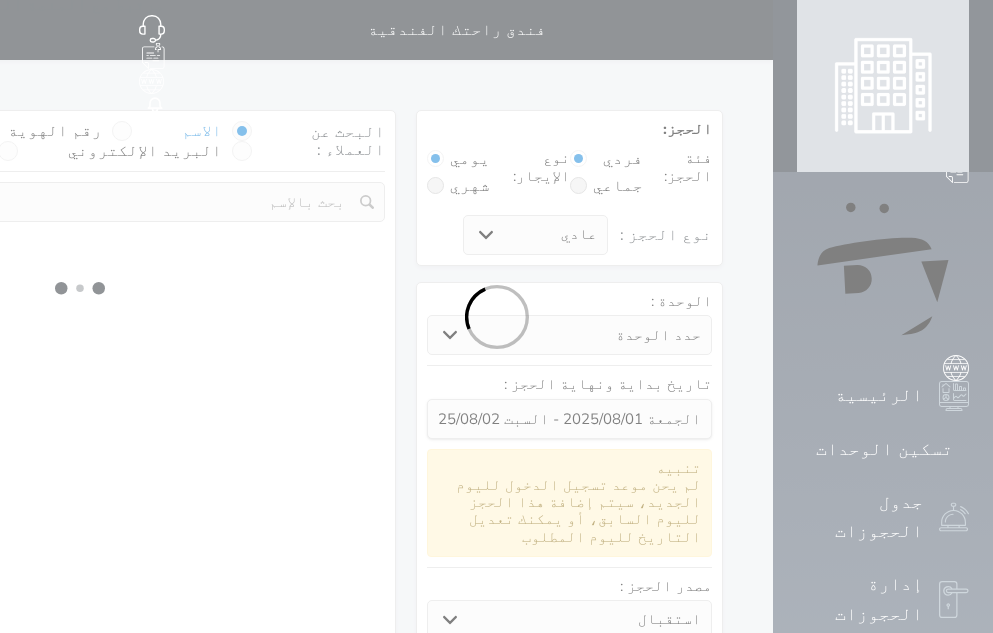 select 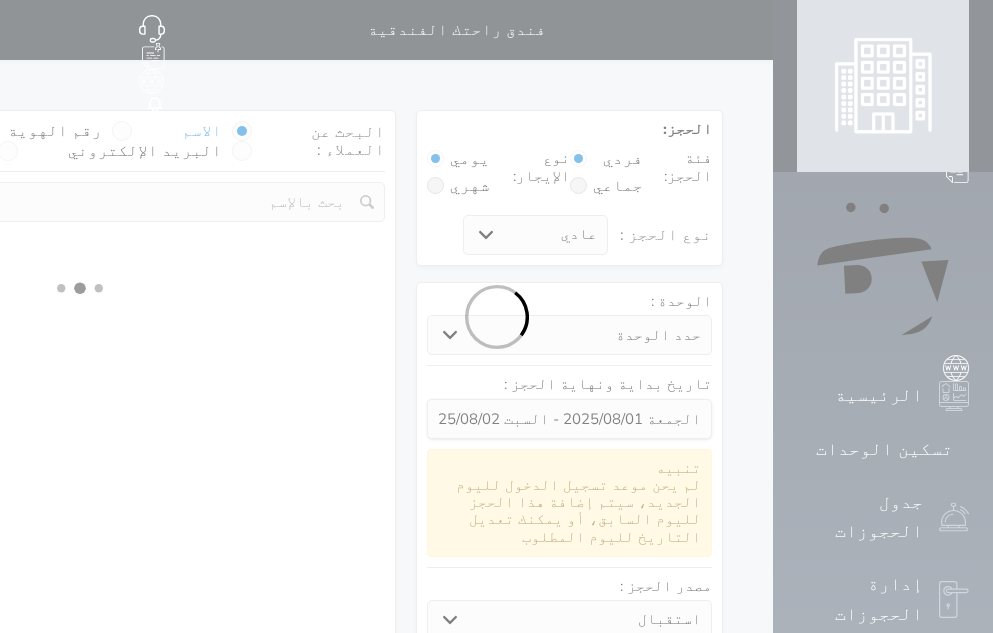 select on "113" 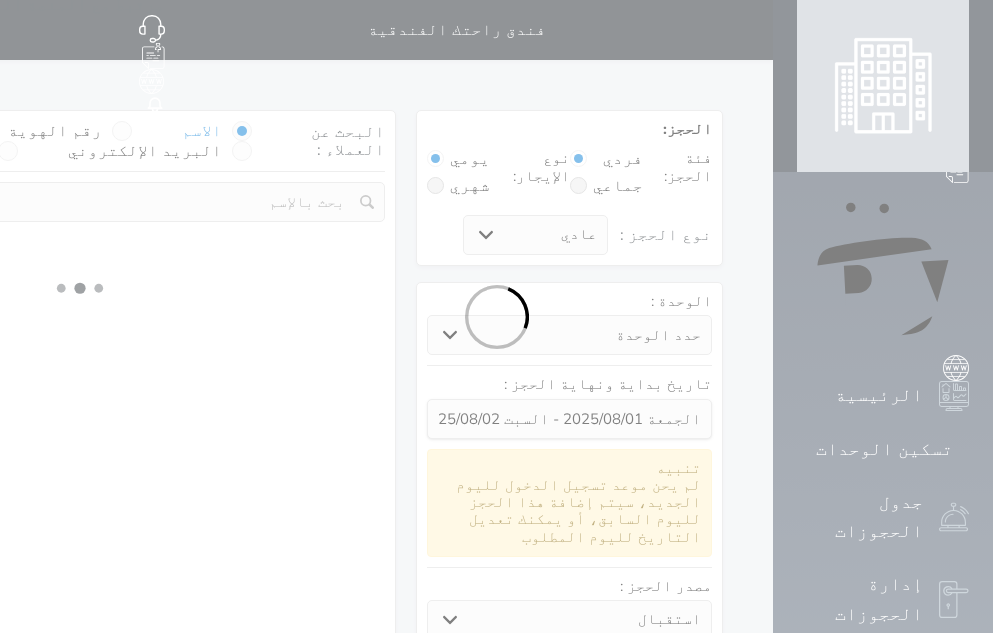 select on "1" 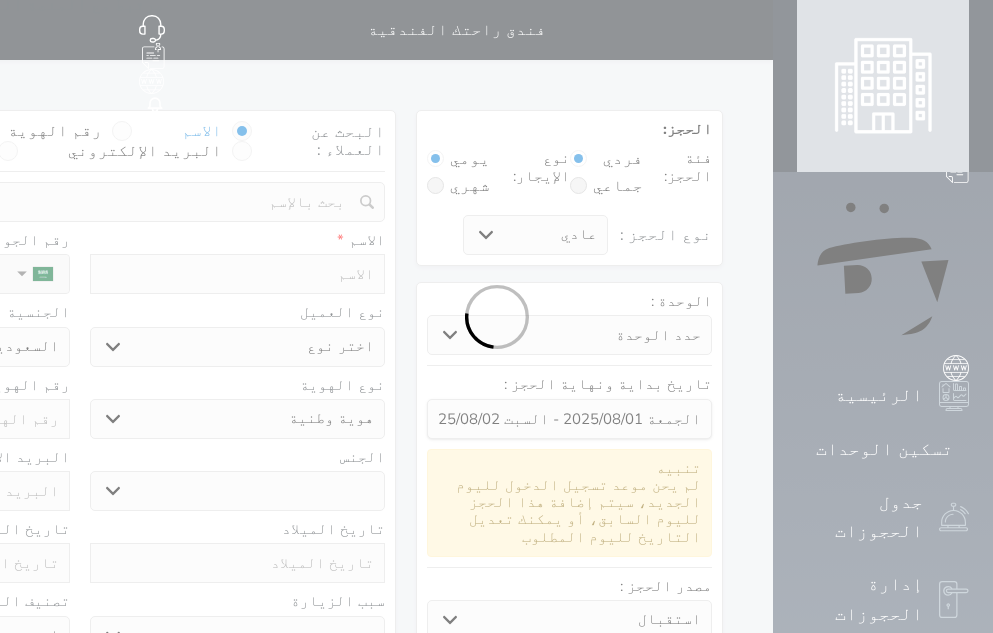 select 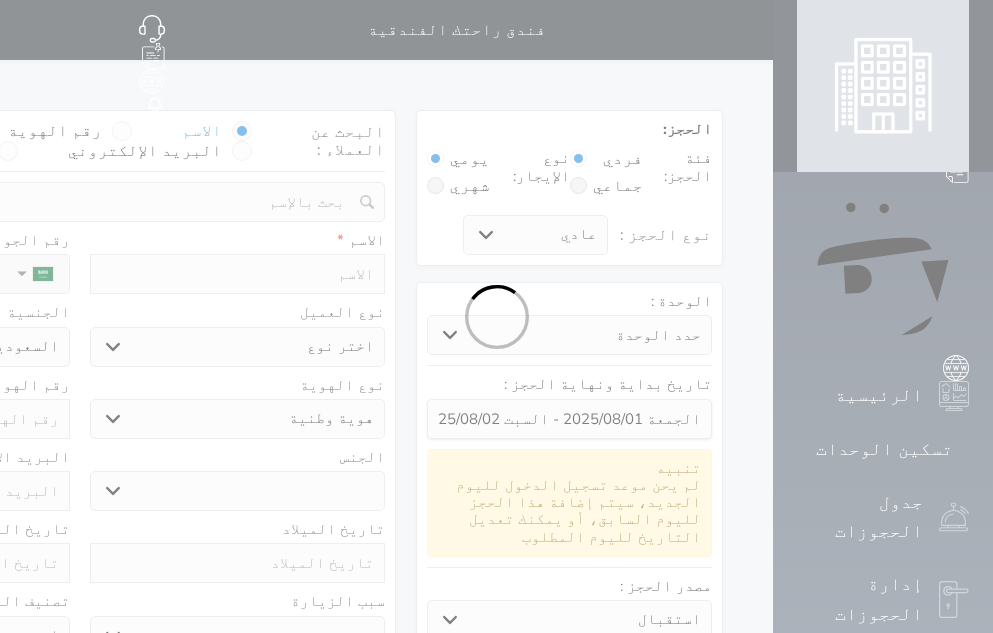 select on "1" 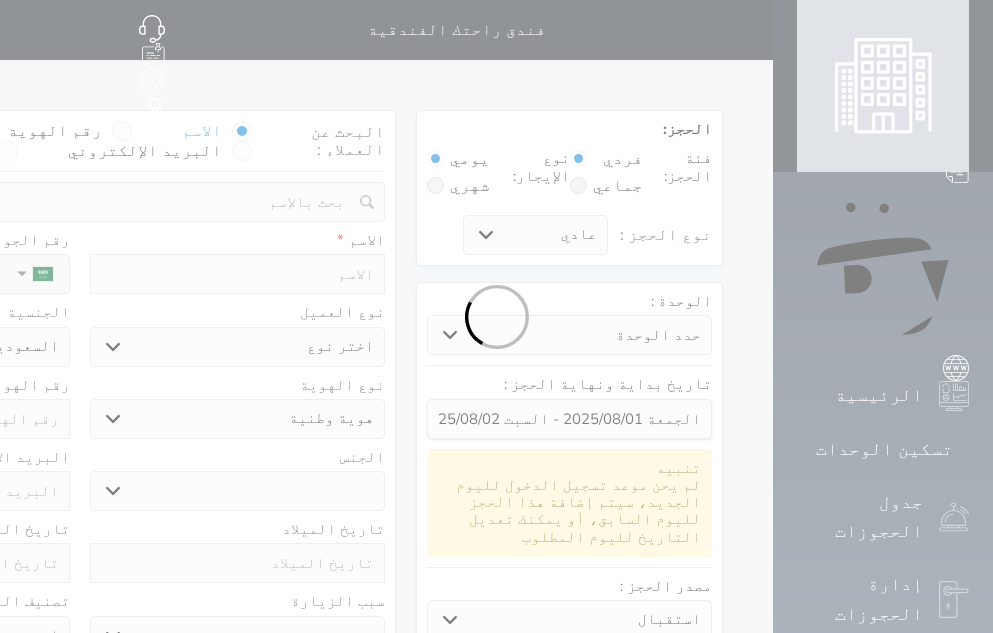 select on "7" 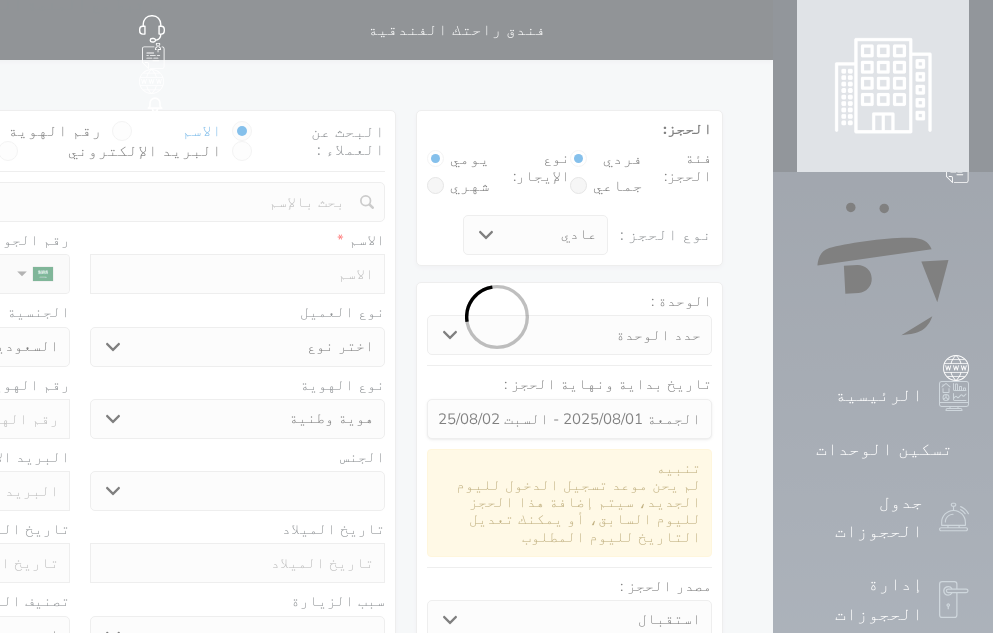 select 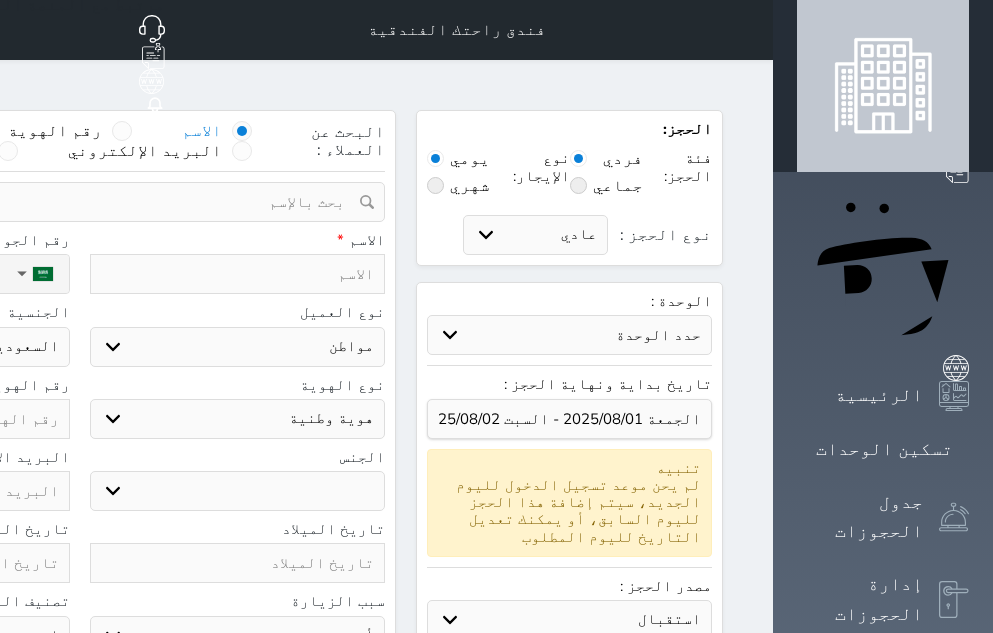 select 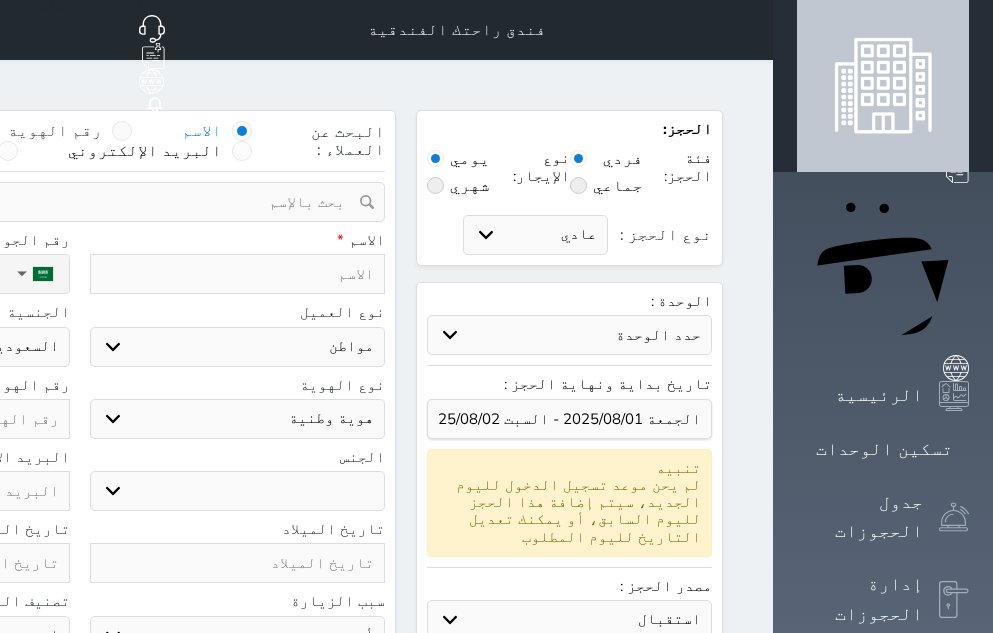 click at bounding box center (122, 131) 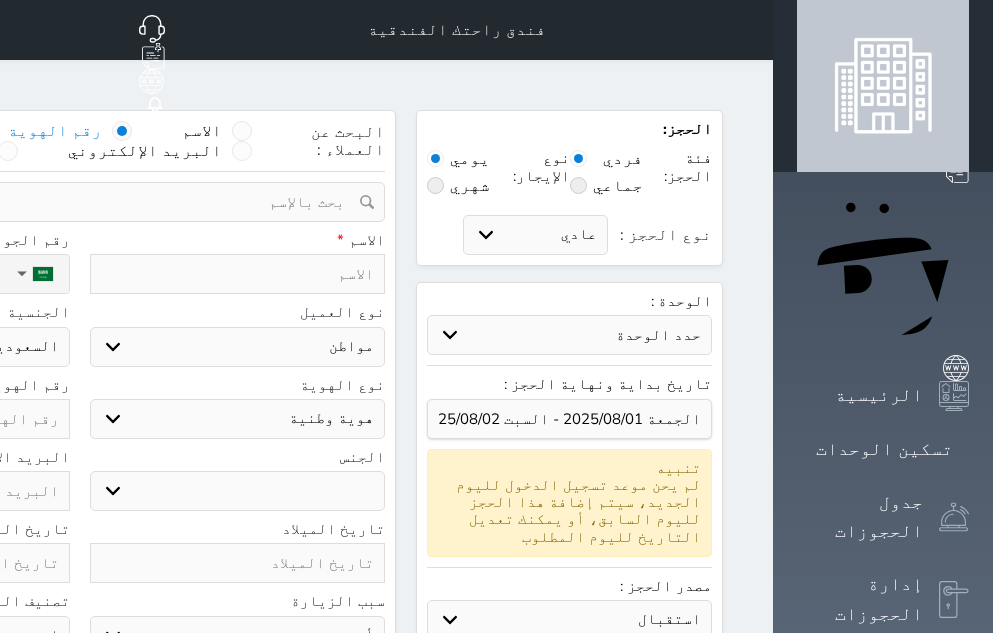 select 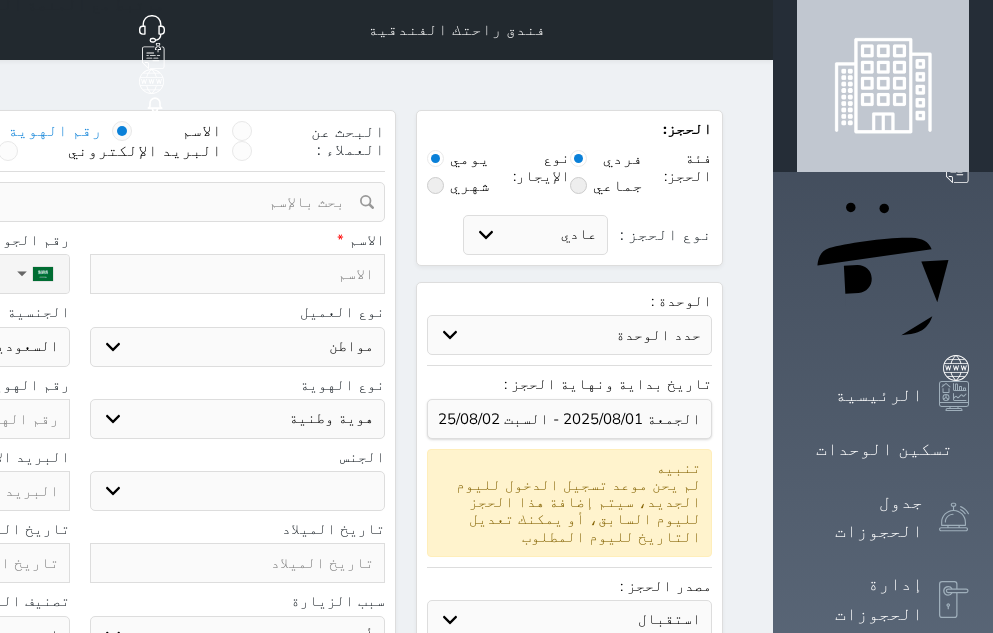 select 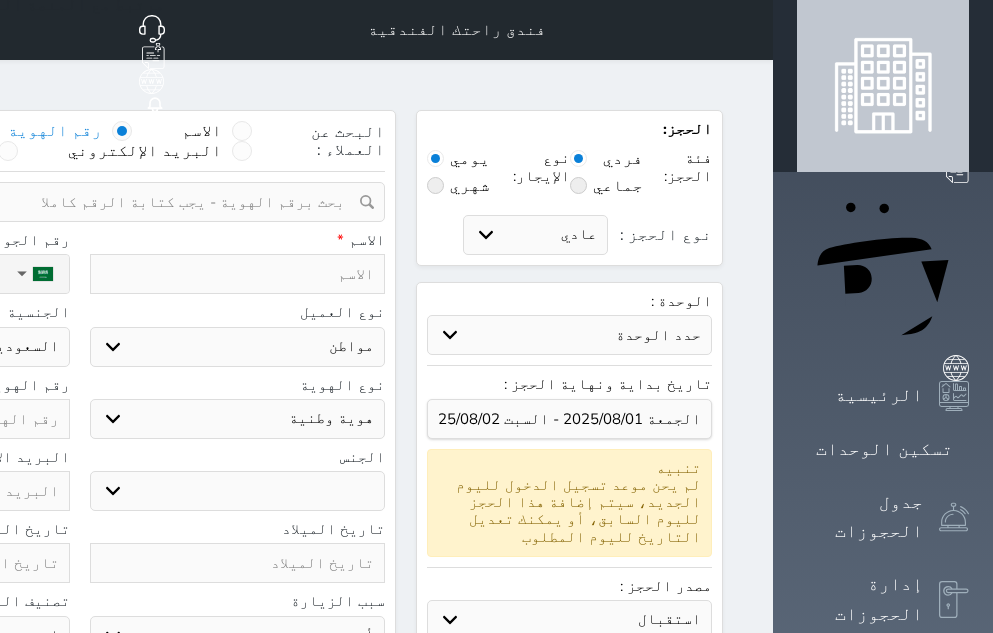 click at bounding box center (72, 202) 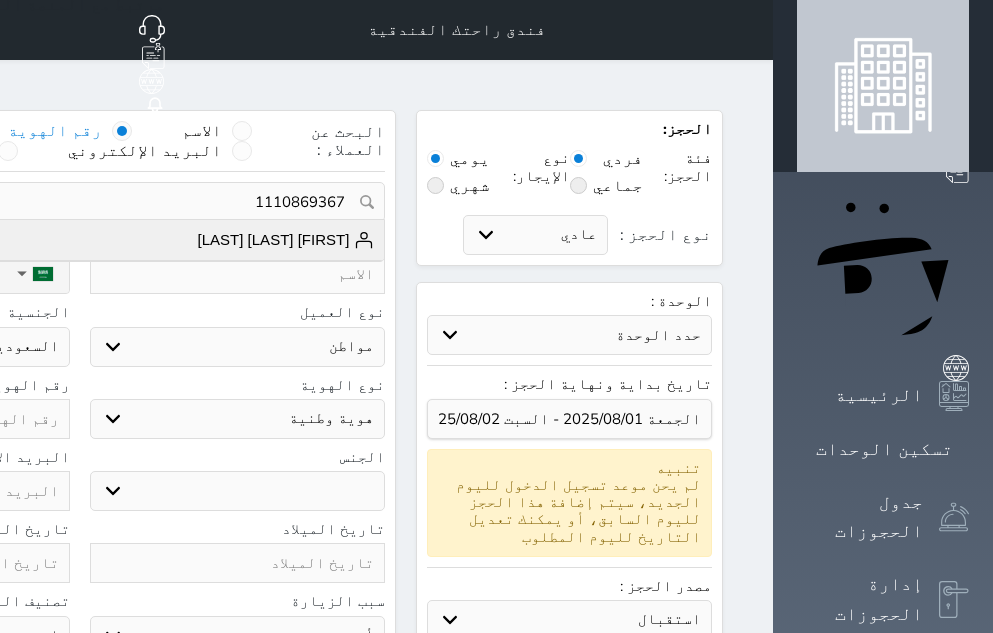 click on "[FIRST] [LAST] [LAST]" at bounding box center [286, 240] 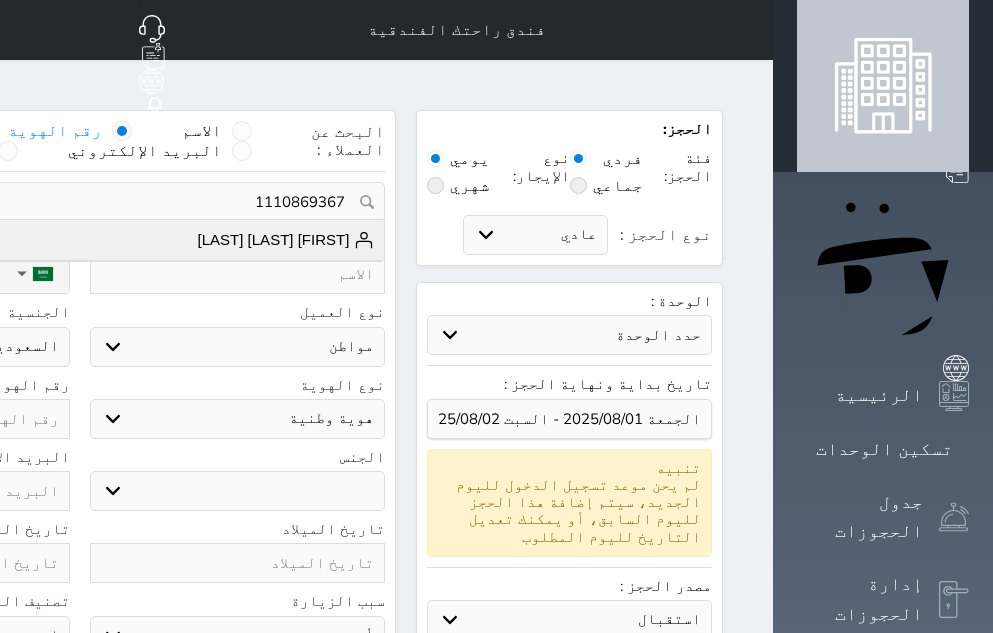 select 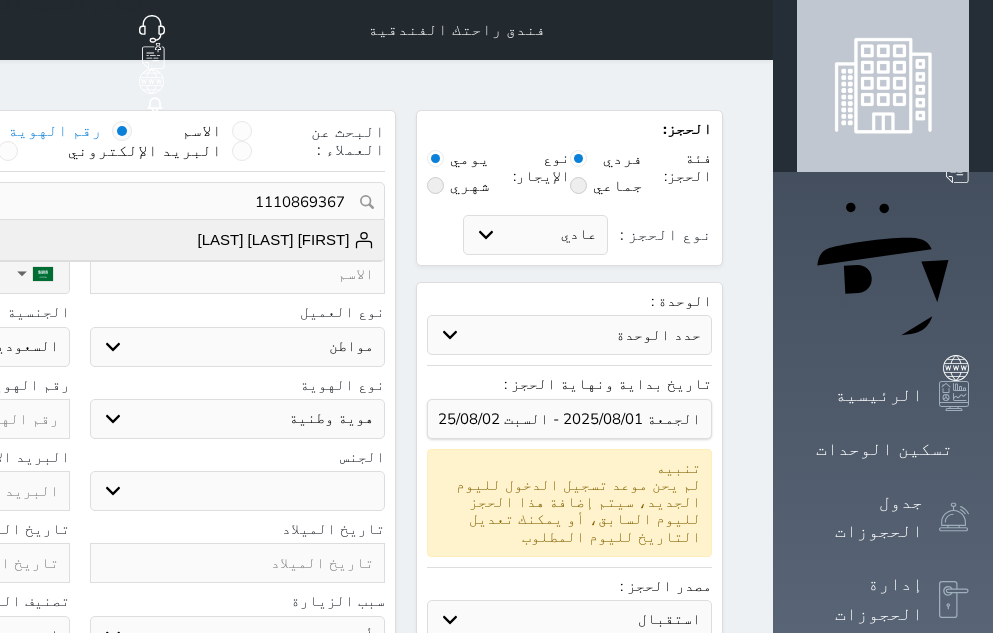 type on "3" 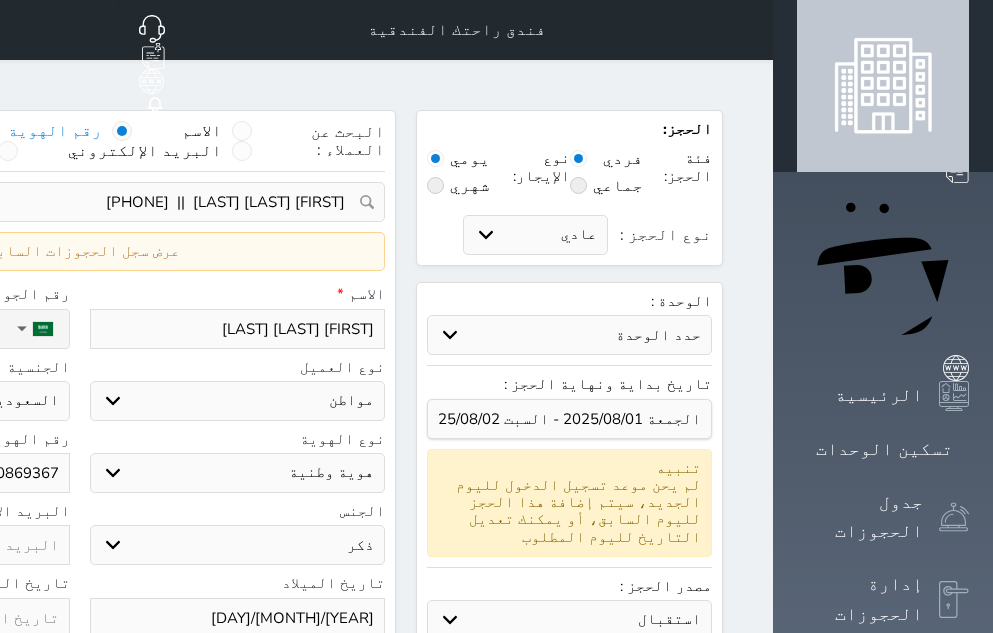 select 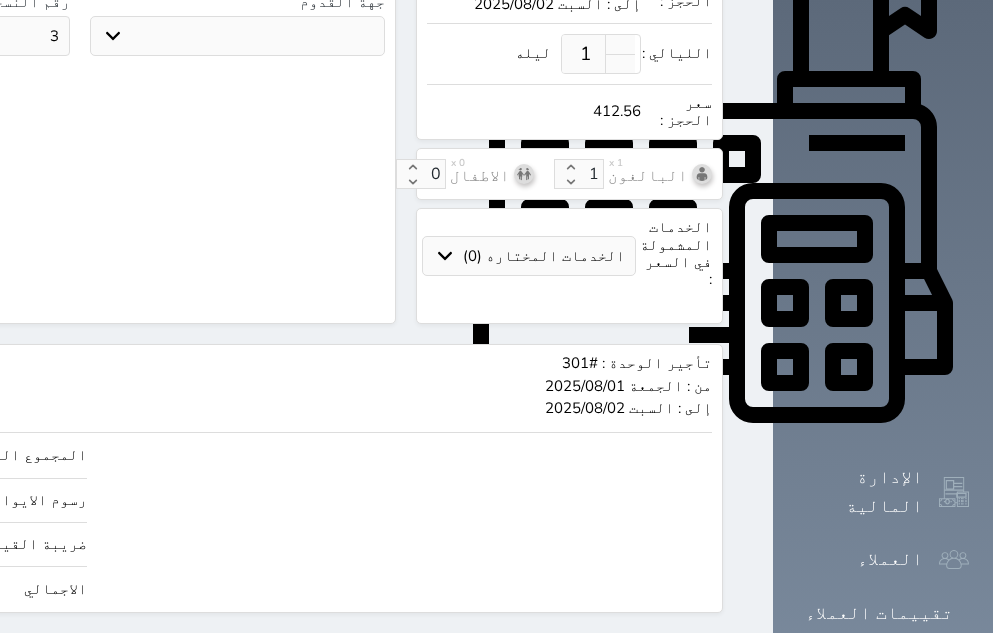 scroll, scrollTop: 730, scrollLeft: 0, axis: vertical 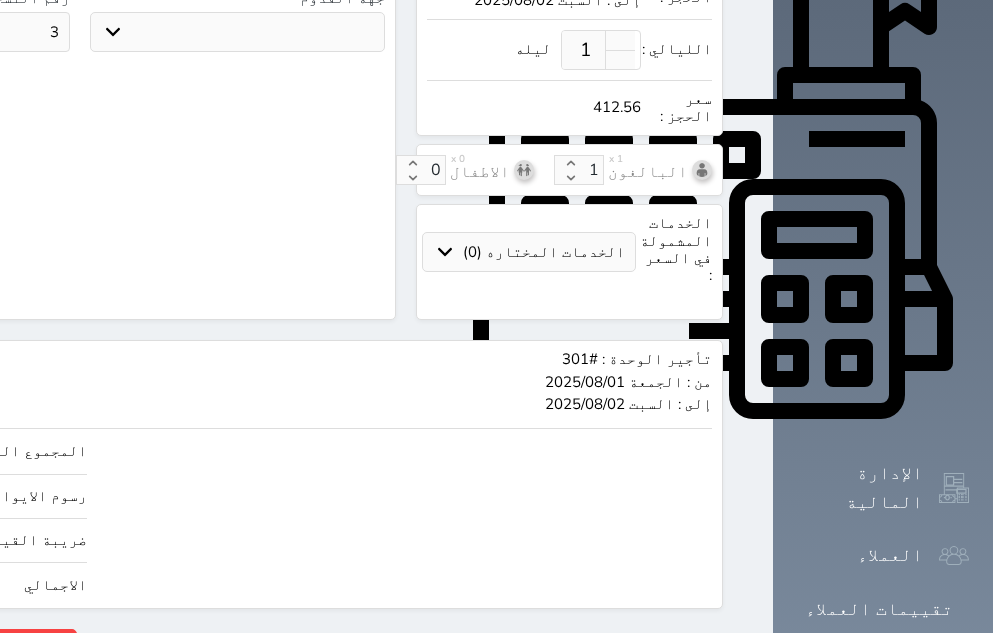 drag, startPoint x: 44, startPoint y: 534, endPoint x: 129, endPoint y: 537, distance: 85.052925 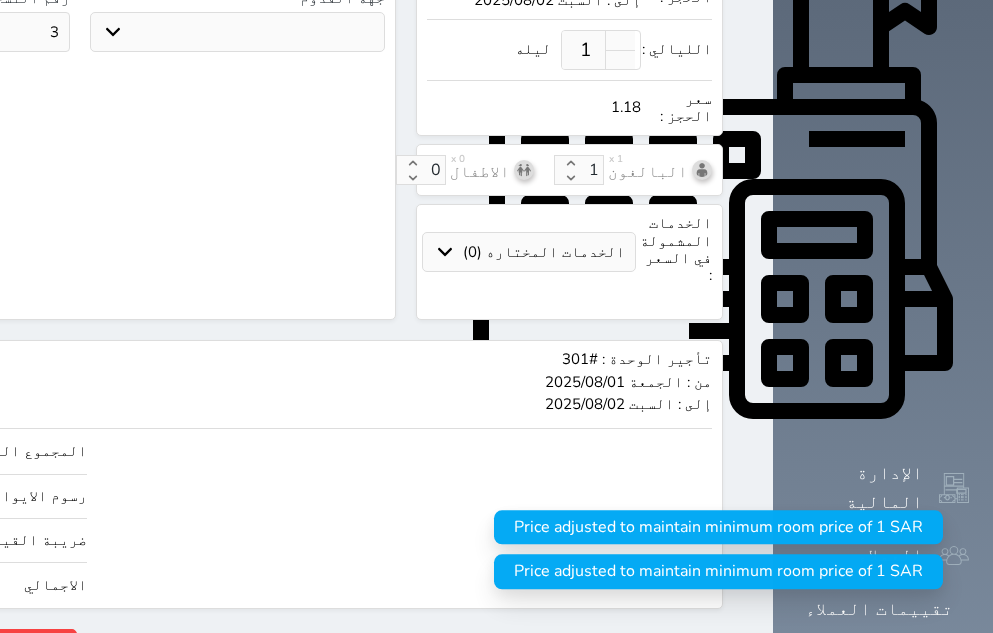 type on "1.178" 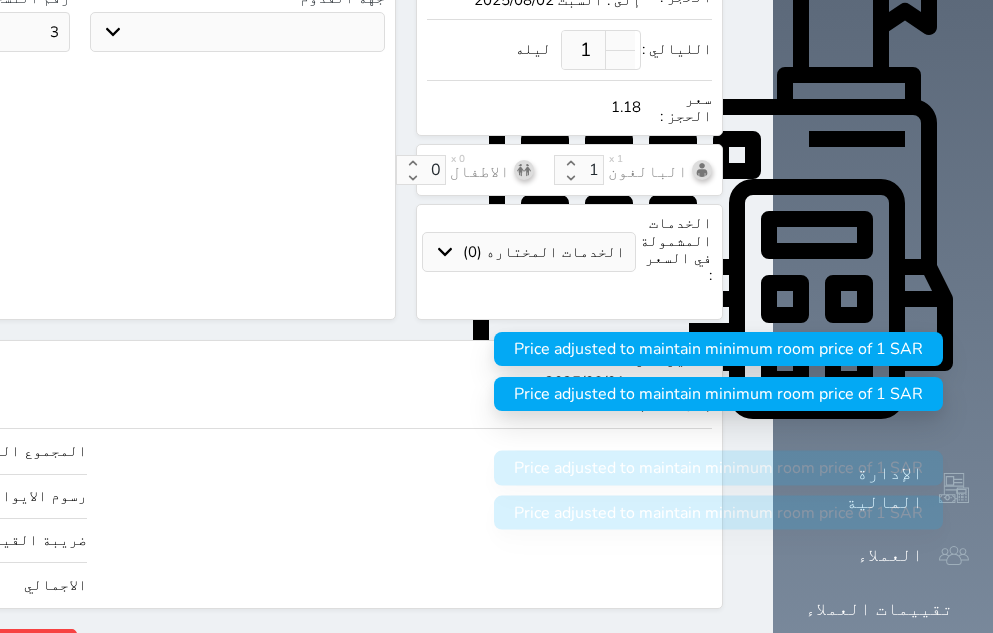 type on "1.17" 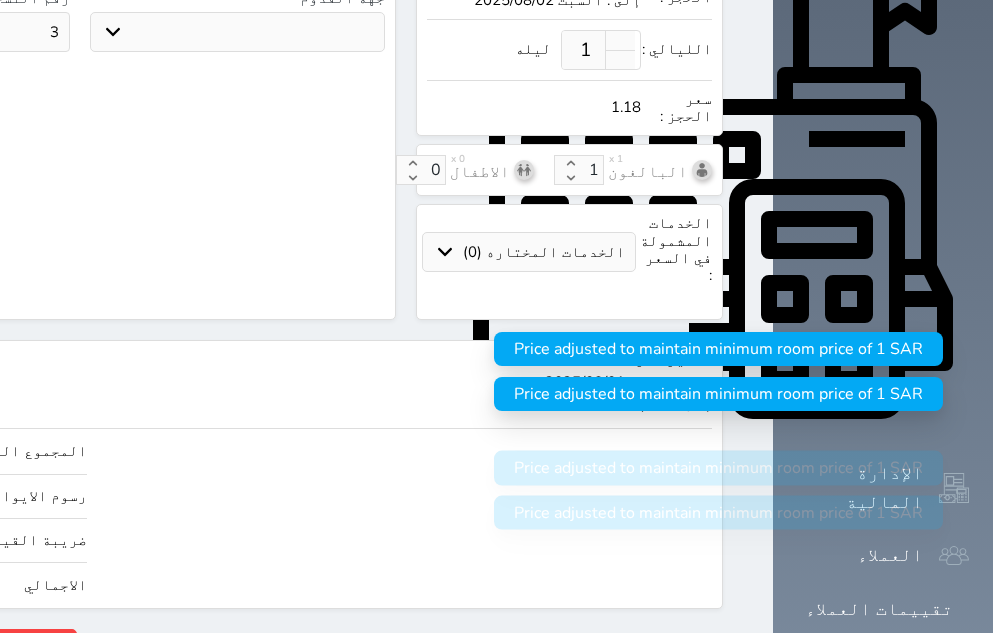 select 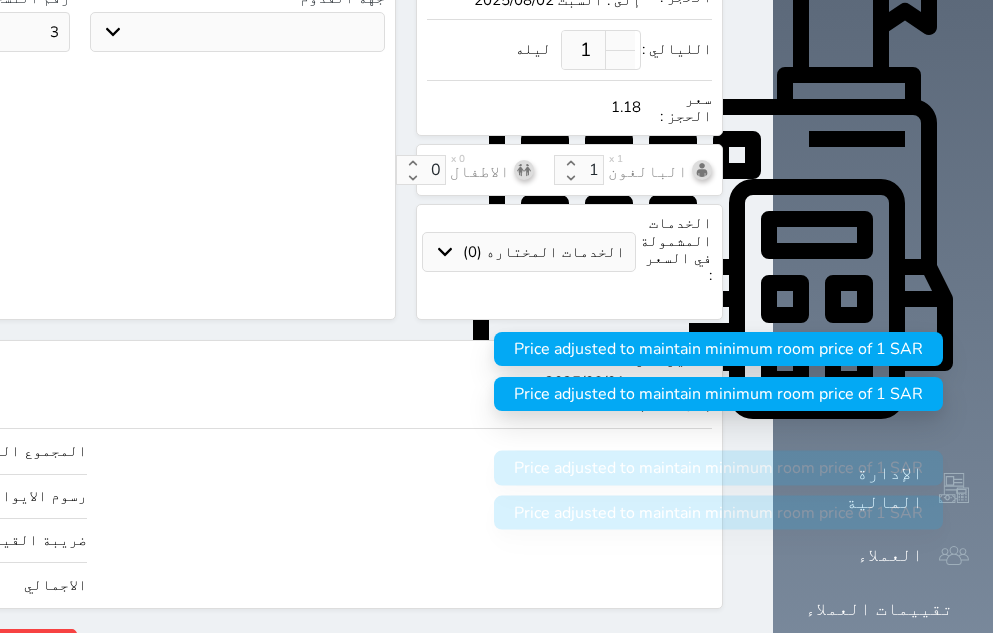 type on "1." 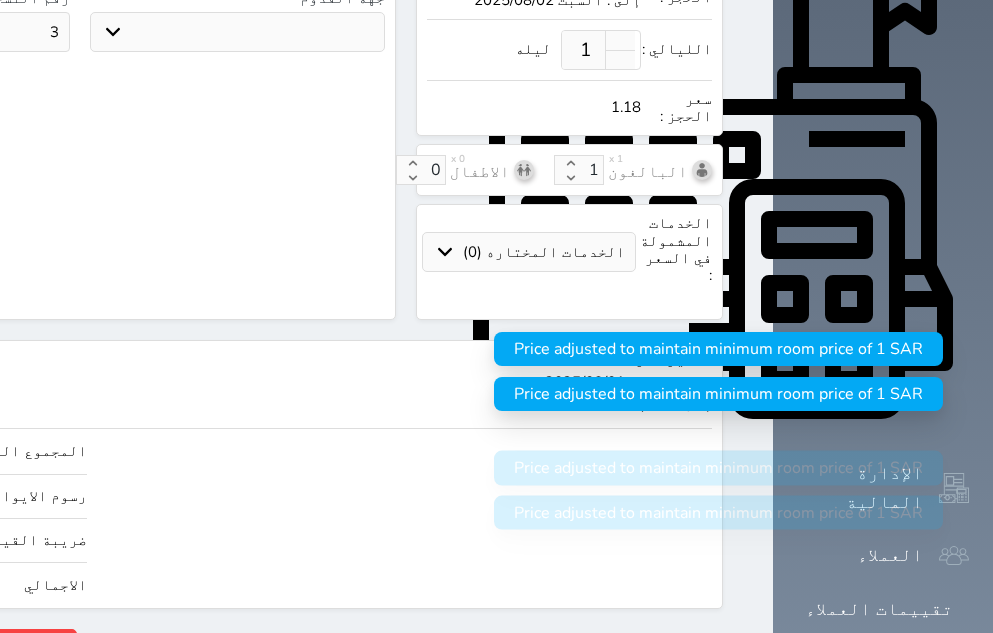 select 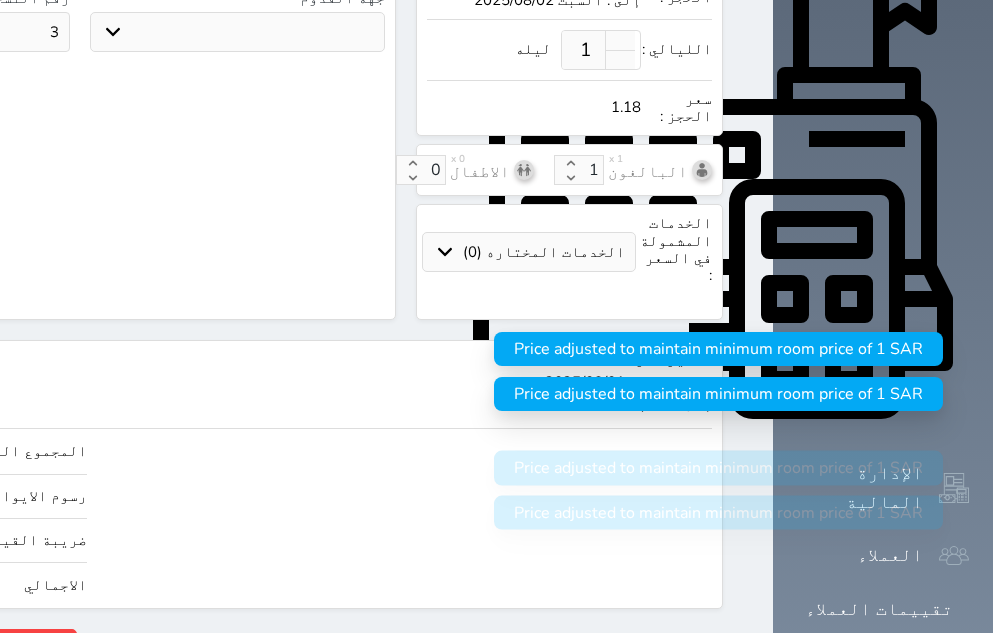 type on "1" 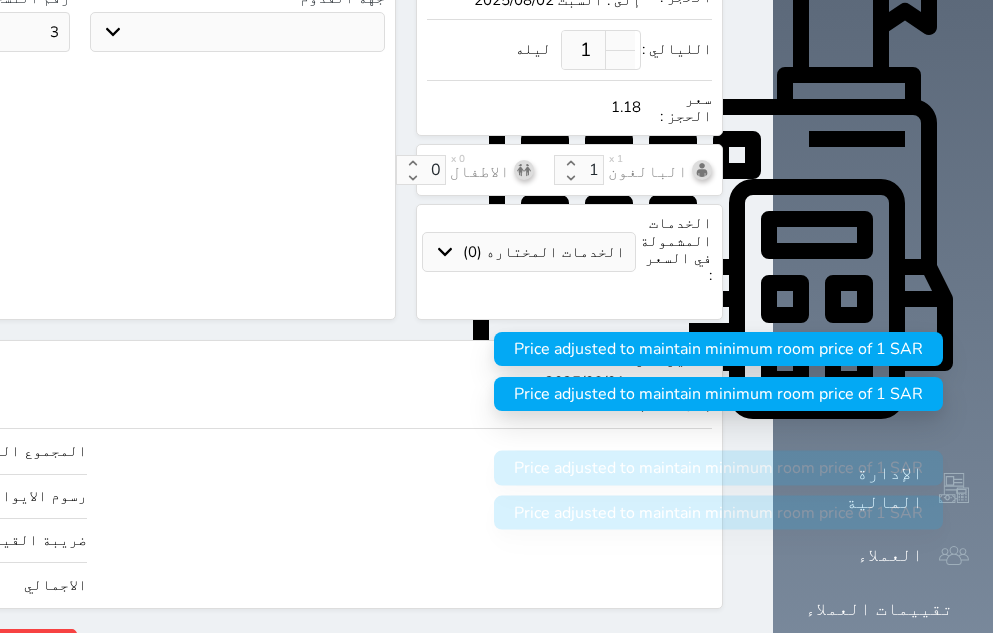 select 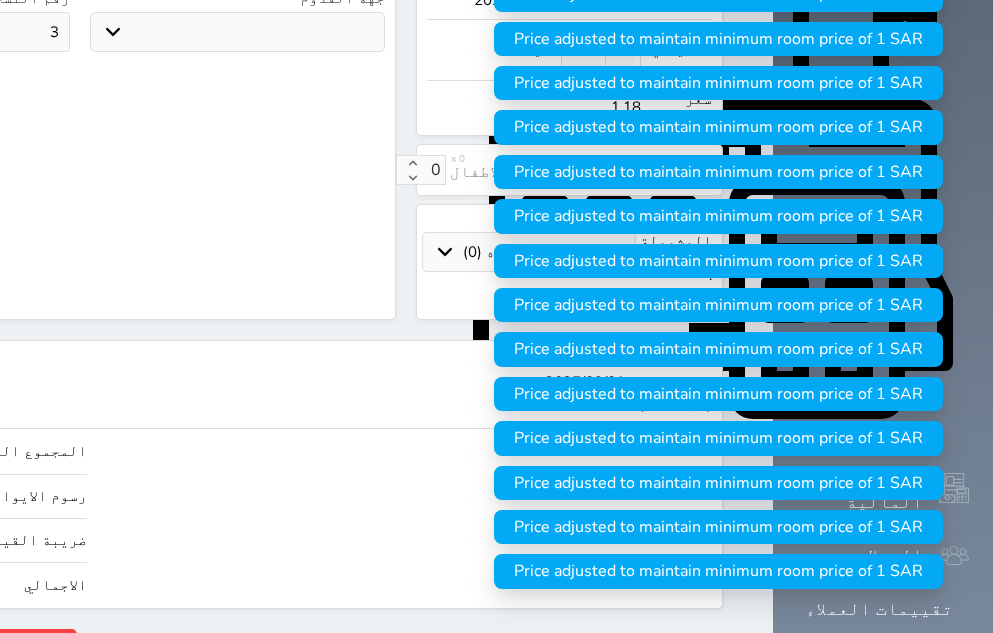 type on "1" 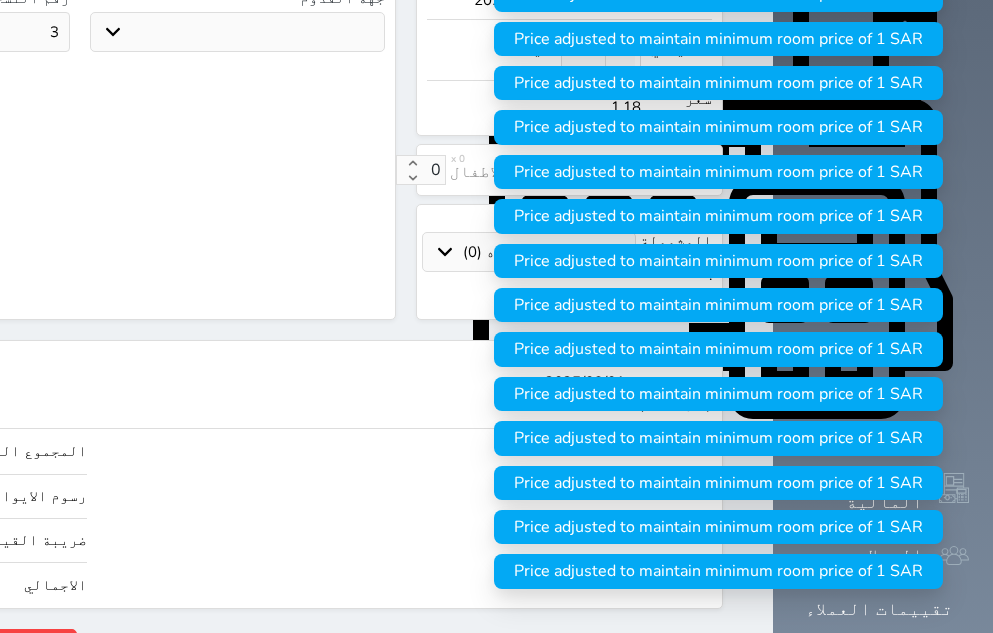select 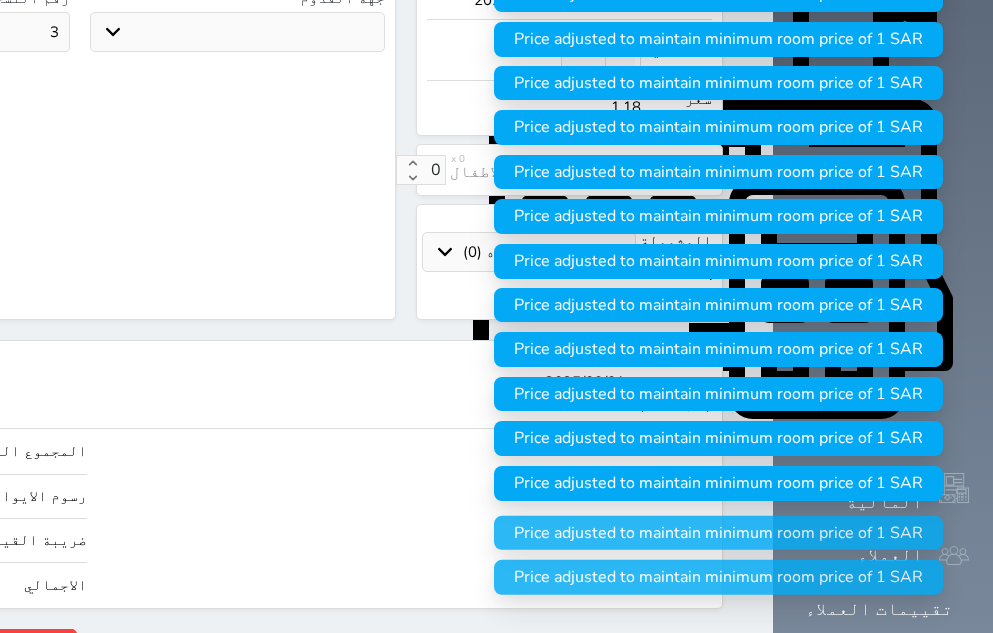 type on "10.18" 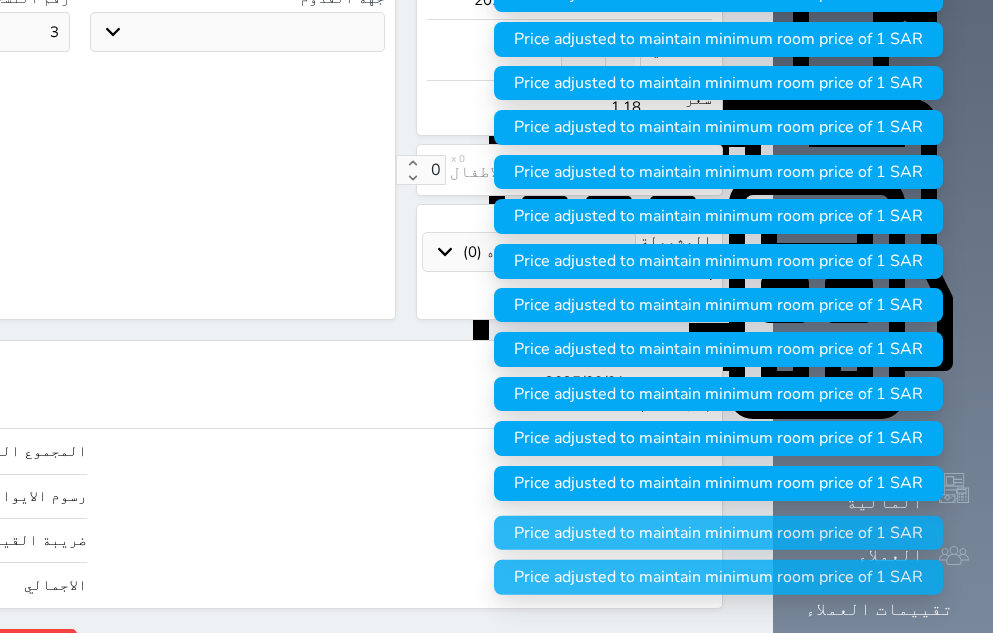 type on "12" 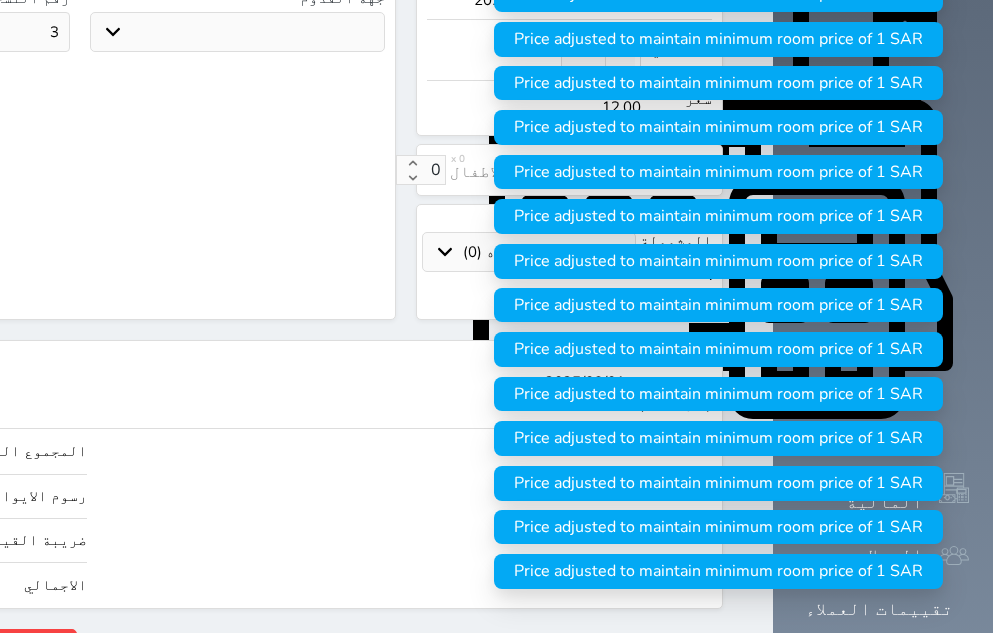 type on "101.80" 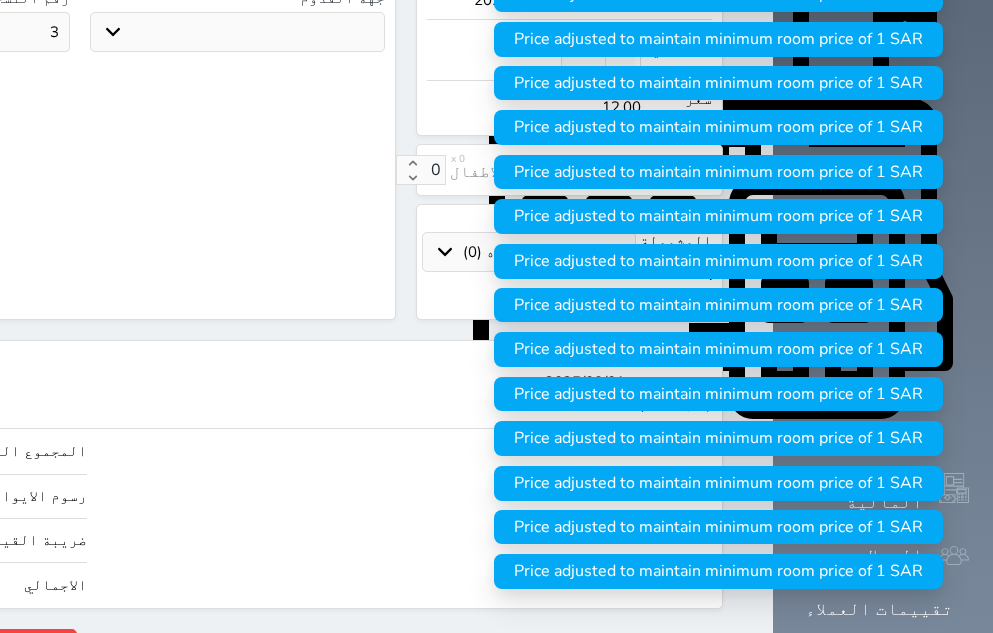 type on "120" 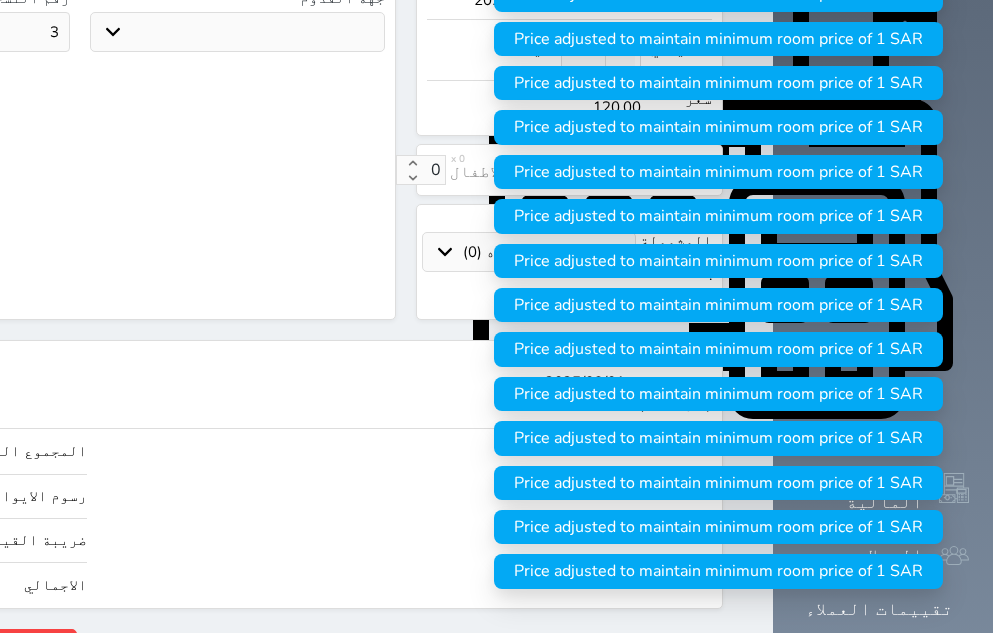 type on "120.00" 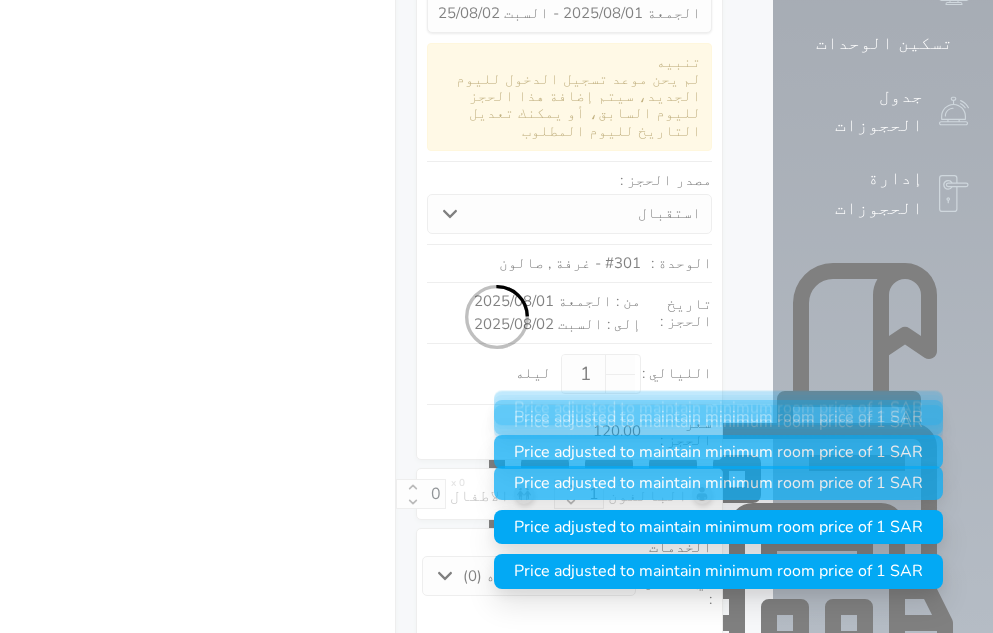 select on "1" 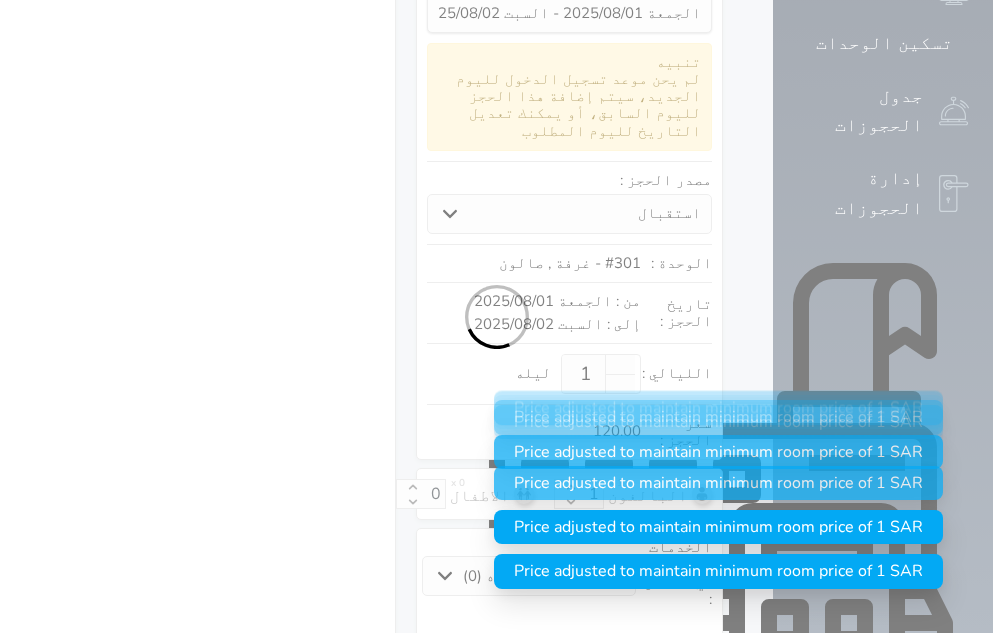 select on "113" 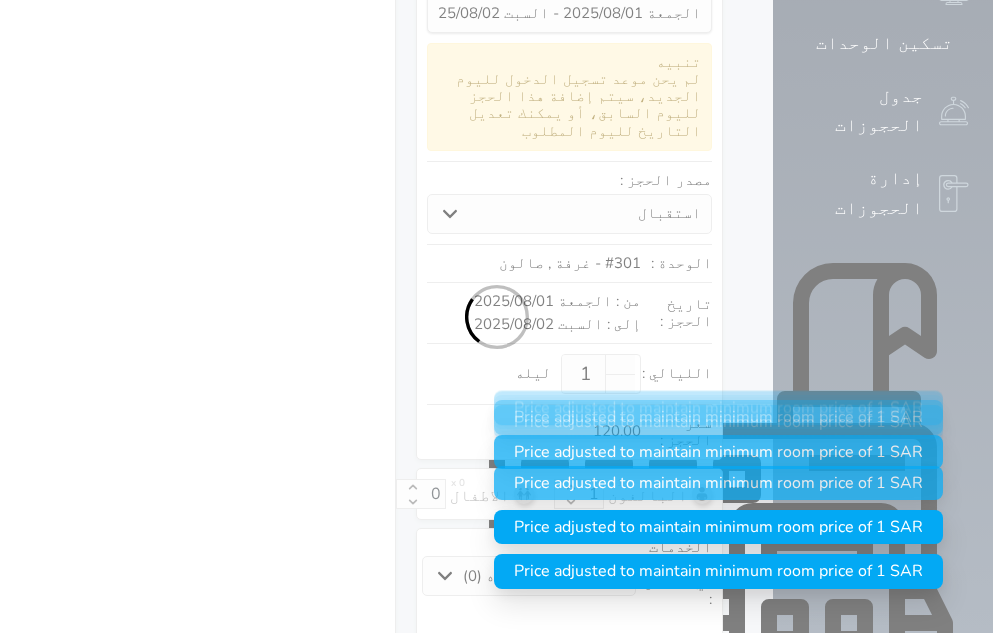 select on "1" 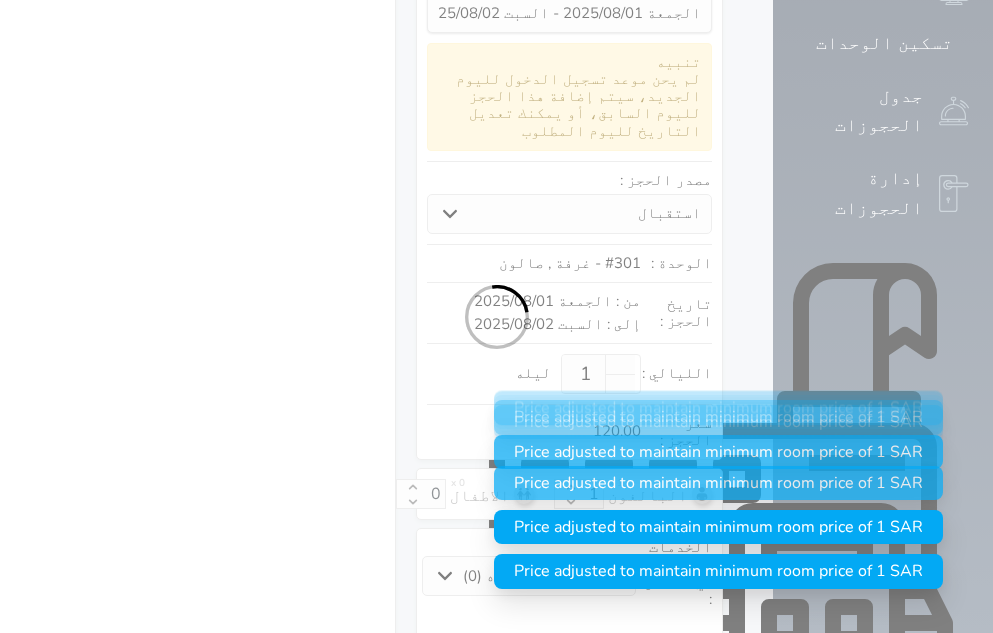 select on "7" 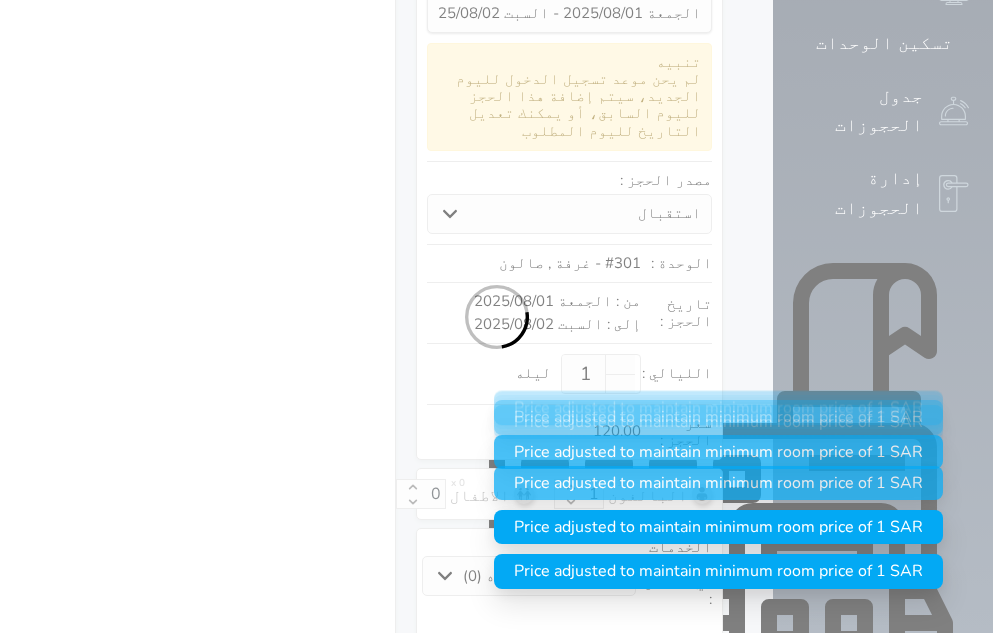 select 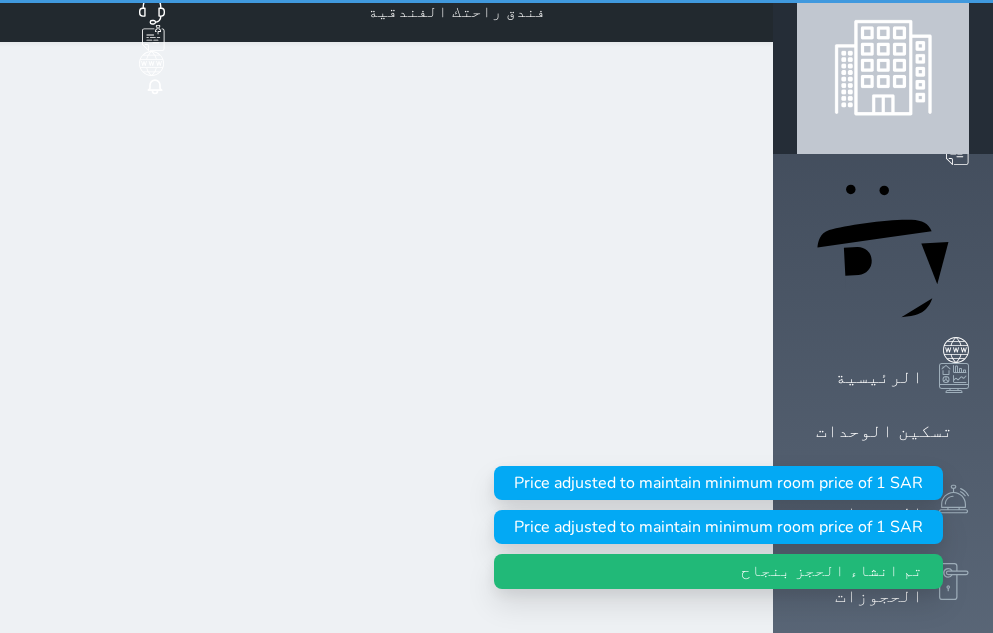 scroll, scrollTop: 0, scrollLeft: 0, axis: both 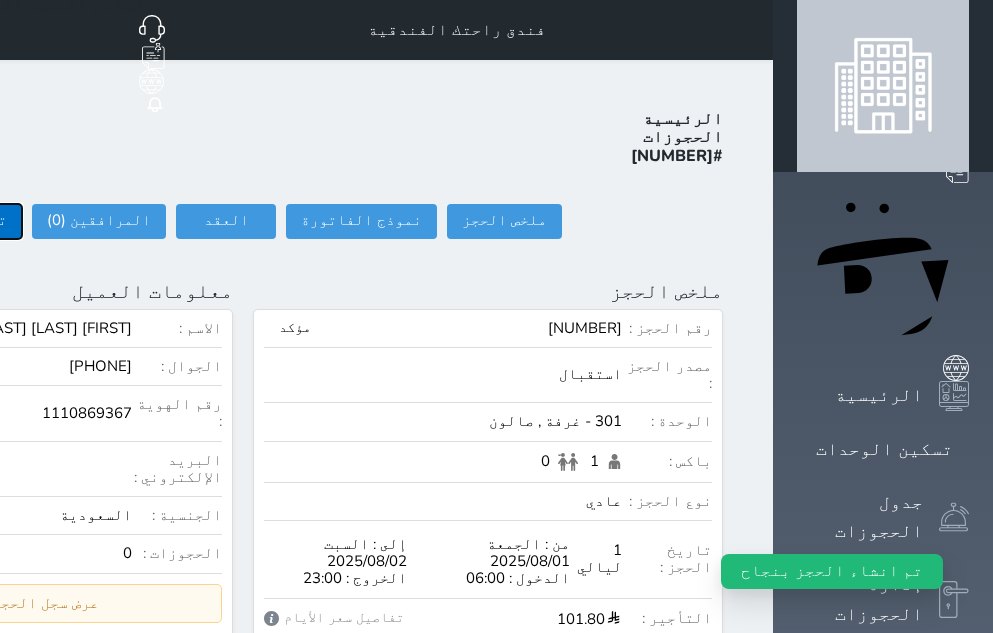 click on "تسجيل دخول" at bounding box center [-36, 221] 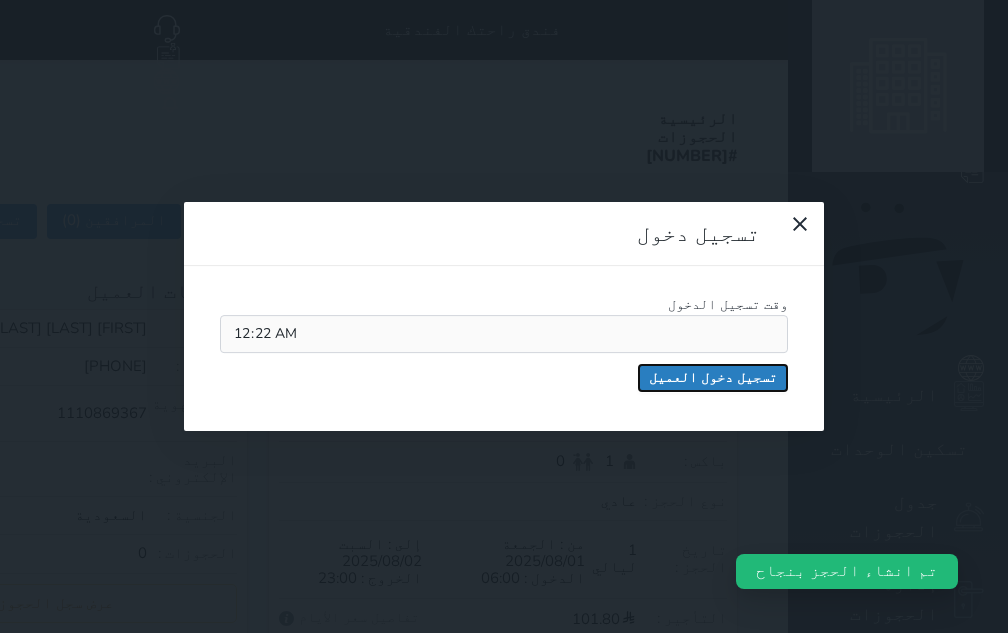 click on "تسجيل دخول العميل" at bounding box center [713, 378] 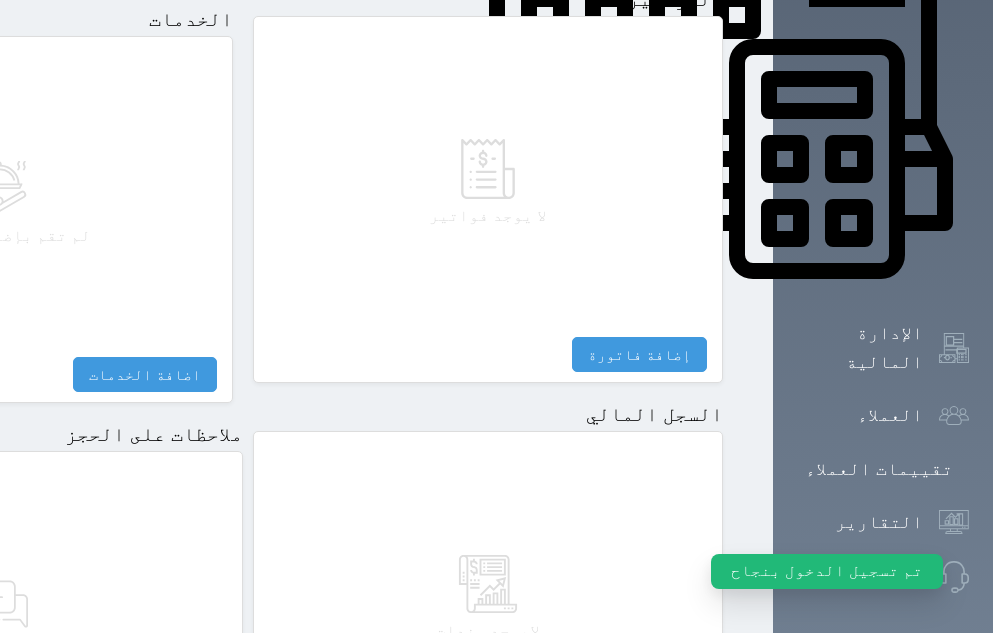 scroll, scrollTop: 1182, scrollLeft: 0, axis: vertical 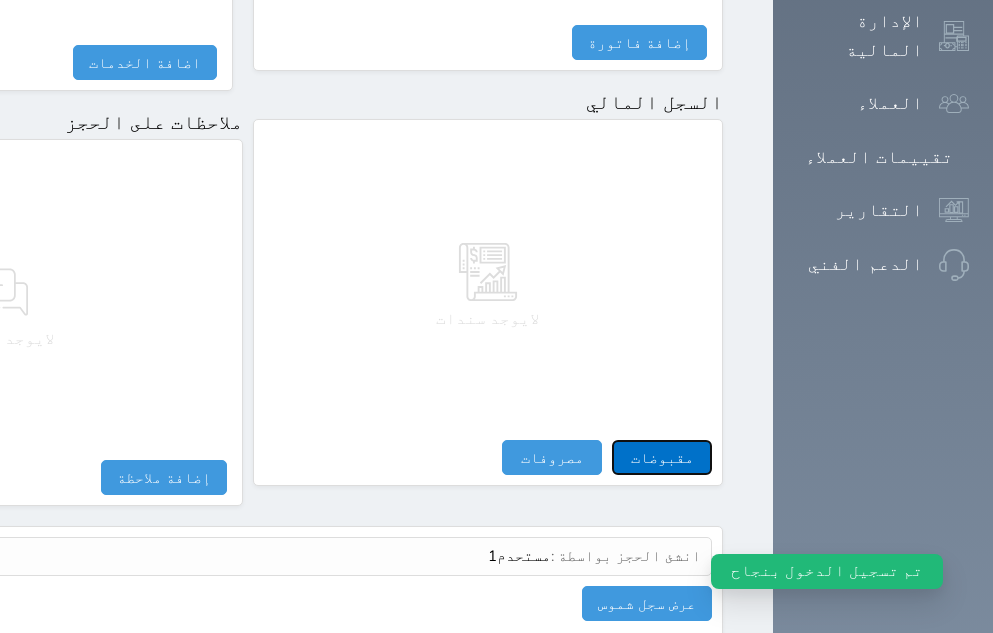 click on "مقبوضات" at bounding box center [662, 457] 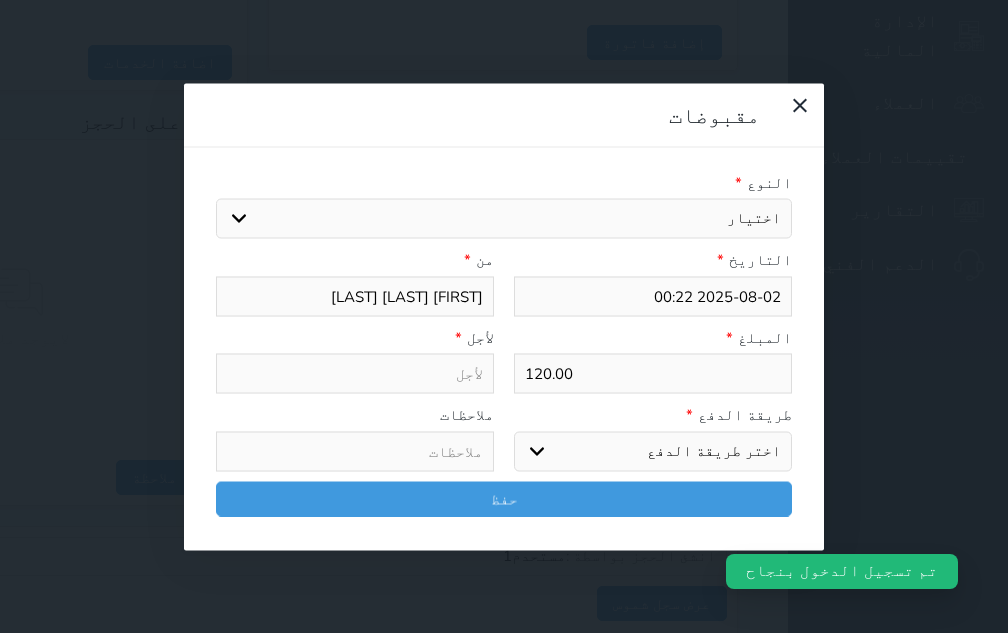 select 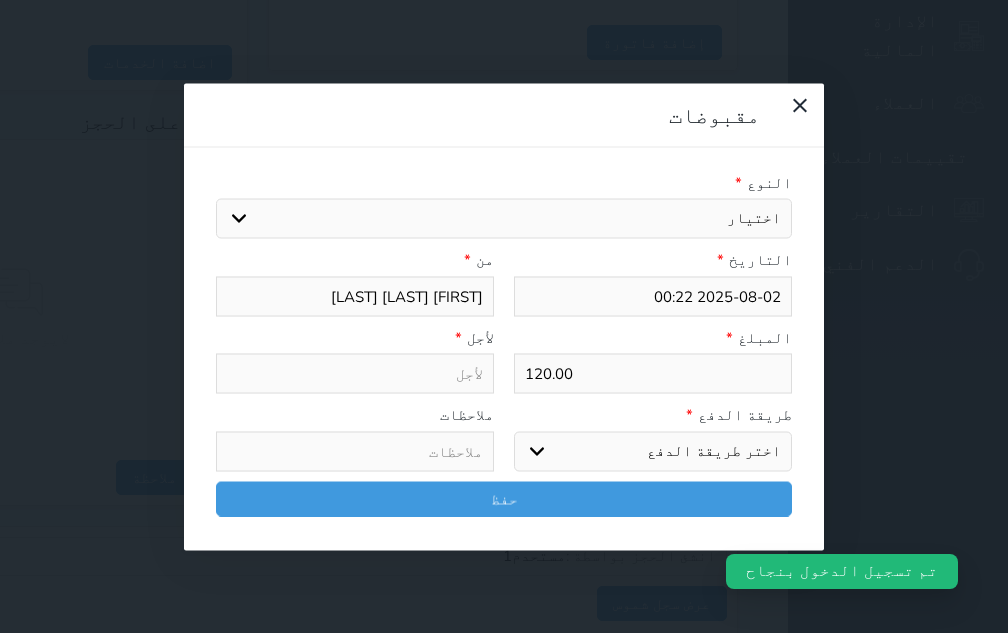 select 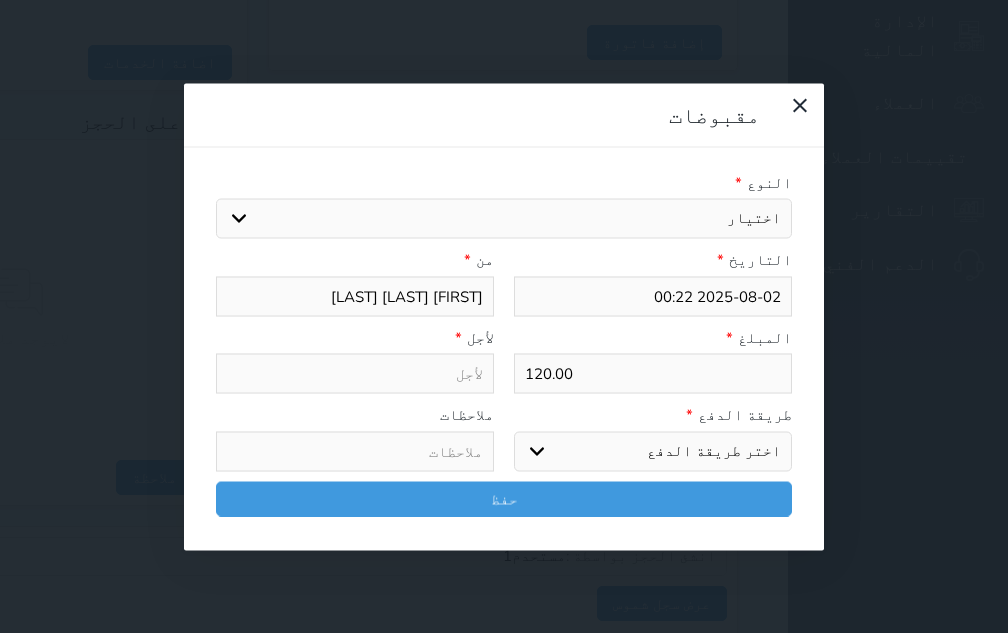 click on "اختر طريقة الدفع   دفع نقدى   تحويل بنكى   مدى   بطاقة ائتمان   آجل" at bounding box center (653, 451) 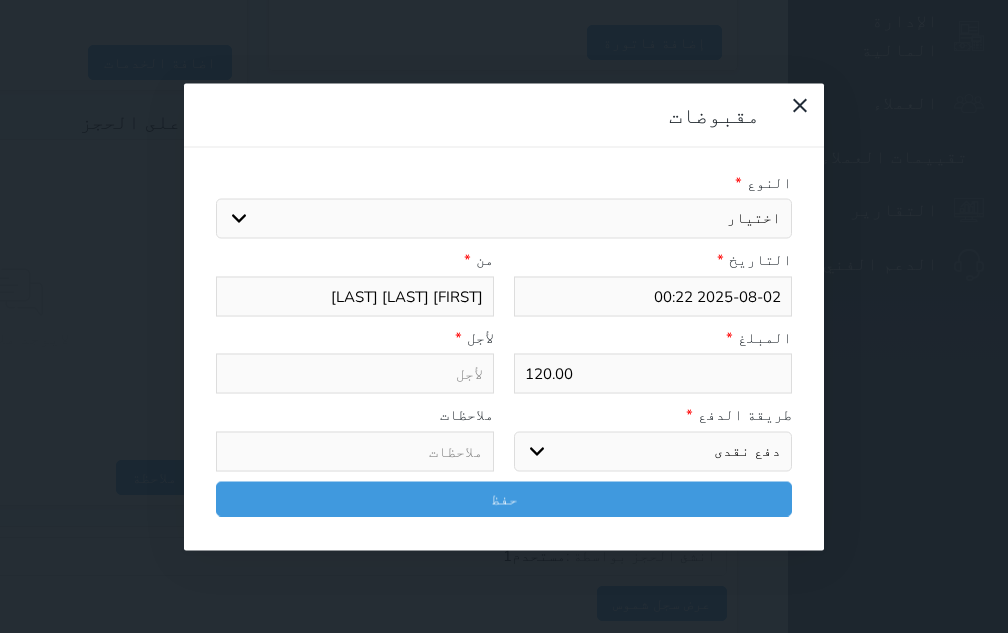 click on "اختر طريقة الدفع   دفع نقدى   تحويل بنكى   مدى   بطاقة ائتمان   آجل" at bounding box center [653, 451] 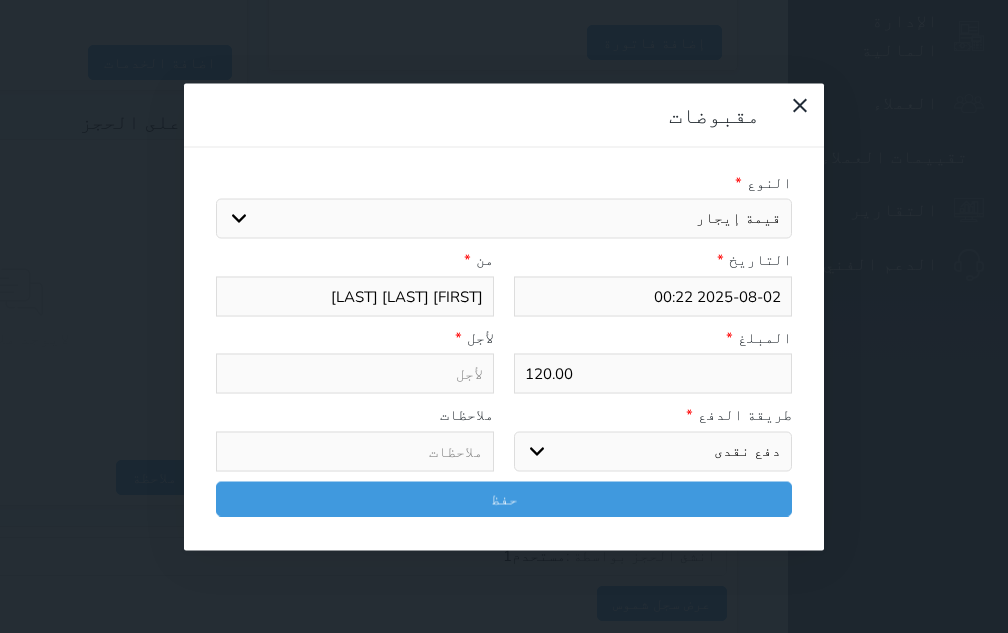 click on "اختيار   مقبوضات عامة قيمة إيجار فواتير تامين عربون لا ينطبق آخر مغسلة واي فاي - الإنترنت مواقف السيارات طعام الأغذية والمشروبات مشروبات المشروبات الباردة المشروبات الساخنة الإفطار غداء عشاء مخبز و كعك حمام سباحة الصالة الرياضية سبا و خدمات الجمال اختيار وإسقاط (خدمات النقل) ميني بار كابل - تلفزيون سرير إضافي تصفيف الشعر التسوق خدمات الجولات السياحية المنظمة خدمات الدليل السياحي فواتير البوفية" at bounding box center [504, 219] 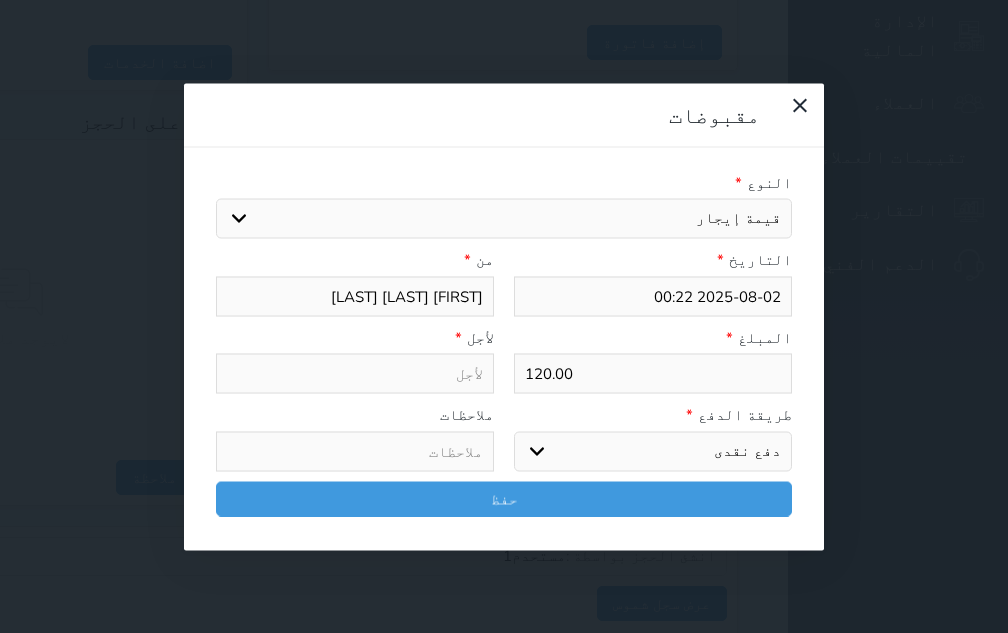 type on "قيمة إيجار - الوحدة - 301" 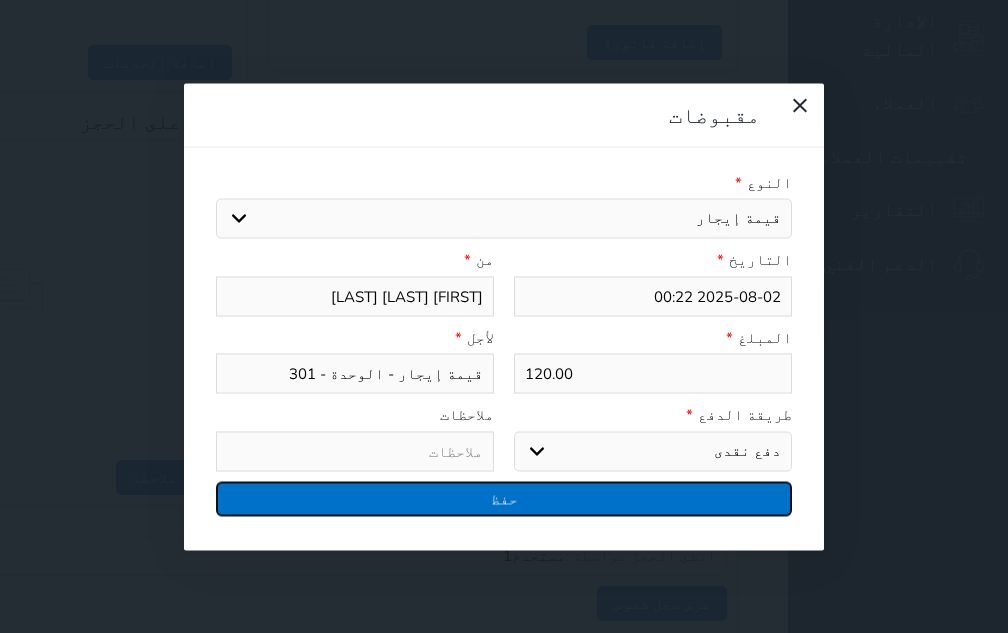click on "حفظ" at bounding box center [504, 498] 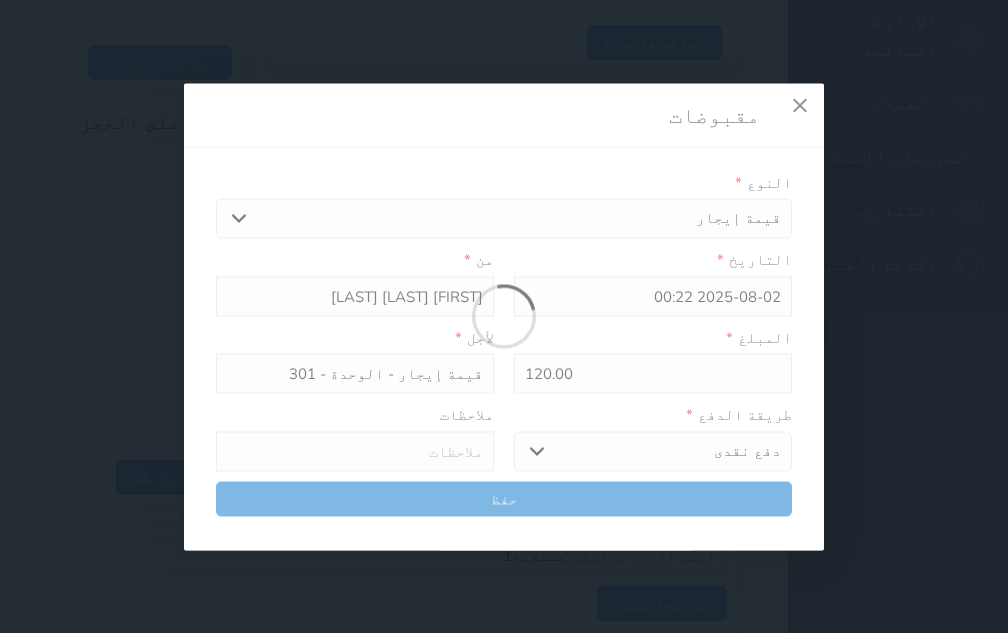 select 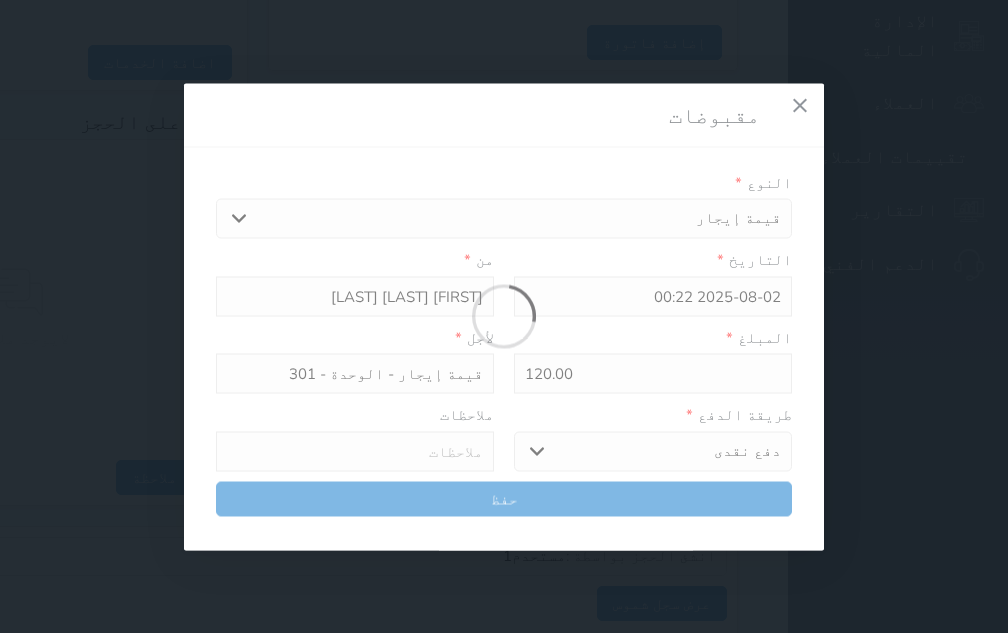 type 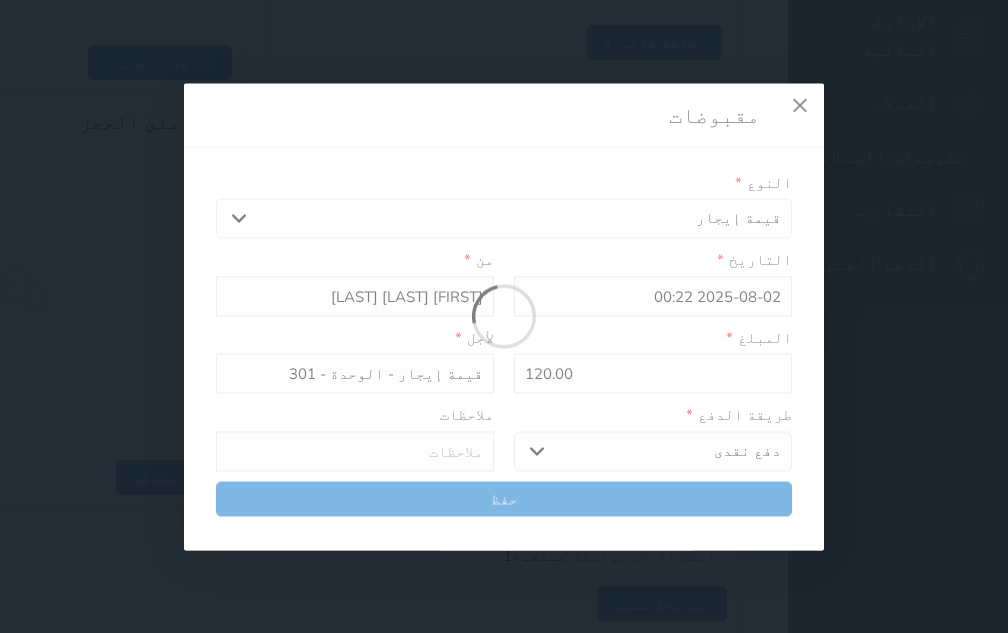 type on "0" 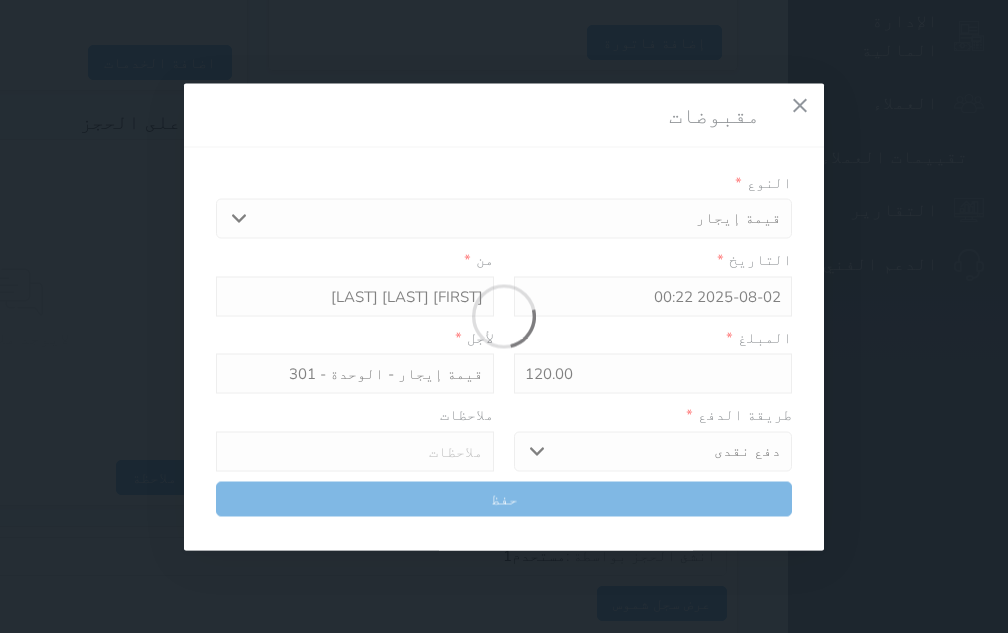 select 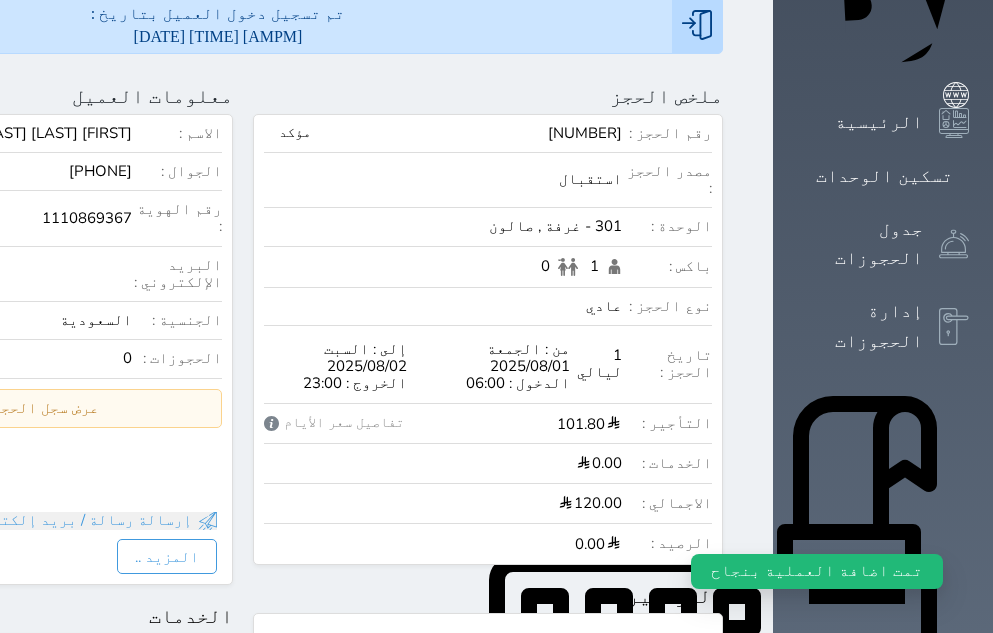 scroll, scrollTop: 0, scrollLeft: 0, axis: both 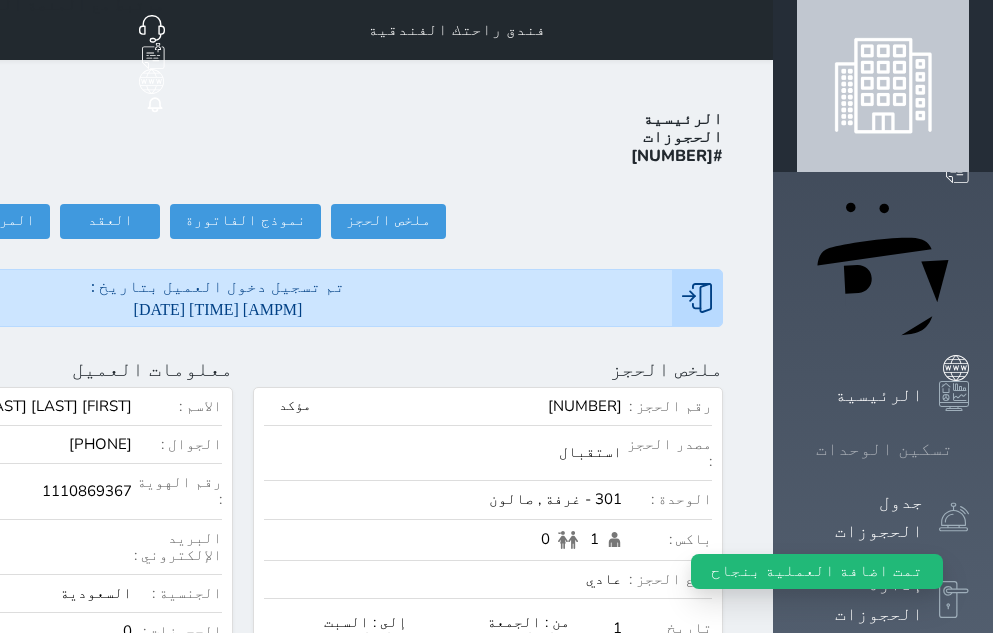 click on "تسكين الوحدات" at bounding box center [884, 449] 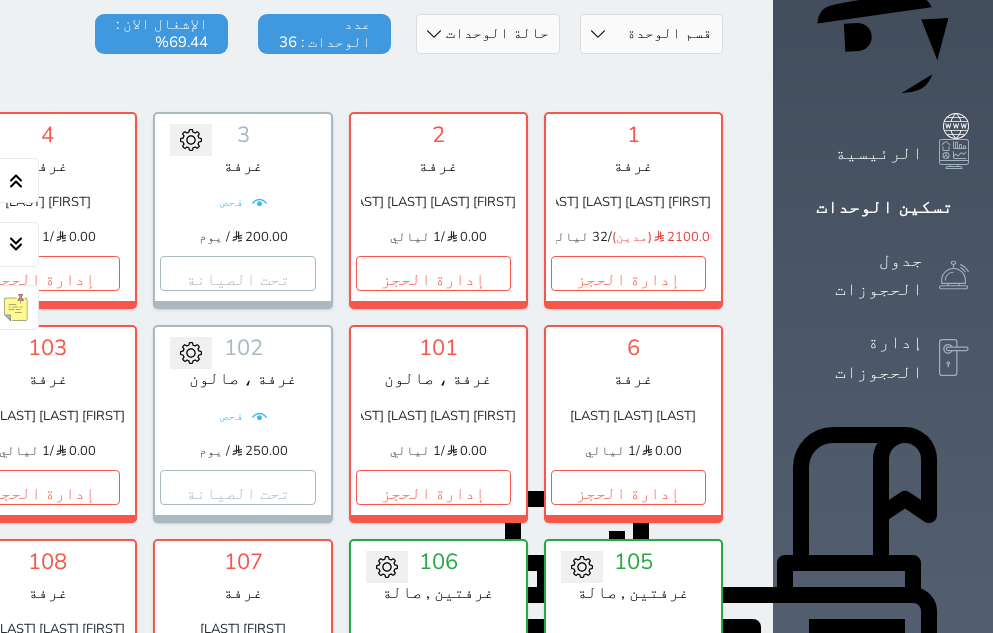 scroll, scrollTop: 260, scrollLeft: 0, axis: vertical 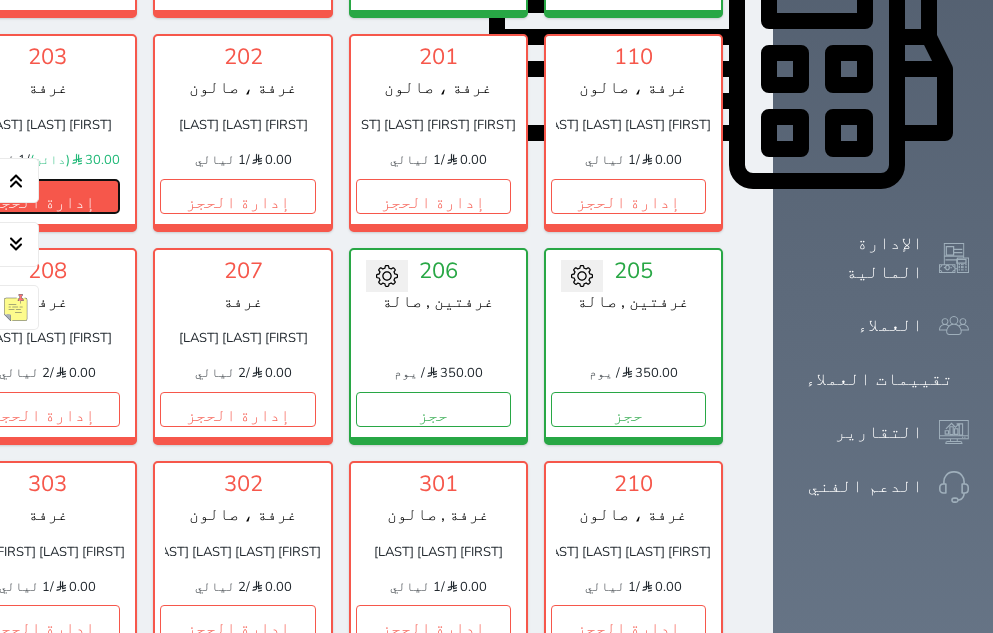 click on "إدارة الحجز" at bounding box center [42, 196] 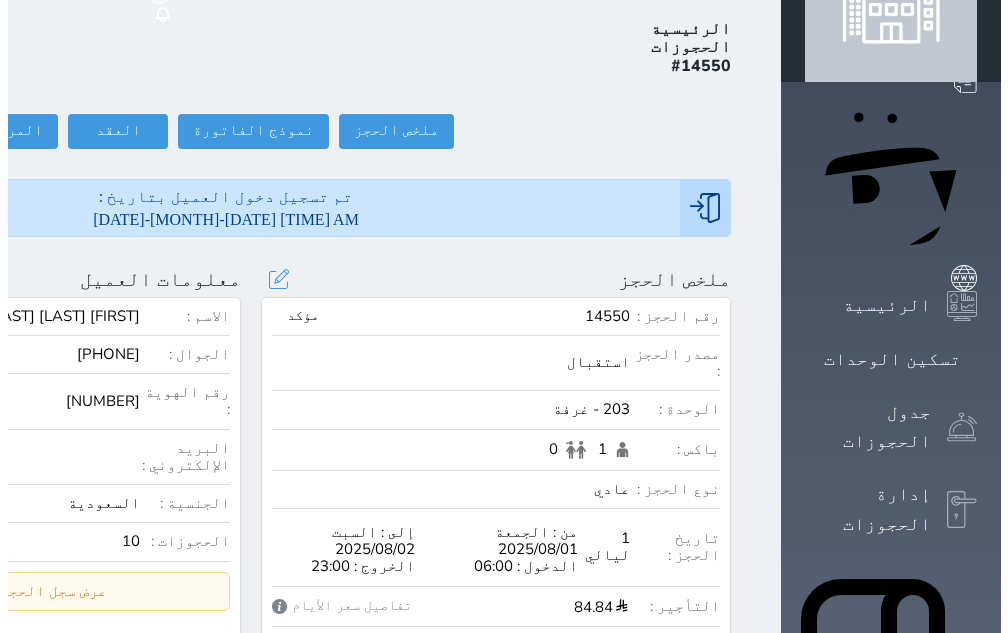 scroll, scrollTop: 0, scrollLeft: 0, axis: both 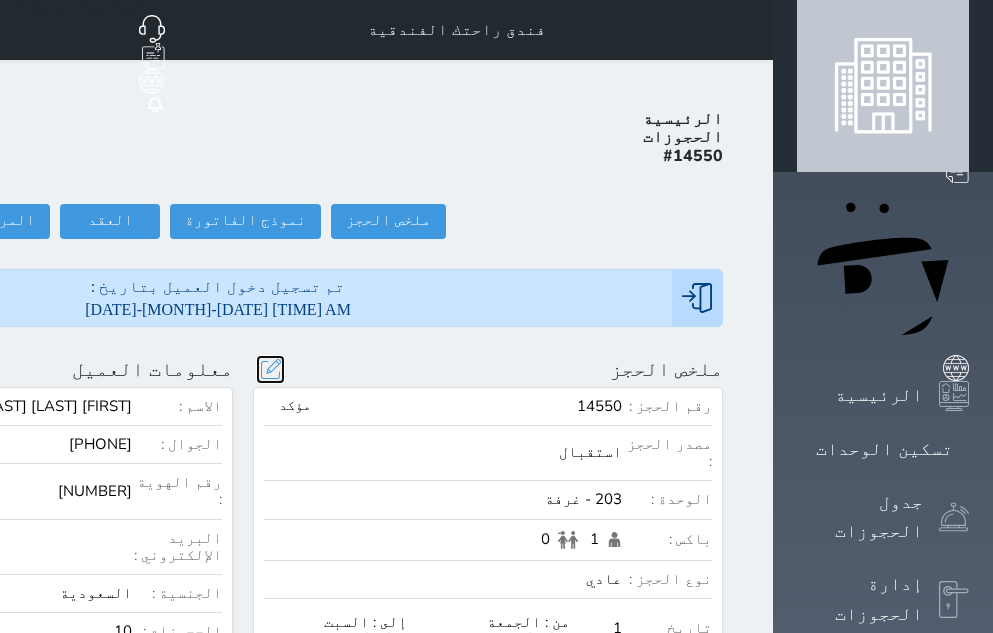 click at bounding box center (270, 369) 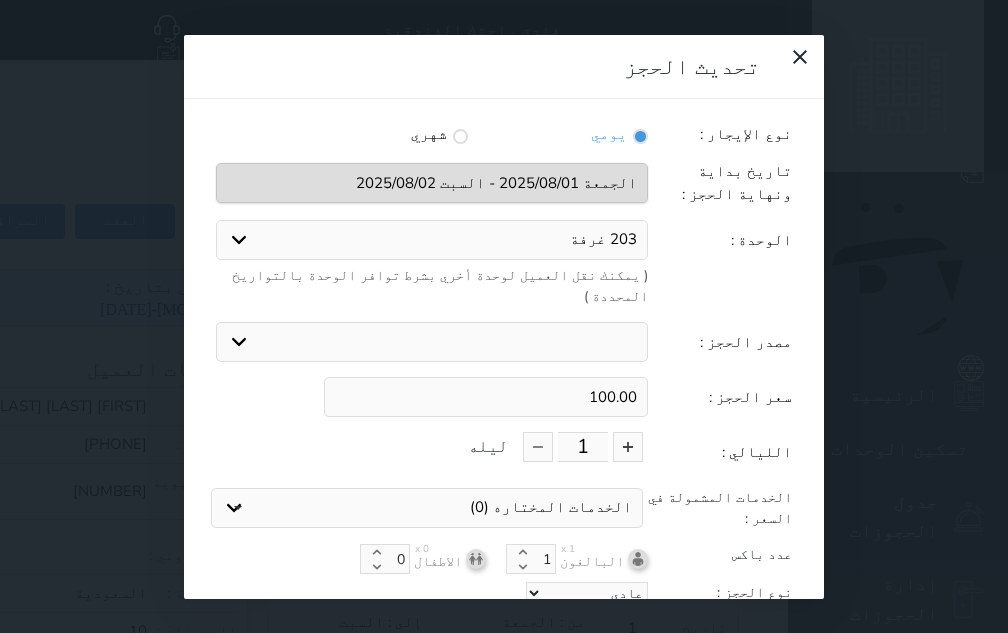 drag, startPoint x: 601, startPoint y: 337, endPoint x: 656, endPoint y: 336, distance: 55.00909 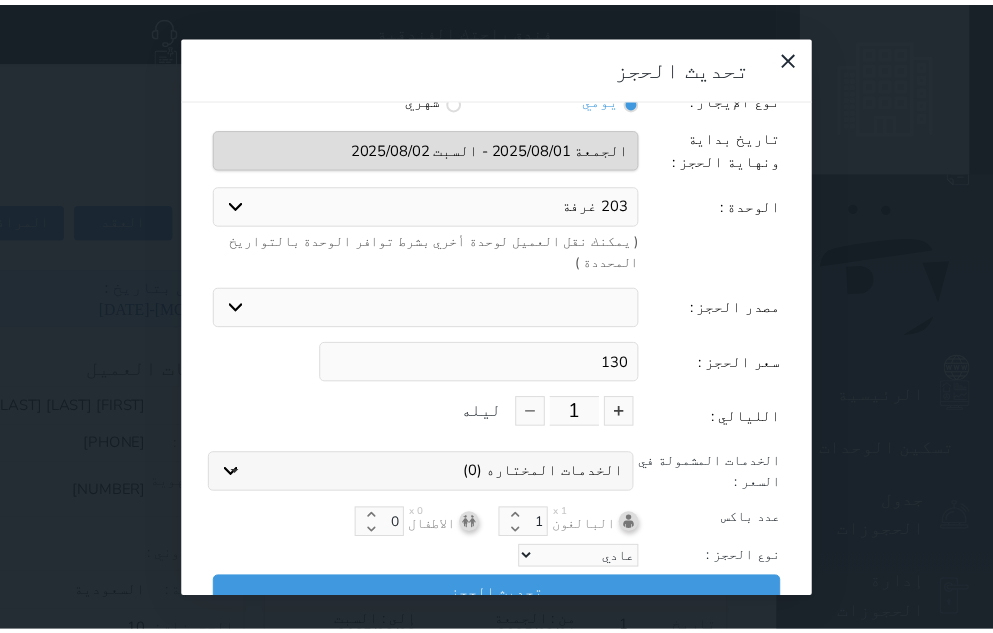 scroll, scrollTop: 45, scrollLeft: 0, axis: vertical 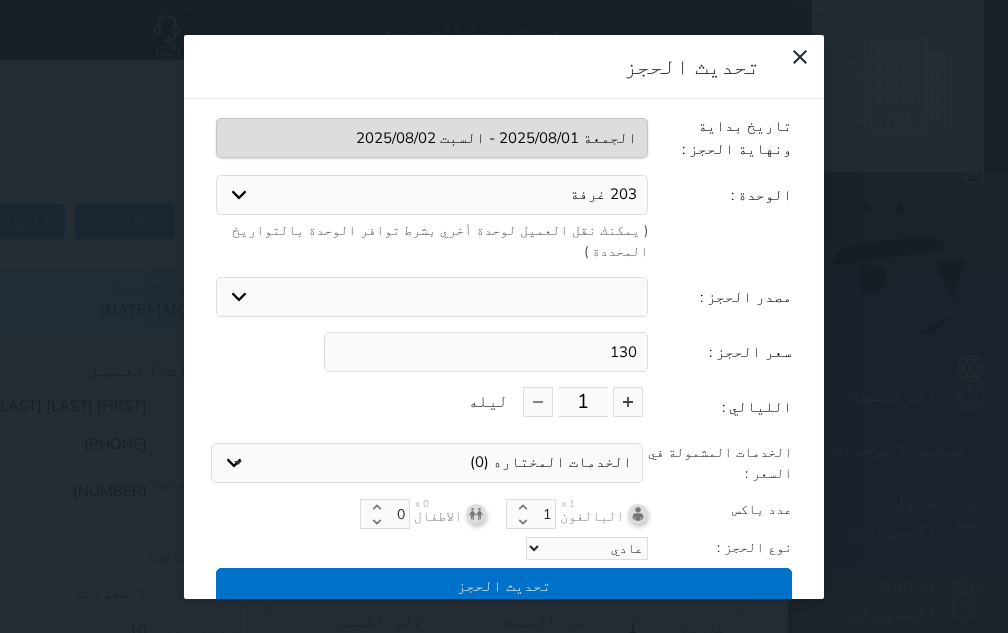type on "130" 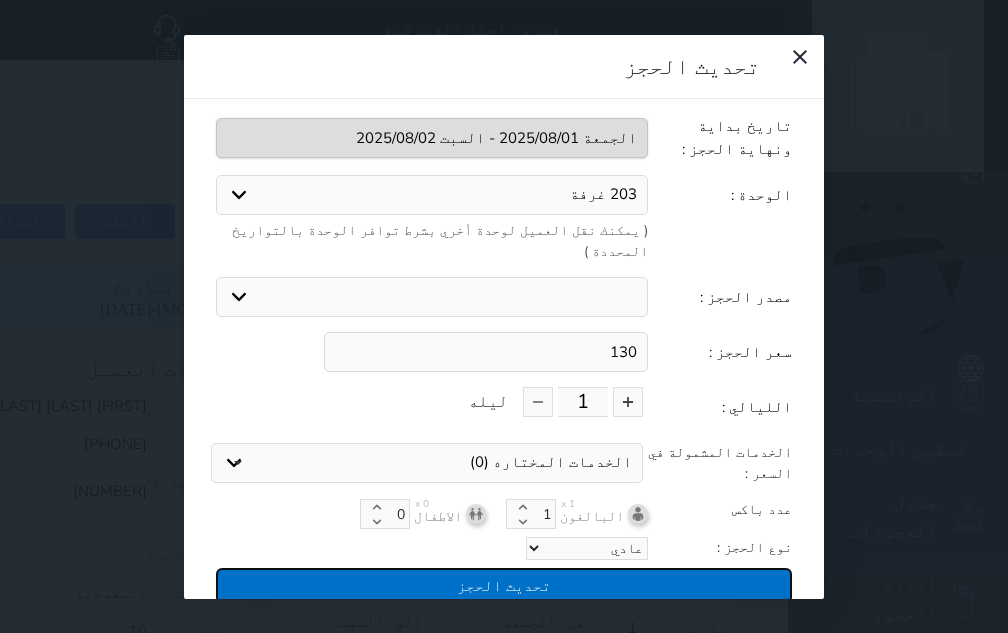 click on "تحديث الحجز" at bounding box center [504, 585] 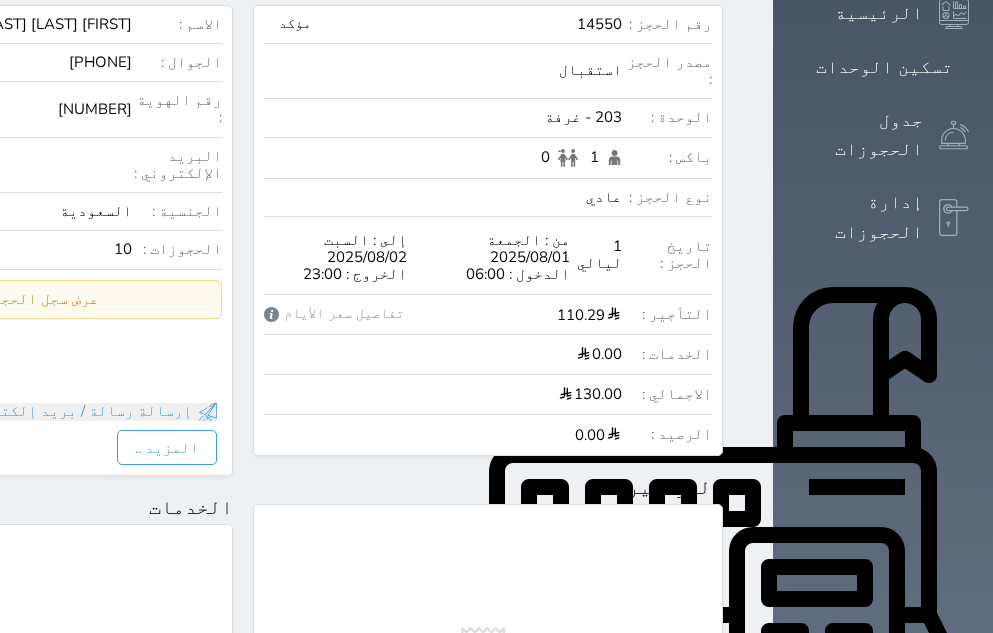 scroll, scrollTop: 0, scrollLeft: 0, axis: both 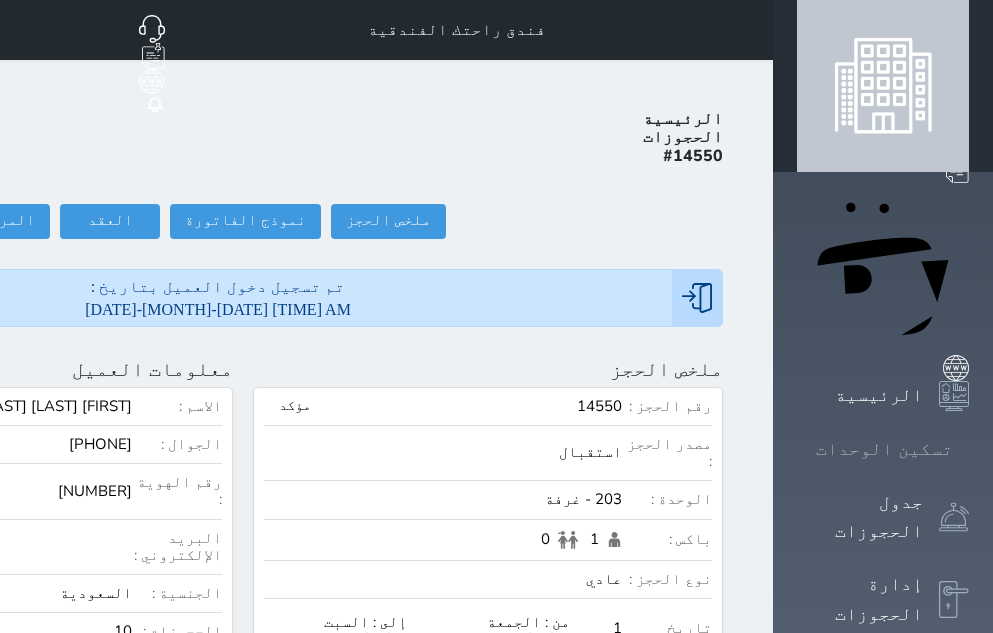 click on "تسكين الوحدات" at bounding box center [884, 449] 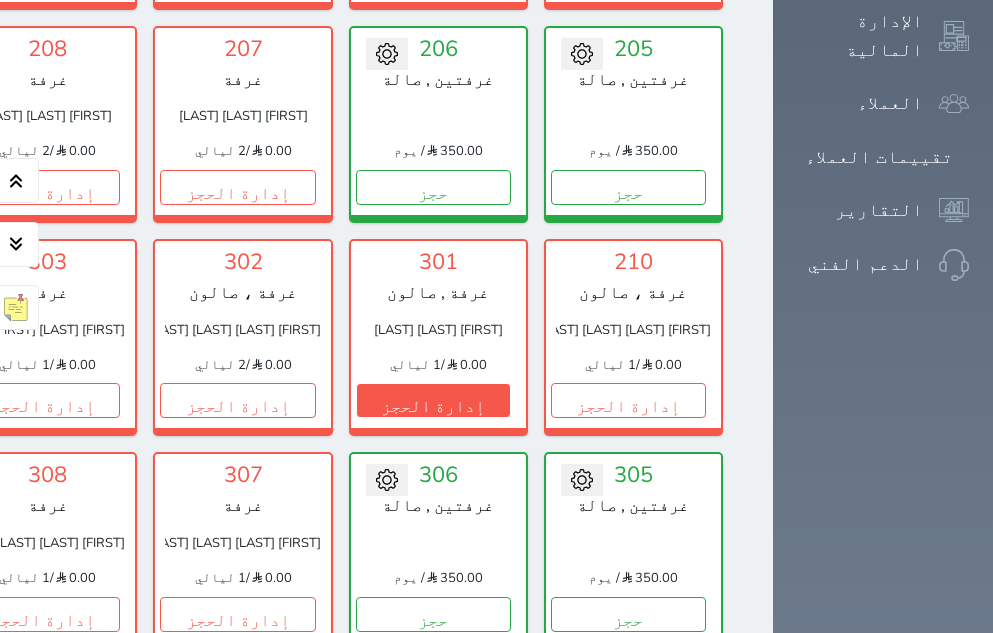 scroll, scrollTop: 1160, scrollLeft: 0, axis: vertical 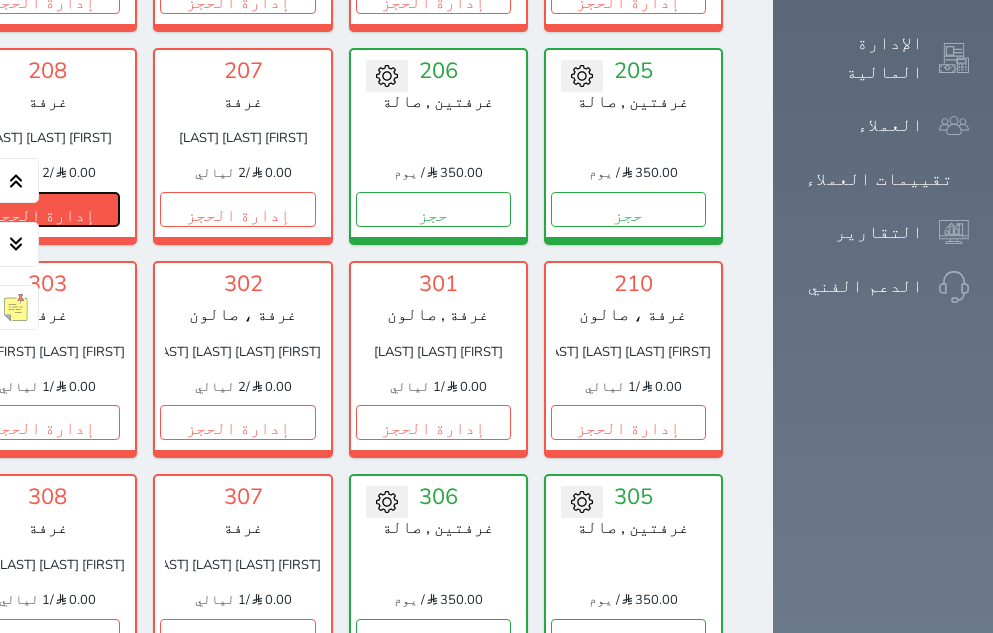 click on "إدارة الحجز" at bounding box center (42, 209) 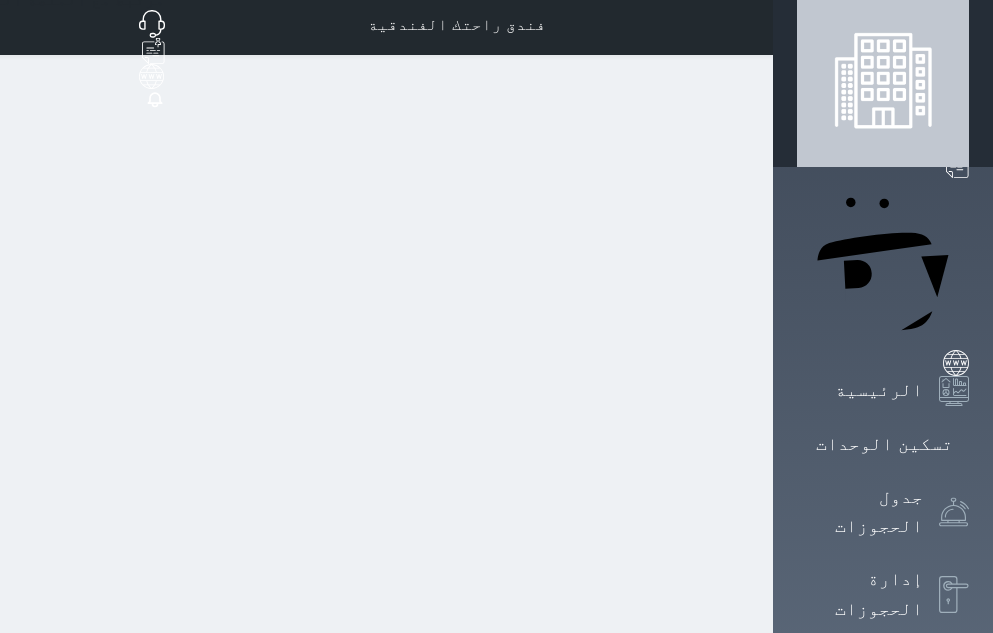 scroll, scrollTop: 0, scrollLeft: 0, axis: both 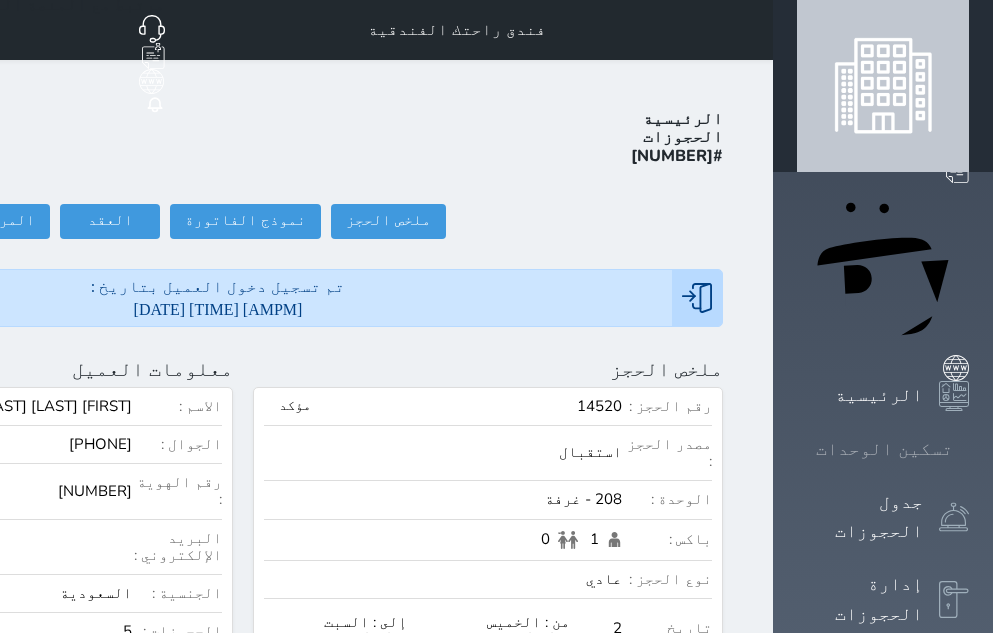 click on "تسكين الوحدات" at bounding box center [884, 449] 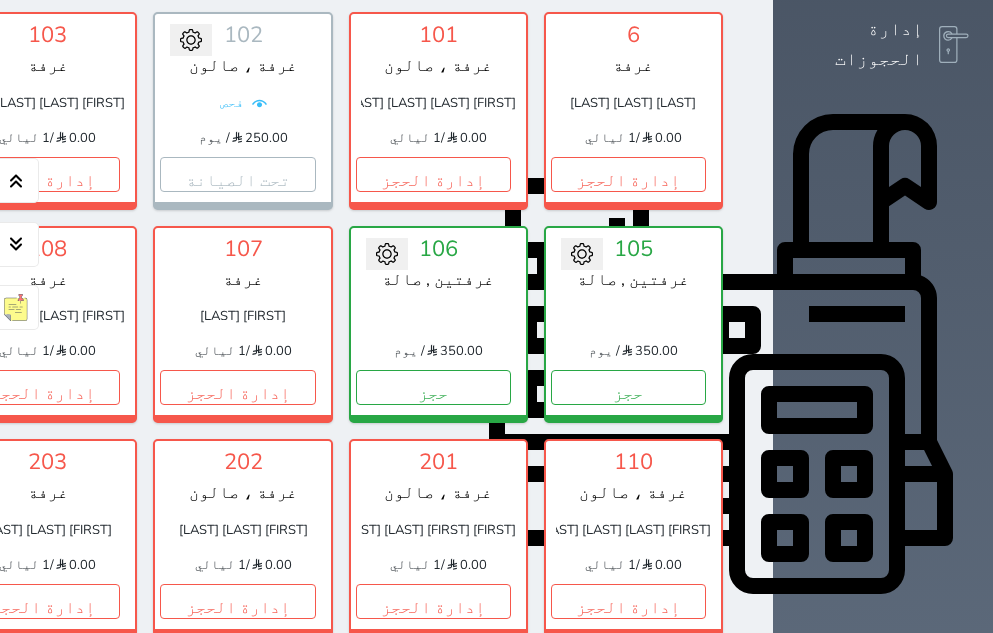 scroll, scrollTop: 560, scrollLeft: 0, axis: vertical 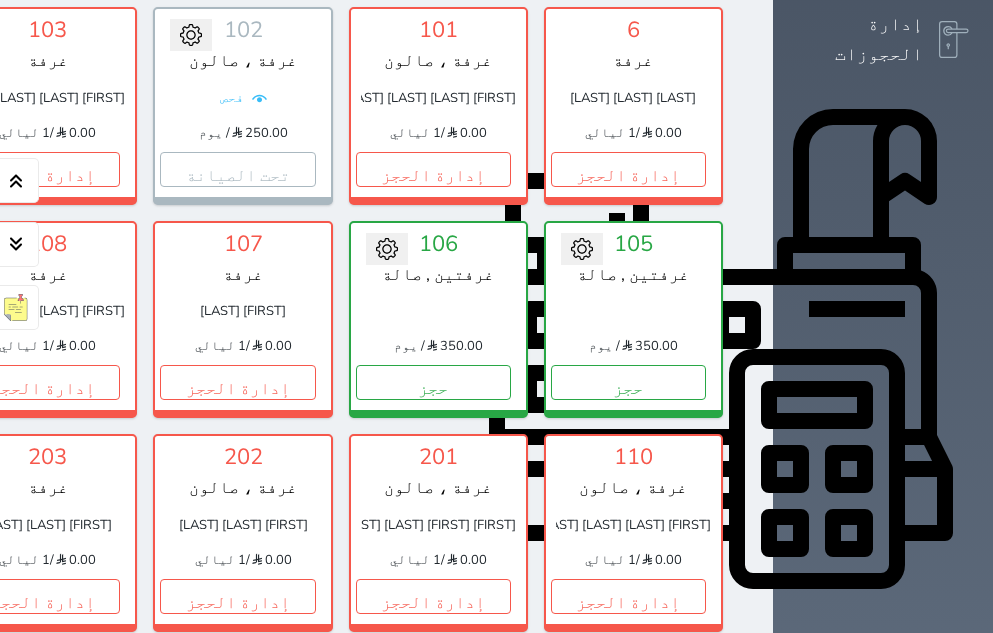 click on "حجز" at bounding box center (-153, 169) 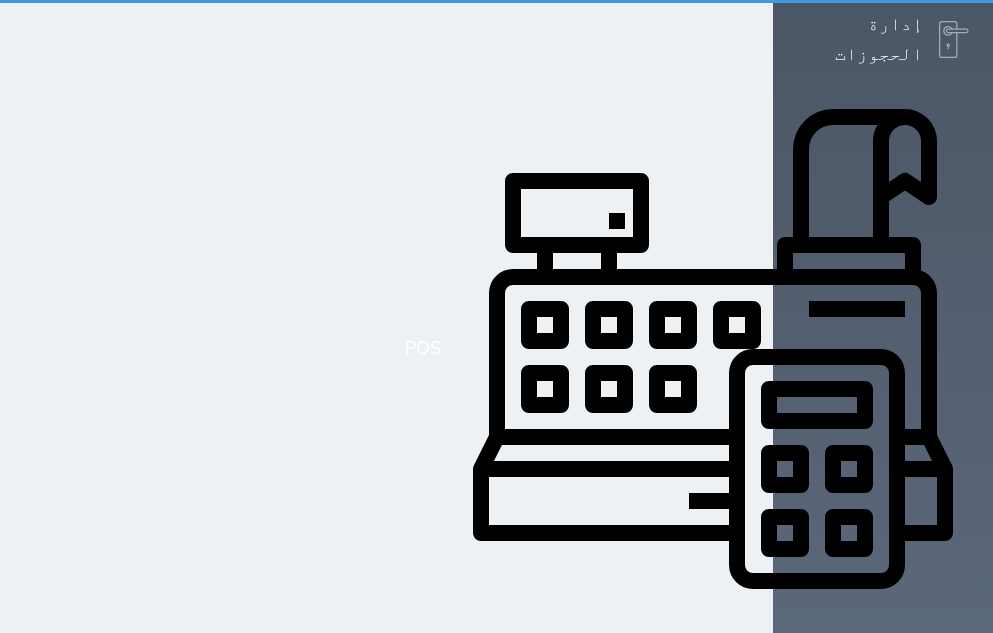scroll, scrollTop: 1, scrollLeft: 0, axis: vertical 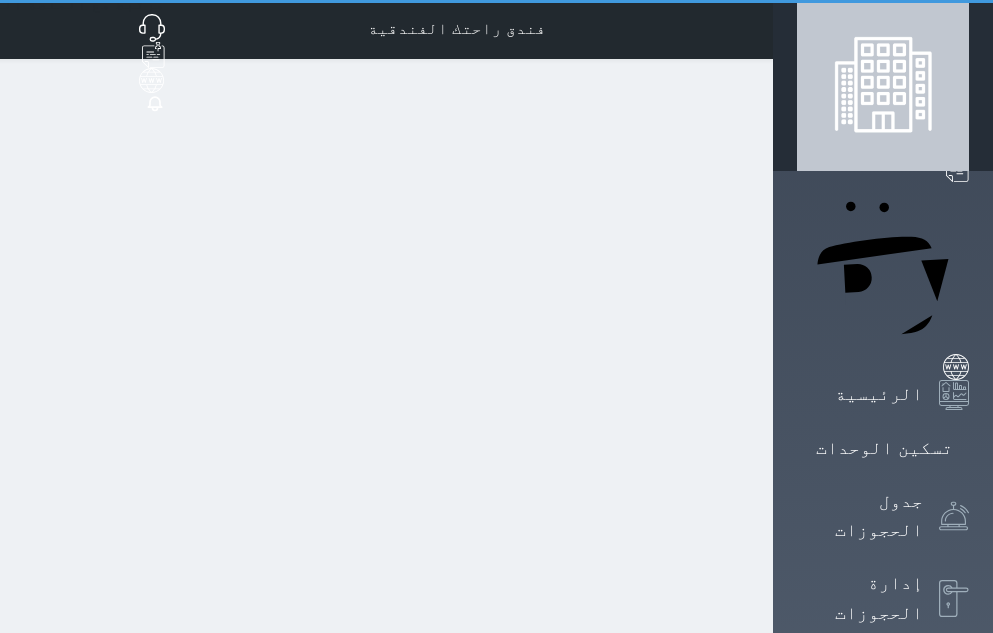 select on "1" 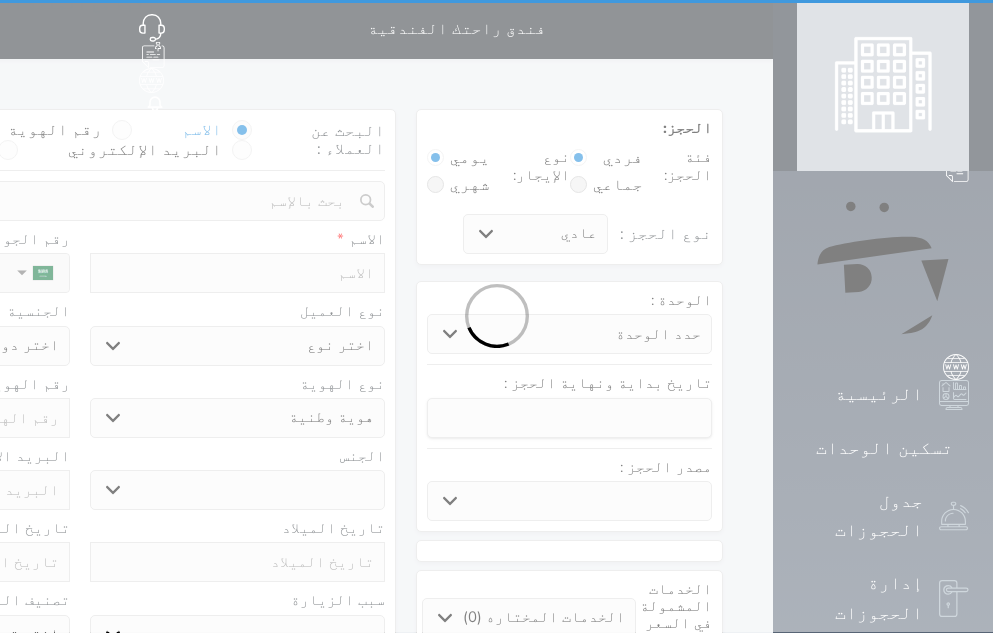 scroll, scrollTop: 0, scrollLeft: 0, axis: both 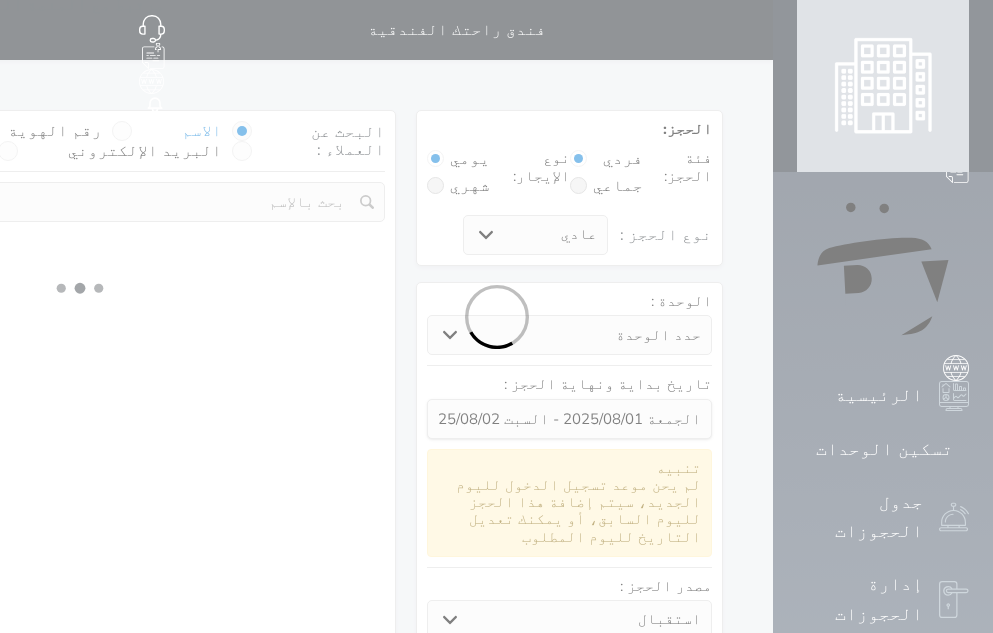 select 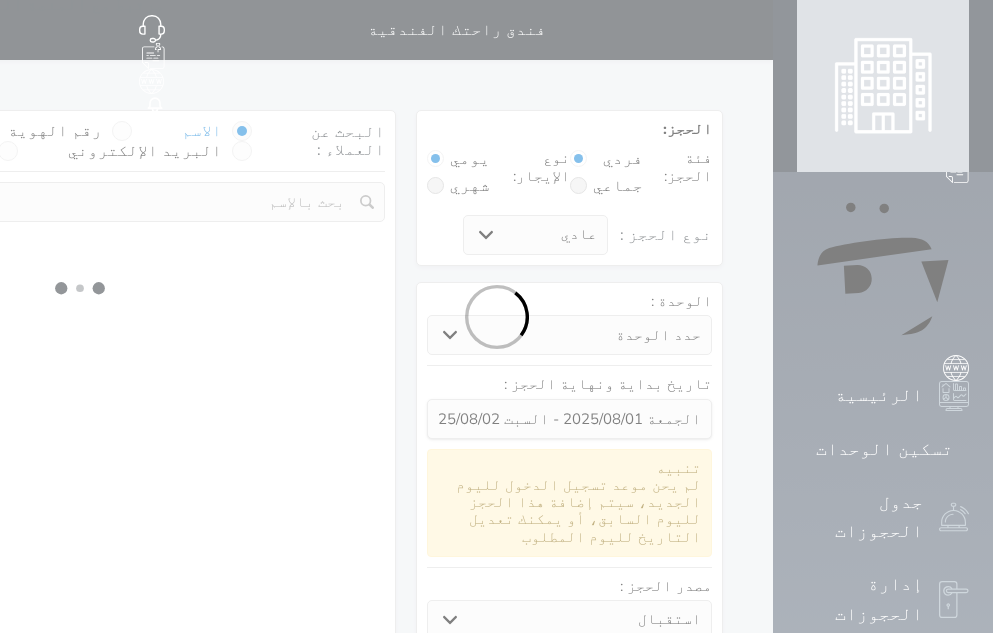 select on "113" 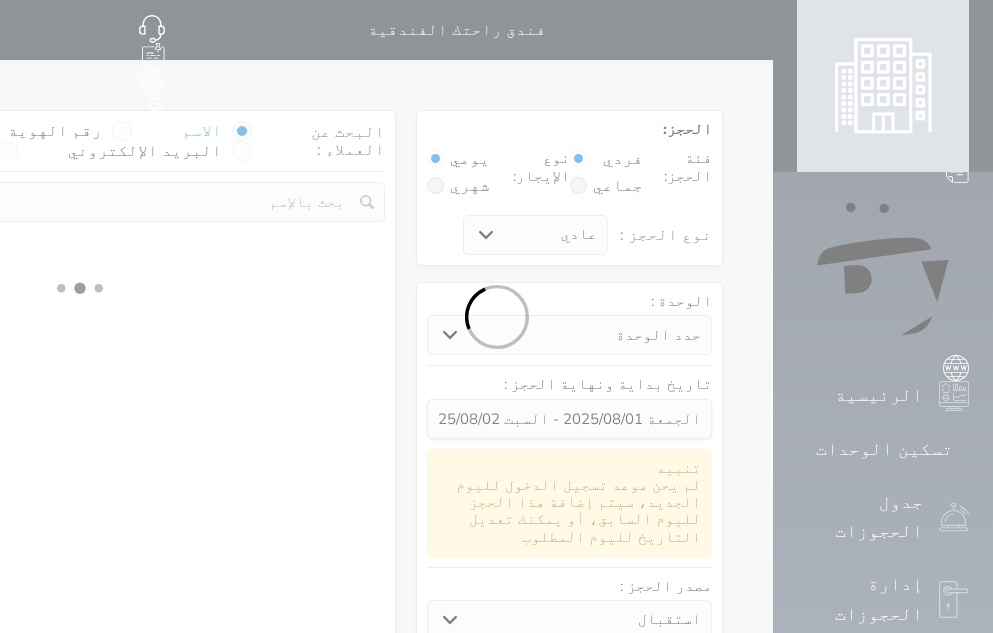 select on "1" 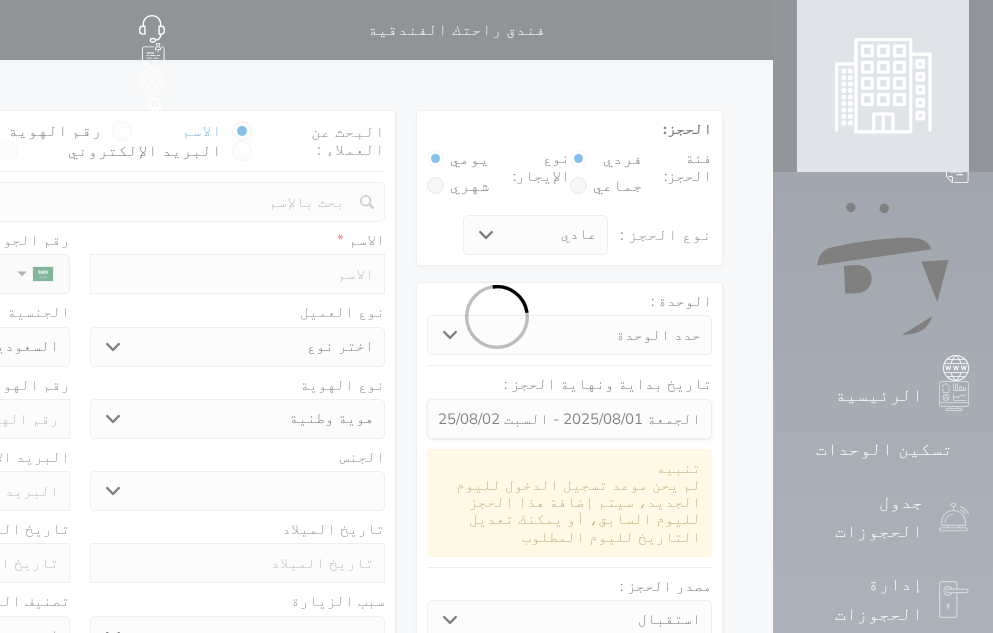select 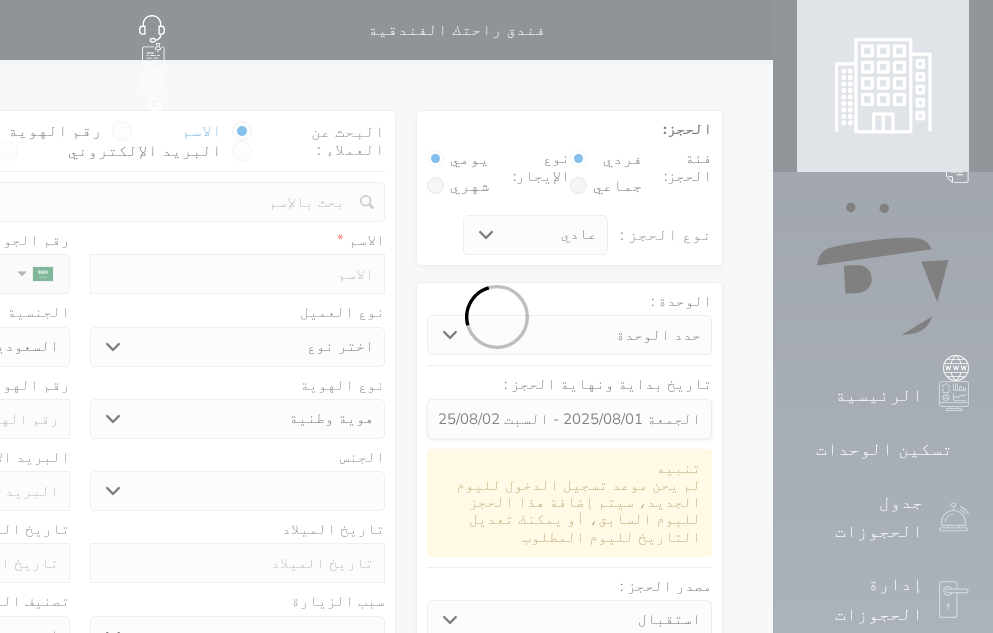 select on "1" 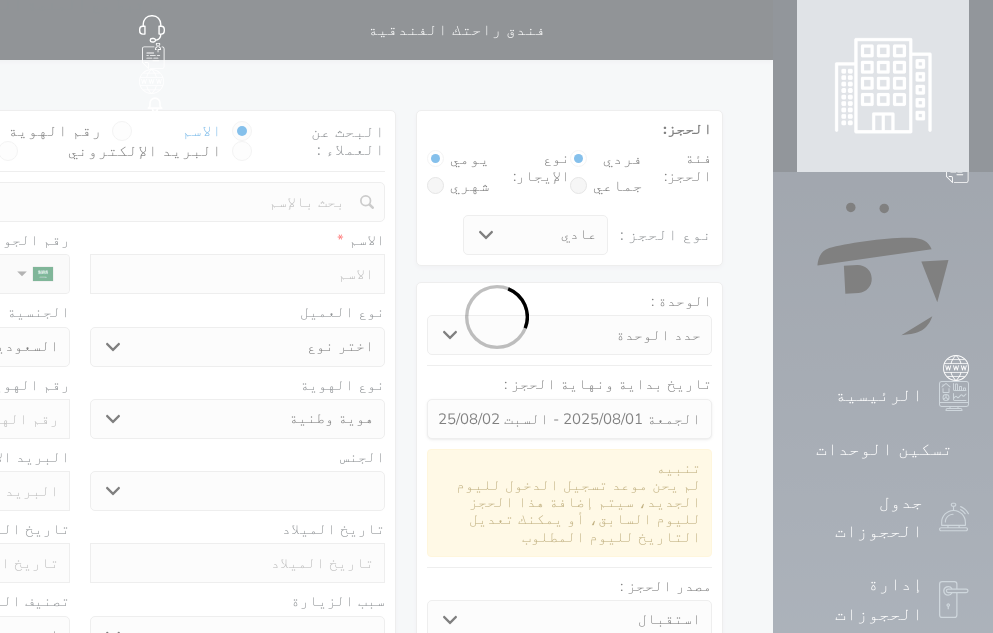 select on "7" 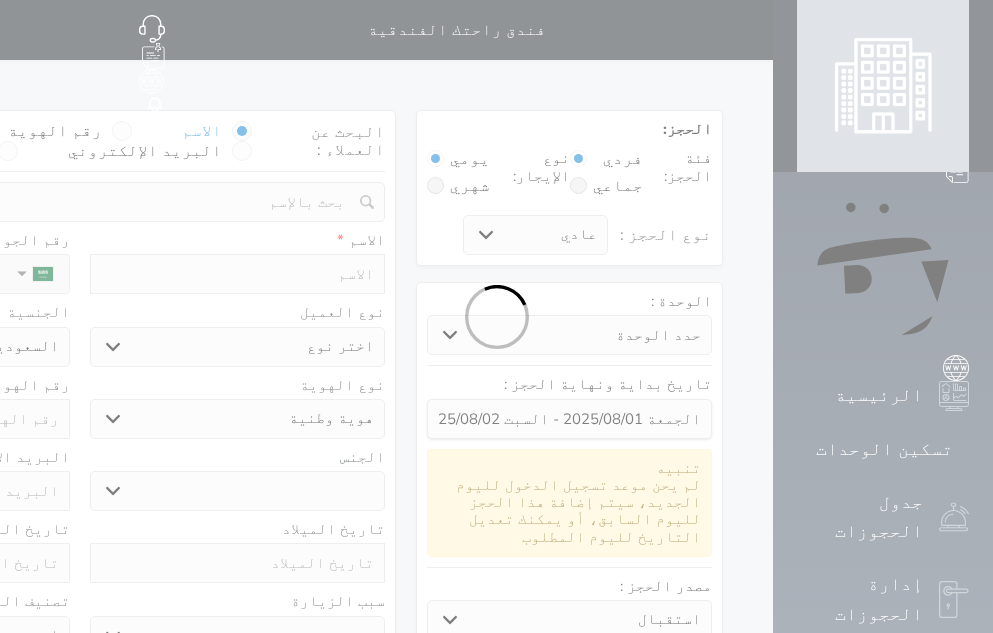 select 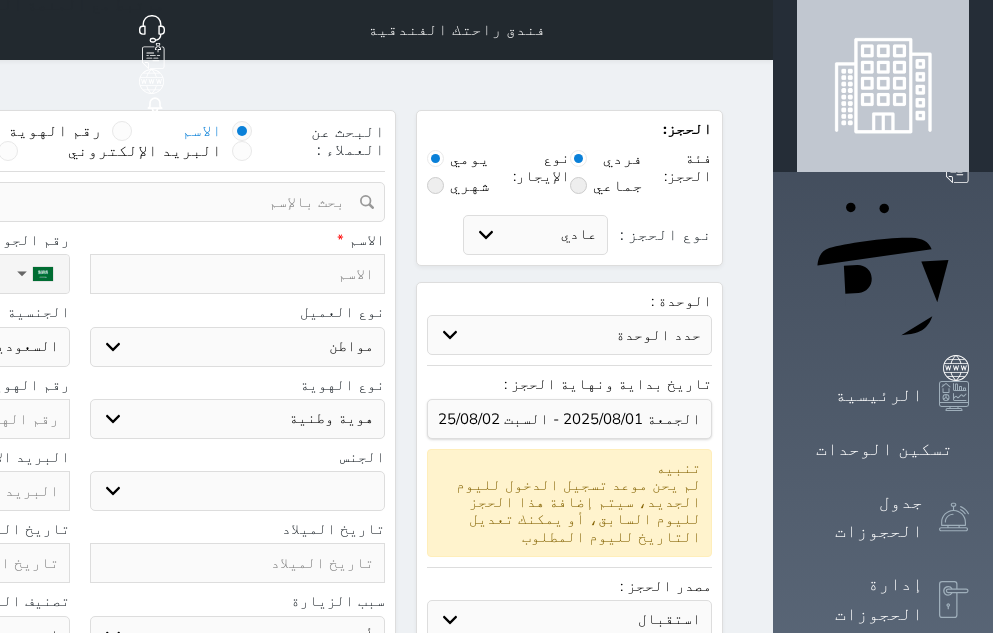 select 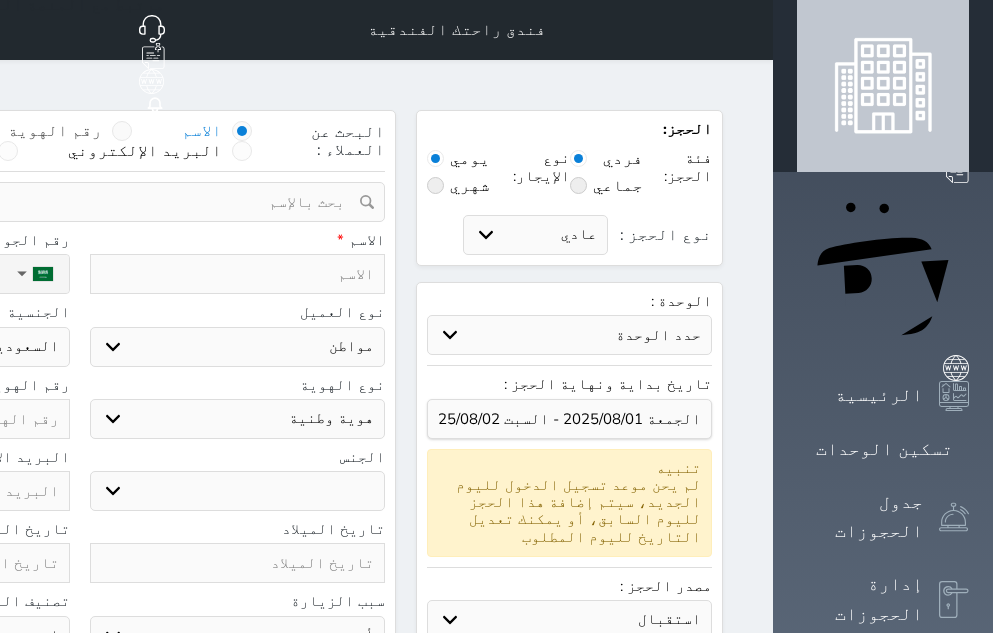 click at bounding box center (122, 131) 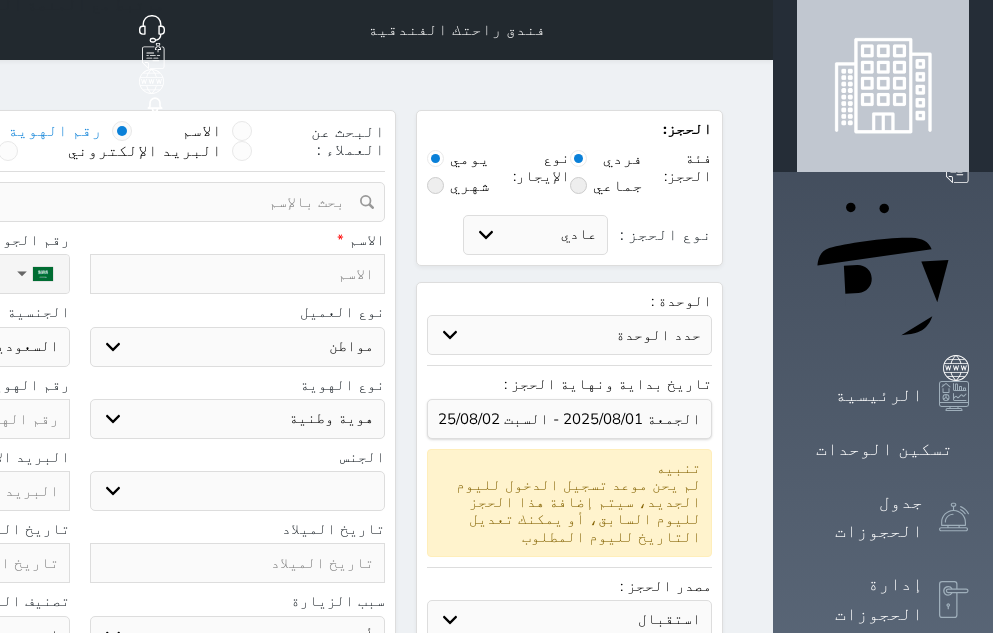 select 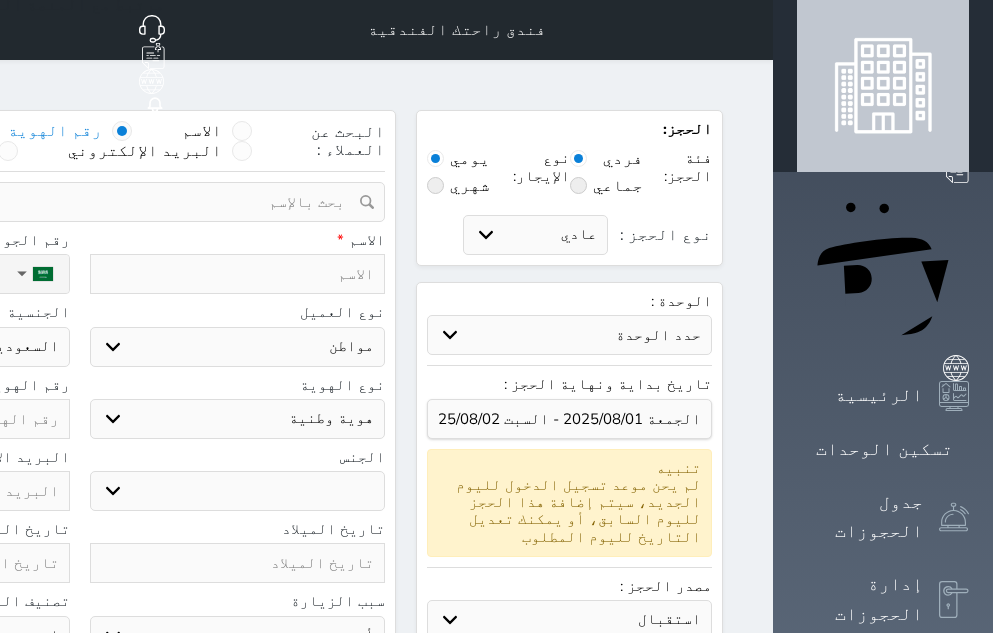 select 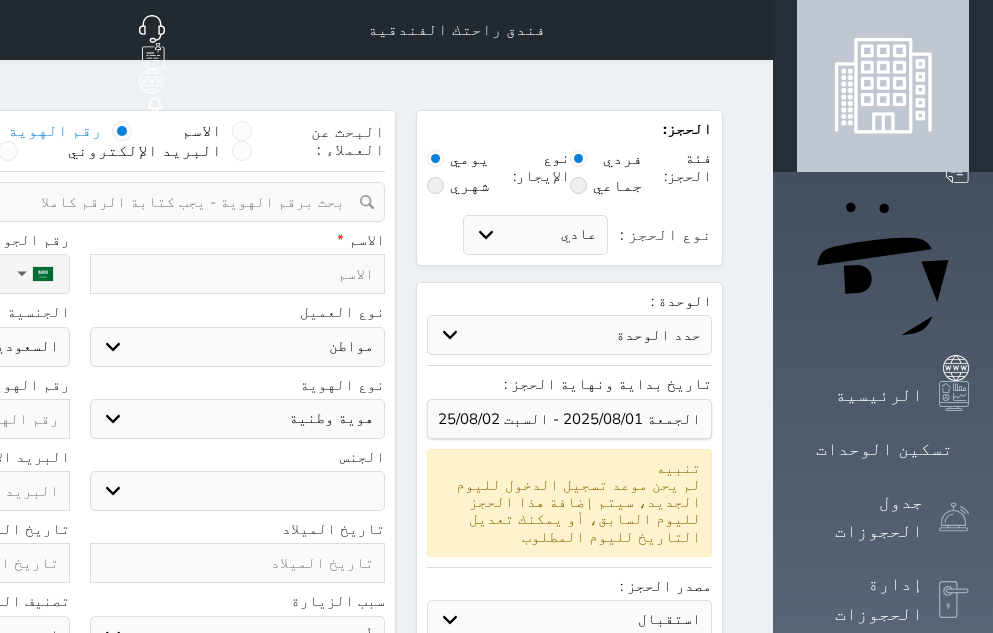 click at bounding box center [72, 202] 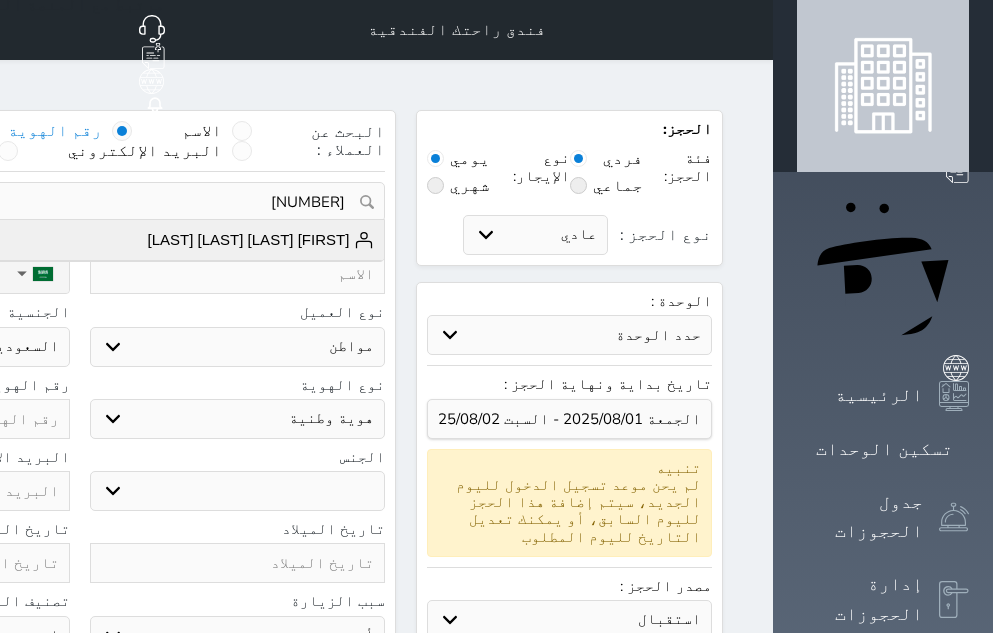 click on "[FIRST] [LAST] [LAST] [LAST]" at bounding box center (261, 240) 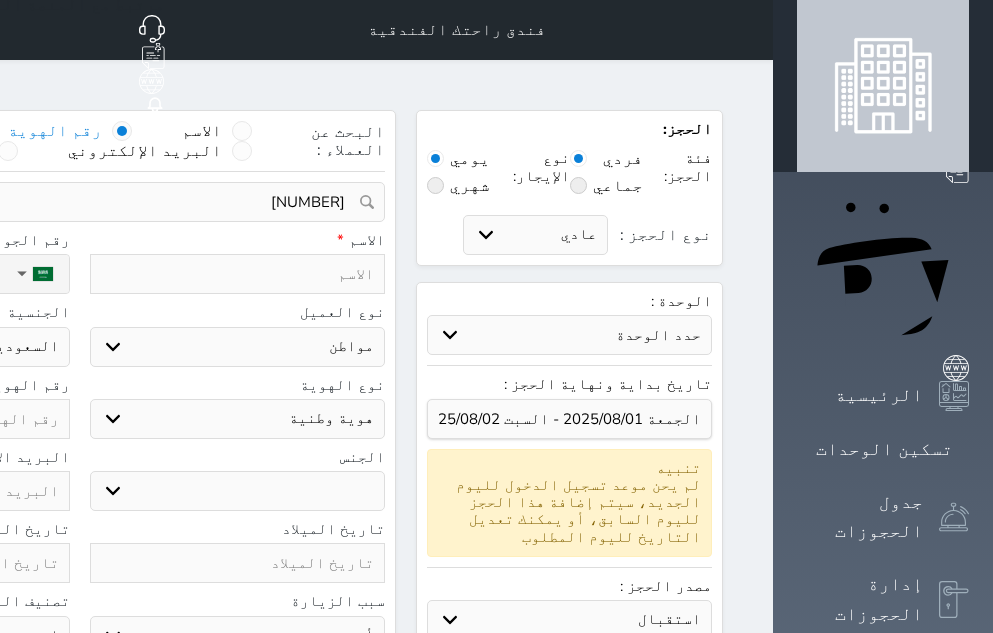 type on "[FIRST] [LAST] [LAST] [LAST]  ||  [PHONE]" 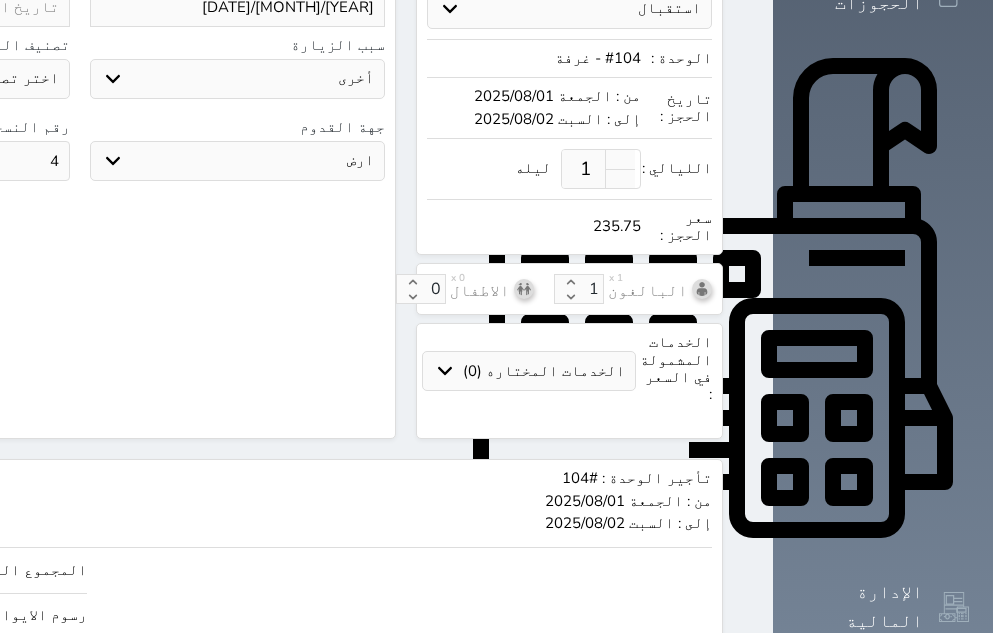 scroll, scrollTop: 730, scrollLeft: 0, axis: vertical 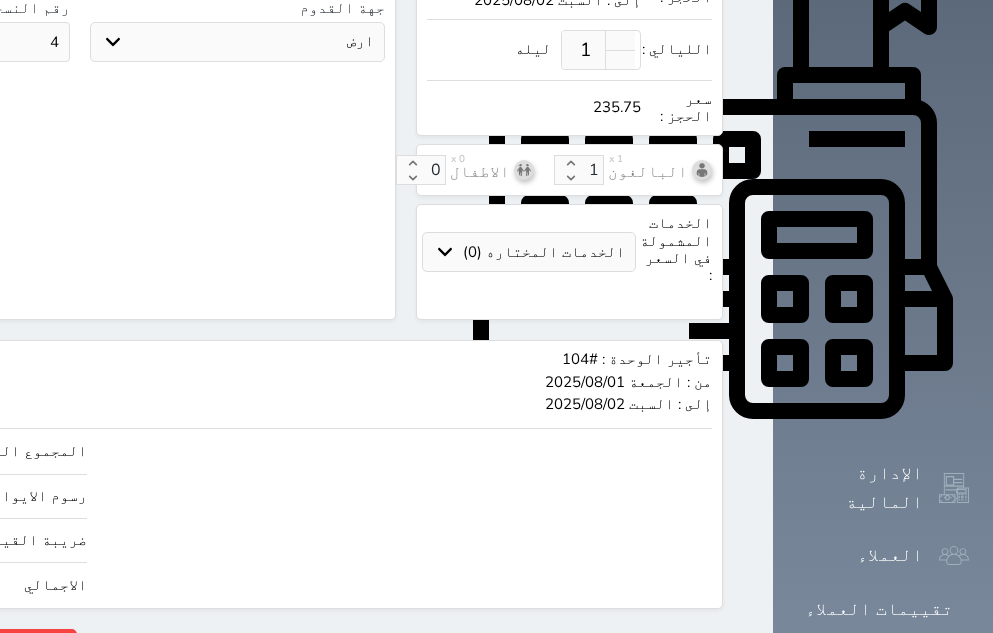 drag, startPoint x: 60, startPoint y: 537, endPoint x: 136, endPoint y: 541, distance: 76.105194 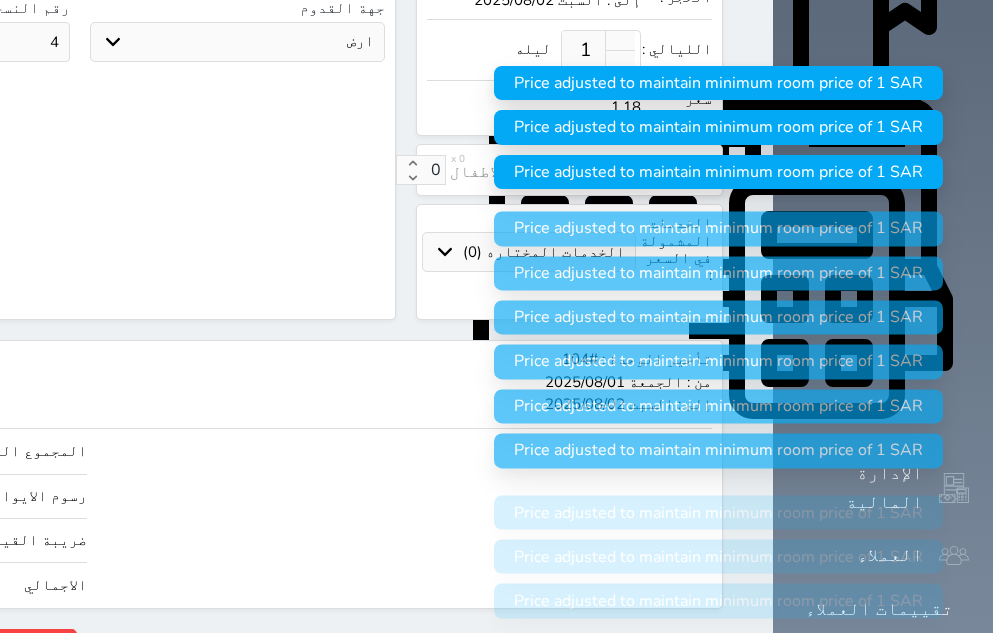 type on "1" 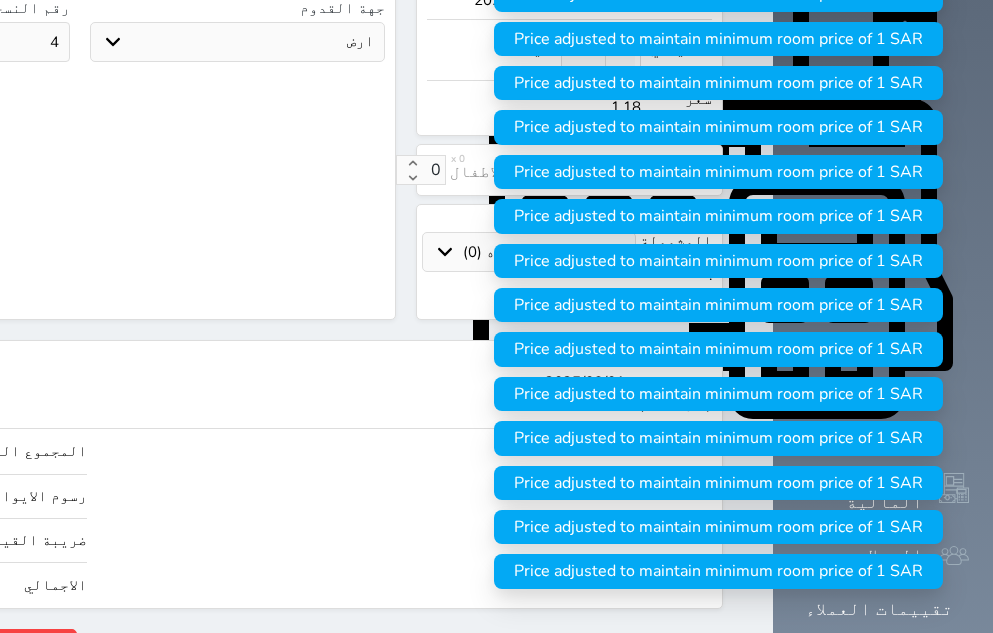 type on "1" 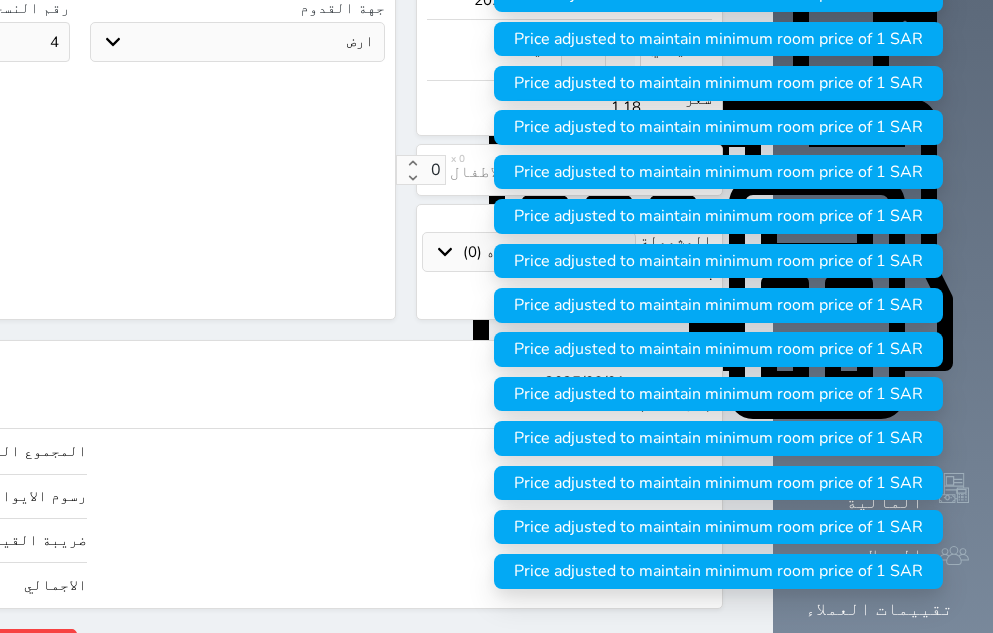 type on "11.03" 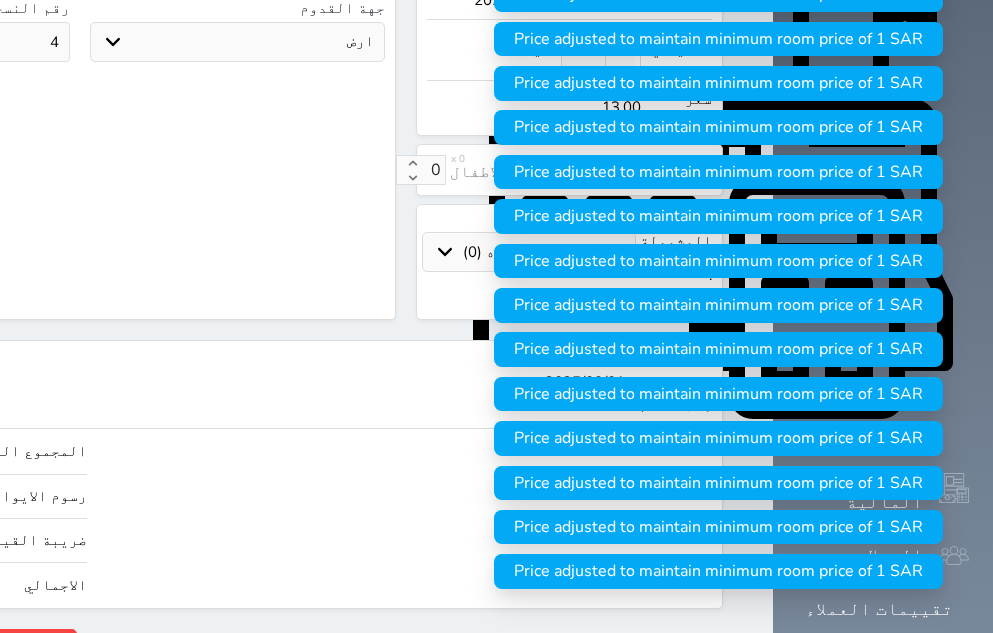 type on "110.29" 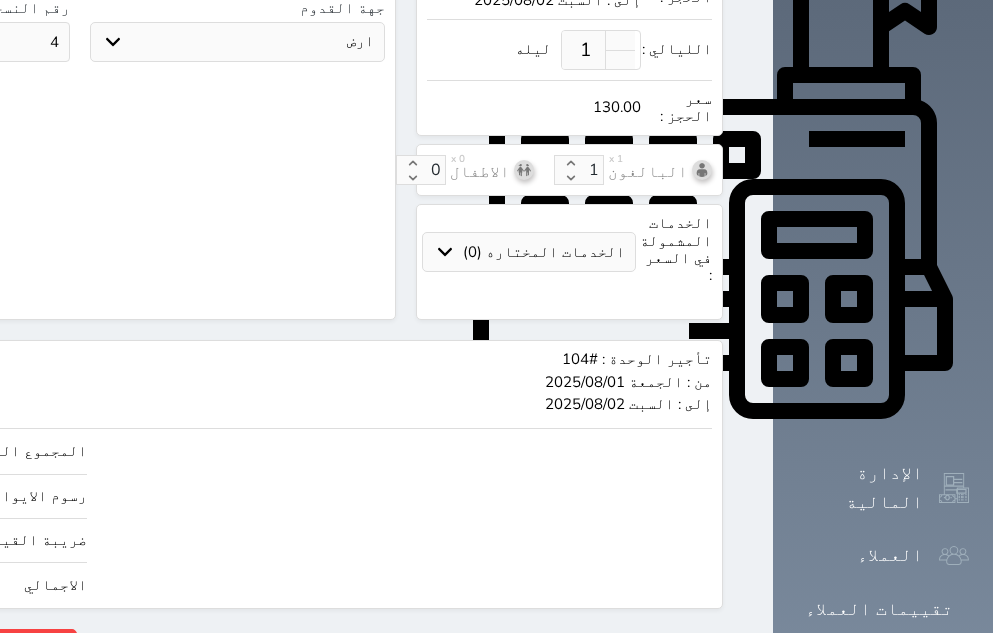 type on "11.03" 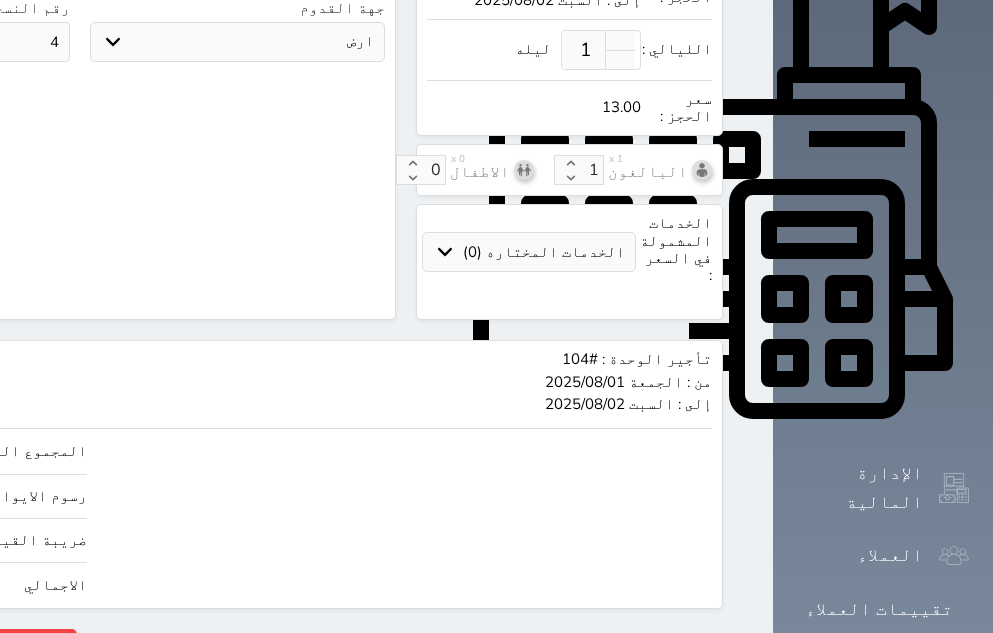 type on "1.17875" 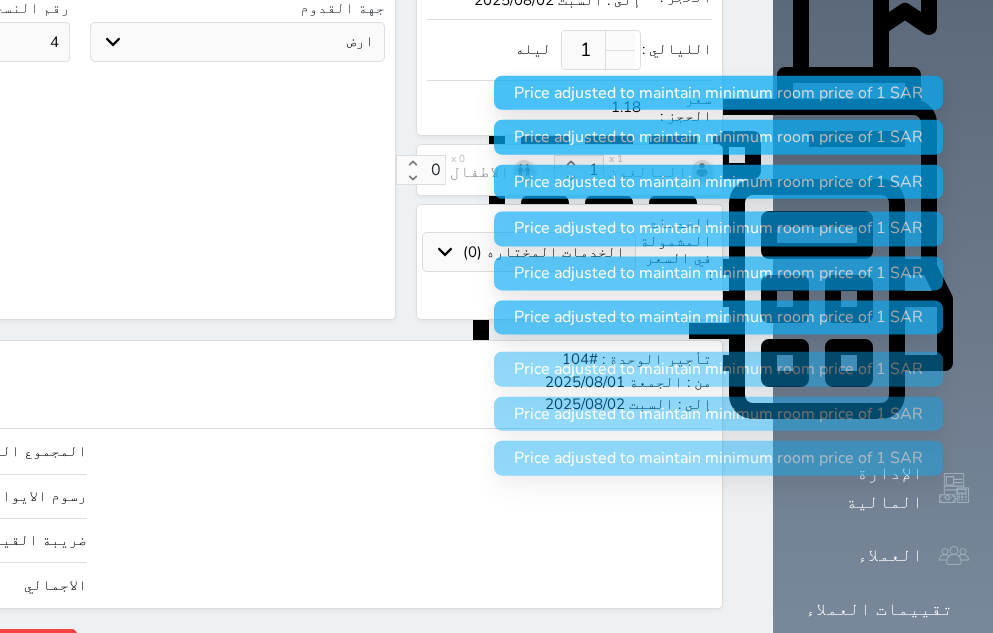 type on "1" 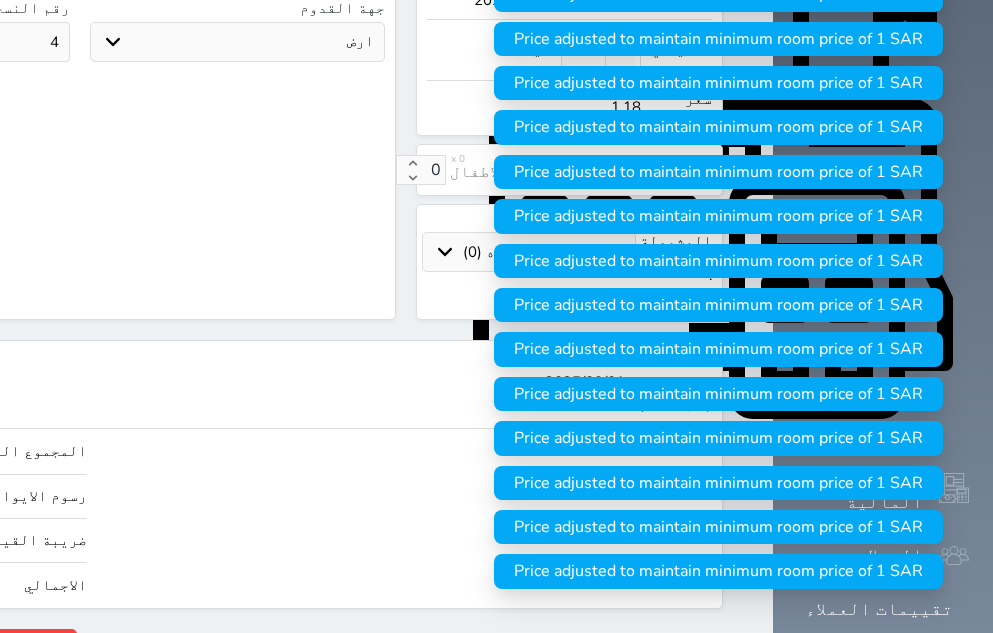 type on "1" 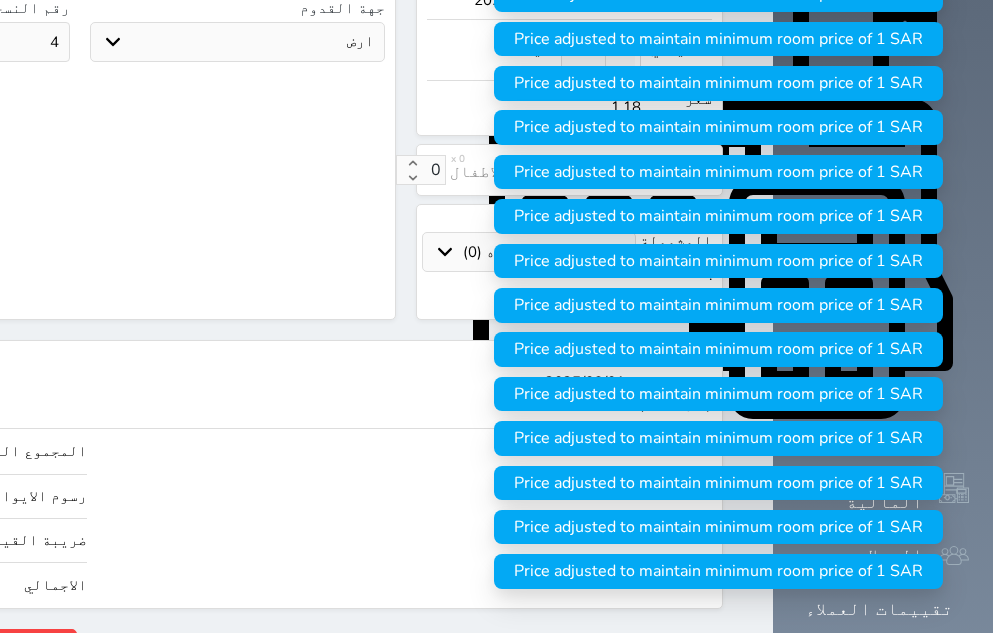 type on "8.48" 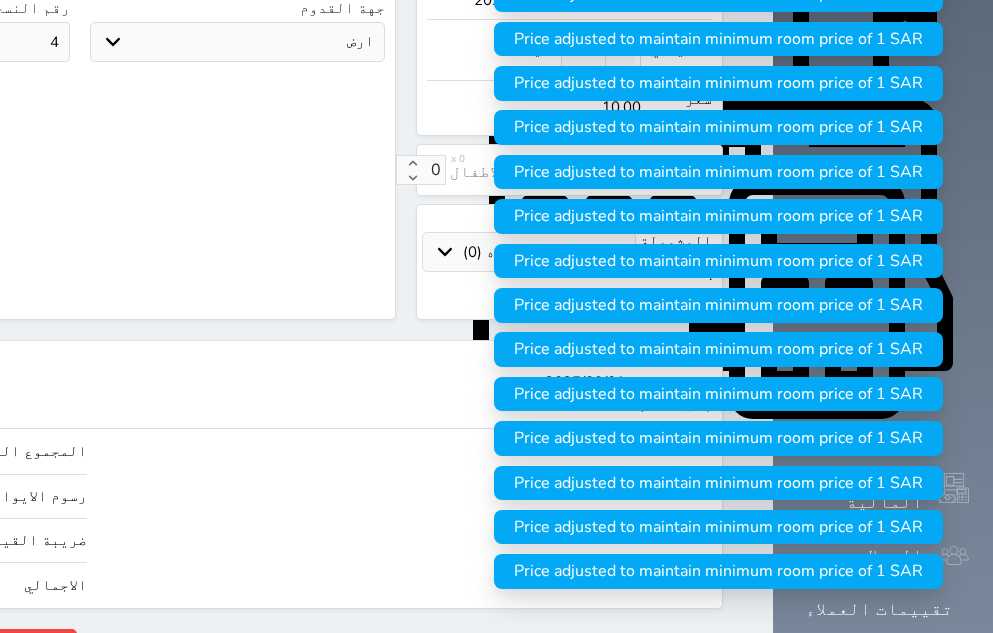 type on "84.84" 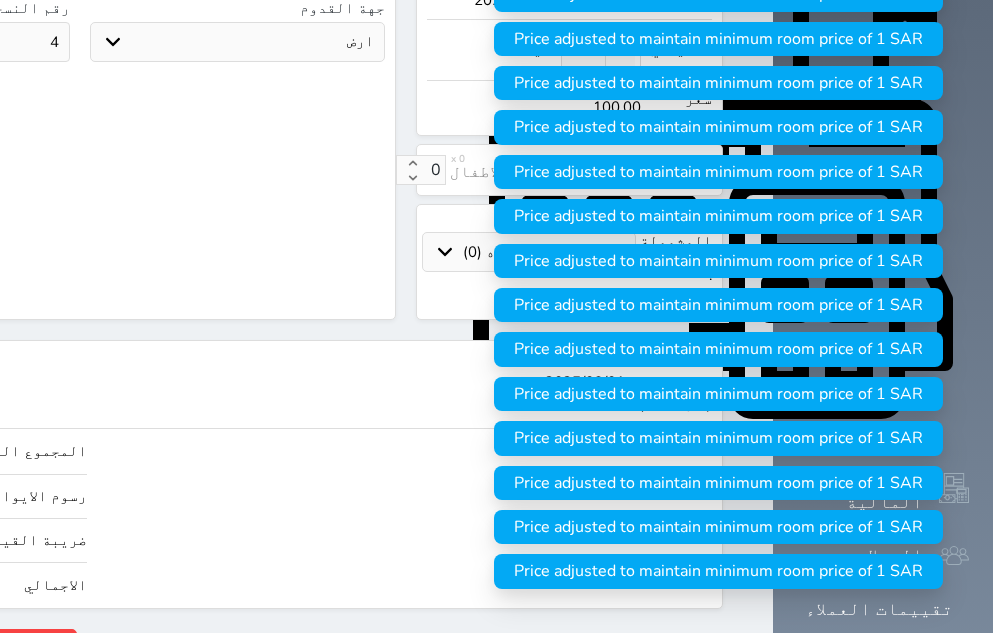 type on "100.00" 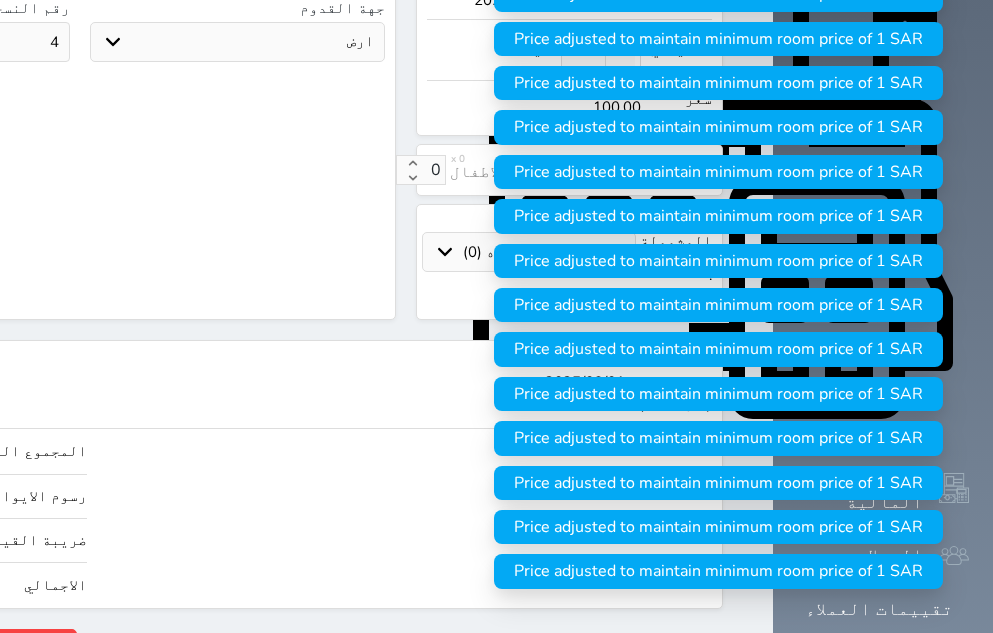 click on "حجز" at bounding box center [-144, 646] 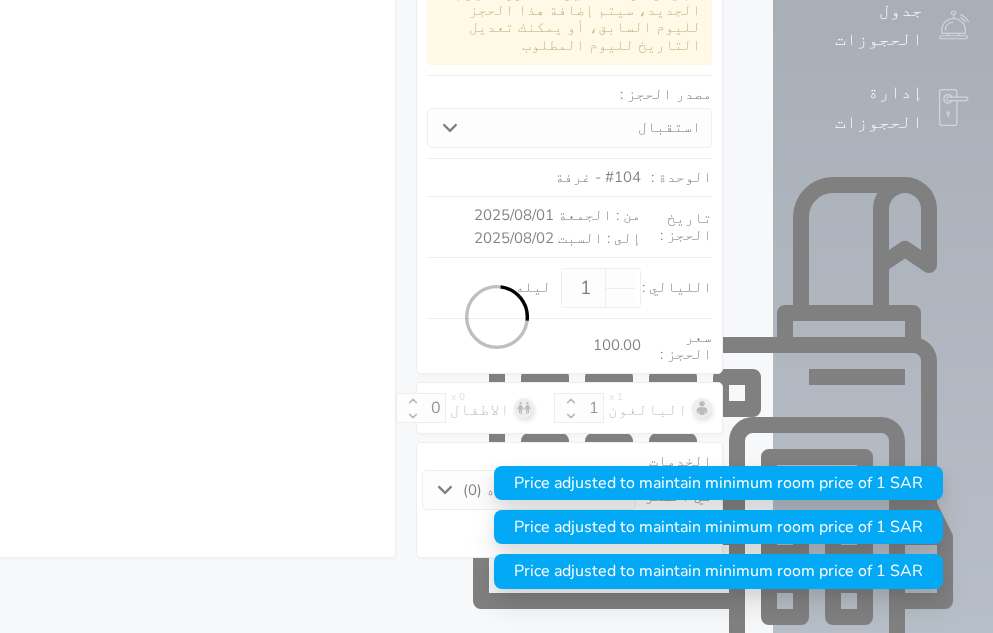 select on "1" 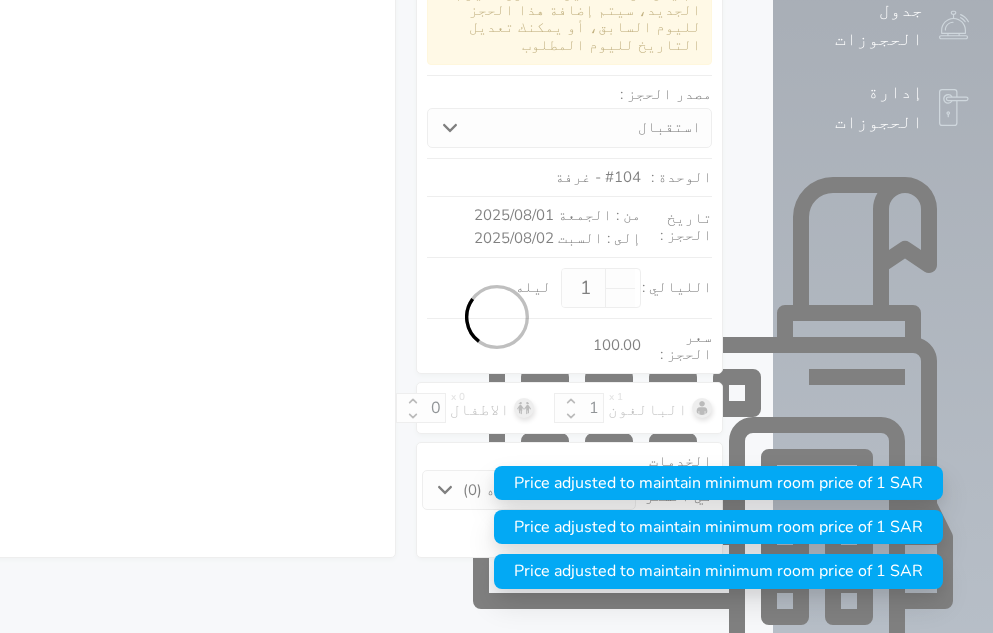 select on "113" 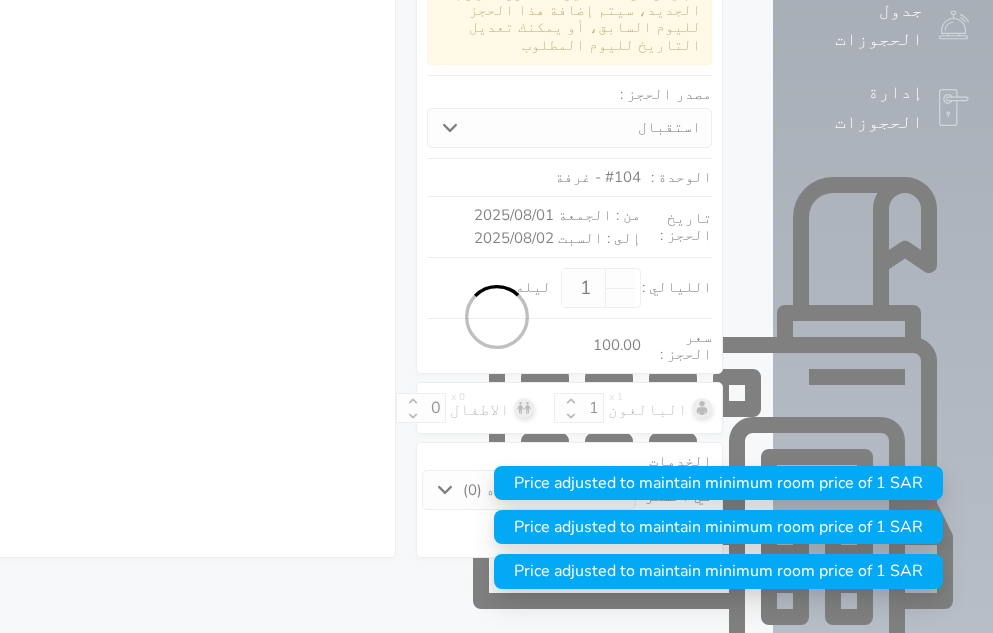 select on "1" 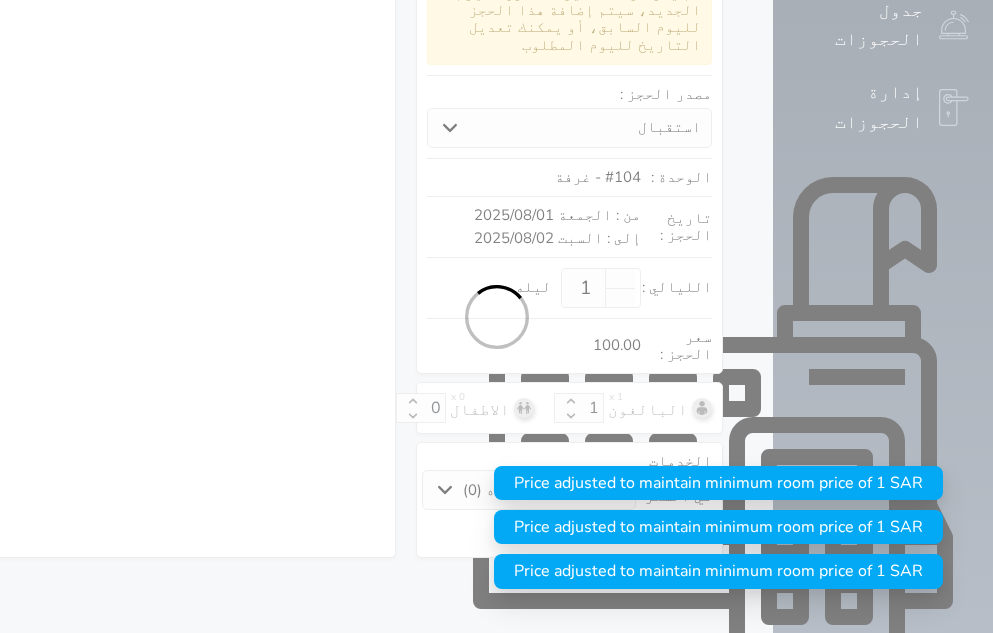select on "7" 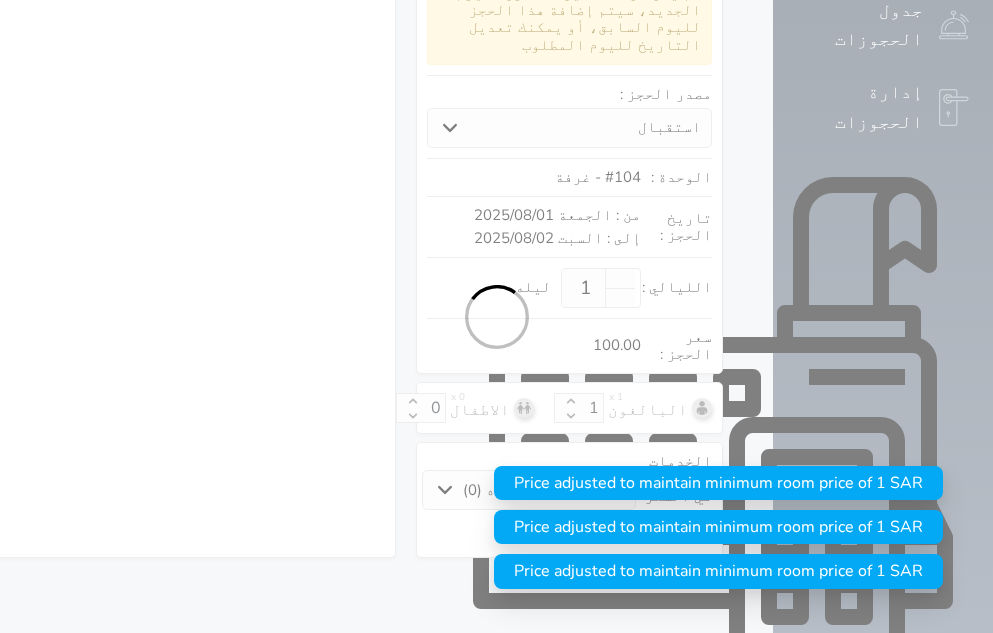 select on "9" 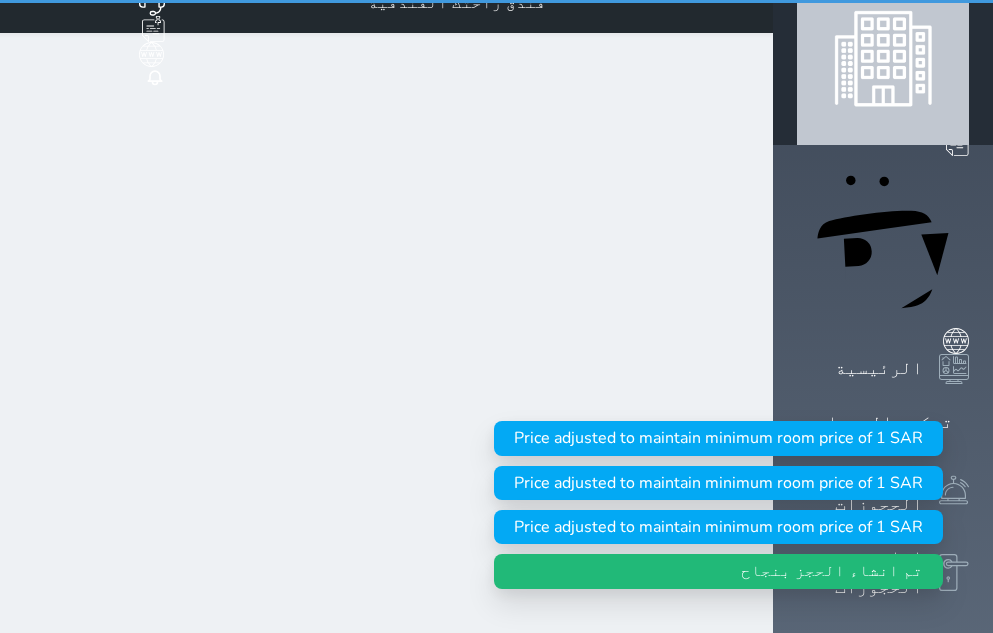 scroll, scrollTop: 0, scrollLeft: 0, axis: both 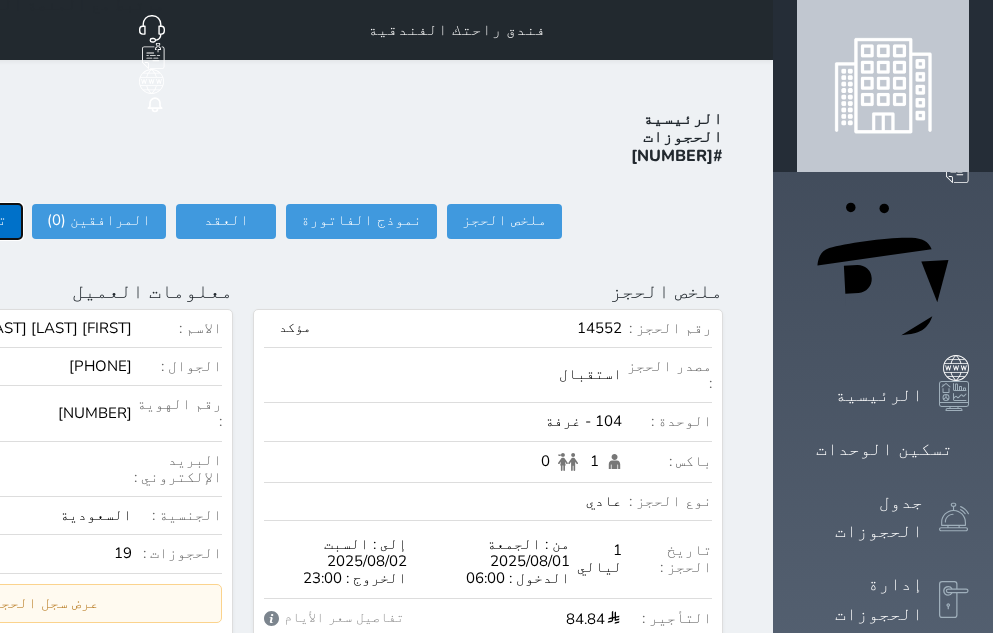 click on "تسجيل دخول" at bounding box center [-36, 221] 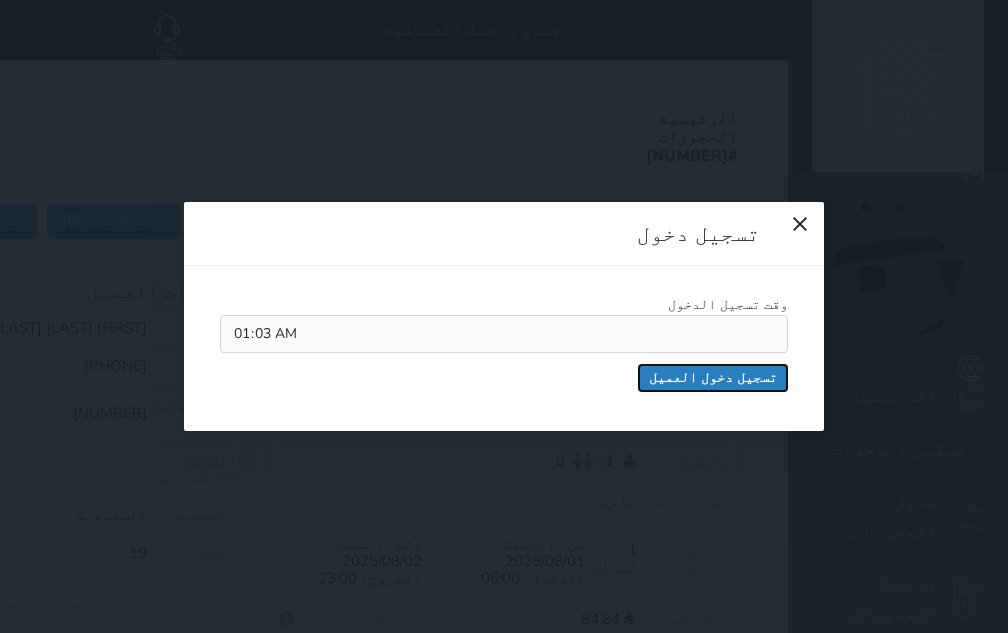 click on "تسجيل دخول العميل" at bounding box center [713, 378] 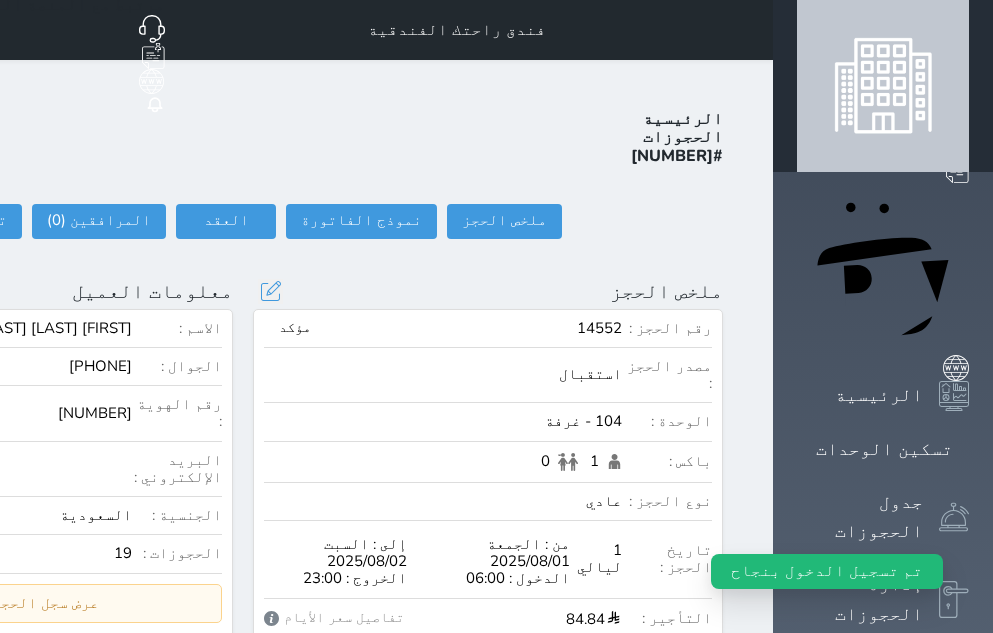 select 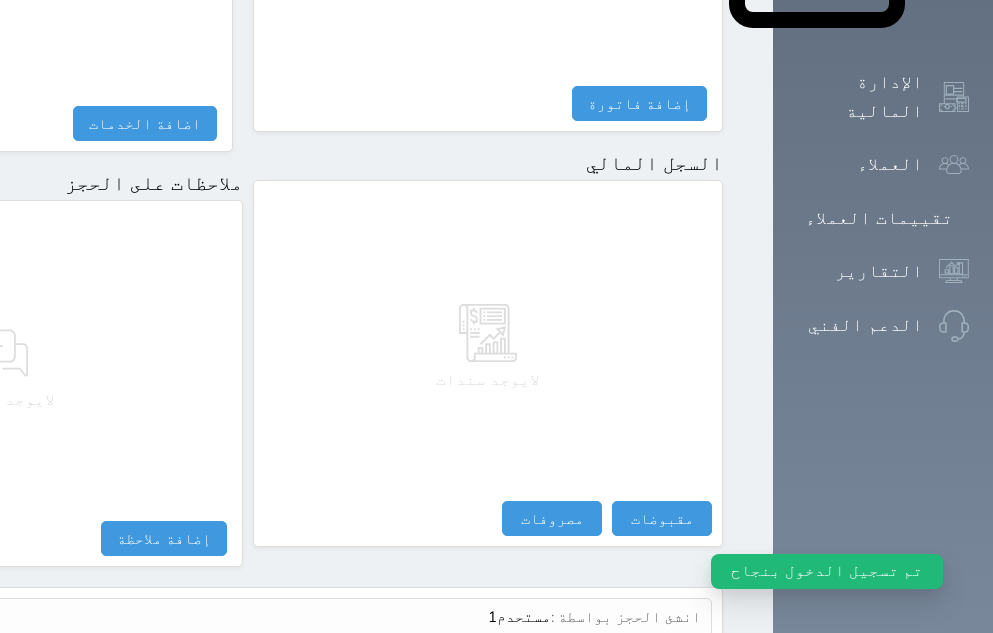 scroll, scrollTop: 1182, scrollLeft: 0, axis: vertical 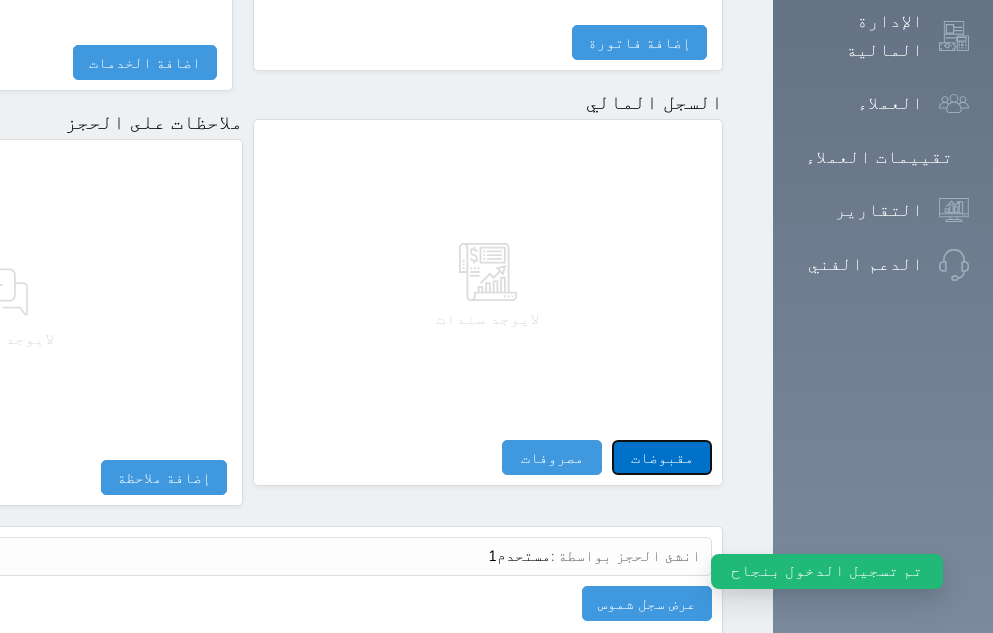 click on "مقبوضات" at bounding box center [662, 457] 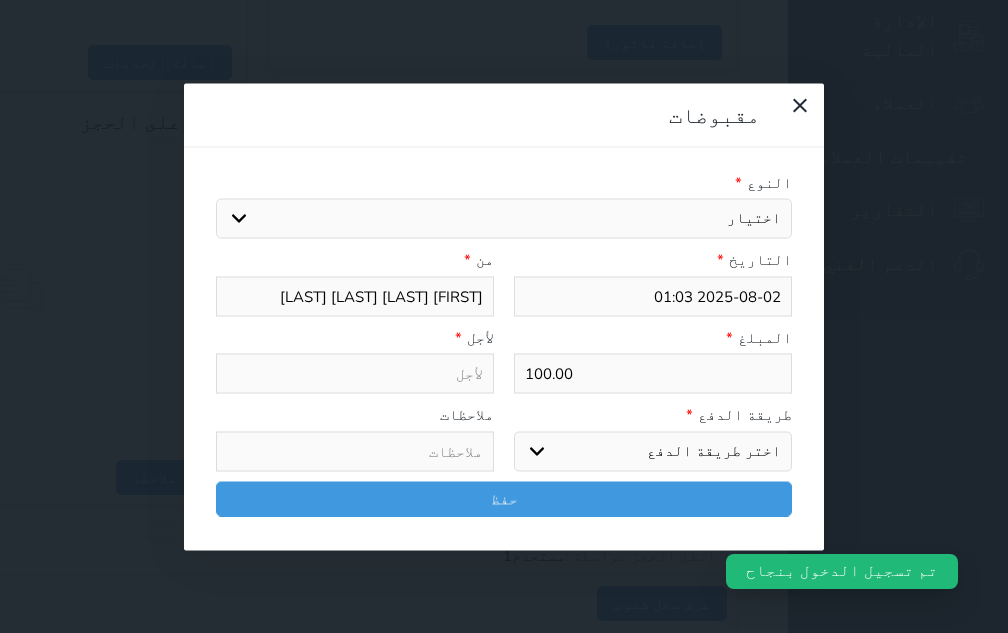 select 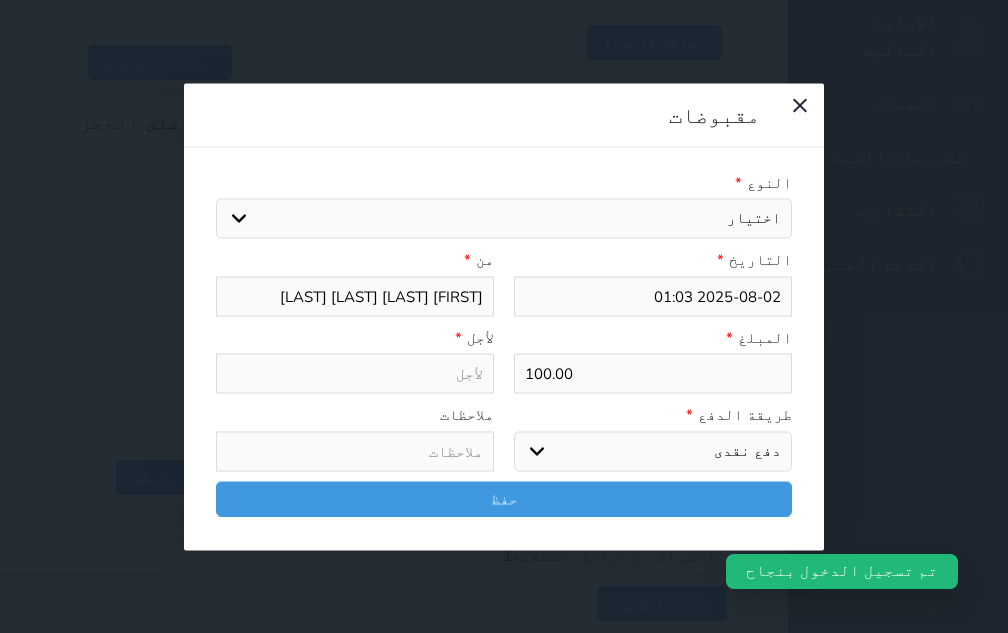 click on "اختر طريقة الدفع   دفع نقدى   تحويل بنكى   مدى   بطاقة ائتمان   آجل" at bounding box center [653, 451] 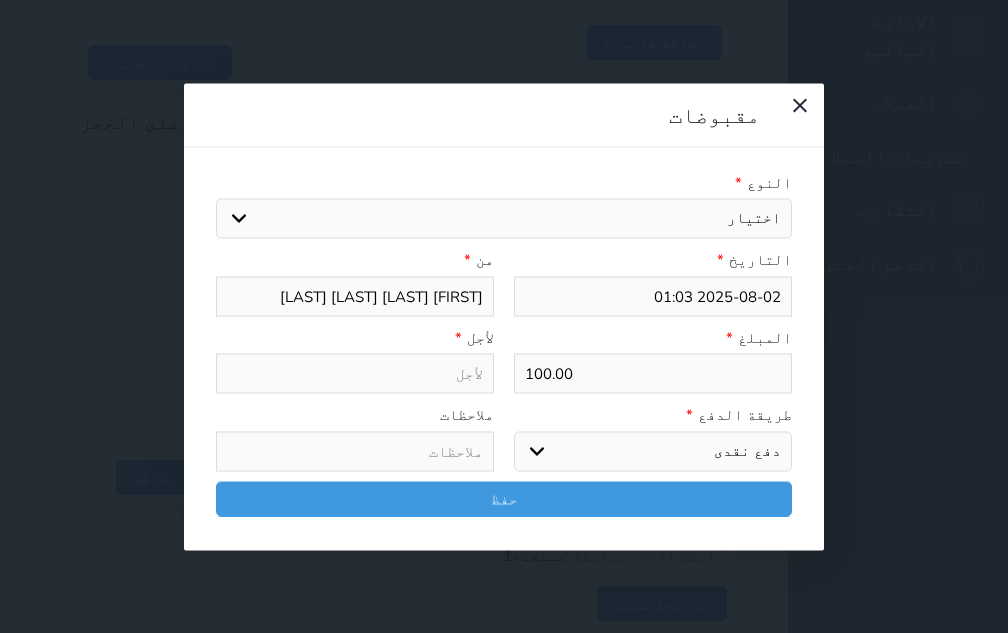click on "اختيار   مقبوضات عامة قيمة إيجار فواتير تامين عربون لا ينطبق آخر مغسلة واي فاي - الإنترنت مواقف السيارات طعام الأغذية والمشروبات مشروبات المشروبات الباردة المشروبات الساخنة الإفطار غداء عشاء مخبز و كعك حمام سباحة الصالة الرياضية سبا و خدمات الجمال اختيار وإسقاط (خدمات النقل) ميني بار كابل - تلفزيون سرير إضافي تصفيف الشعر التسوق خدمات الجولات السياحية المنظمة خدمات الدليل السياحي فواتير البوفية" at bounding box center (504, 219) 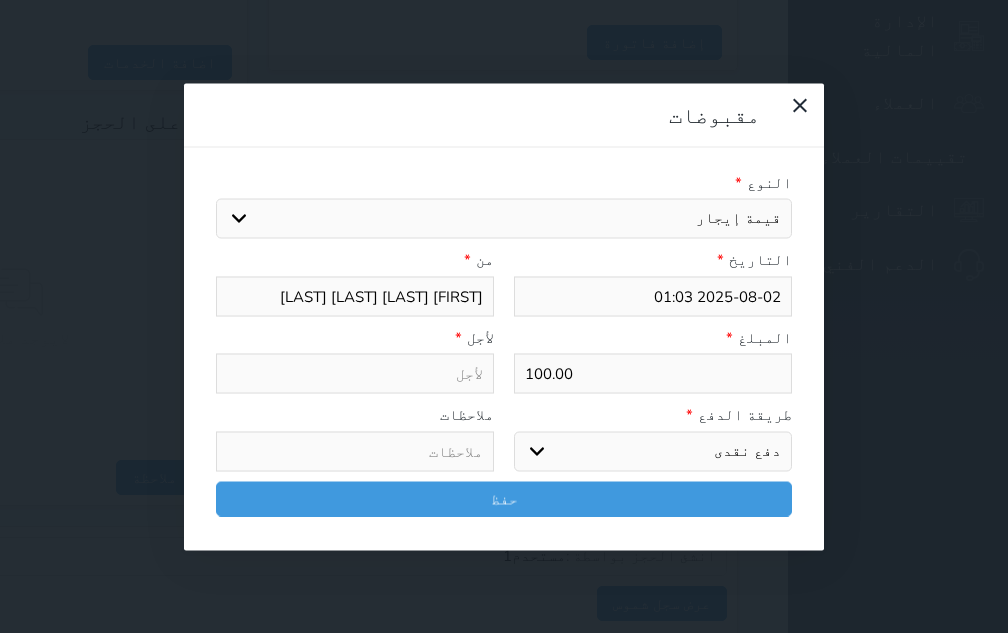 click on "اختيار   مقبوضات عامة قيمة إيجار فواتير تامين عربون لا ينطبق آخر مغسلة واي فاي - الإنترنت مواقف السيارات طعام الأغذية والمشروبات مشروبات المشروبات الباردة المشروبات الساخنة الإفطار غداء عشاء مخبز و كعك حمام سباحة الصالة الرياضية سبا و خدمات الجمال اختيار وإسقاط (خدمات النقل) ميني بار كابل - تلفزيون سرير إضافي تصفيف الشعر التسوق خدمات الجولات السياحية المنظمة خدمات الدليل السياحي فواتير البوفية" at bounding box center [504, 219] 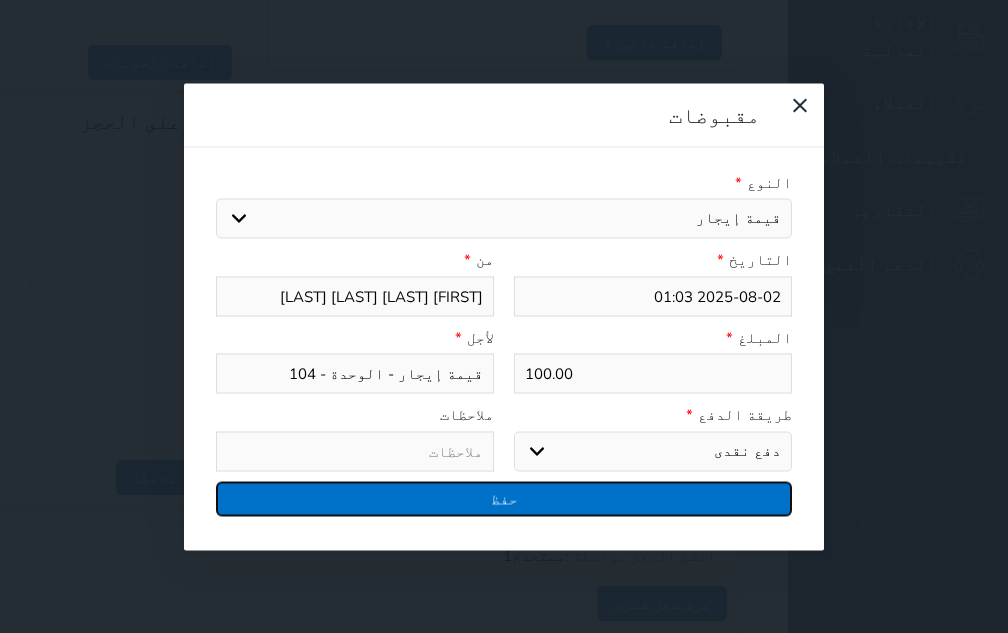 click on "حفظ" at bounding box center (504, 498) 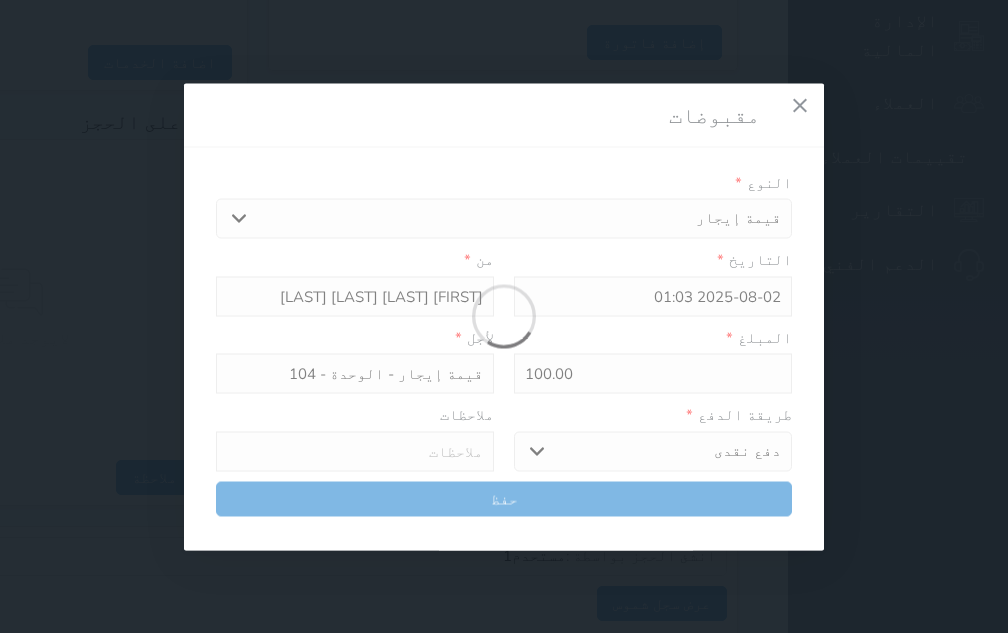 select 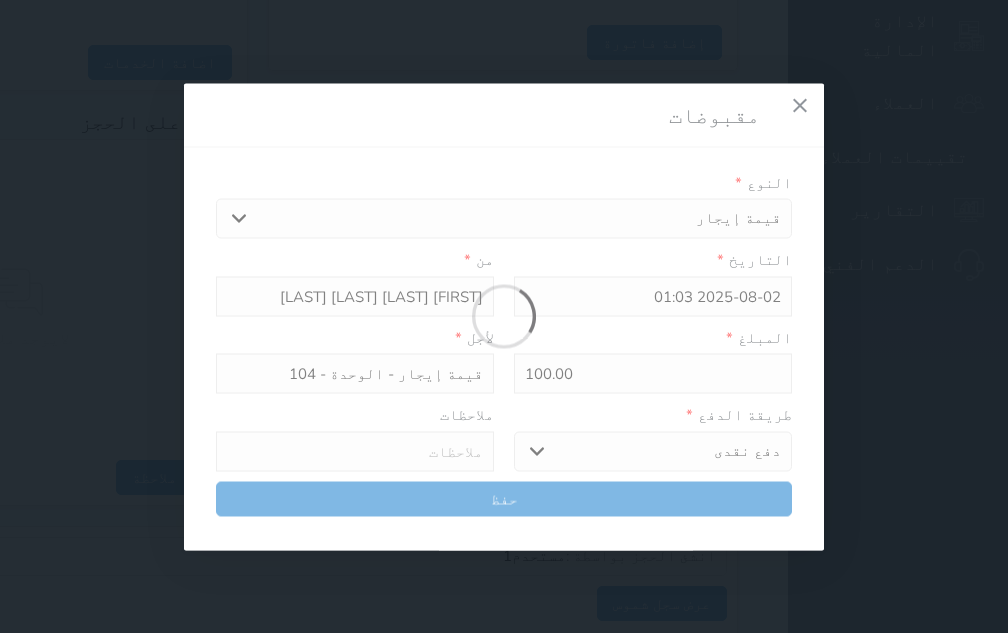type 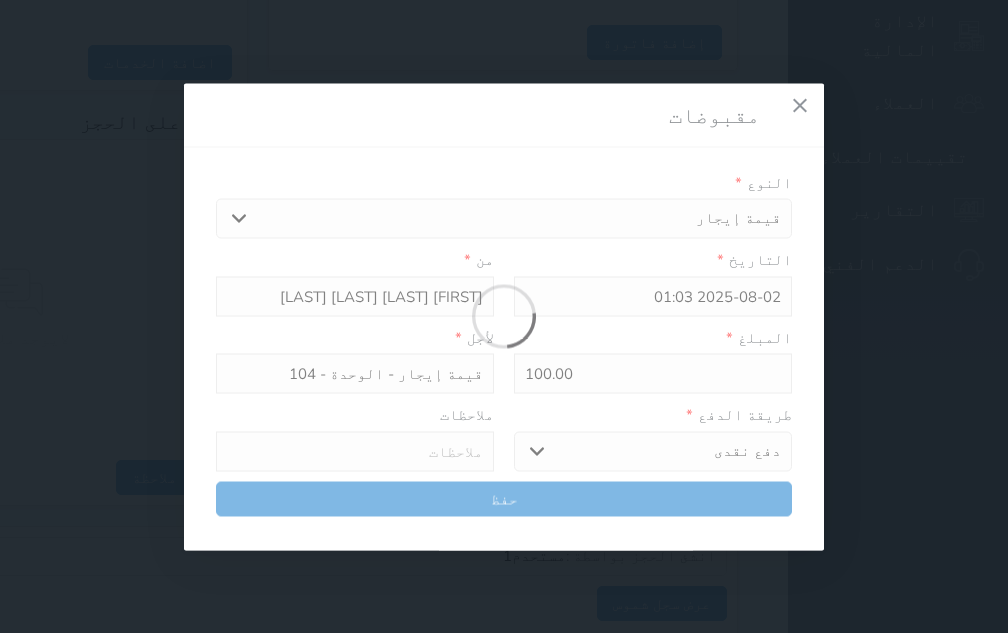 type on "0" 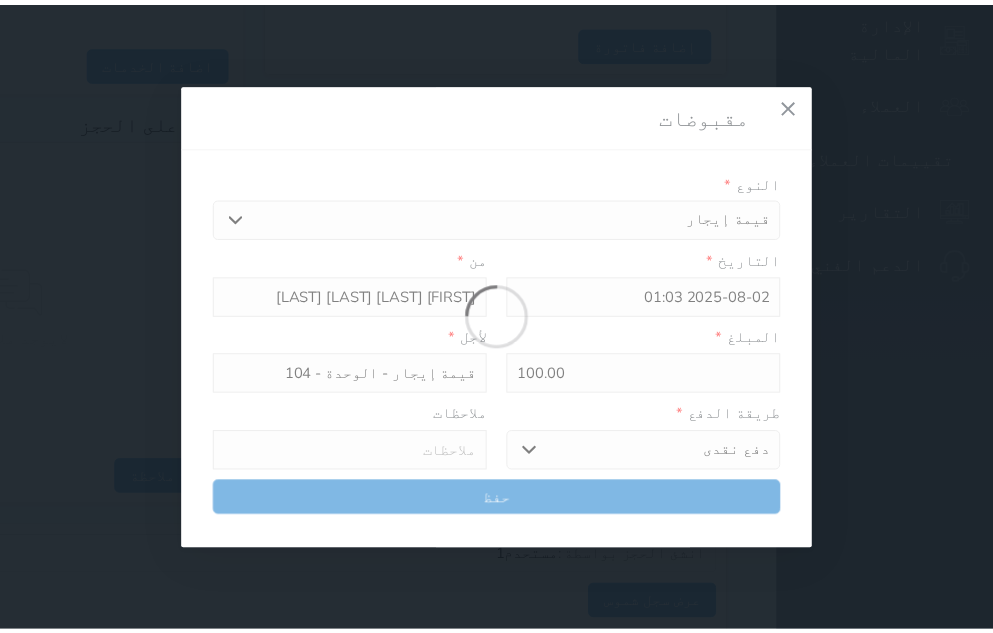 type 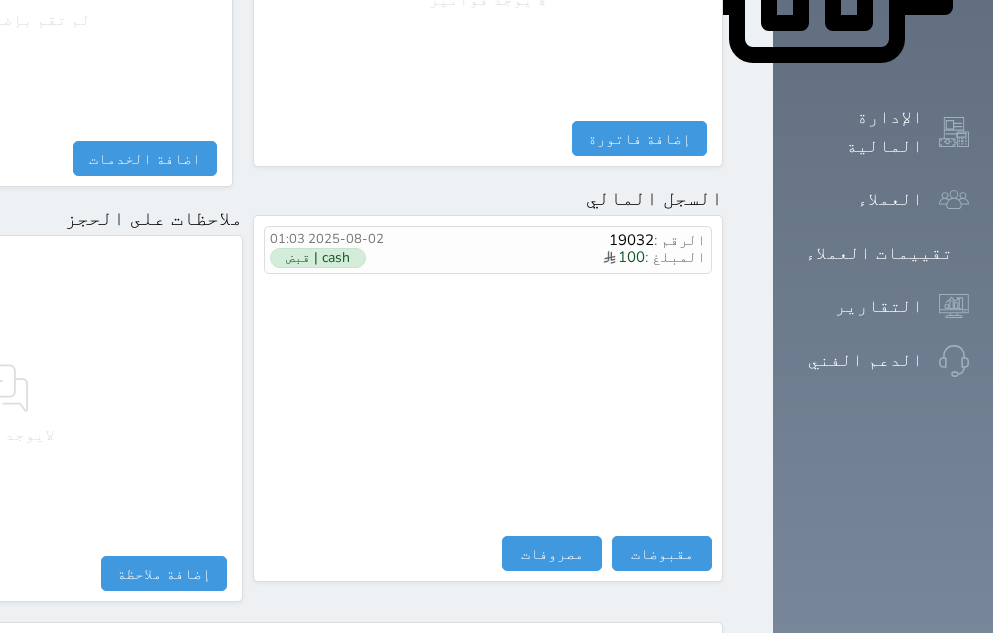 scroll, scrollTop: 1182, scrollLeft: 0, axis: vertical 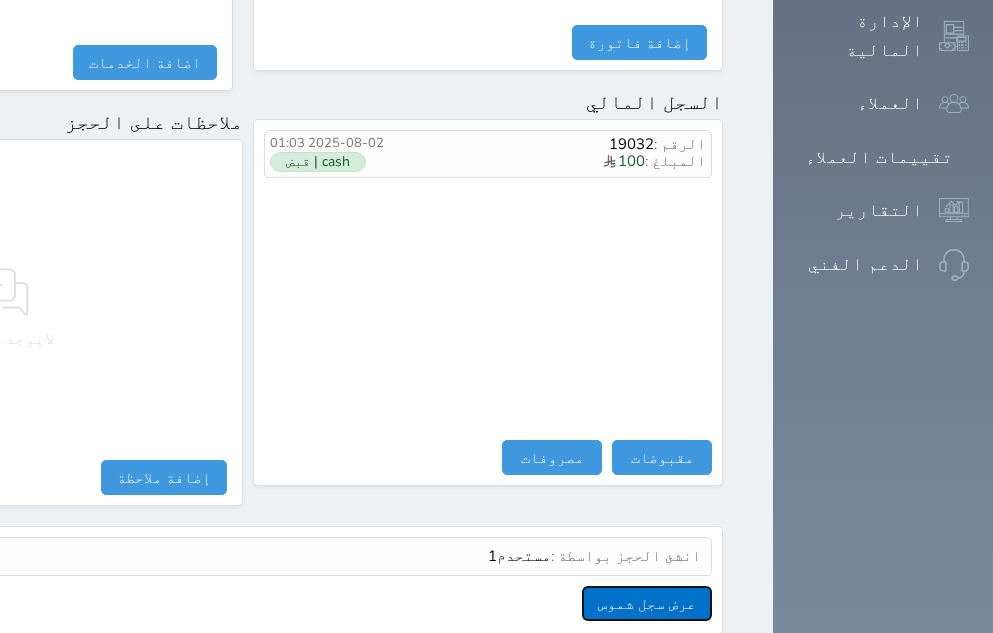 click on "عرض سجل شموس" at bounding box center [647, 603] 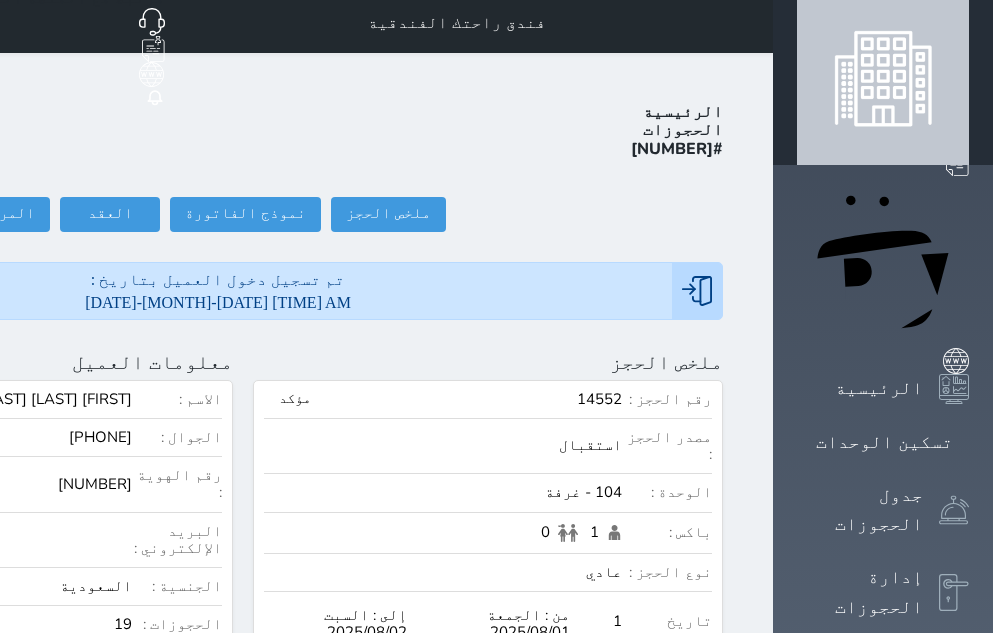 scroll, scrollTop: 0, scrollLeft: 0, axis: both 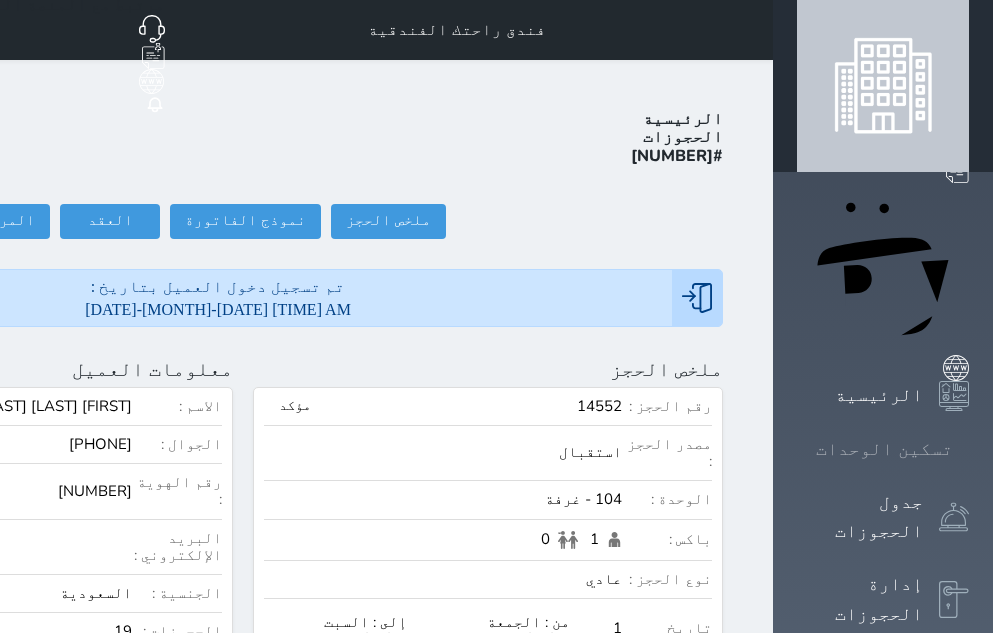 click on "تسكين الوحدات" at bounding box center [884, 449] 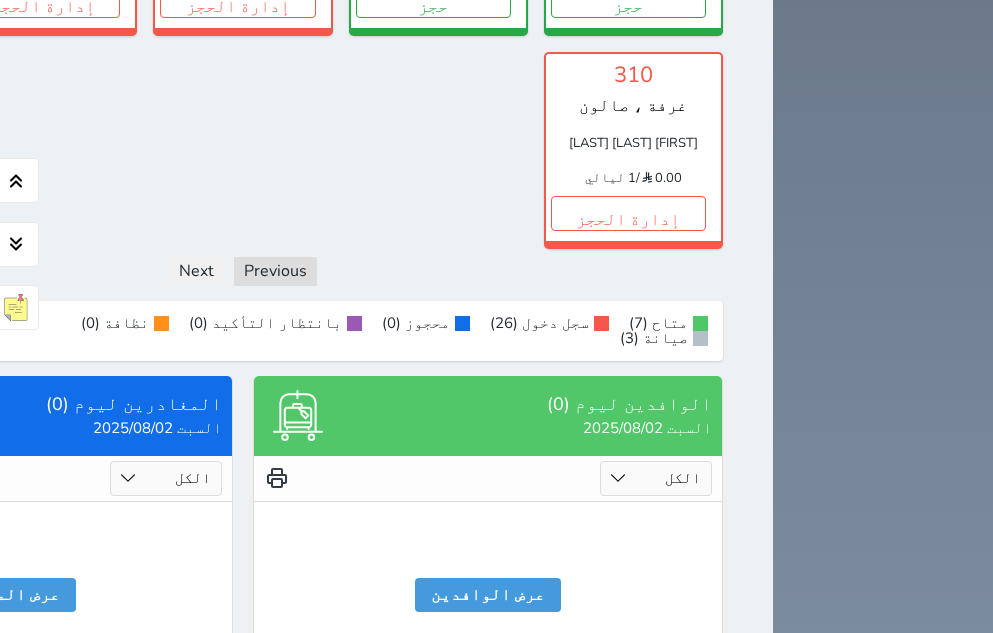 scroll, scrollTop: 1800, scrollLeft: 0, axis: vertical 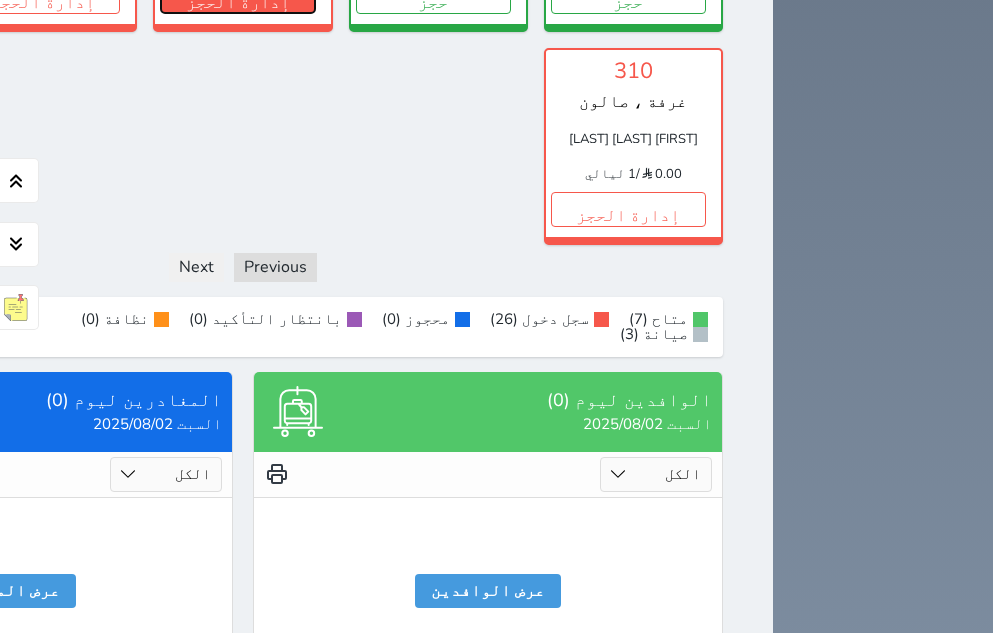 click on "إدارة الحجز" at bounding box center (237, -4) 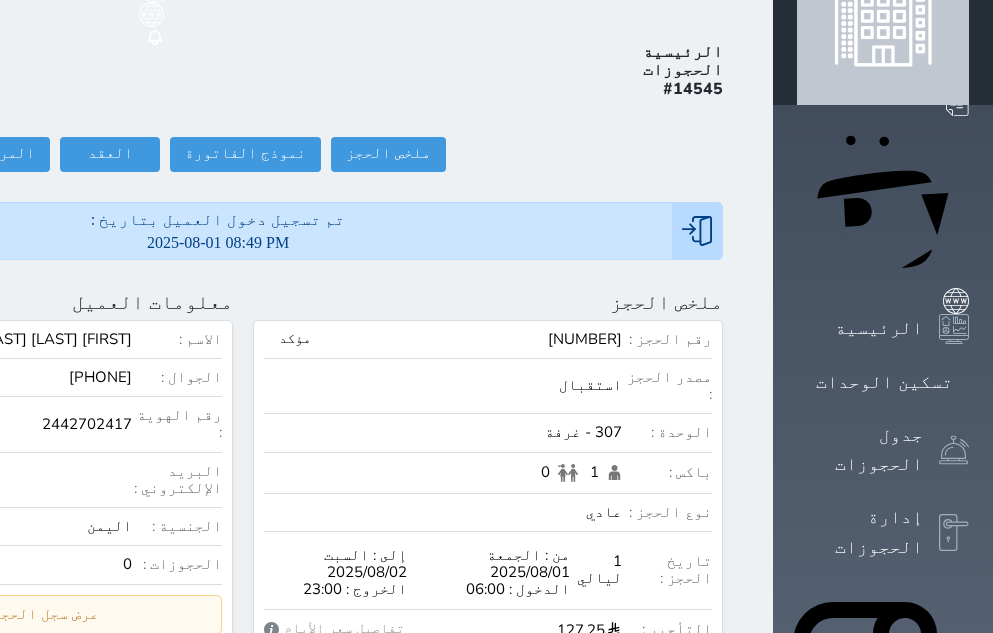 scroll, scrollTop: 0, scrollLeft: 0, axis: both 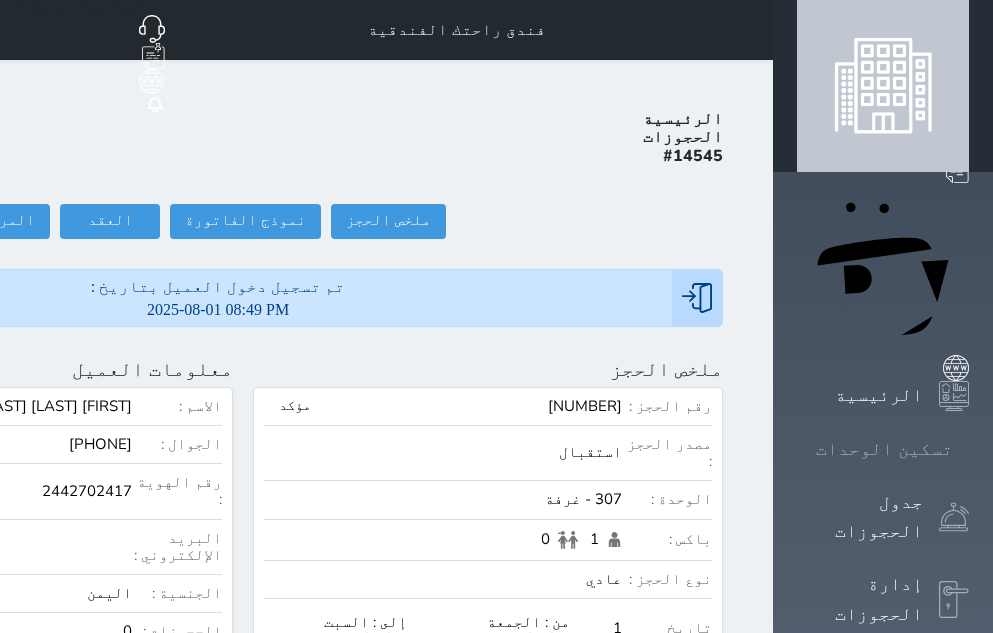 click on "تسكين الوحدات" at bounding box center (884, 449) 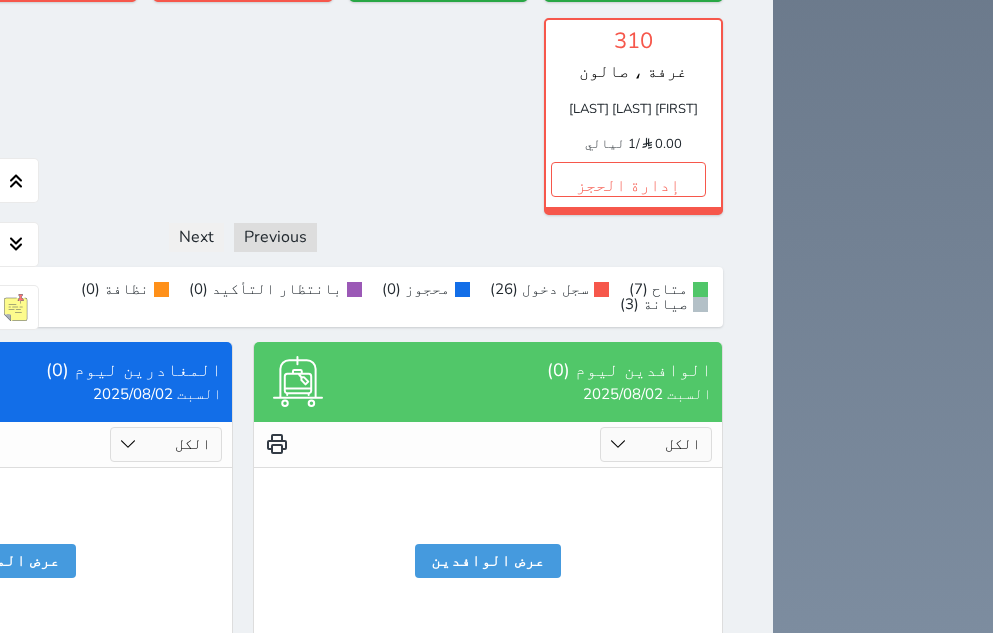 scroll, scrollTop: 1860, scrollLeft: 0, axis: vertical 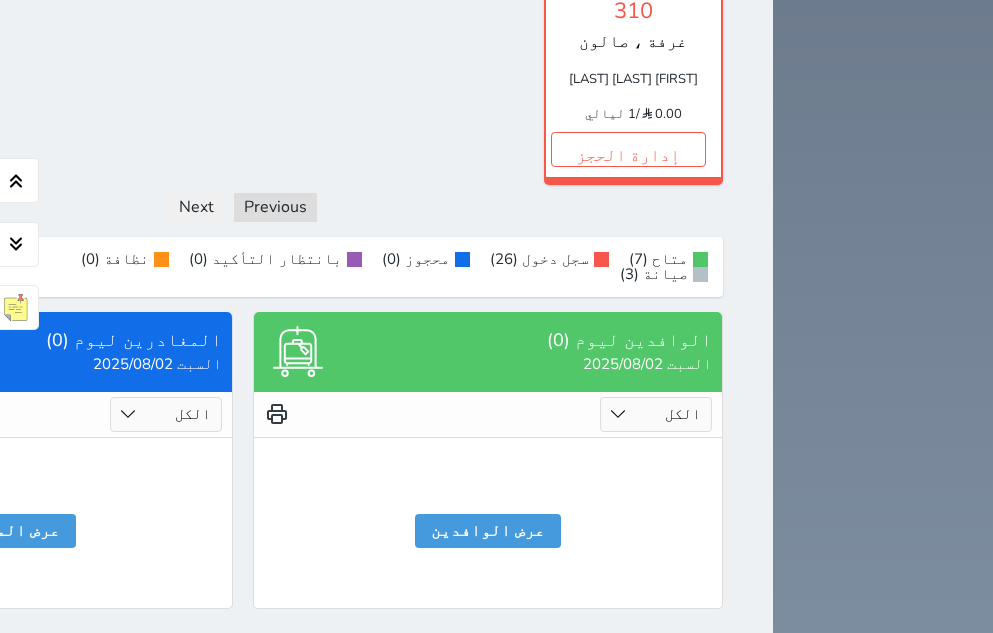 click on "إدارة الحجز" at bounding box center (42, -64) 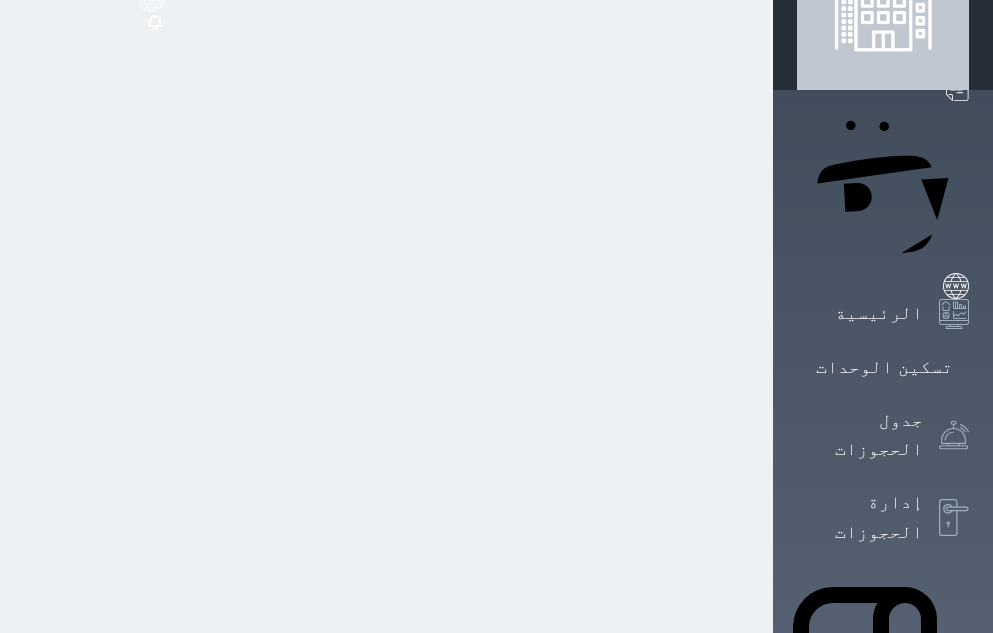 scroll, scrollTop: 0, scrollLeft: 0, axis: both 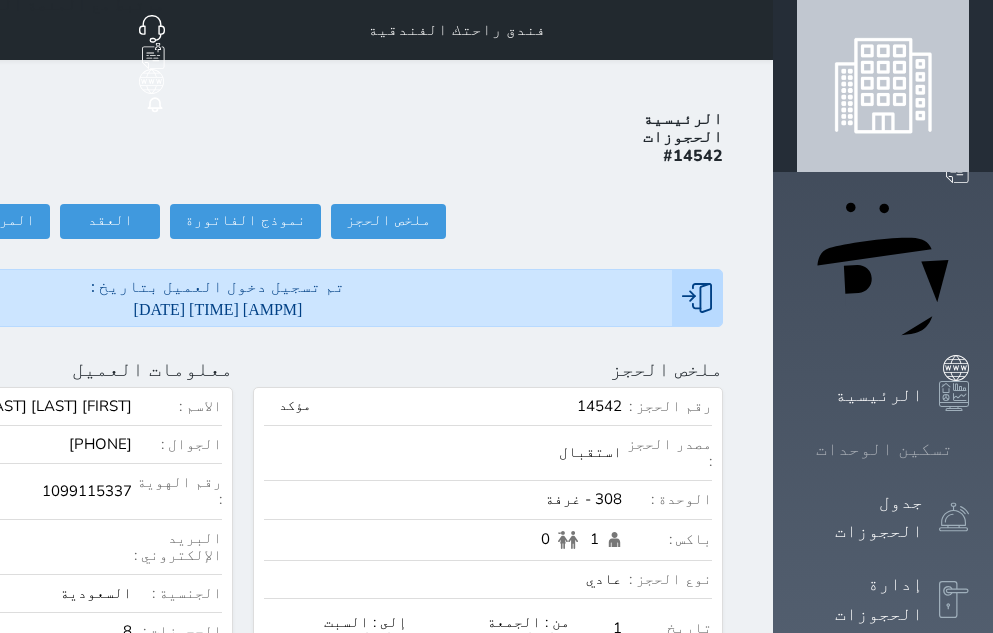 click on "تسكين الوحدات" at bounding box center (884, 449) 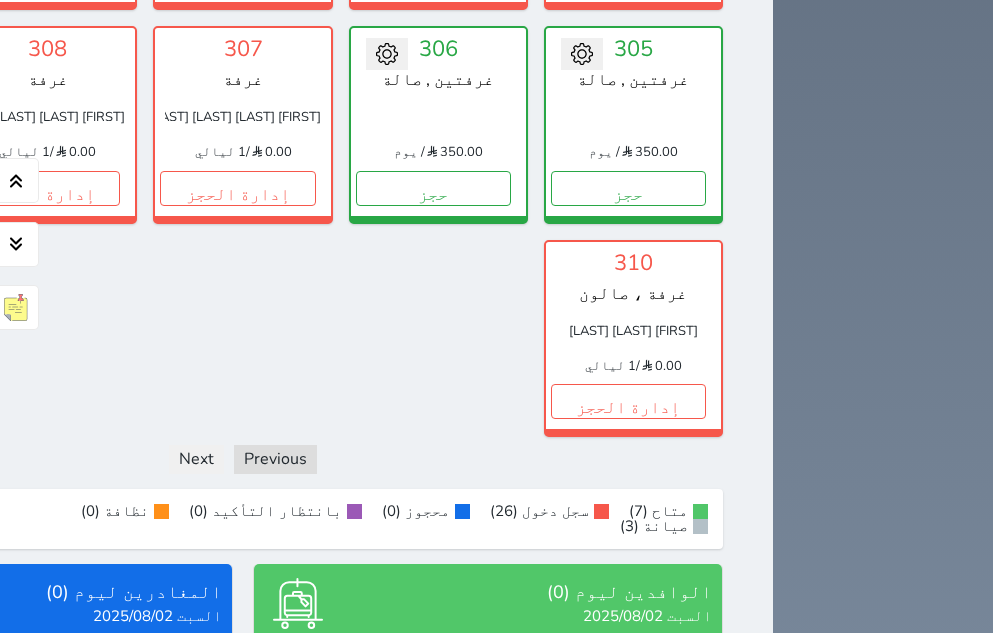scroll, scrollTop: 1600, scrollLeft: 0, axis: vertical 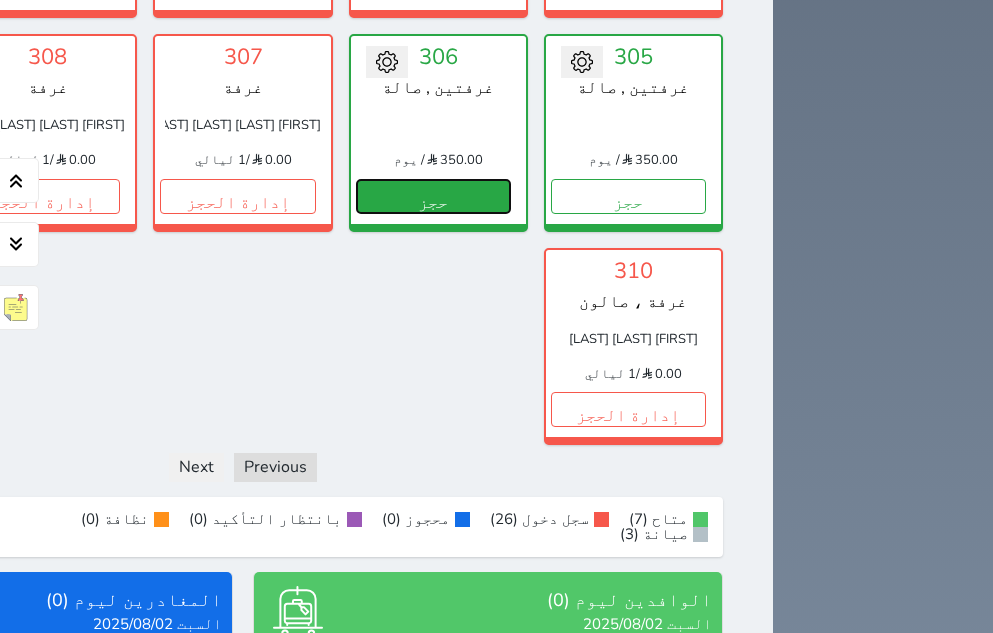 click on "حجز" at bounding box center [433, 196] 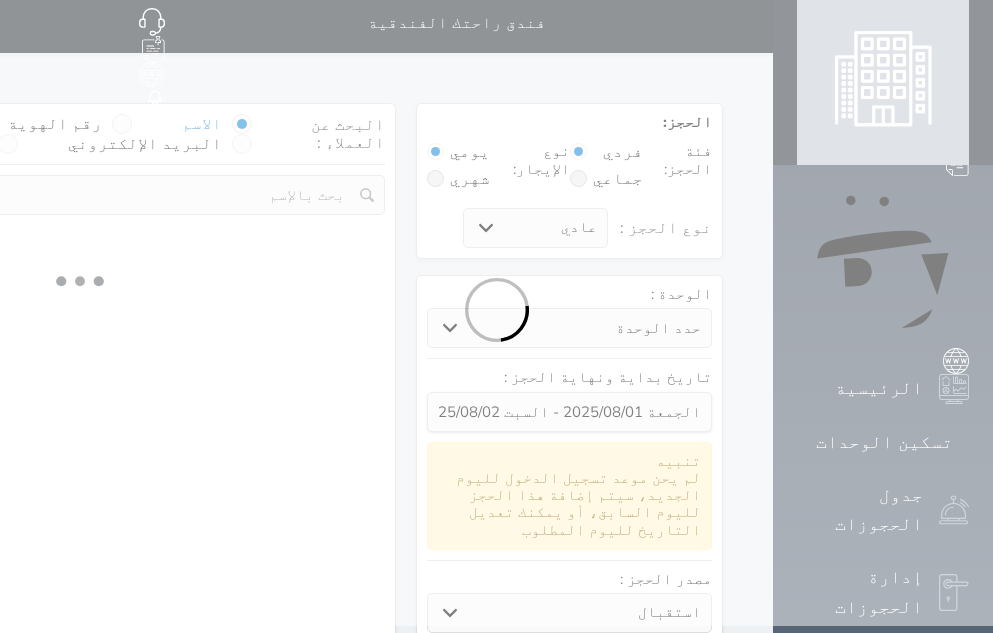 scroll, scrollTop: 0, scrollLeft: 0, axis: both 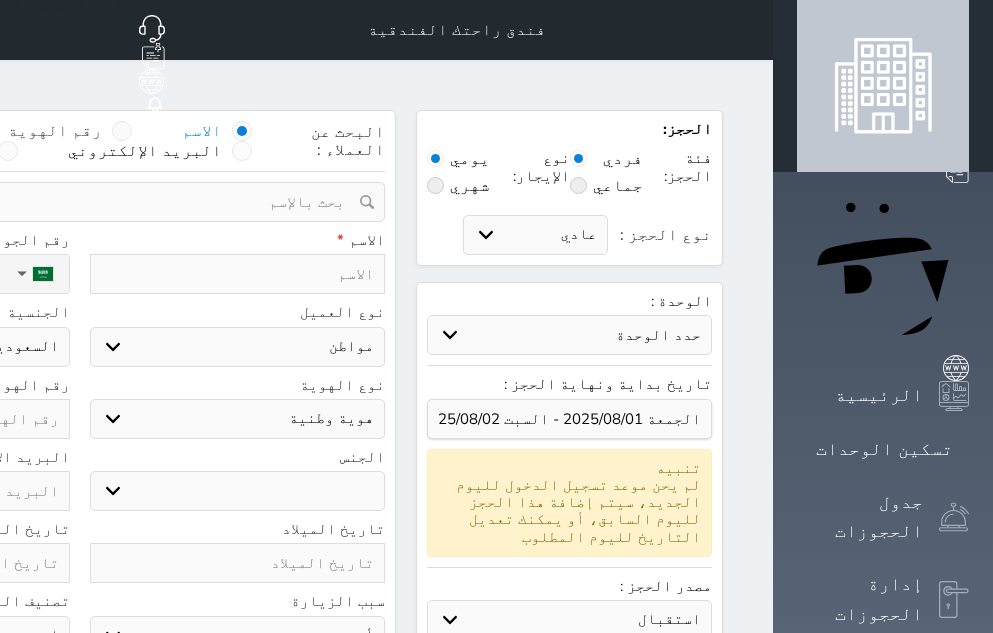 click at bounding box center [122, 131] 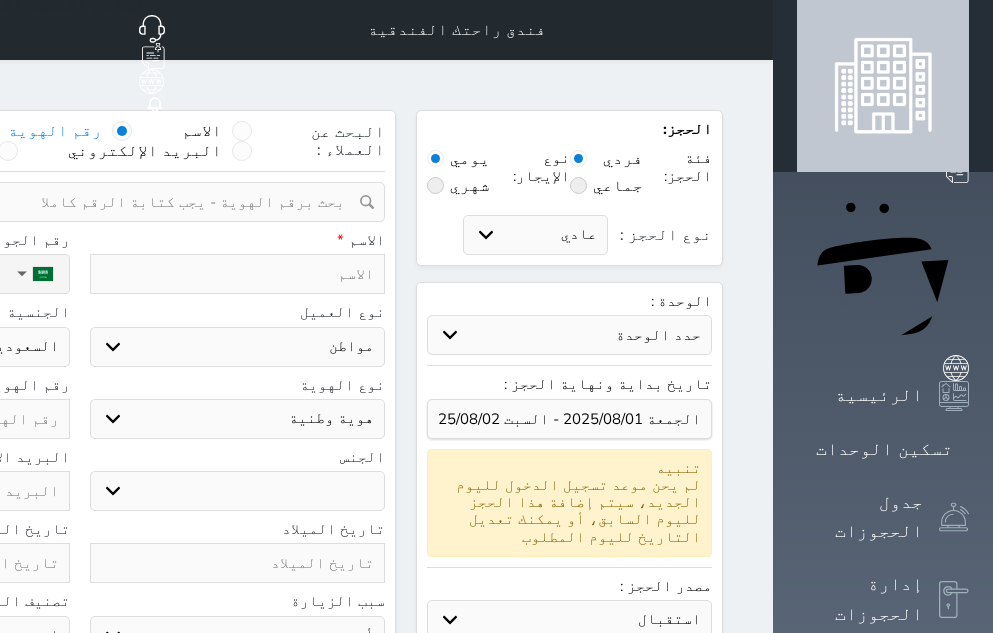 click at bounding box center [72, 202] 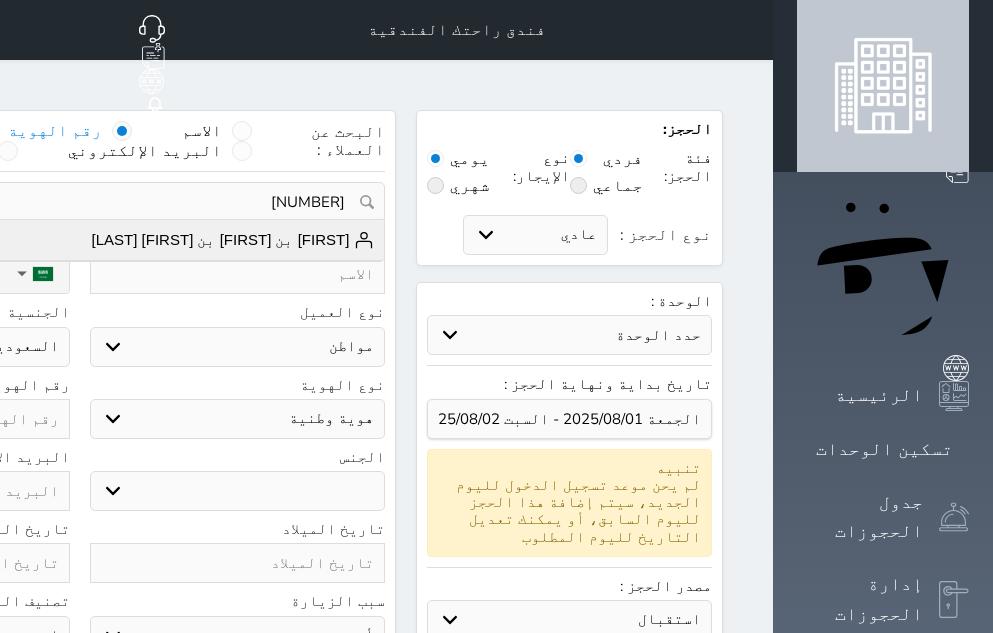 click on "[FIRST] بن [FIRST] بن [FIRST] [LAST]" at bounding box center (233, 240) 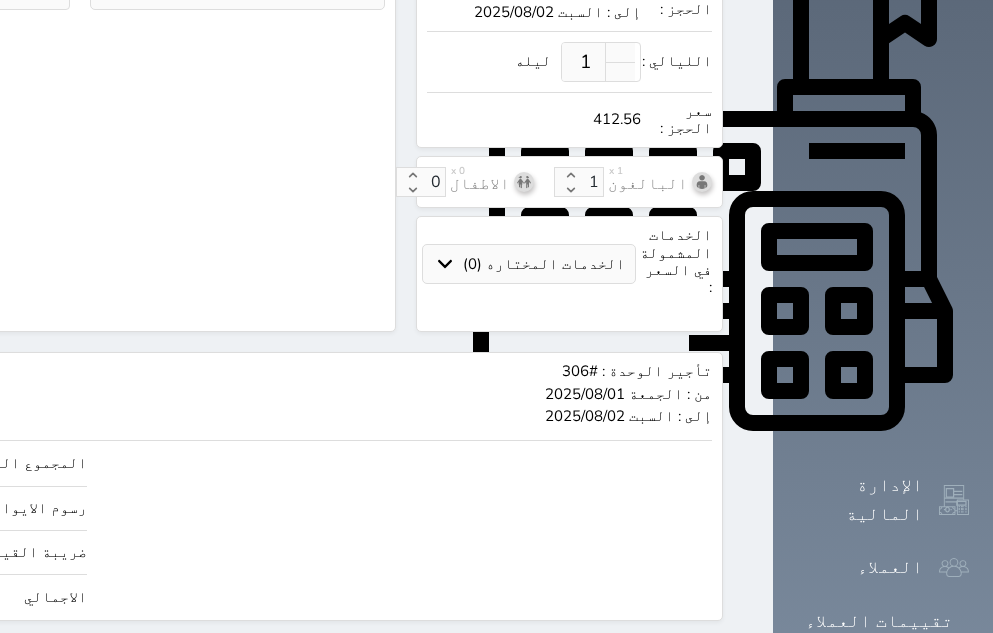 scroll, scrollTop: 730, scrollLeft: 0, axis: vertical 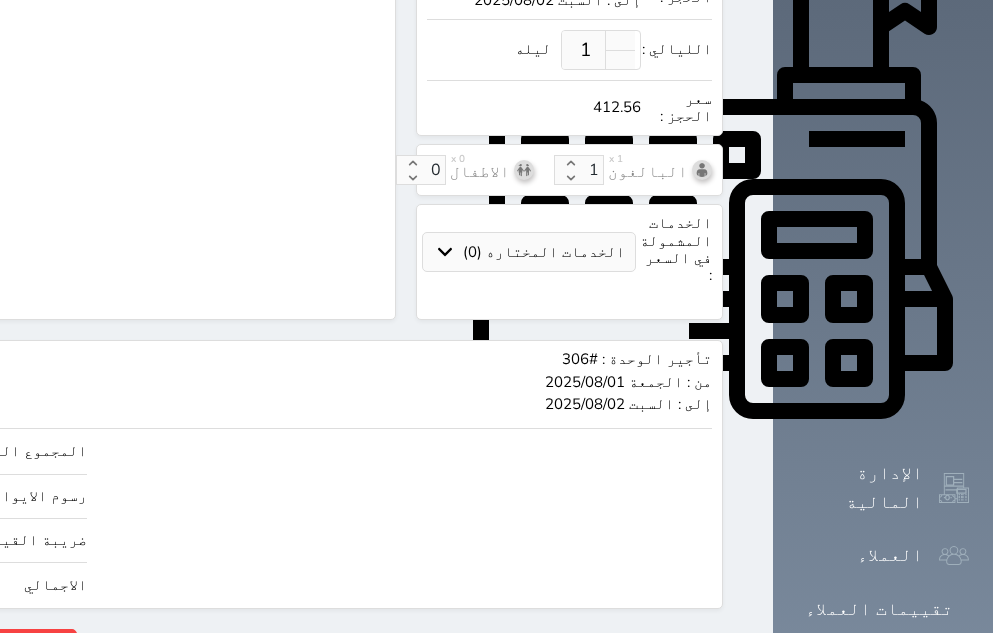 drag, startPoint x: 60, startPoint y: 529, endPoint x: 126, endPoint y: 539, distance: 66.75328 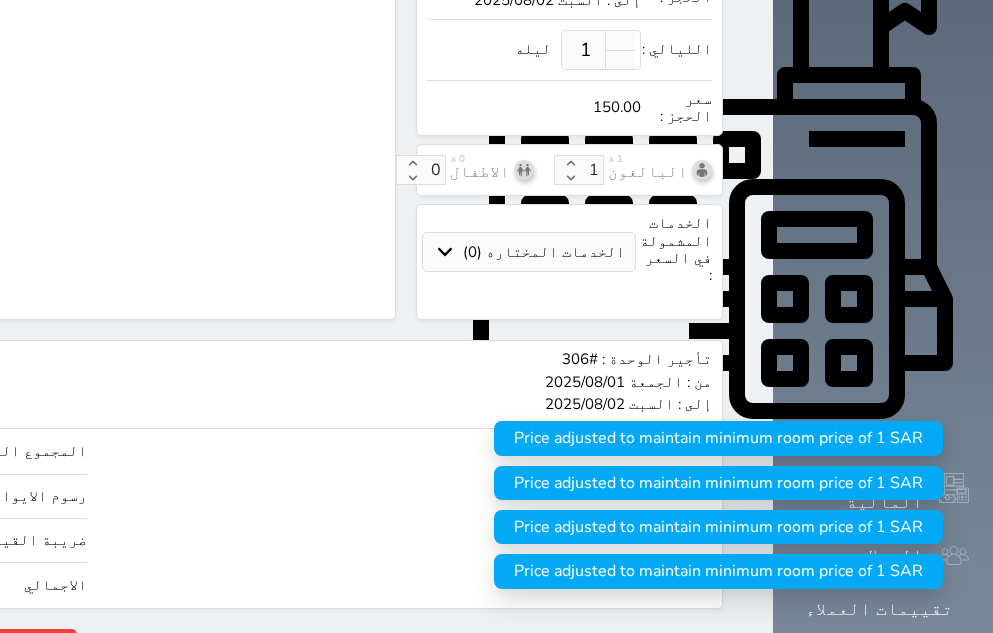 click on "حجز" at bounding box center (-144, 646) 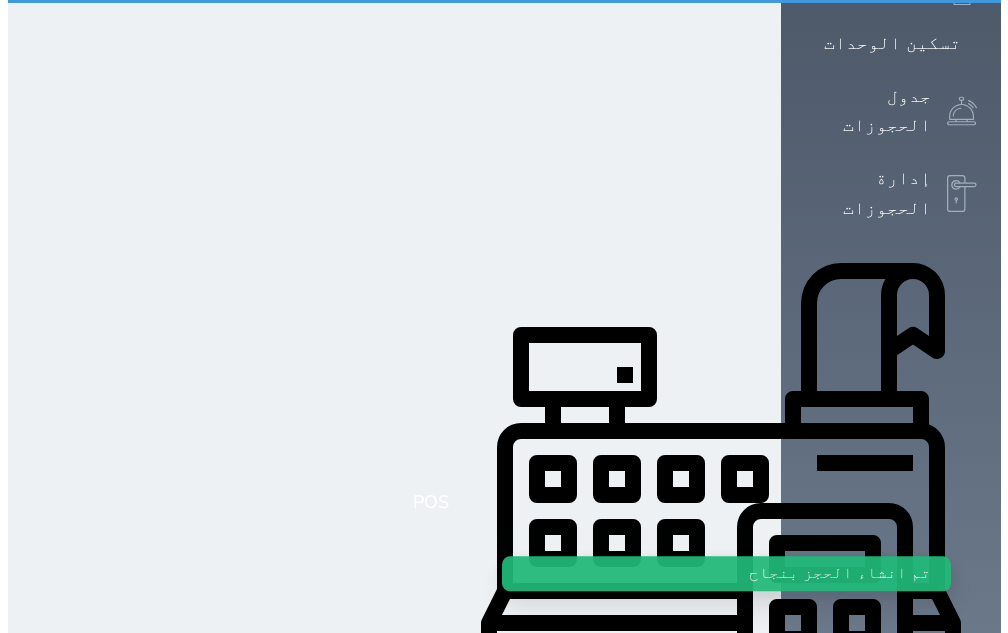 scroll, scrollTop: 0, scrollLeft: 0, axis: both 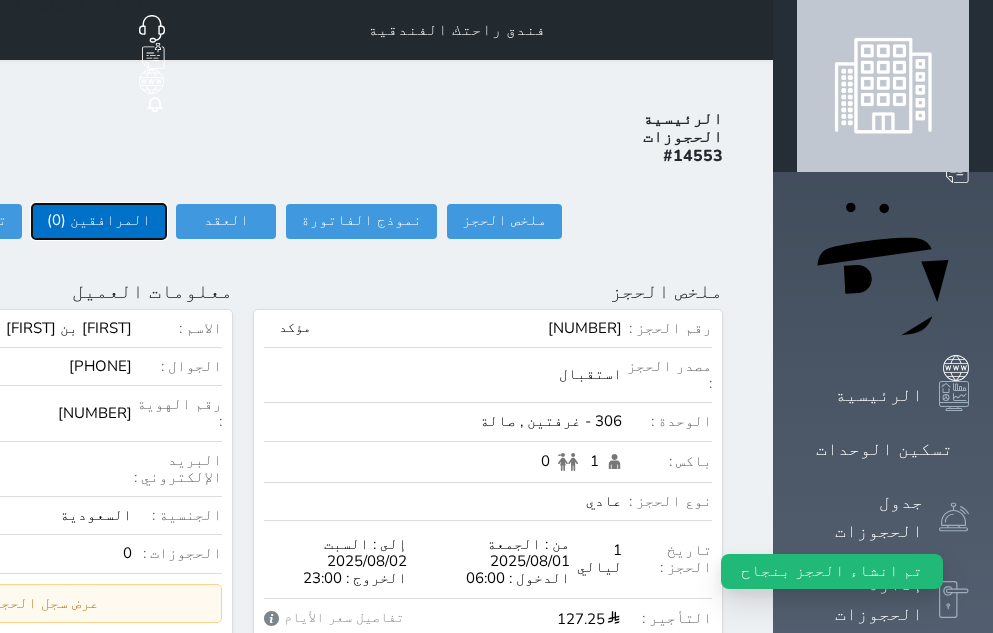 click on "المرافقين (0)" at bounding box center [99, 221] 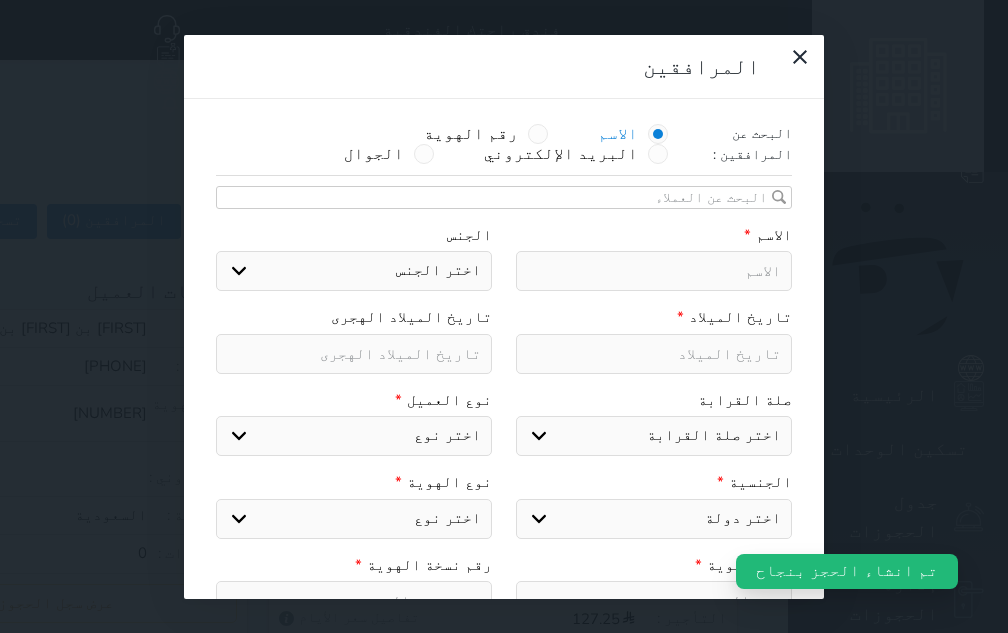 click at bounding box center (654, 271) 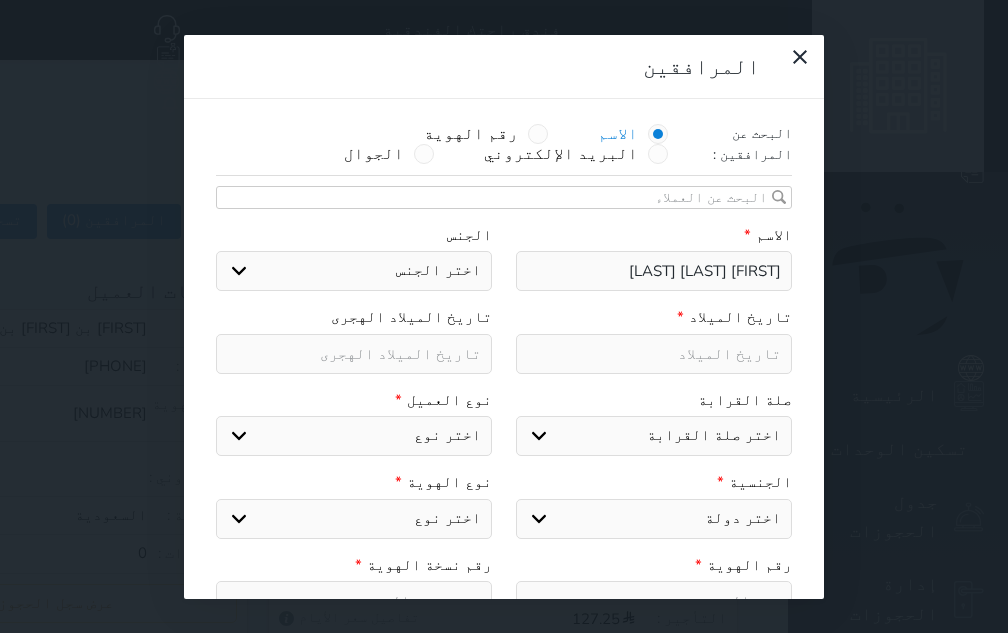 click at bounding box center [654, 354] 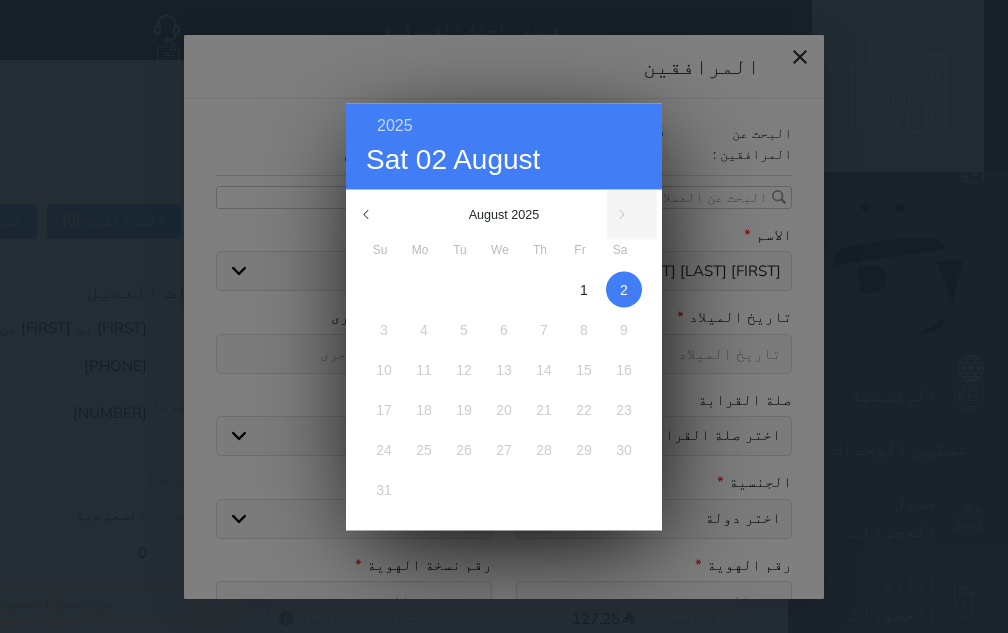 click on "2025   Sat 02 August         August 2025
Su
Mo
Tu
We
Th
Fr
Sa
1   2   3   4   5   6   7   8   9   10   11   12   13   14   15   16   17   18   19   20   21   22   23   24   25   26   27   28   29   30   31
January
February
March
April
May
June
July
August
September
October
November" at bounding box center [504, 317] 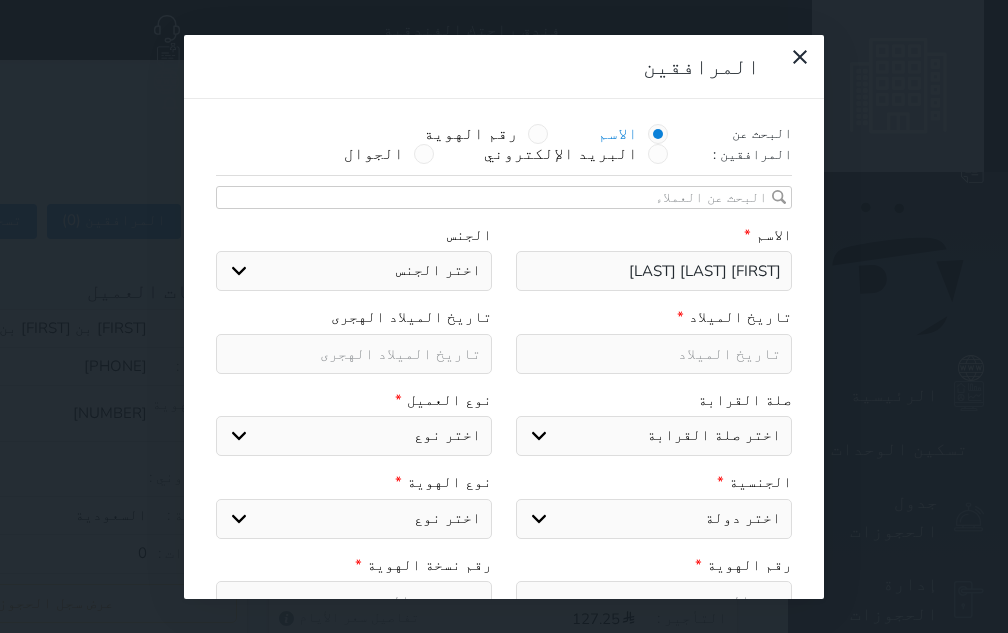 click on "اختر الجنس   ذكر انثى" at bounding box center (354, 271) 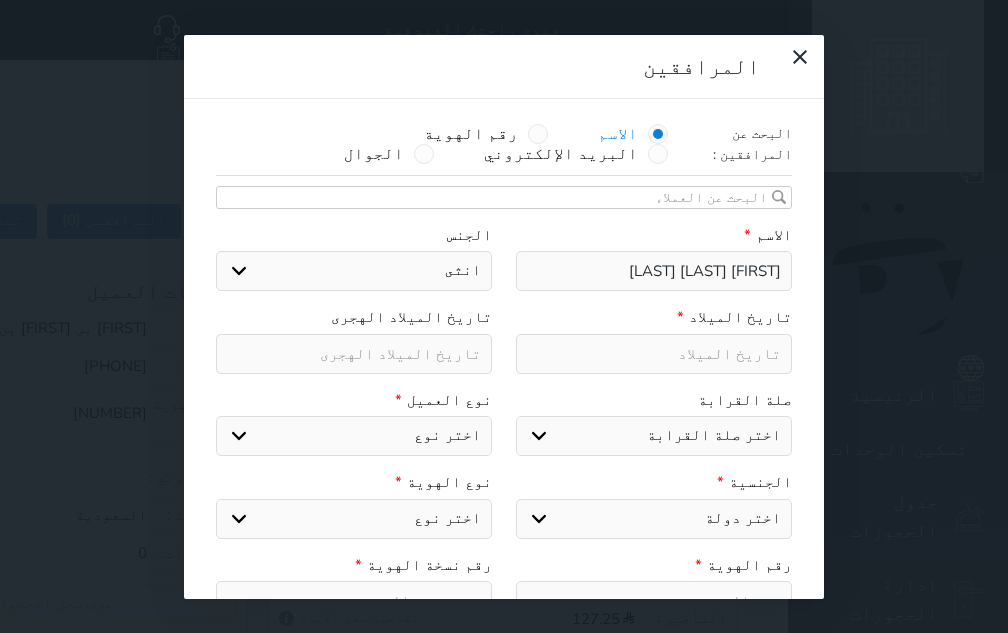 click on "اختر الجنس   ذكر انثى" at bounding box center (354, 271) 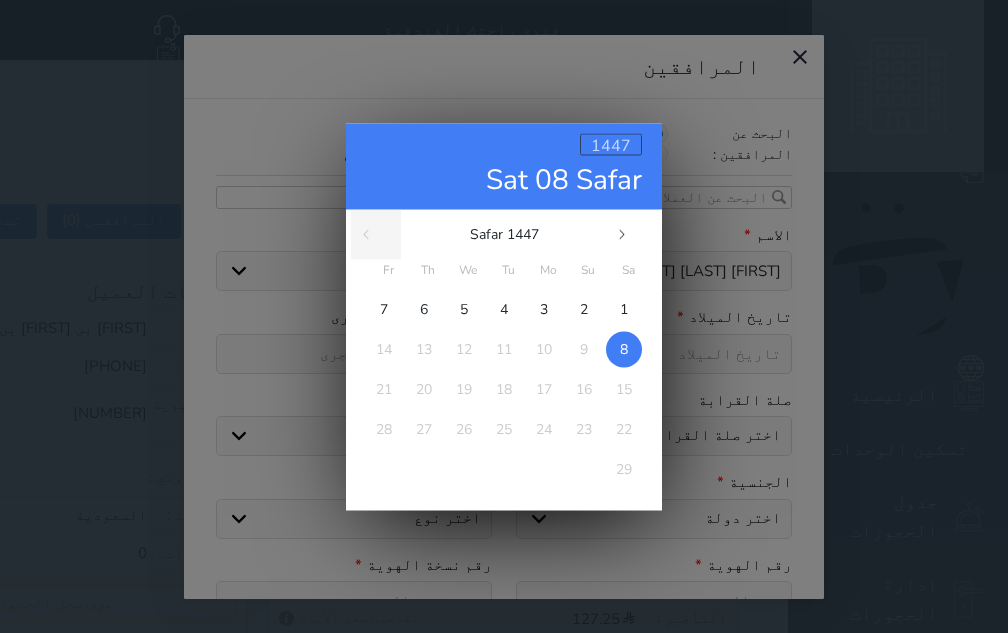 click on "1447" at bounding box center [611, 145] 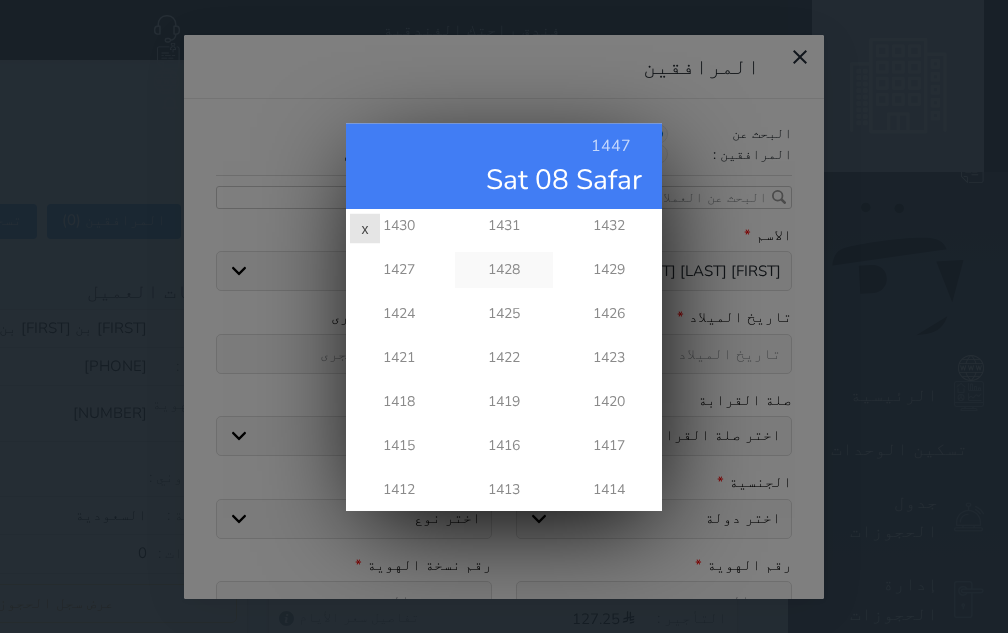 scroll, scrollTop: 300, scrollLeft: 0, axis: vertical 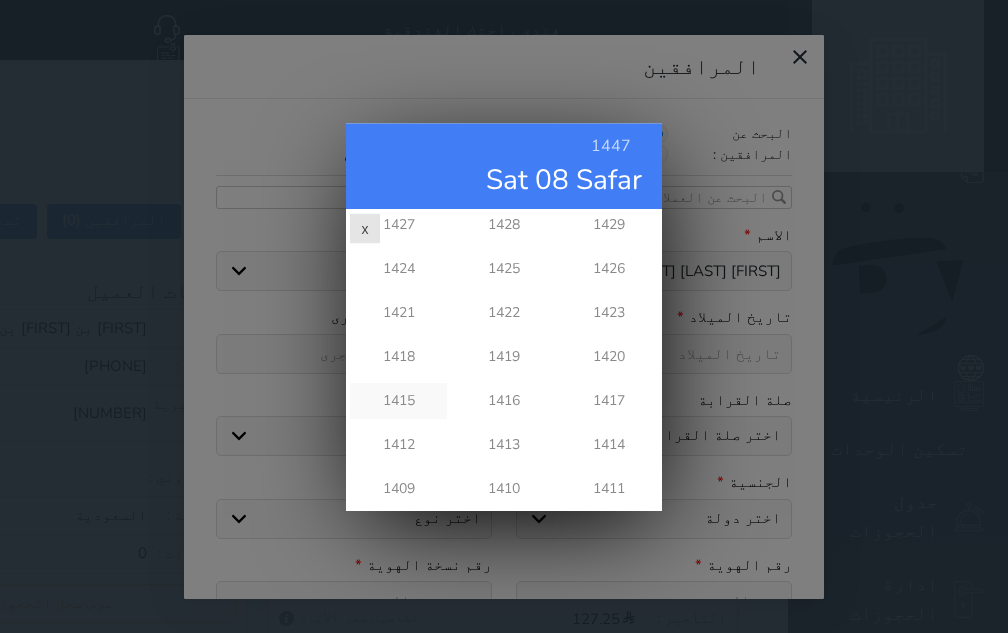 click on "1415" at bounding box center (398, 401) 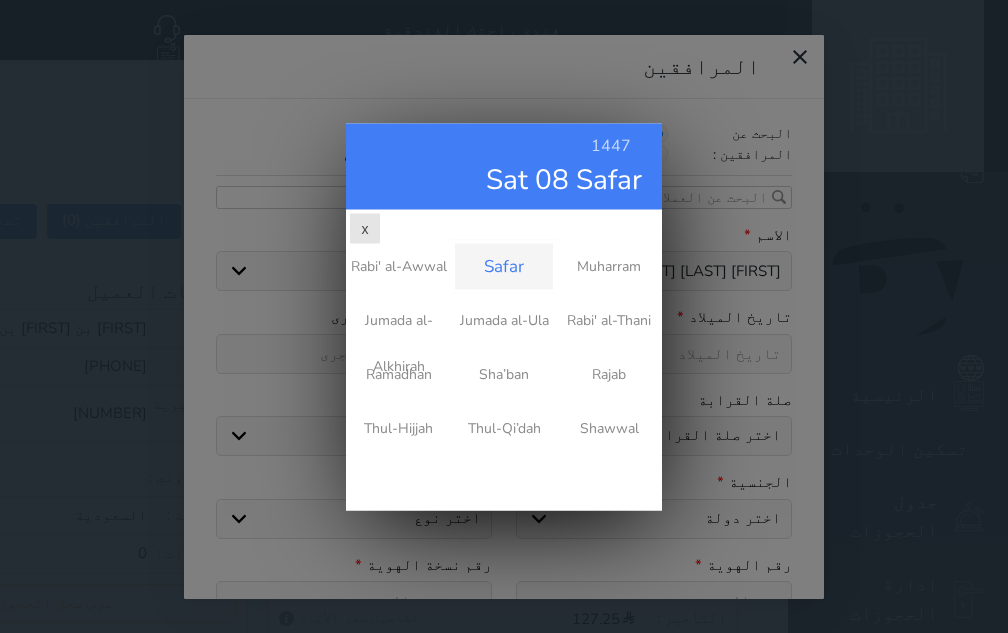 scroll, scrollTop: 0, scrollLeft: 0, axis: both 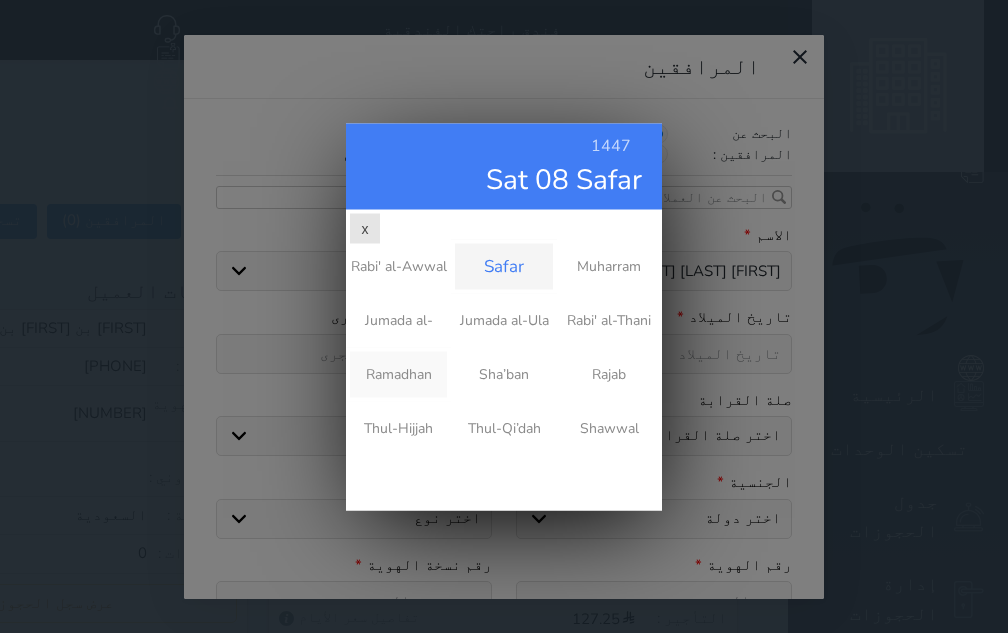 click on "Ramadhan" at bounding box center [398, 374] 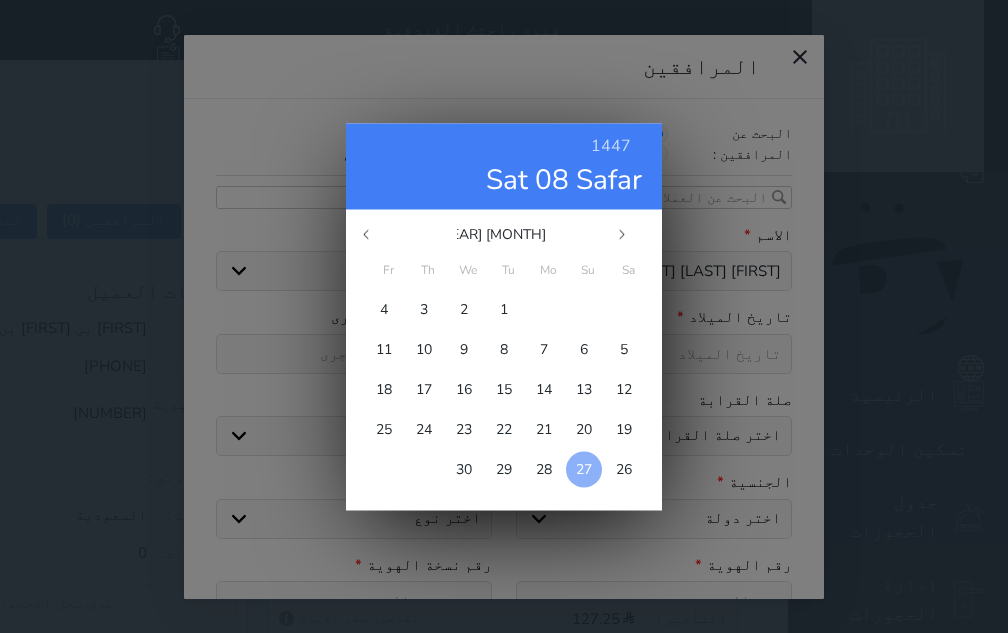 click on "27" at bounding box center [584, 468] 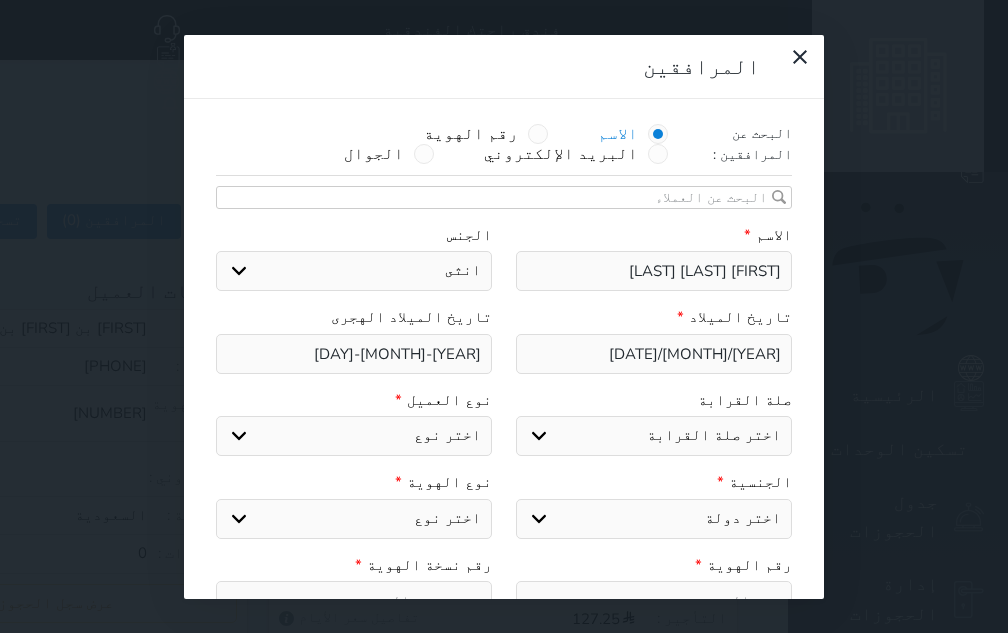 click on "اختر نوع   مواطن مواطن خليجي زائر مقيم" at bounding box center (354, 436) 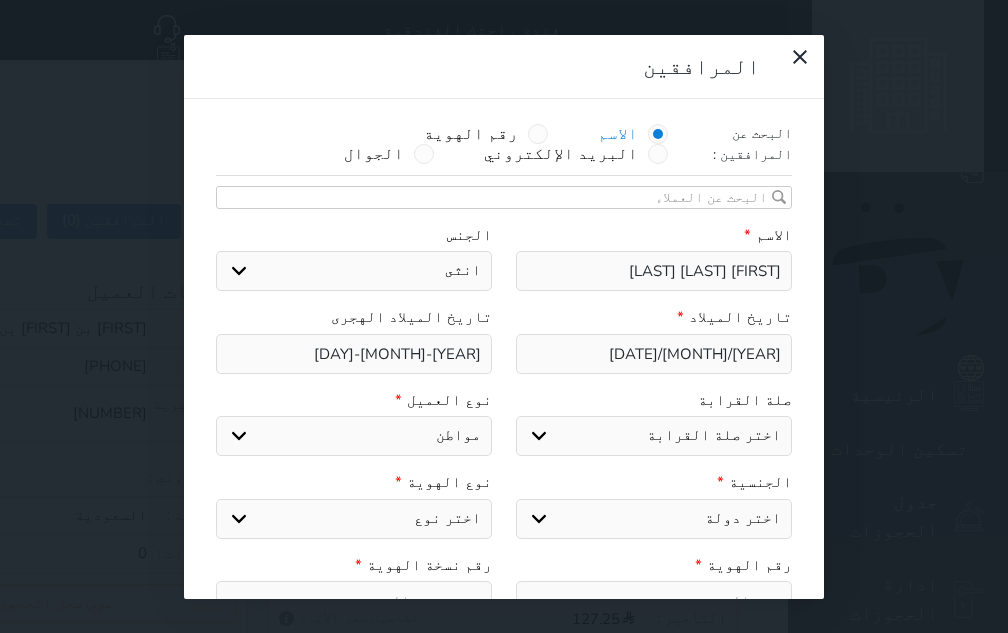click on "اختر نوع   مواطن مواطن خليجي زائر مقيم" at bounding box center [354, 436] 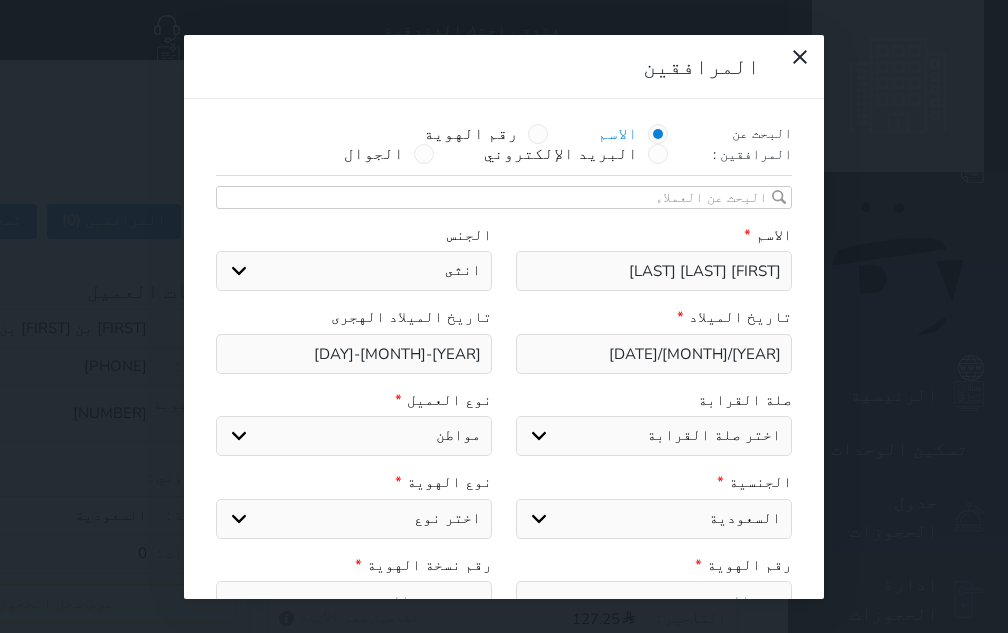 click on "اختر نوع   هوية وطنية هوية عائلية جواز السفر" at bounding box center [354, 519] 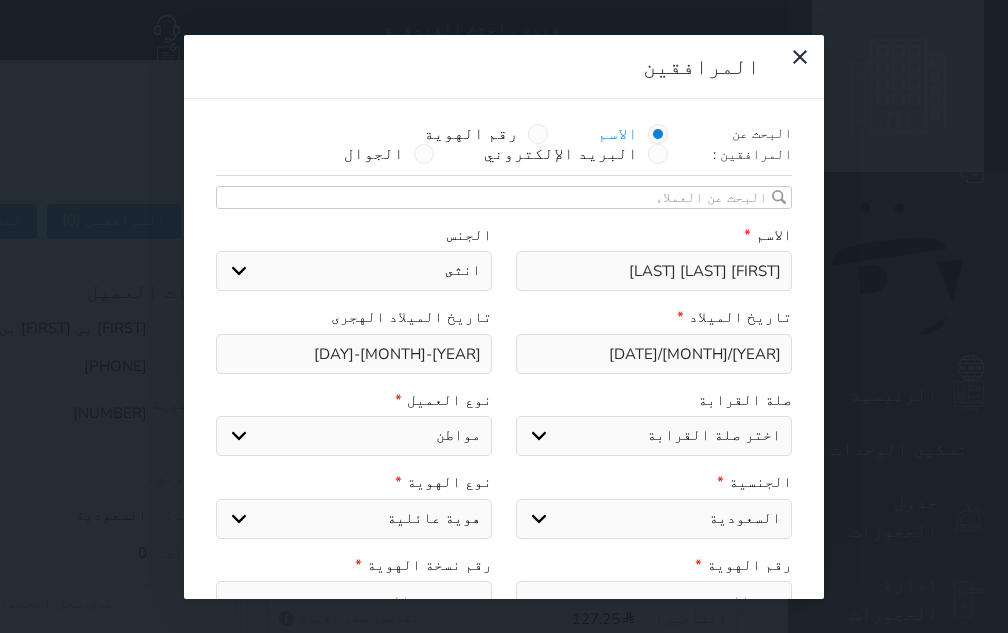click on "اختر نوع   هوية وطنية هوية عائلية جواز السفر" at bounding box center [354, 519] 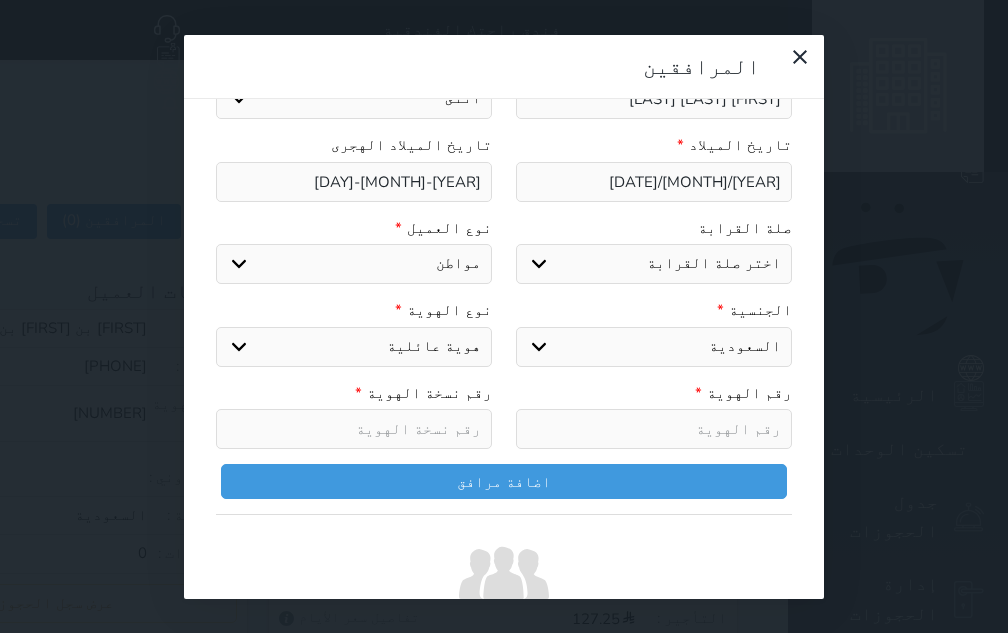 scroll, scrollTop: 153, scrollLeft: 0, axis: vertical 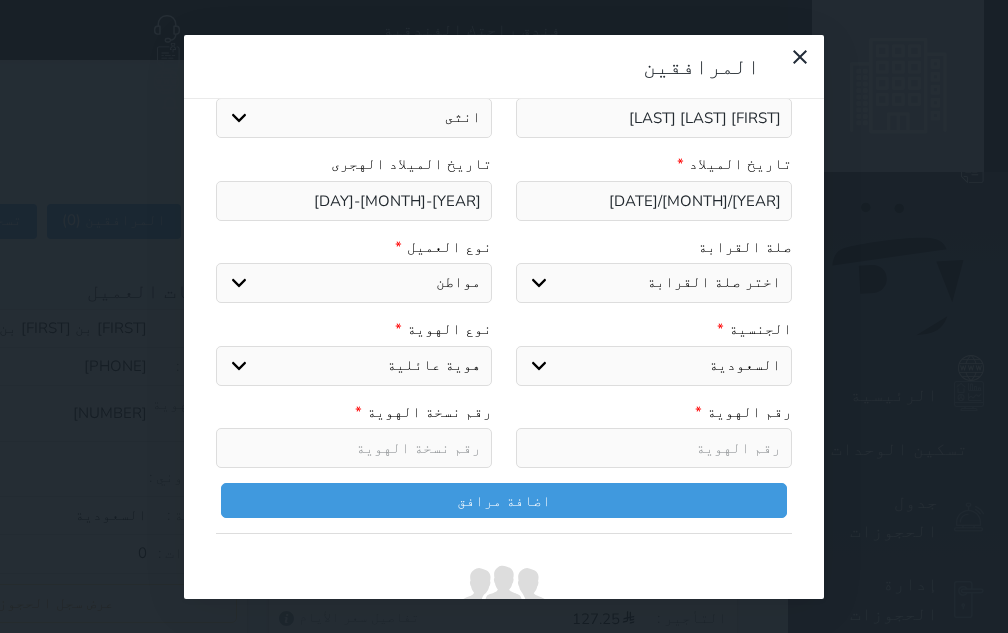 click at bounding box center [354, 448] 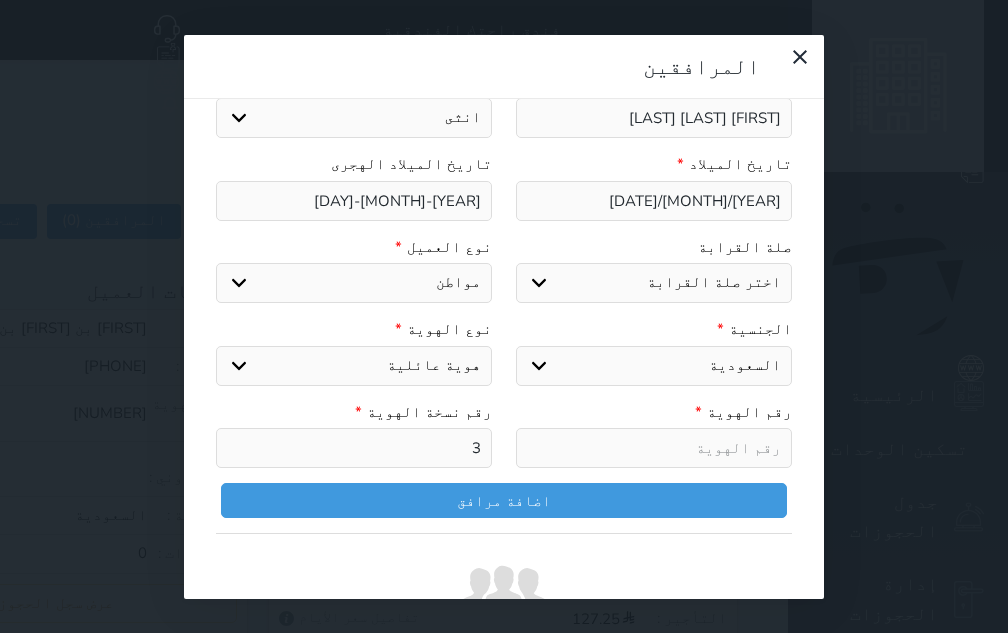 click at bounding box center [654, 448] 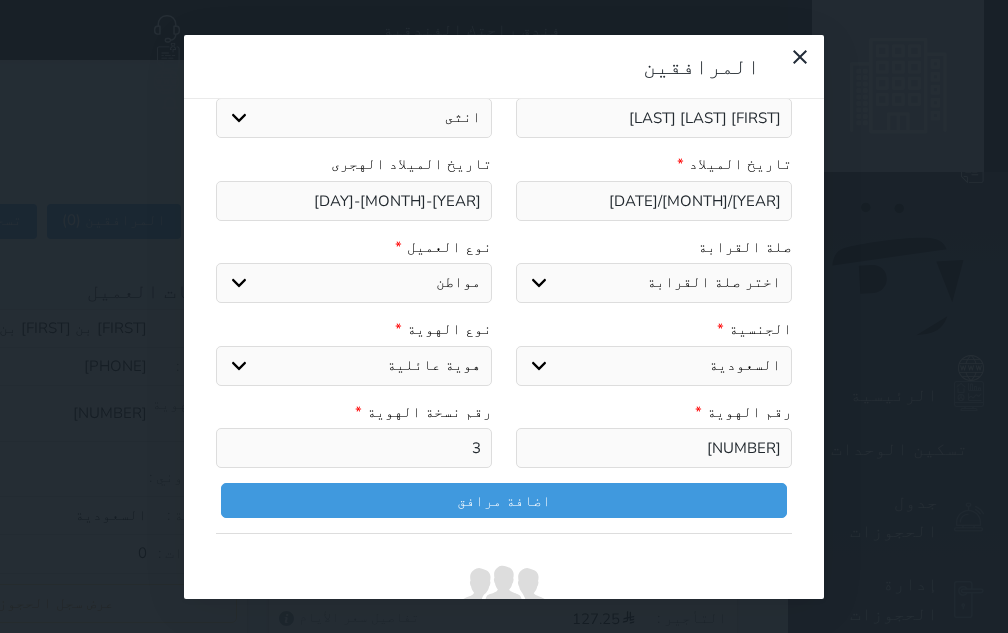 click on "اختر صلة القرابة   ابن ابنه زوجة اخ اخت اب ام زوج أخرى" at bounding box center (654, 283) 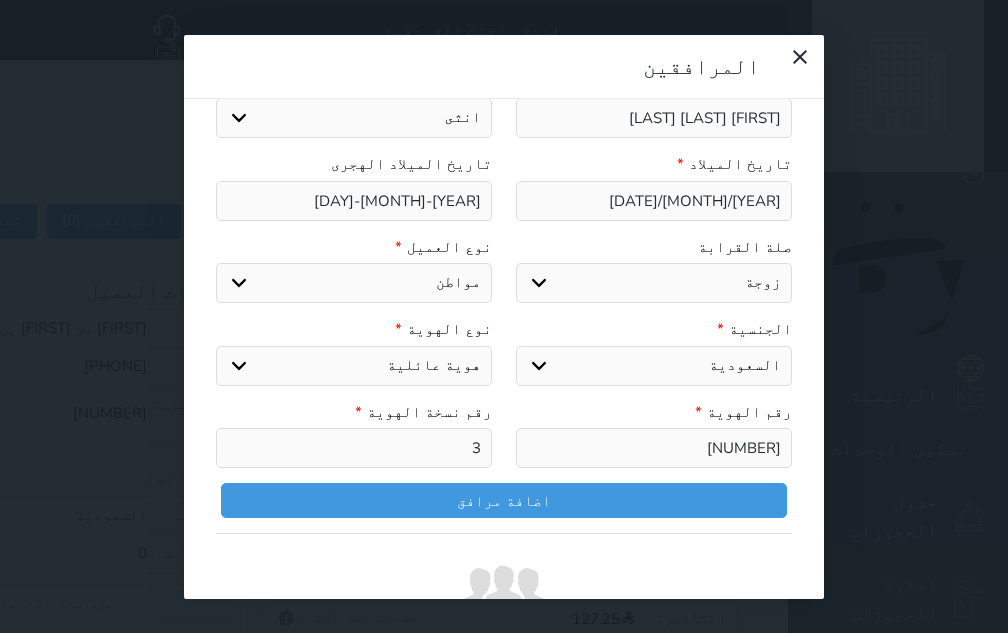 click on "اختر صلة القرابة   ابن ابنه زوجة اخ اخت اب ام زوج أخرى" at bounding box center [654, 283] 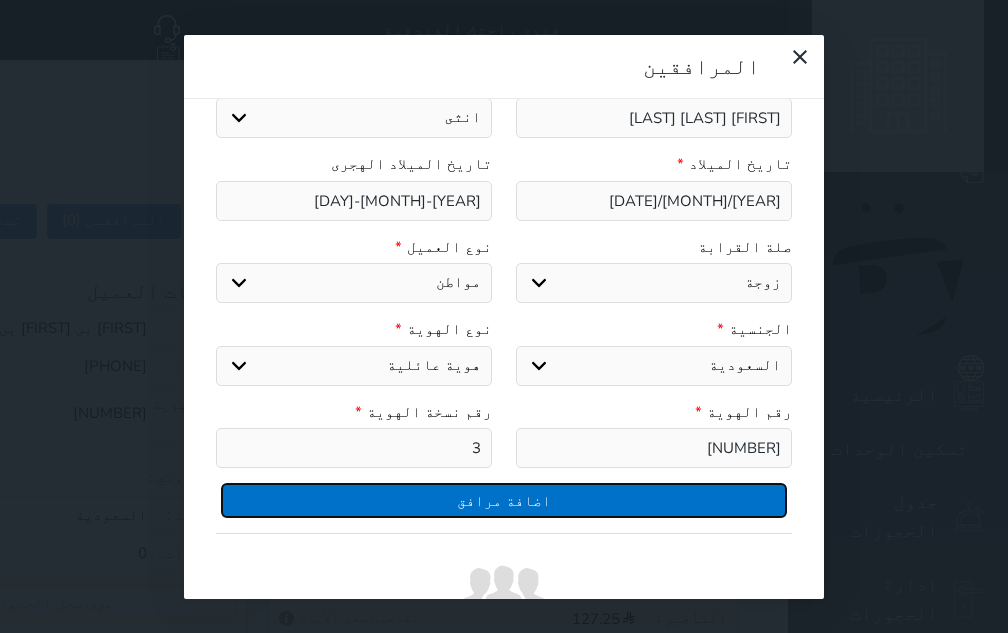 click on "اضافة مرافق" at bounding box center [504, 500] 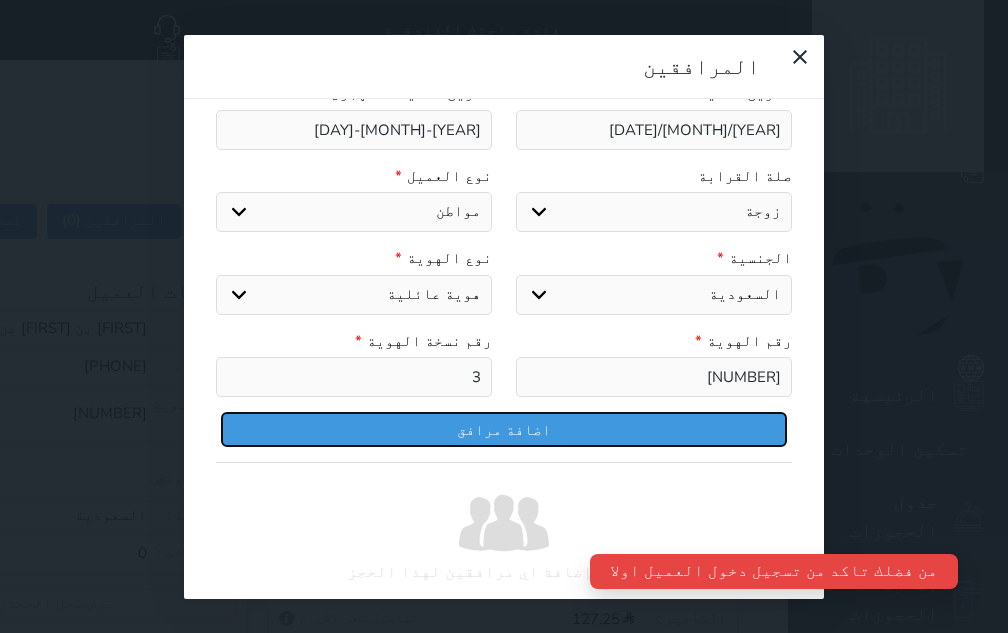 scroll, scrollTop: 253, scrollLeft: 0, axis: vertical 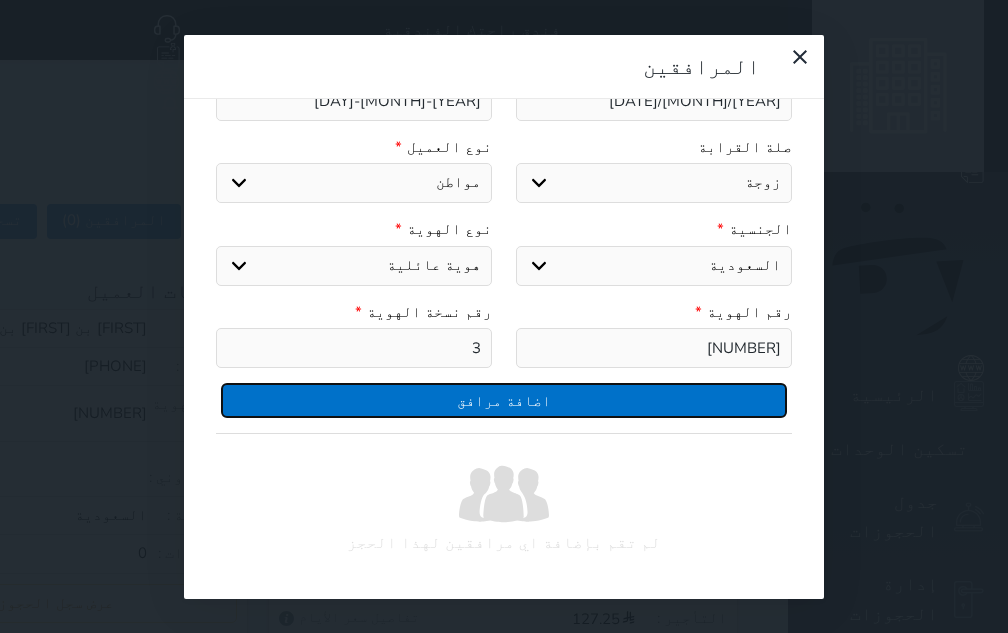 click on "اضافة مرافق" at bounding box center [504, 400] 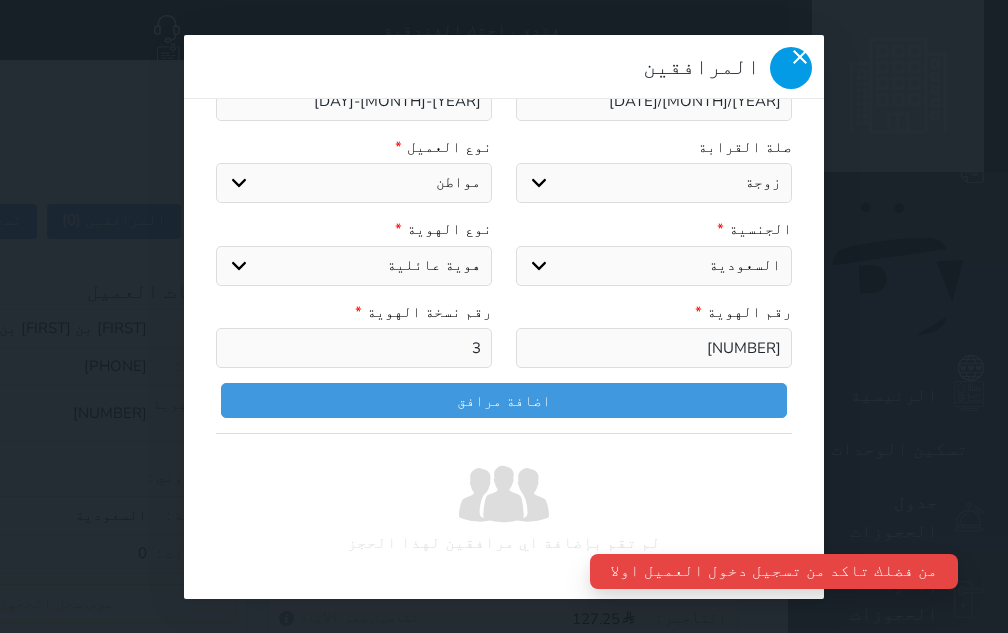 click 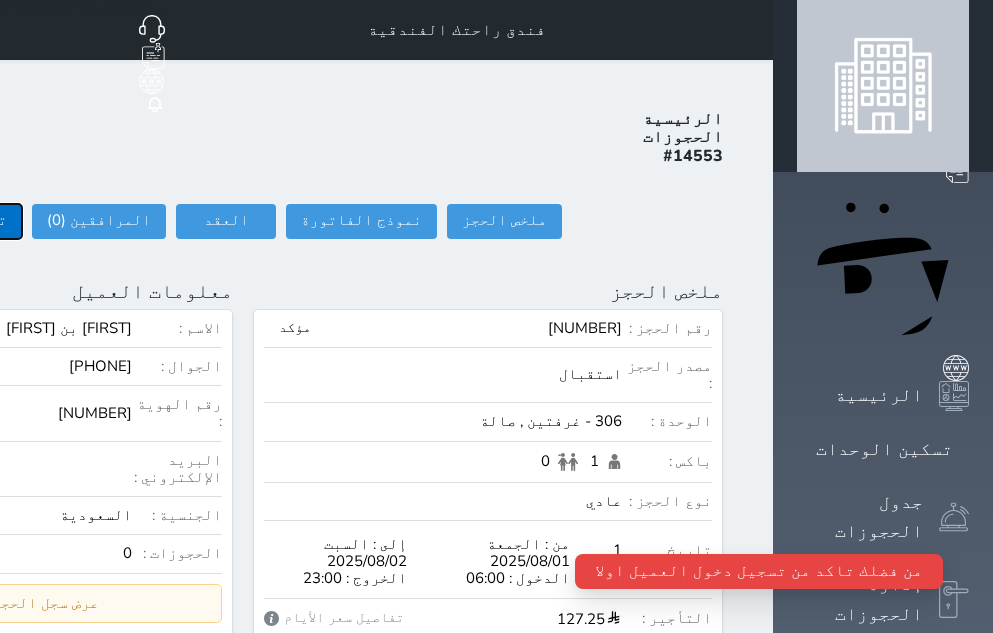 click on "تسجيل دخول" at bounding box center (-36, 221) 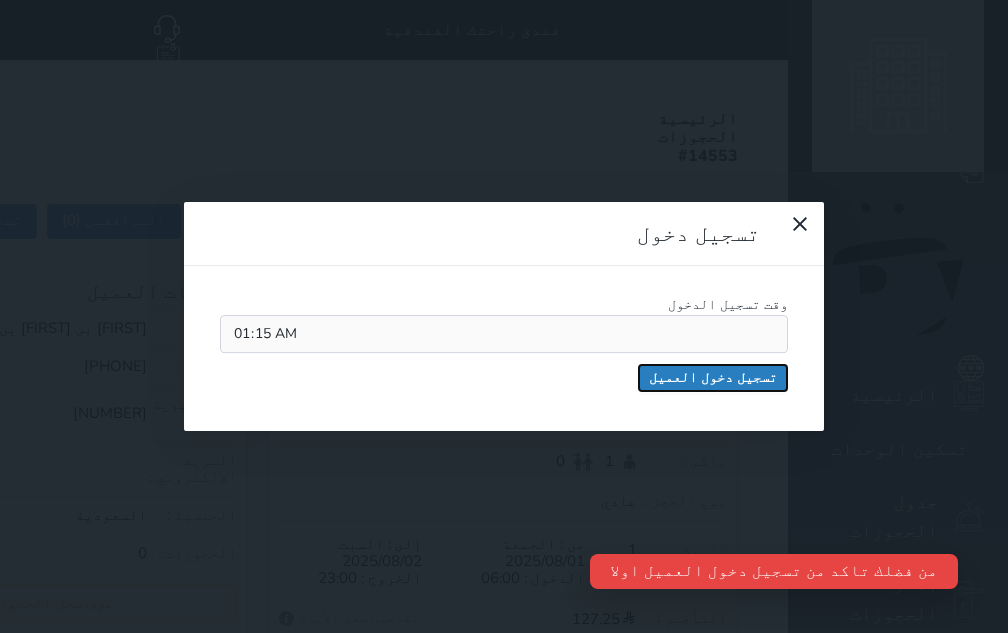click on "تسجيل دخول العميل" at bounding box center [713, 378] 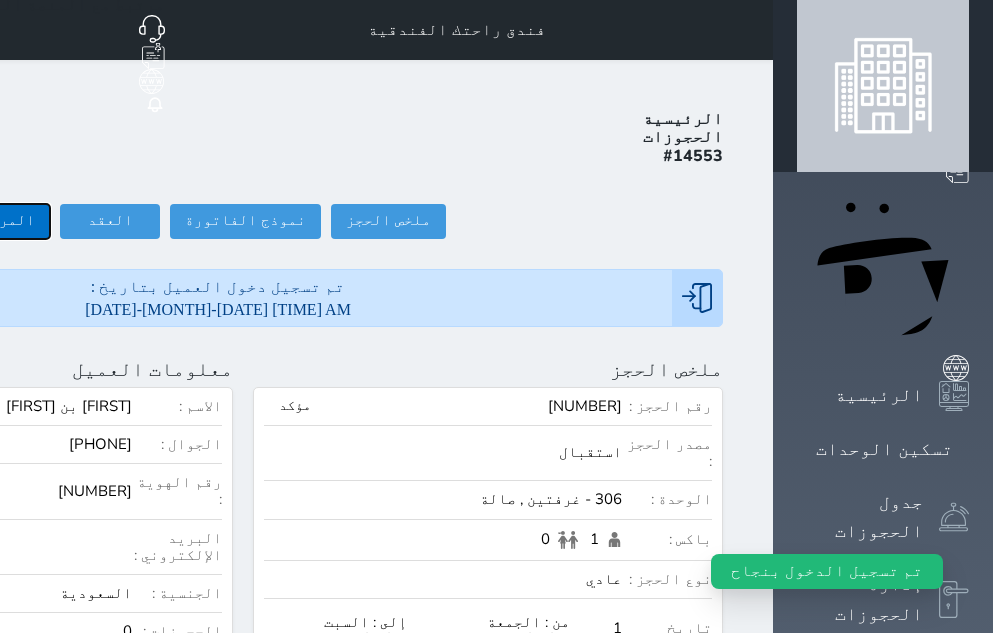 click on "المرافقين (0)" at bounding box center [-17, 221] 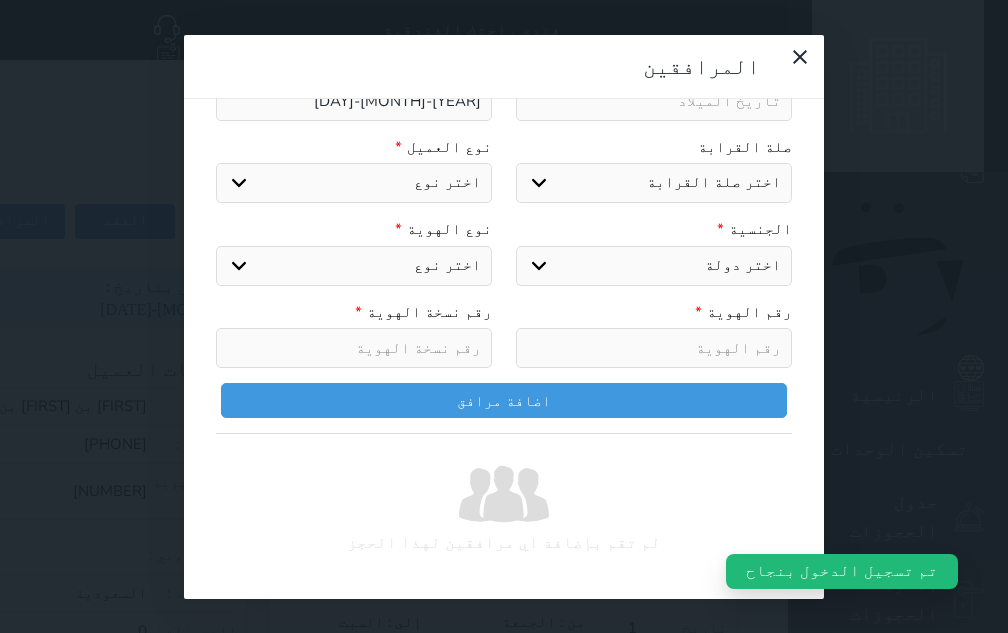 click on "اختر صلة القرابة   ابن ابنه زوجة اخ اخت اب ام زوج أخرى" at bounding box center (654, 183) 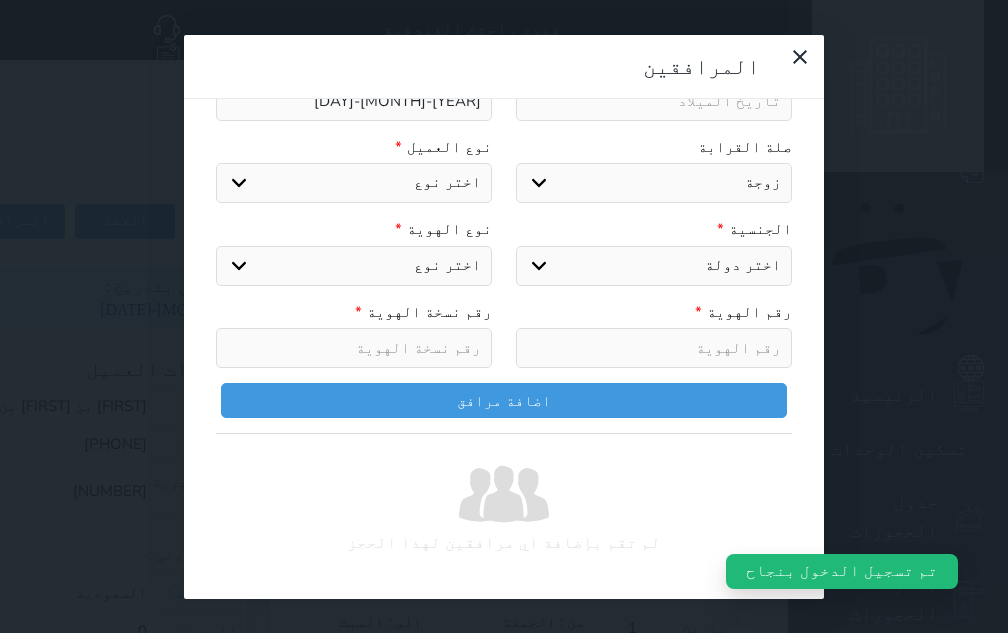 click on "اختر صلة القرابة   ابن ابنه زوجة اخ اخت اب ام زوج أخرى" at bounding box center (654, 183) 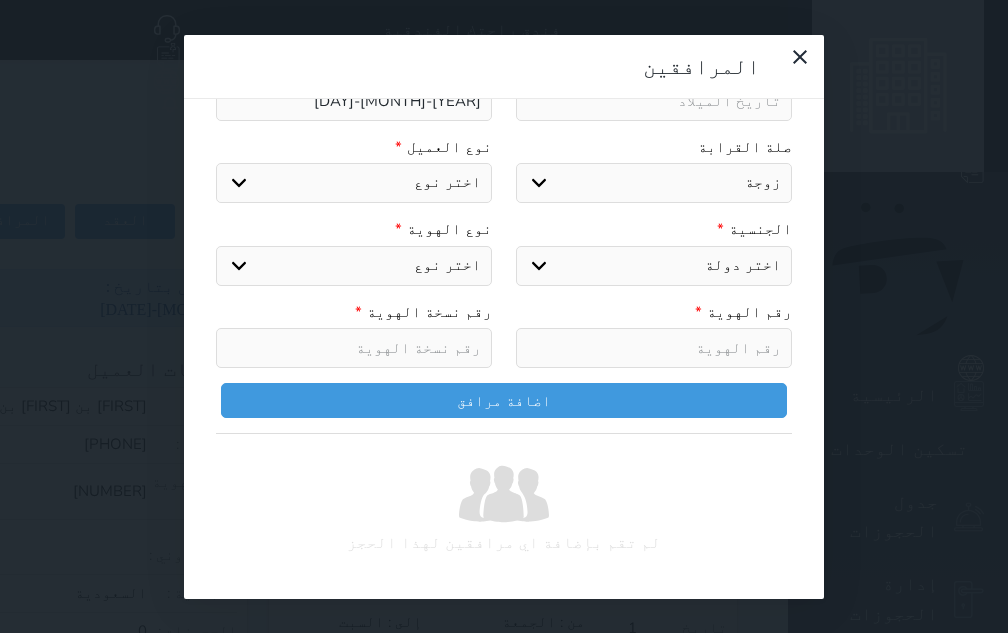 click on "اختر دولة   الامارات العربية الاردن البحرين سوريا العراق عمان فلسطين قطر الكويت لبنان اليمن اليمن الجنوبي السعودية يمني جنوبي-السلاطين بني حارث الكويت-بدون افراد القبائل من سكان البحرين قبائل مجاورة للعطفين اجنبي بجواز سعودي فلسطيني بوثيقة مصرية فلسطيني بوثيقةلبناني فلسطيني بوثيقةاردنية فلسطيني بوثيقةعراقية فلسطيني بوثيقة سورية وثيقة قطريه وثيقة عمانيه وثيقة اماراتيه وثيقة بحرينيه عرب ثمانية وأربعون قبائل نازحة/الحليفه اليمن - لحج قبائل نازحة/الكويت غير كويتي غير بحريني غير قطري غير اماراتي غير عماني مقيم/نازح مقيم/مولود مقيم/طالب جنسية قبيلة الصيعر" at bounding box center [654, 266] 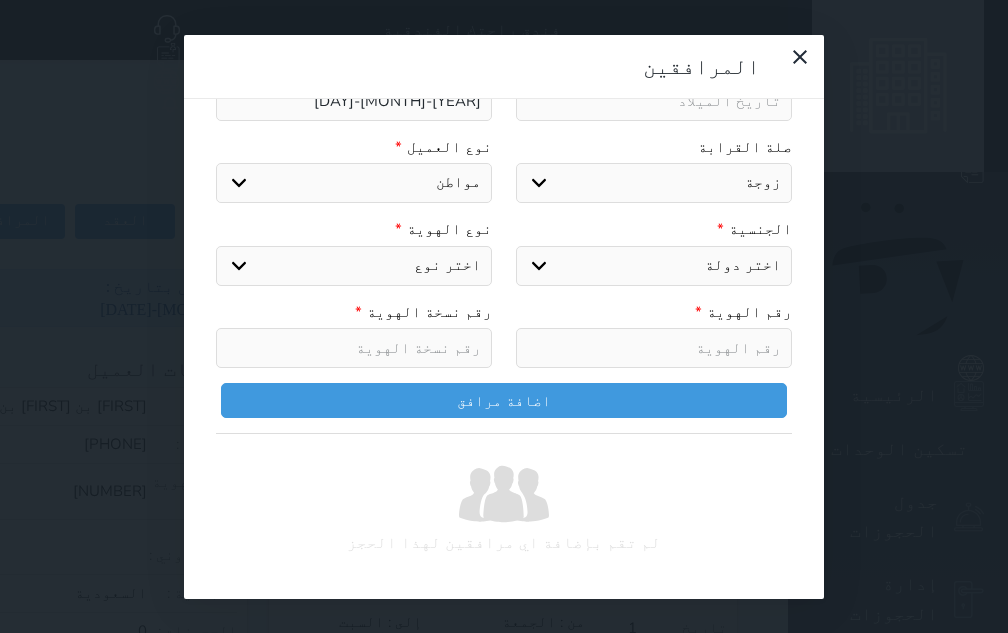 click on "اختر نوع   مواطن مواطن خليجي زائر مقيم" at bounding box center (354, 183) 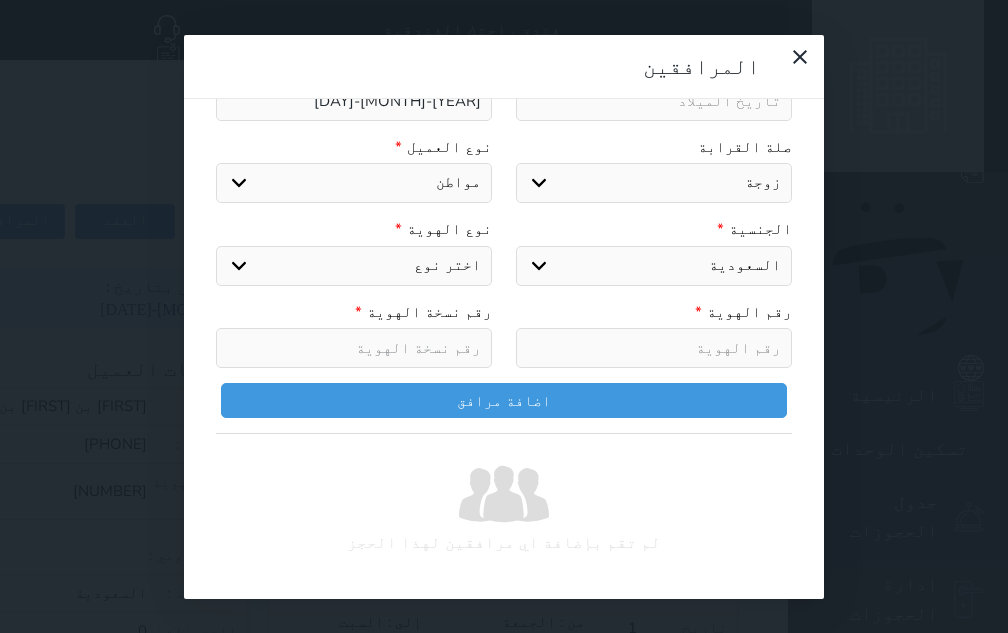 click on "اختر نوع   هوية وطنية هوية عائلية جواز السفر" at bounding box center [354, 266] 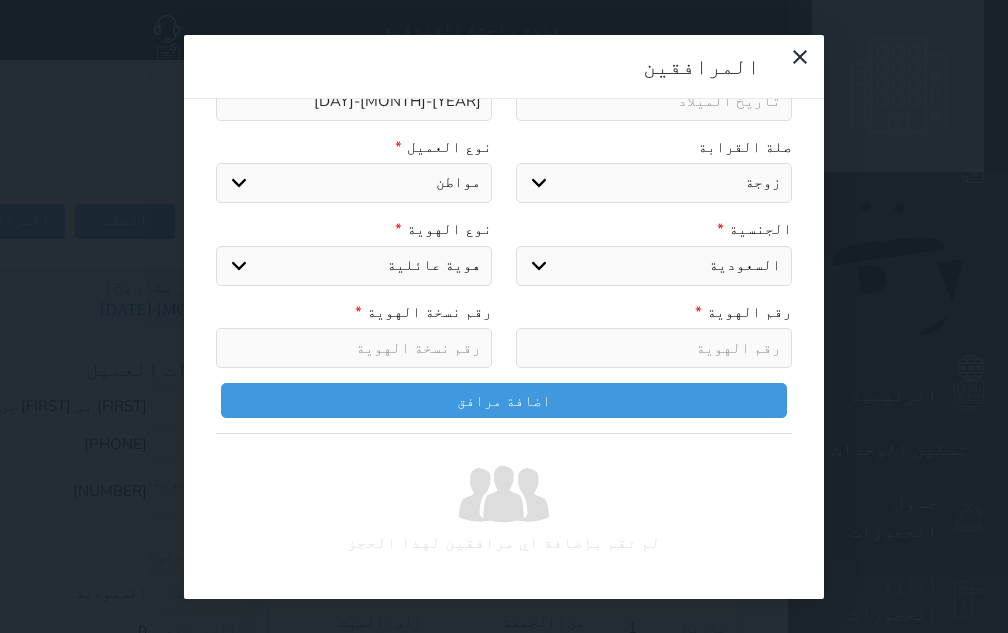 click on "اختر نوع   هوية وطنية هوية عائلية جواز السفر" at bounding box center (354, 266) 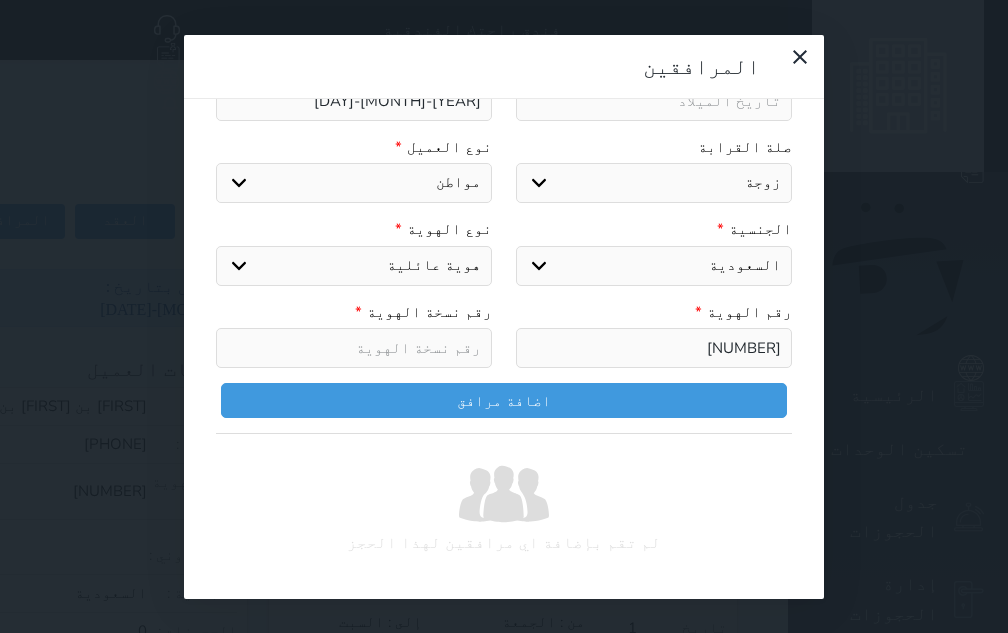click at bounding box center (354, 348) 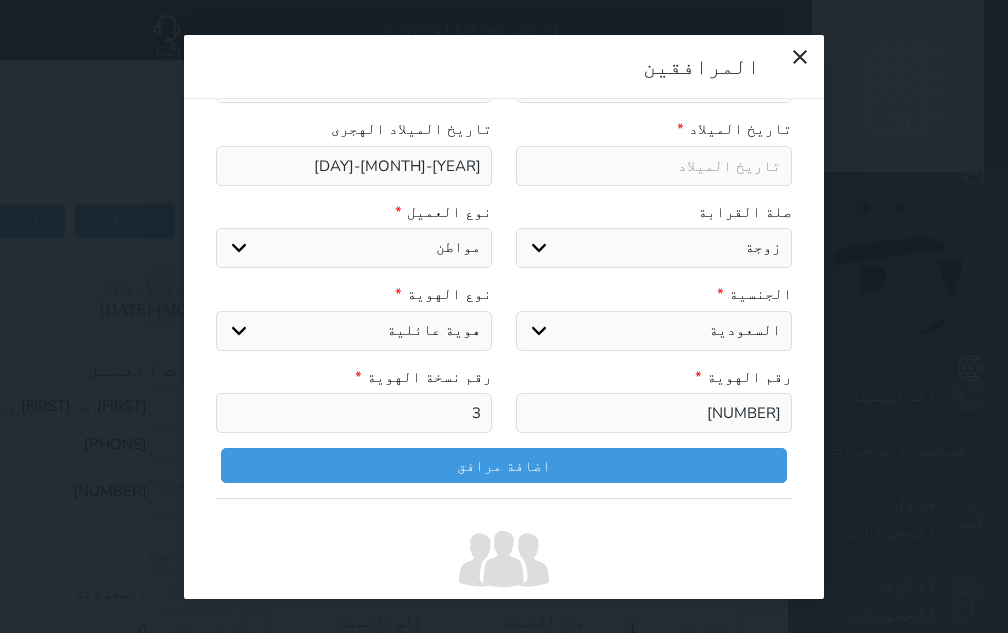 scroll, scrollTop: 153, scrollLeft: 0, axis: vertical 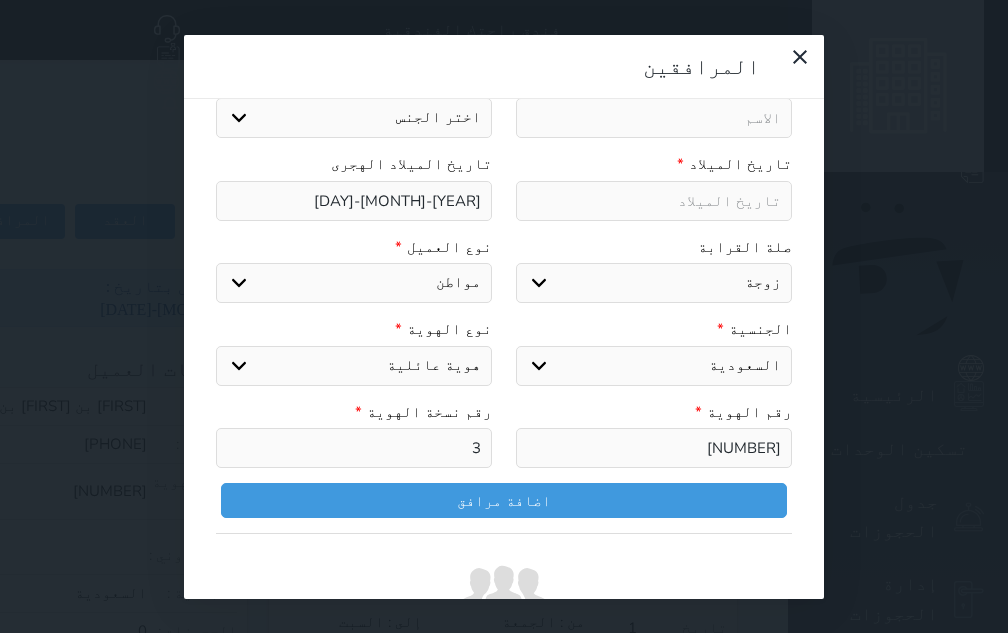 click at bounding box center [654, 201] 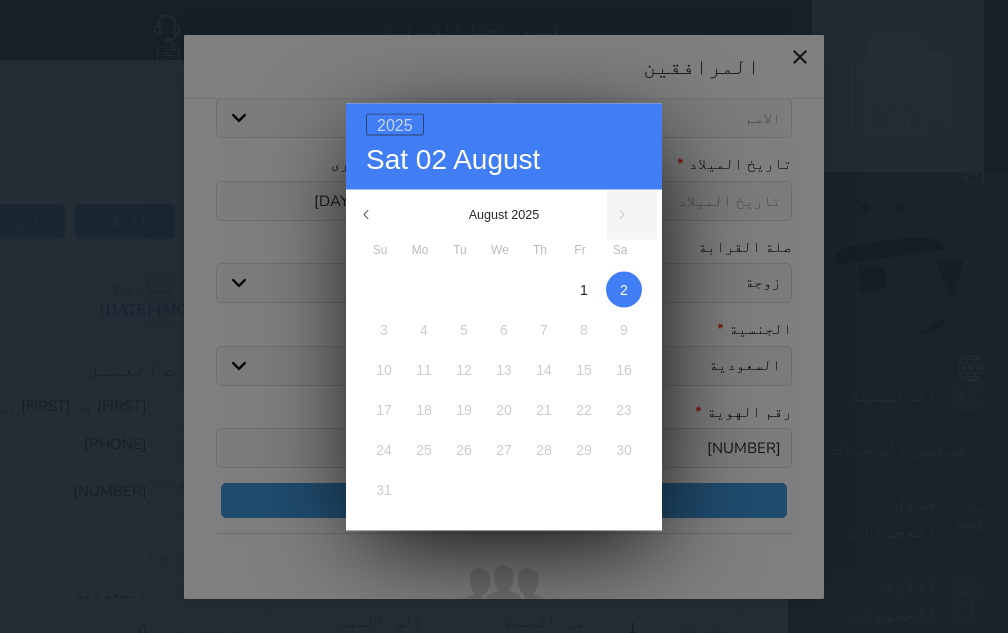 click on "2025" at bounding box center [395, 124] 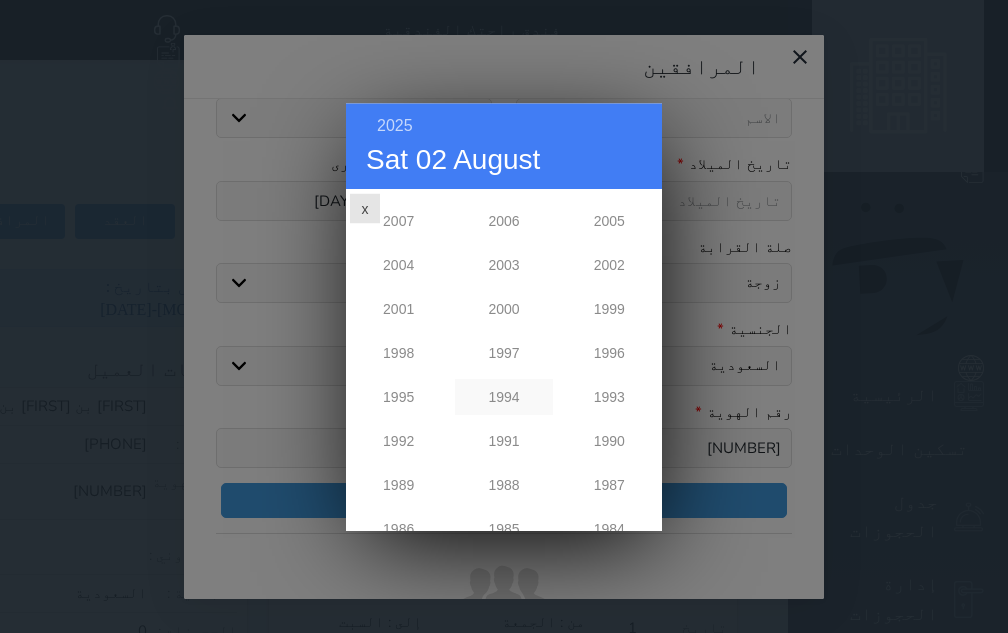 scroll, scrollTop: 294, scrollLeft: 0, axis: vertical 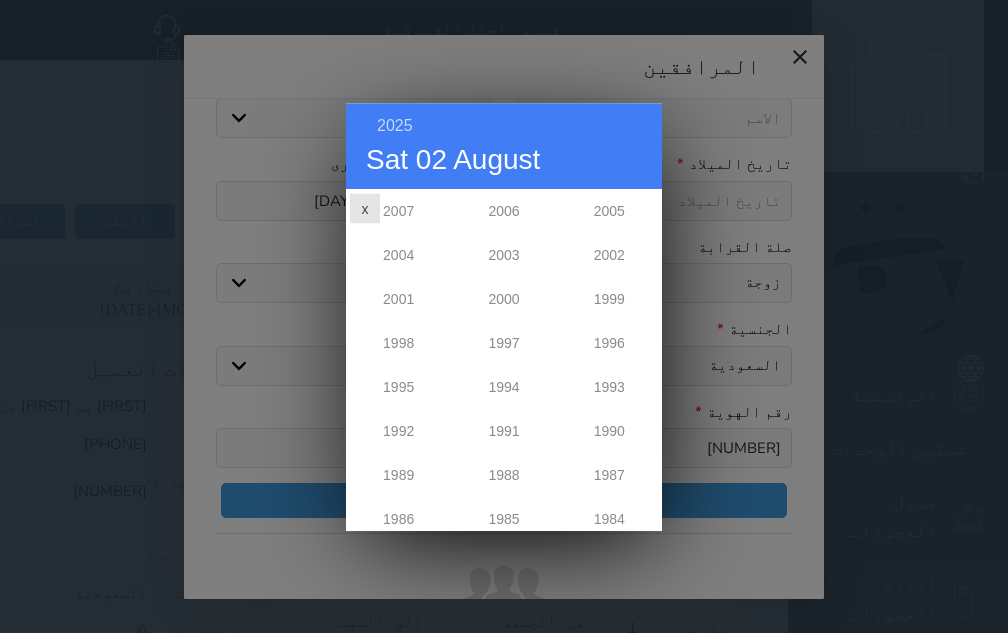 click on "[YEAR] [DAY] [MONTH]        [MONTH] [YEAR]
Su
Mo
Tu
We
Th
Fr
Sa
1   2   3   4   5   6   7   8   9   10   11   12   13   14   15   16   17   18   19   20   21   22   23   24   25   26   27   28   29   30   31
[YEAR]
[YEAR]
[YEAR]
[YEAR]
[YEAR]
[YEAR]
[YEAR]
[YEAR]
[YEAR]
[YEAR]
[YEAR]
x" at bounding box center [504, 317] 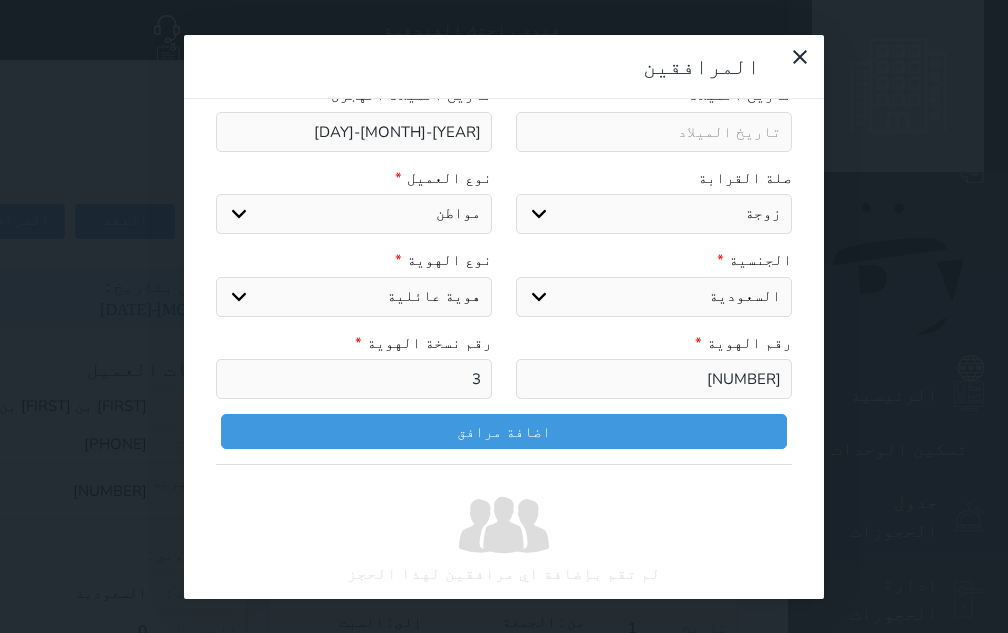 scroll, scrollTop: 253, scrollLeft: 0, axis: vertical 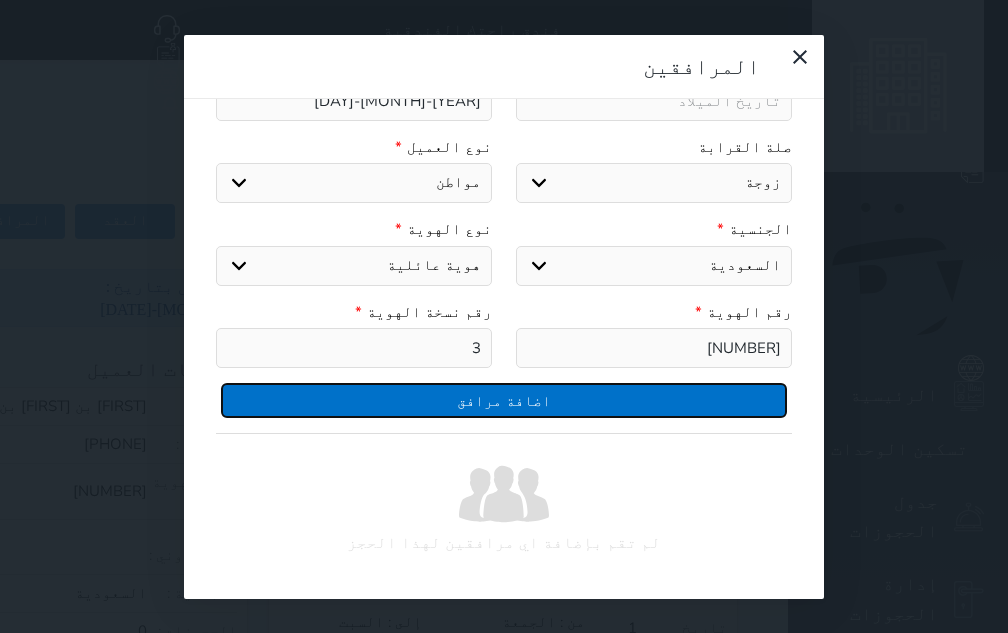 click on "اضافة مرافق" at bounding box center (504, 400) 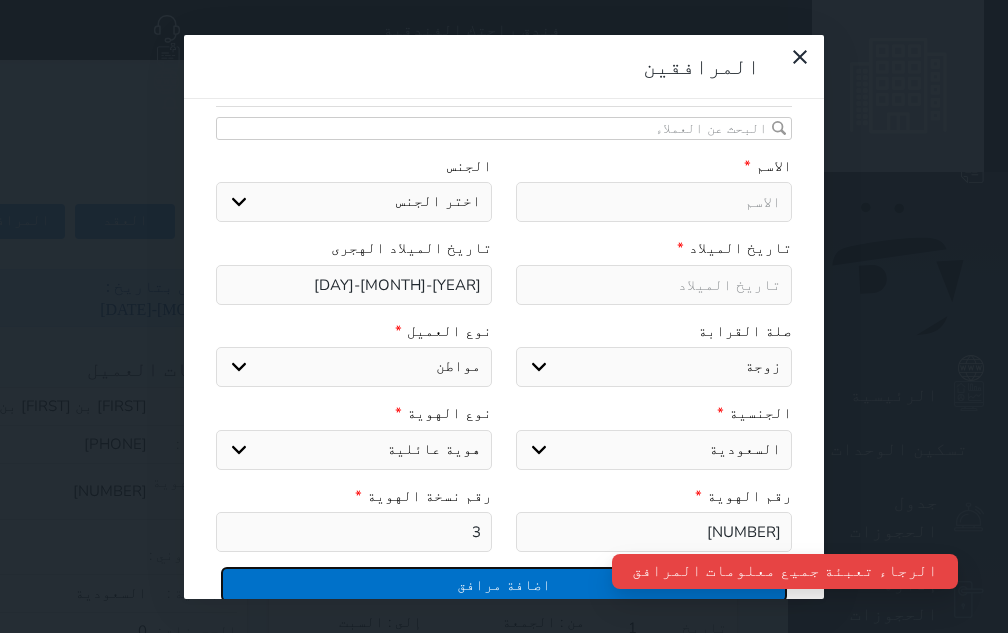 scroll, scrollTop: 0, scrollLeft: 0, axis: both 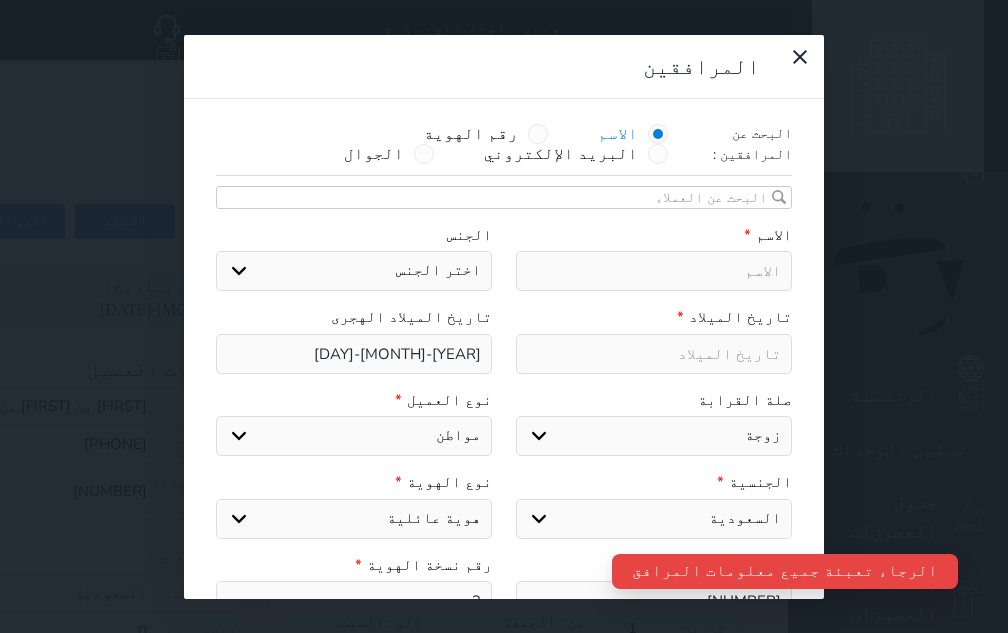 click at bounding box center [654, 271] 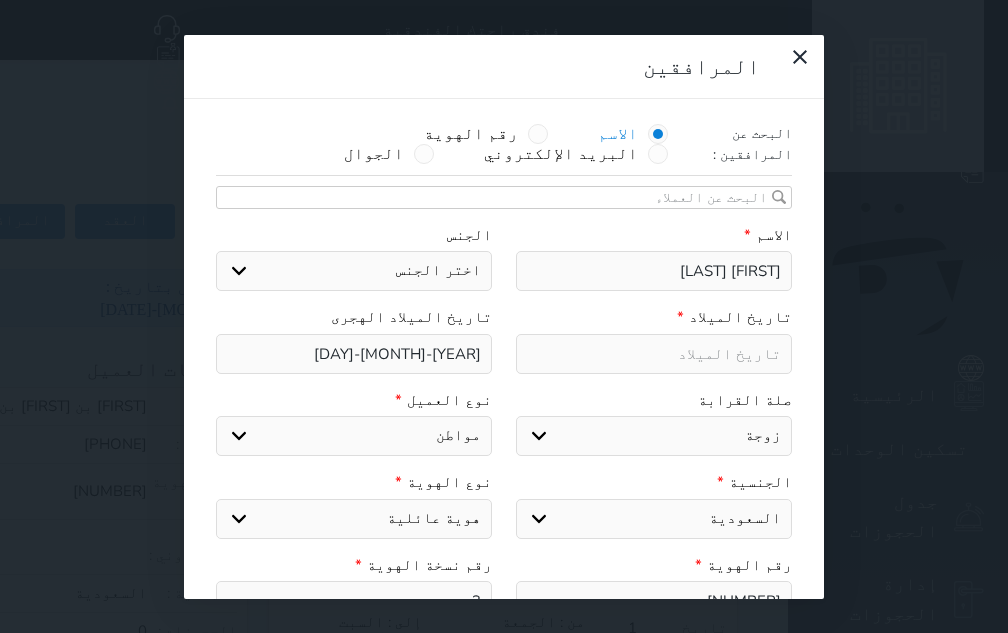 click on "اختر الجنس   ذكر انثى" at bounding box center (354, 271) 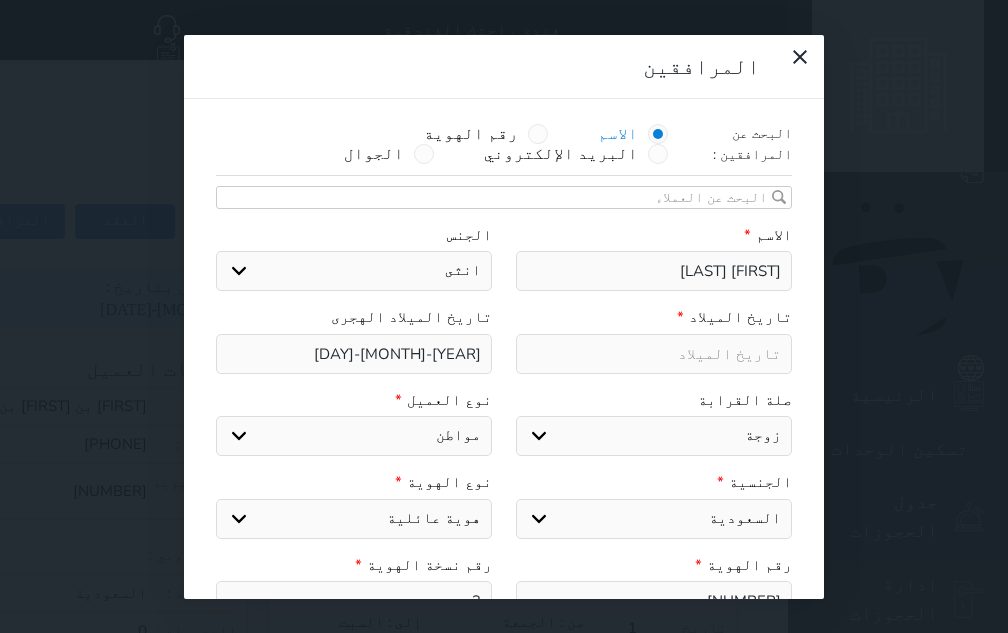 click on "اختر الجنس   ذكر انثى" at bounding box center [354, 271] 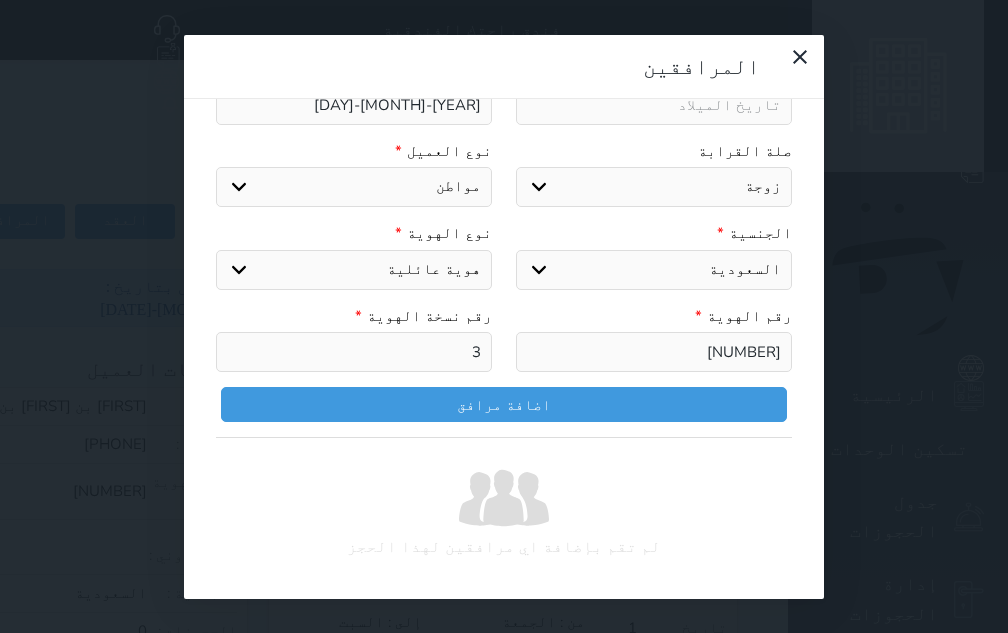 scroll, scrollTop: 253, scrollLeft: 0, axis: vertical 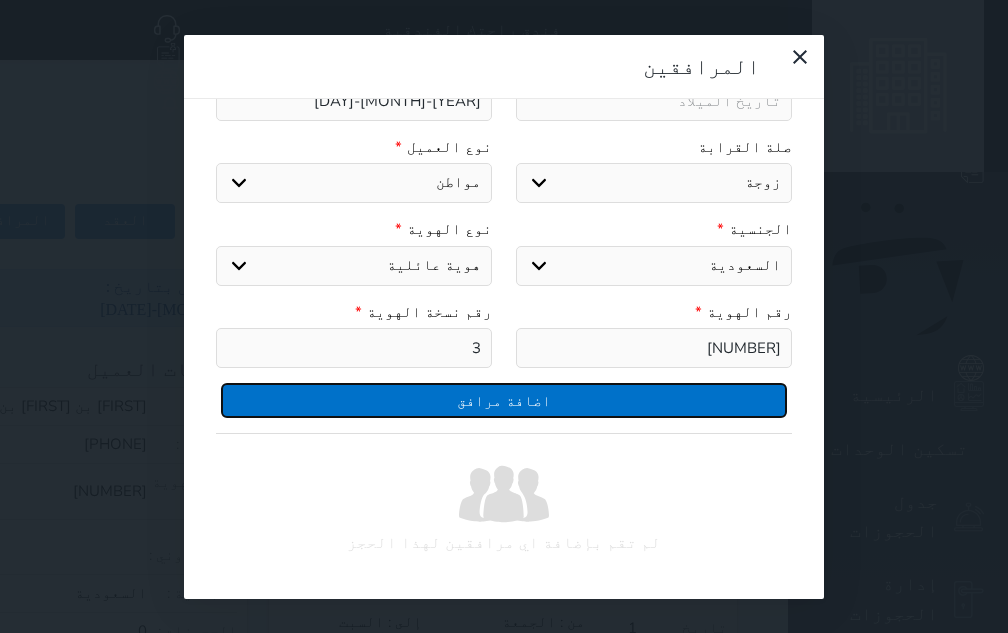 click on "اضافة مرافق" at bounding box center [504, 400] 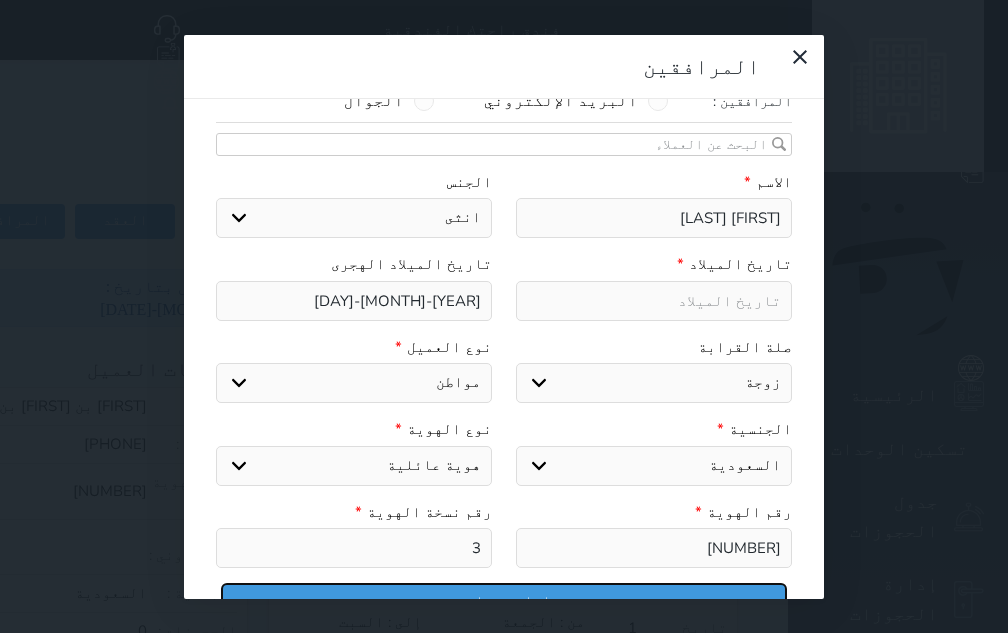scroll, scrollTop: 0, scrollLeft: 0, axis: both 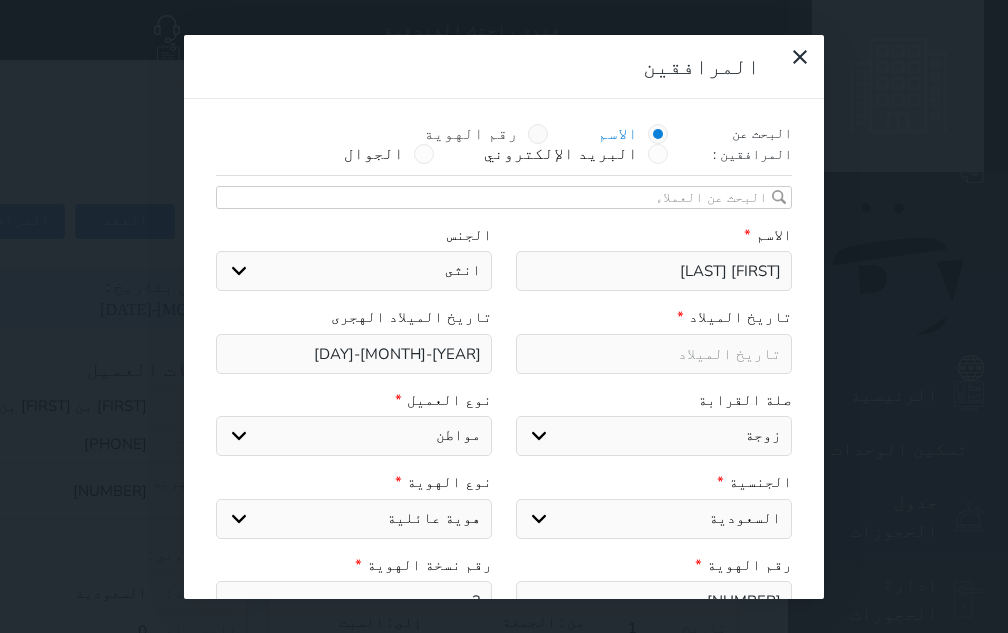 click at bounding box center [538, 134] 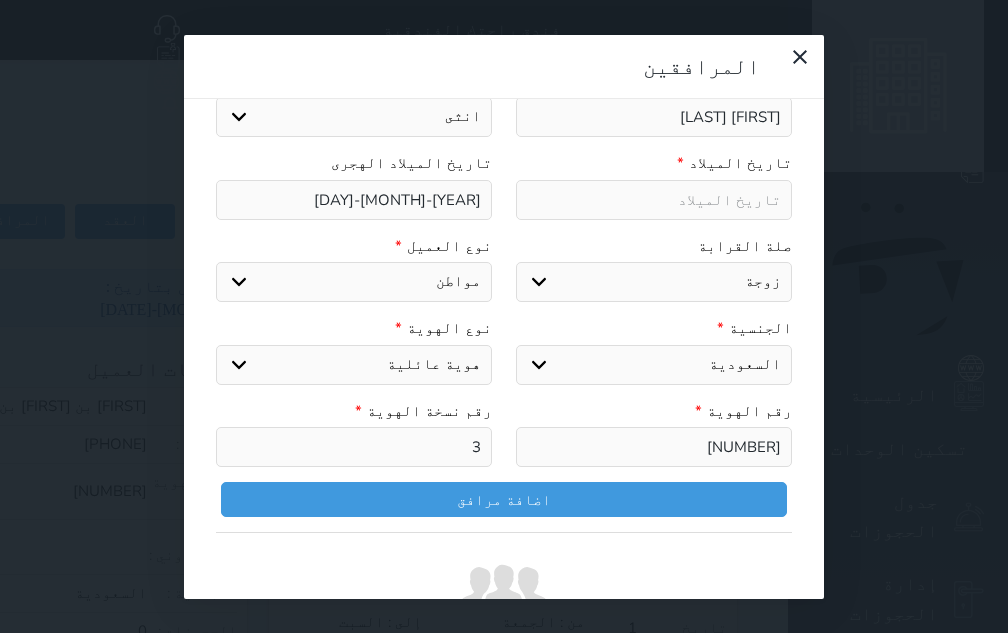 scroll, scrollTop: 200, scrollLeft: 0, axis: vertical 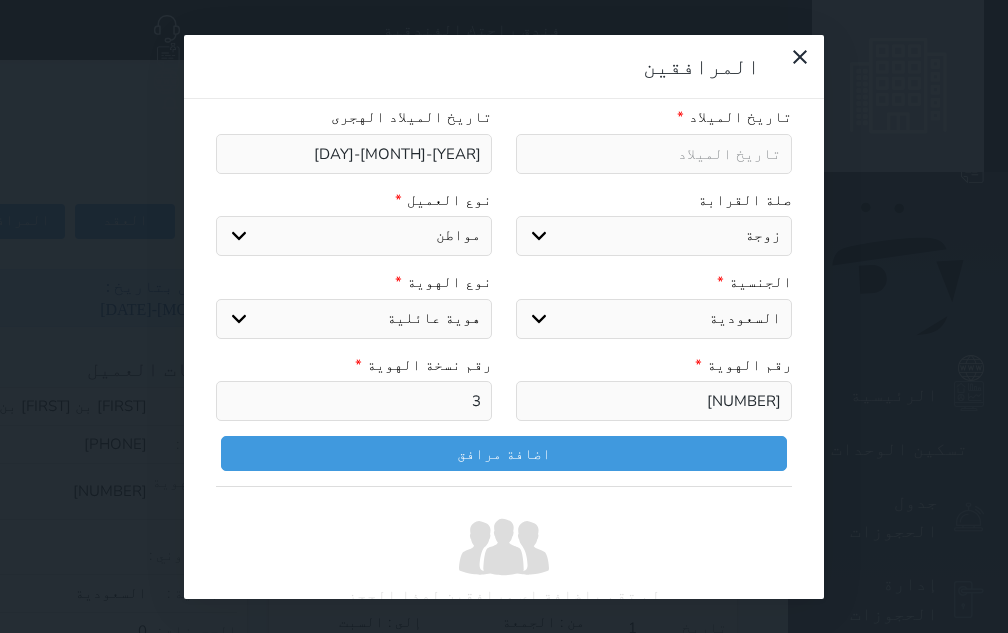 drag, startPoint x: 711, startPoint y: 379, endPoint x: 807, endPoint y: 388, distance: 96.42095 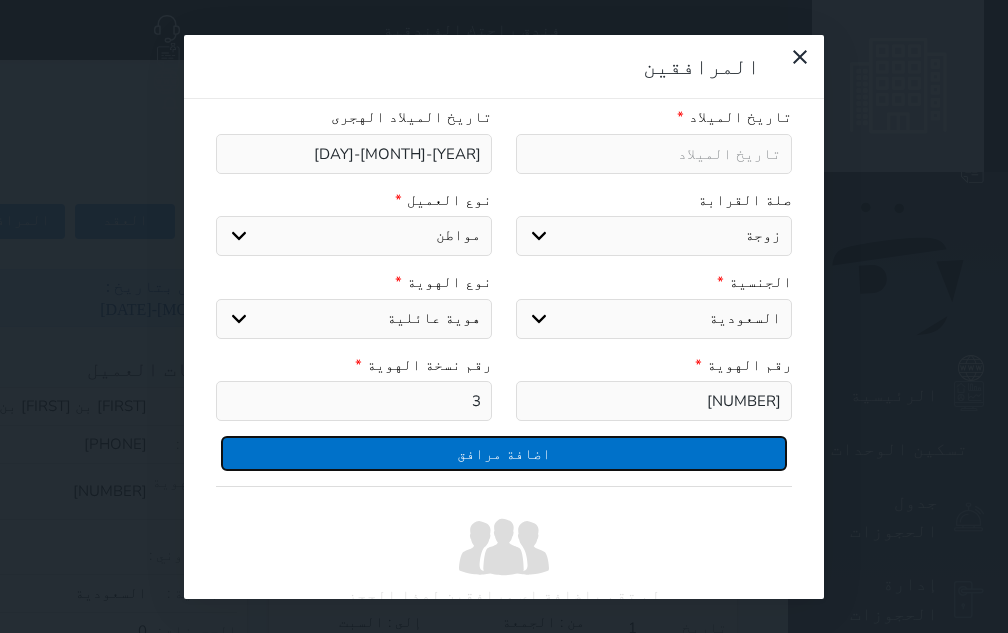 click on "اضافة مرافق" at bounding box center (504, 453) 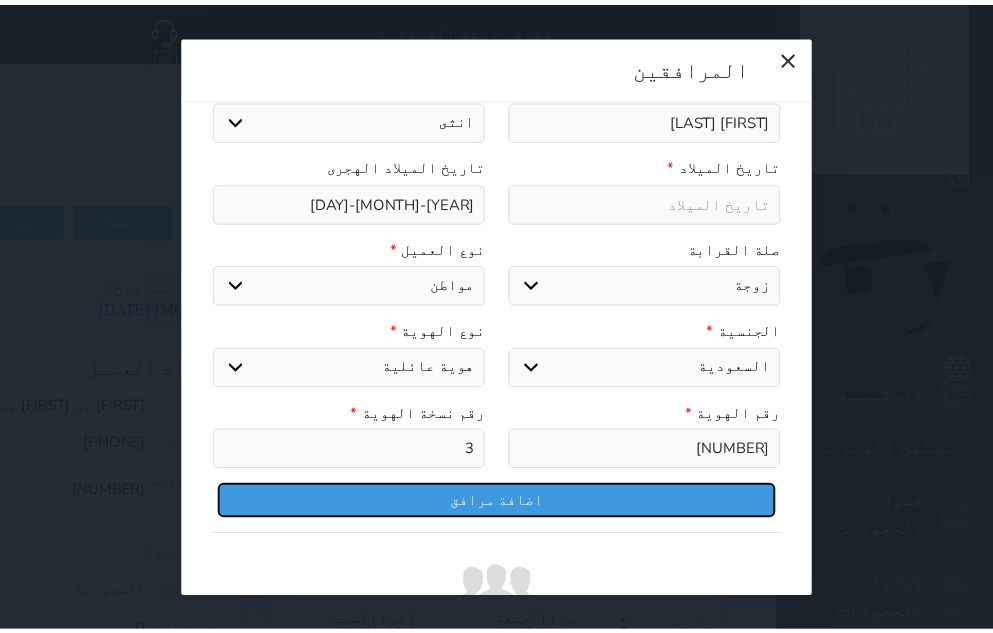 scroll, scrollTop: 253, scrollLeft: 0, axis: vertical 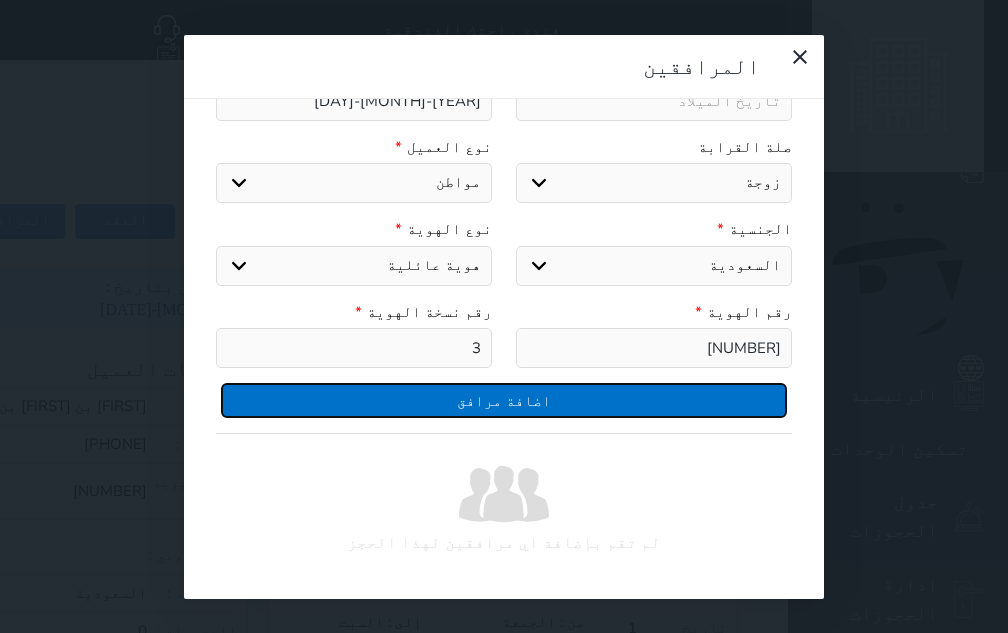 click on "اضافة مرافق" at bounding box center (504, 400) 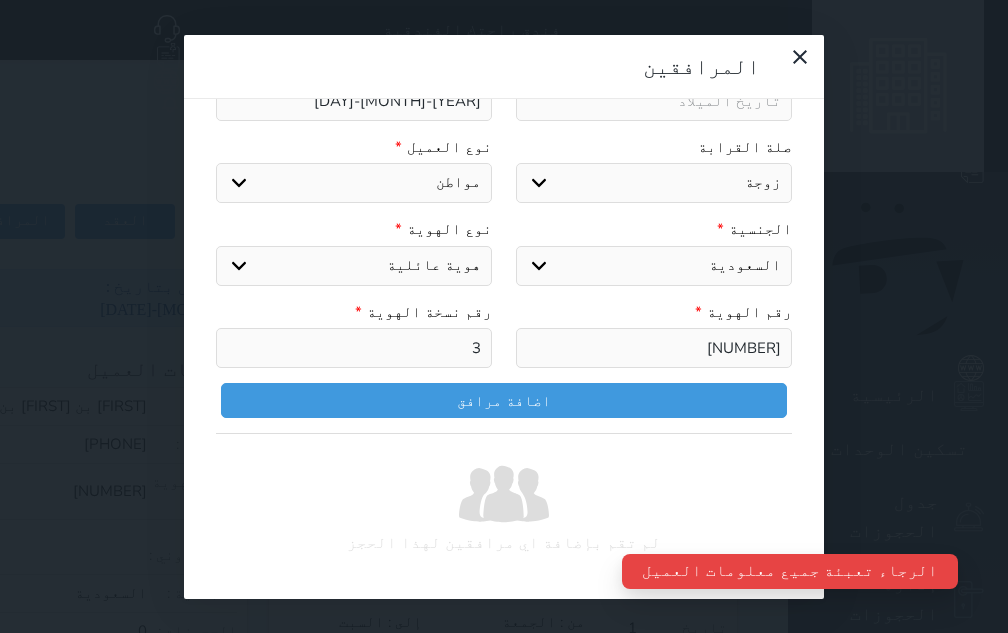 click on "الاسم *   [FIRST] [LAST]   الجنس    اختر الجنس   ذكر انثى   تاريخ الميلاد *         تاريخ الميلاد الهجرى   [YEAR]-[MONTH]-[DATE]       صلة القرابة
اختر صلة القرابة   ابن ابنه زوجة اخ اخت اب ام زوج أخرى   نوع العميل *   اختر نوع   مواطن مواطن خليجي زائر مقيم   الجنسية *   اختر دولة   السعودية   نوع الهوية *   اختر نوع   هوية وطنية هوية عائلية جواز السفر   رقم الهوية  *   [NUMBER]   رقم نسخة الهوية *   3     اضافة مرافق     لم تقم بإضافة اي مرافقين لهذا الحجز" at bounding box center (504, 316) 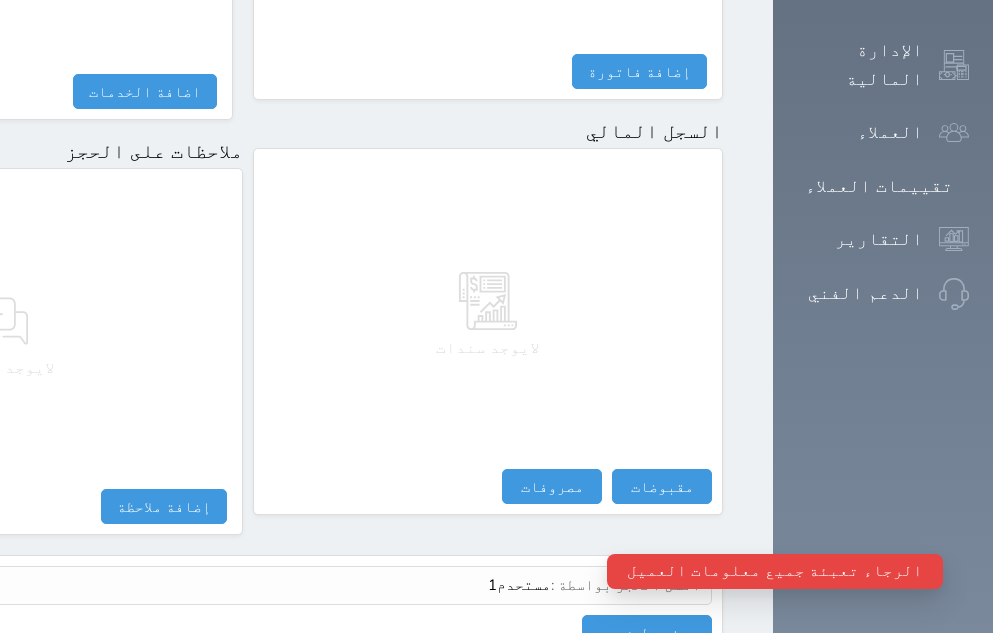 scroll, scrollTop: 1182, scrollLeft: 0, axis: vertical 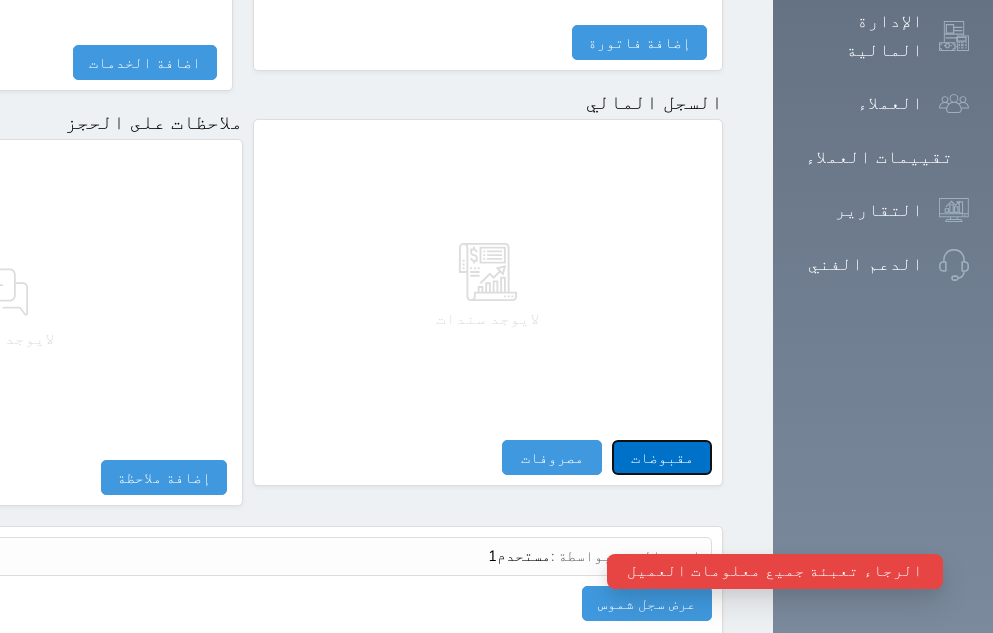 click on "مقبوضات" at bounding box center (662, 457) 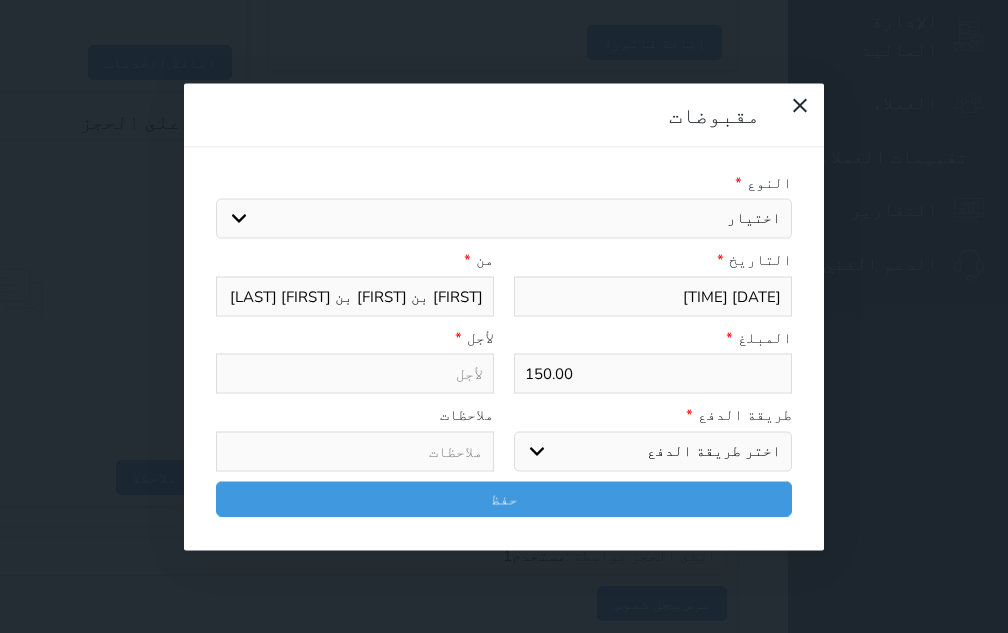 click on "اختر طريقة الدفع   دفع نقدى   تحويل بنكى   مدى   بطاقة ائتمان   آجل" at bounding box center [653, 451] 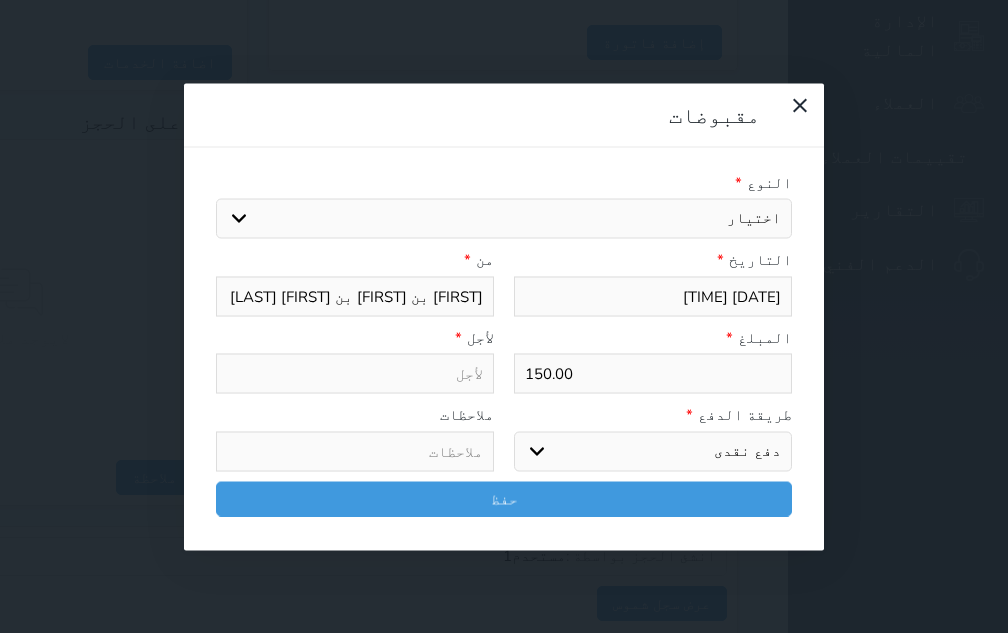 click on "اختر طريقة الدفع   دفع نقدى   تحويل بنكى   مدى   بطاقة ائتمان   آجل" at bounding box center (653, 451) 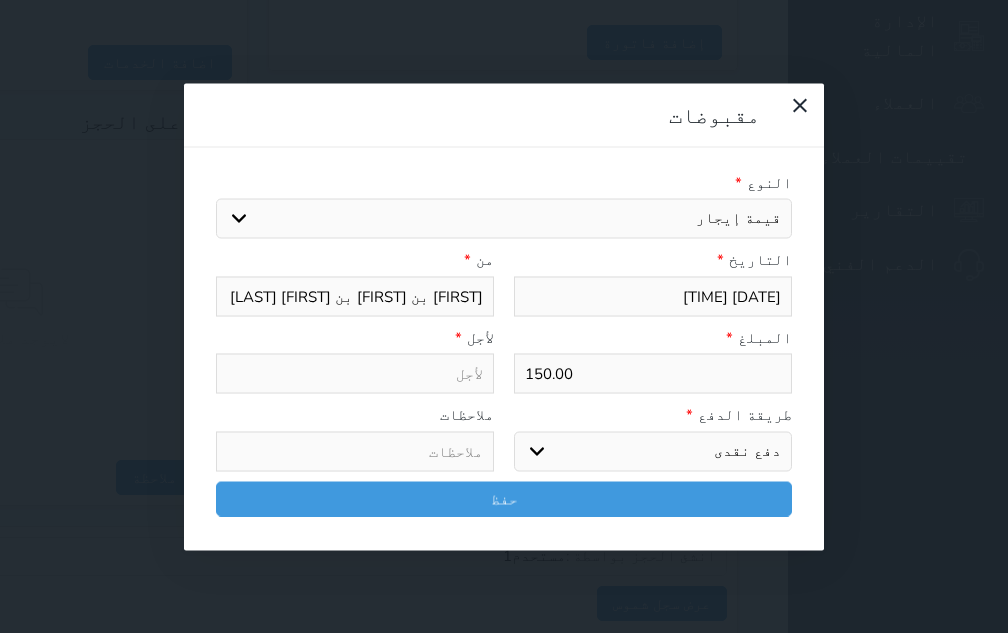 click on "اختيار   مقبوضات عامة قيمة إيجار فواتير تامين عربون لا ينطبق آخر مغسلة واي فاي - الإنترنت مواقف السيارات طعام الأغذية والمشروبات مشروبات المشروبات الباردة المشروبات الساخنة الإفطار غداء عشاء مخبز و كعك حمام سباحة الصالة الرياضية سبا و خدمات الجمال اختيار وإسقاط (خدمات النقل) ميني بار كابل - تلفزيون سرير إضافي تصفيف الشعر التسوق خدمات الجولات السياحية المنظمة خدمات الدليل السياحي فواتير البوفية" at bounding box center [504, 219] 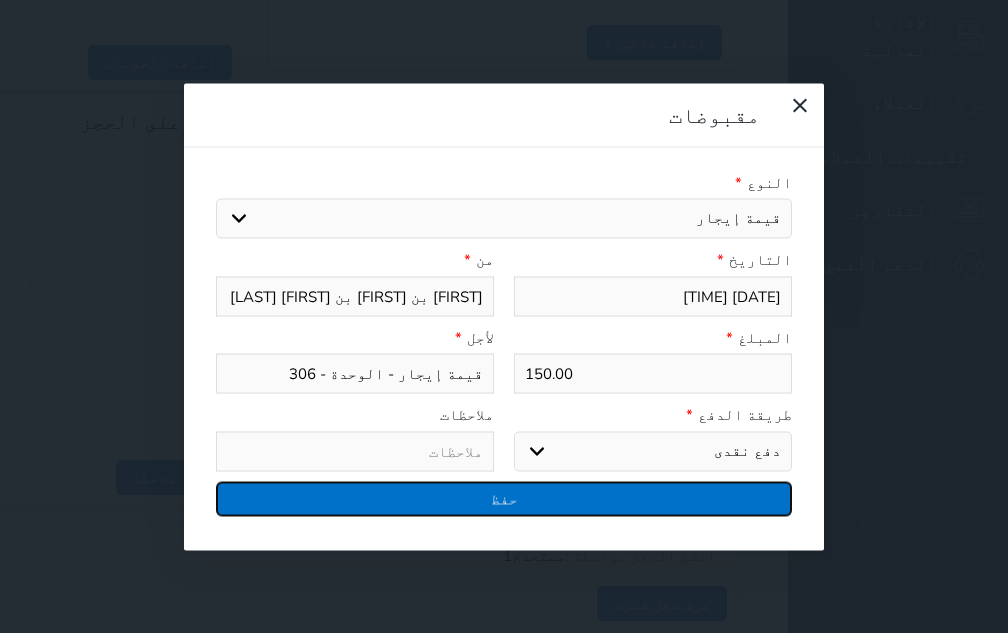 click on "حفظ" at bounding box center [504, 498] 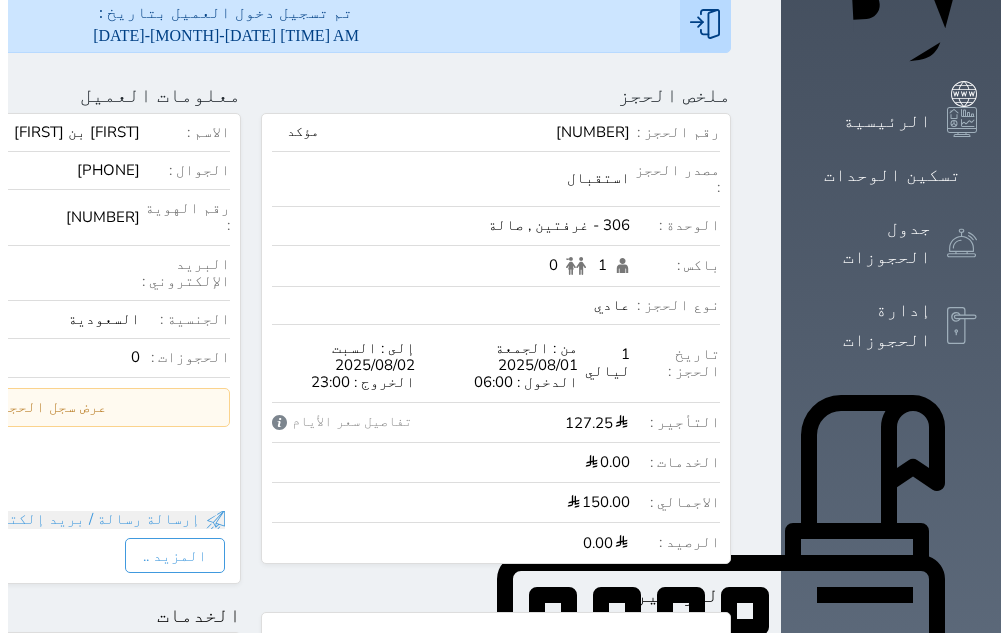 scroll, scrollTop: 0, scrollLeft: 0, axis: both 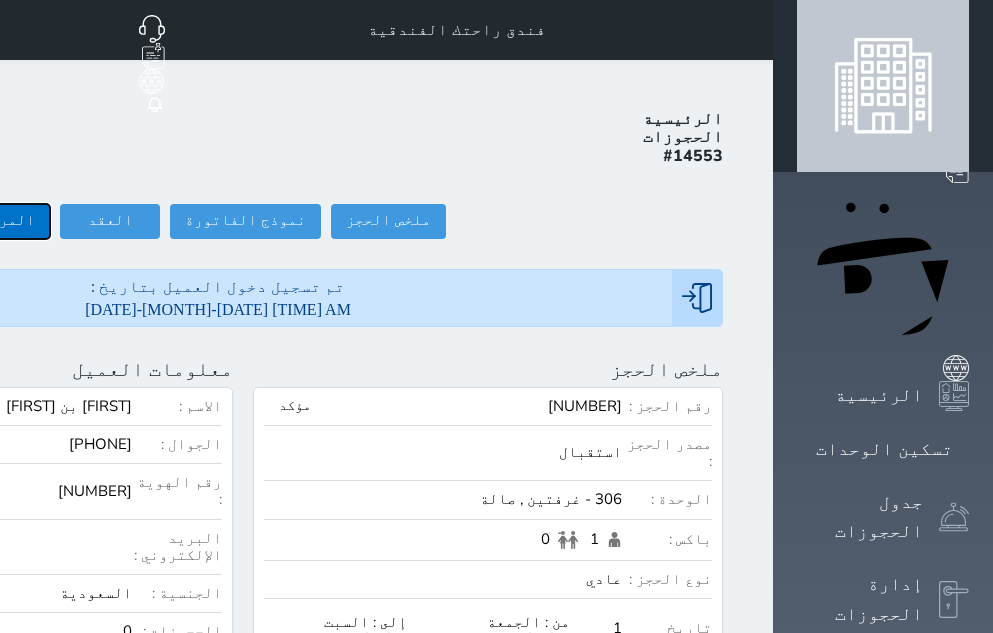 click on "المرافقين (0)" at bounding box center (-17, 221) 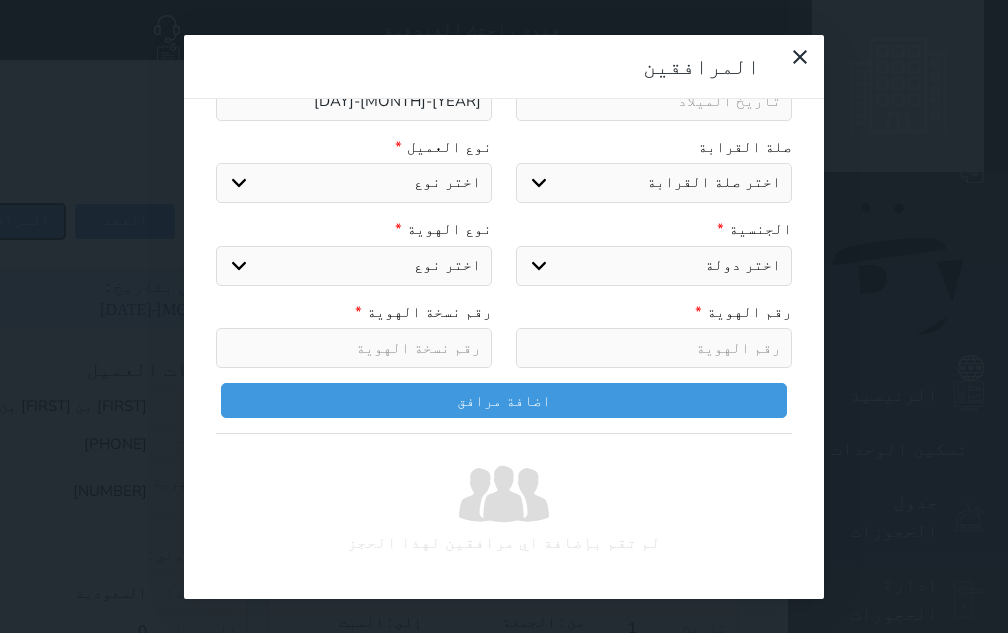 scroll, scrollTop: 0, scrollLeft: 0, axis: both 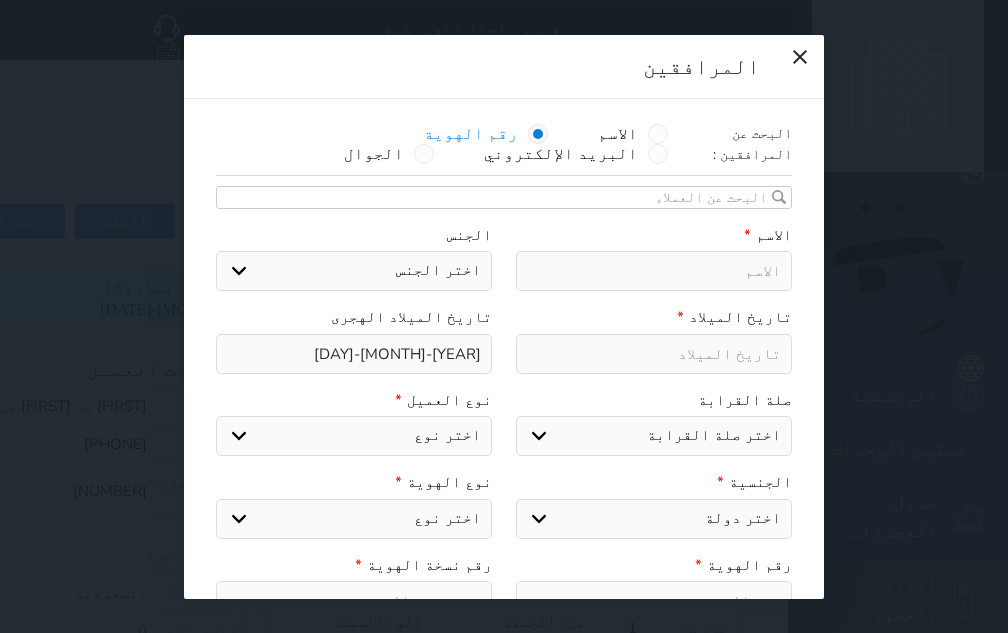 paste on "[NUMBER]" 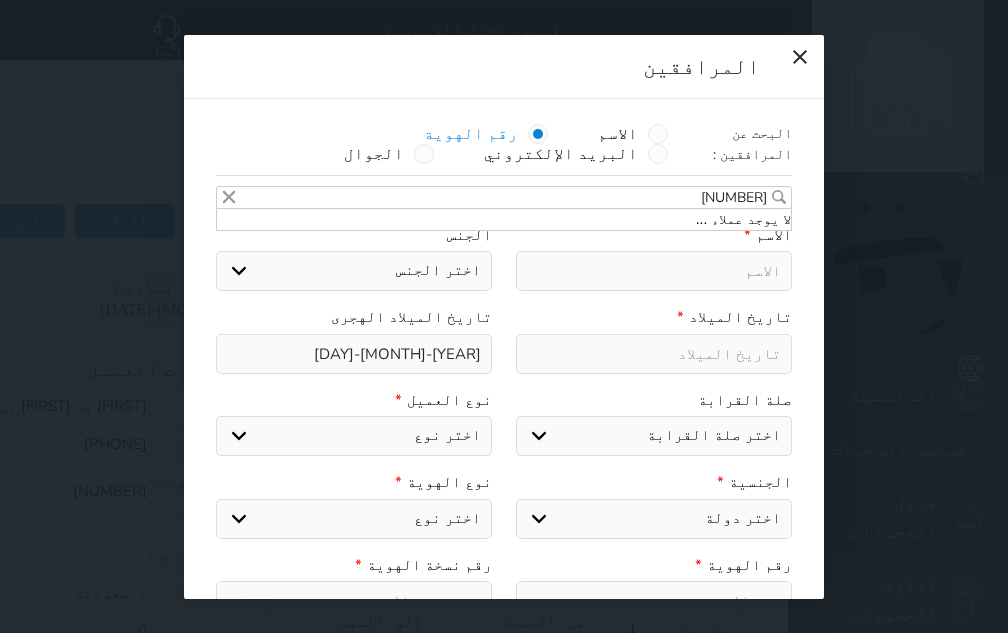 click at bounding box center (654, 271) 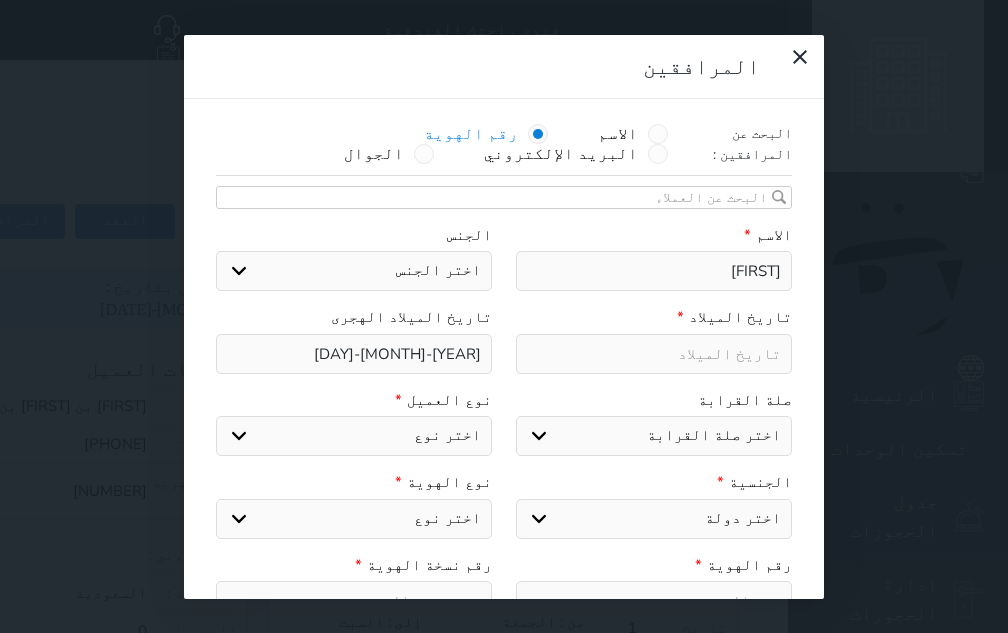 click on "اختر صلة القرابة   ابن ابنه زوجة اخ اخت اب ام زوج أخرى" at bounding box center [654, 436] 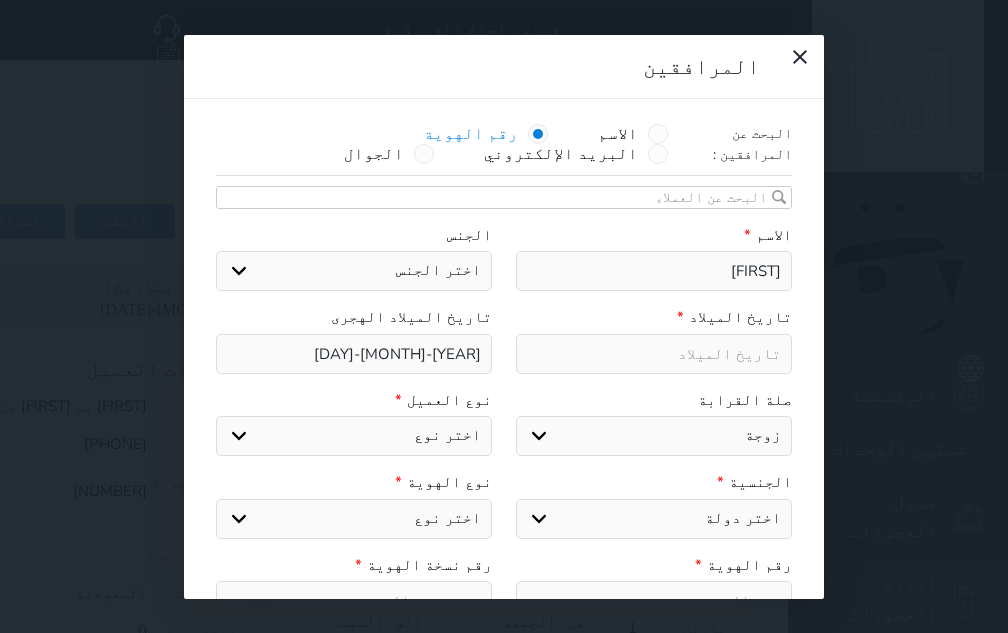 click on "اختر صلة القرابة   ابن ابنه زوجة اخ اخت اب ام زوج أخرى" at bounding box center [654, 436] 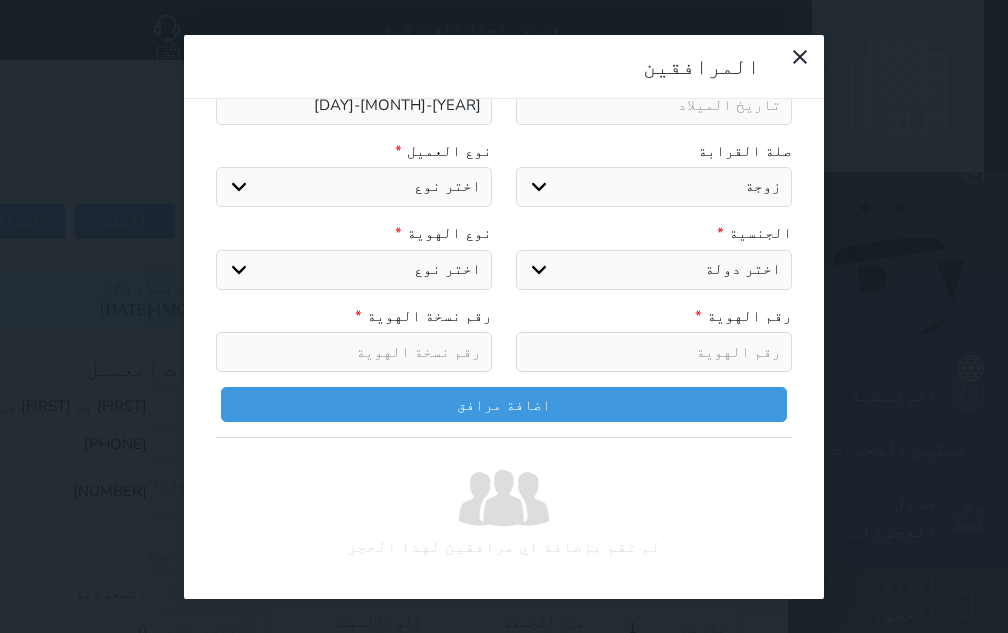 scroll, scrollTop: 253, scrollLeft: 0, axis: vertical 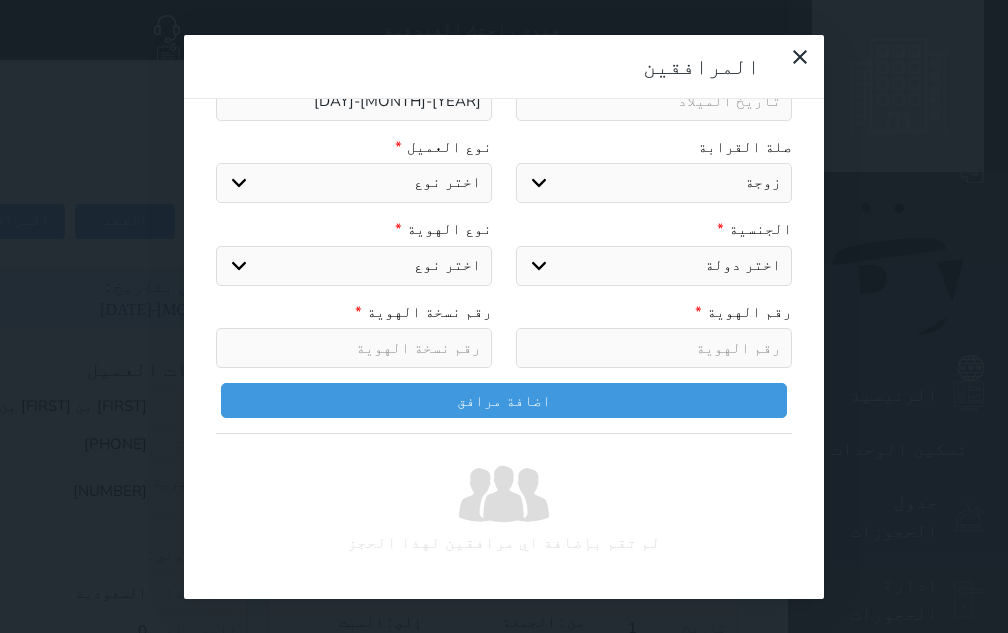 click on "اختر دولة   الامارات العربية الاردن البحرين سوريا العراق عمان فلسطين قطر الكويت لبنان اليمن اليمن الجنوبي السعودية يمني جنوبي-السلاطين بني حارث الكويت-بدون افراد القبائل من سكان البحرين قبائل مجاورة للعطفين اجنبي بجواز سعودي فلسطيني بوثيقة مصرية فلسطيني بوثيقةلبناني فلسطيني بوثيقةاردنية فلسطيني بوثيقةعراقية فلسطيني بوثيقة سورية وثيقة قطريه وثيقة عمانيه وثيقة اماراتيه وثيقة بحرينيه عرب ثمانية وأربعون قبائل نازحة/الحليفه اليمن - لحج قبائل نازحة/الكويت غير كويتي غير بحريني غير قطري غير اماراتي غير عماني مقيم/نازح مقيم/مولود مقيم/طالب جنسية قبيلة الصيعر" at bounding box center (654, 266) 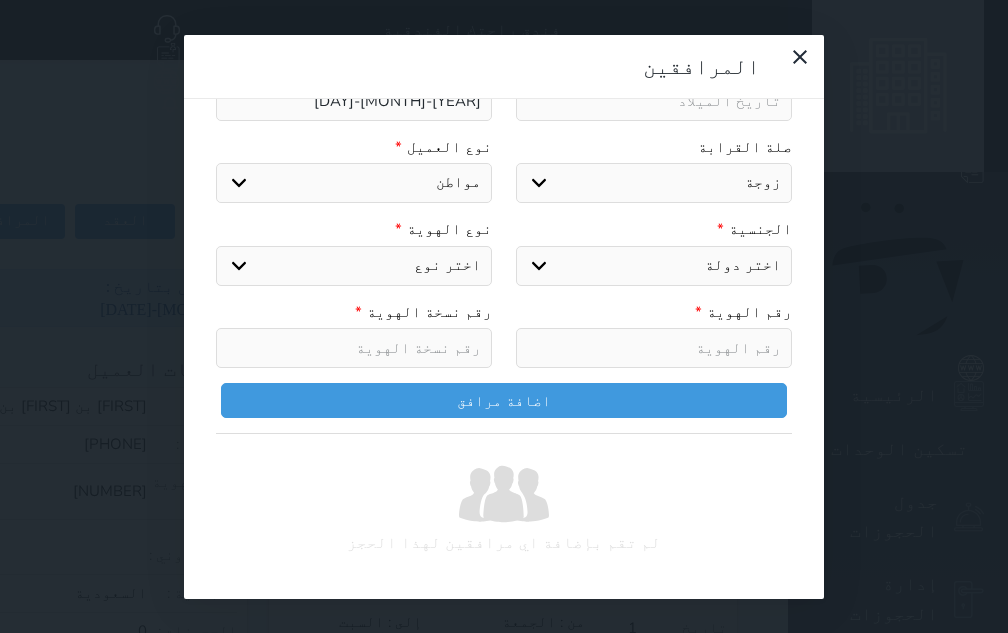 click on "اختر نوع   مواطن مواطن خليجي زائر مقيم" at bounding box center (354, 183) 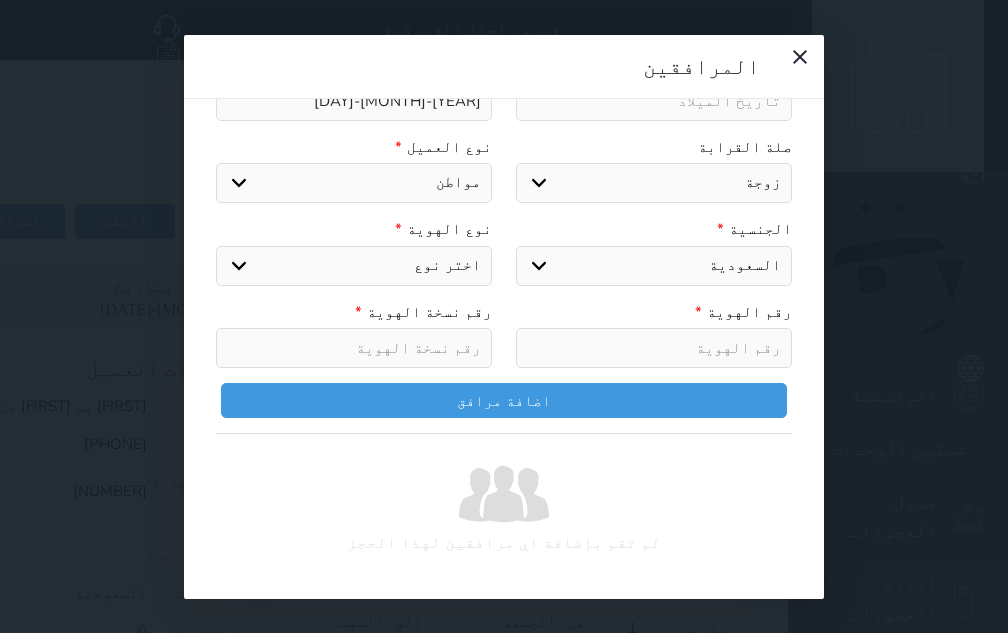 click on "اختر نوع   هوية وطنية هوية عائلية جواز السفر" at bounding box center [354, 266] 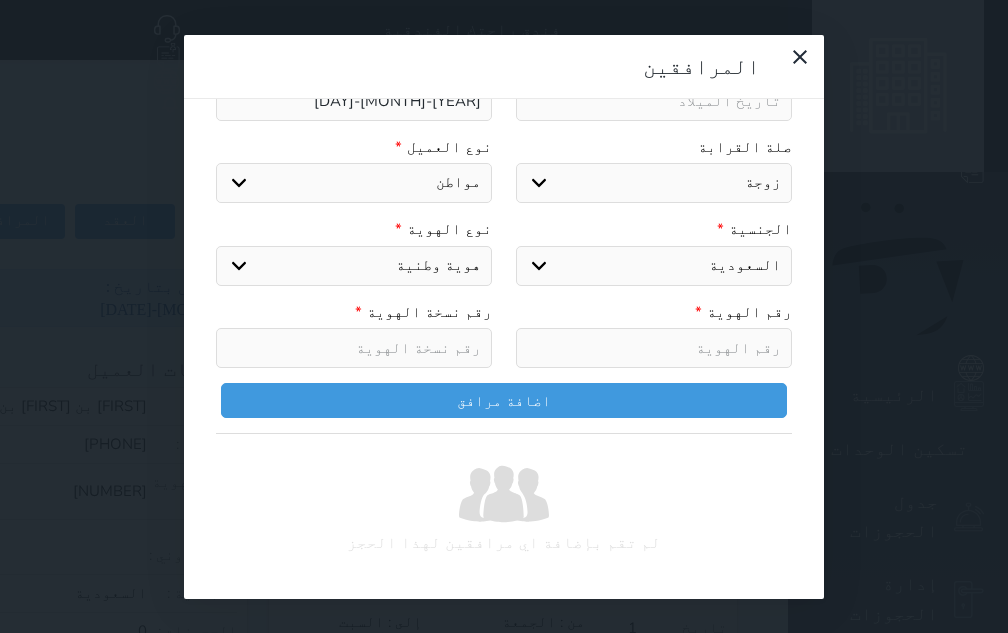 click on "اختر نوع   هوية وطنية هوية عائلية جواز السفر" at bounding box center (354, 266) 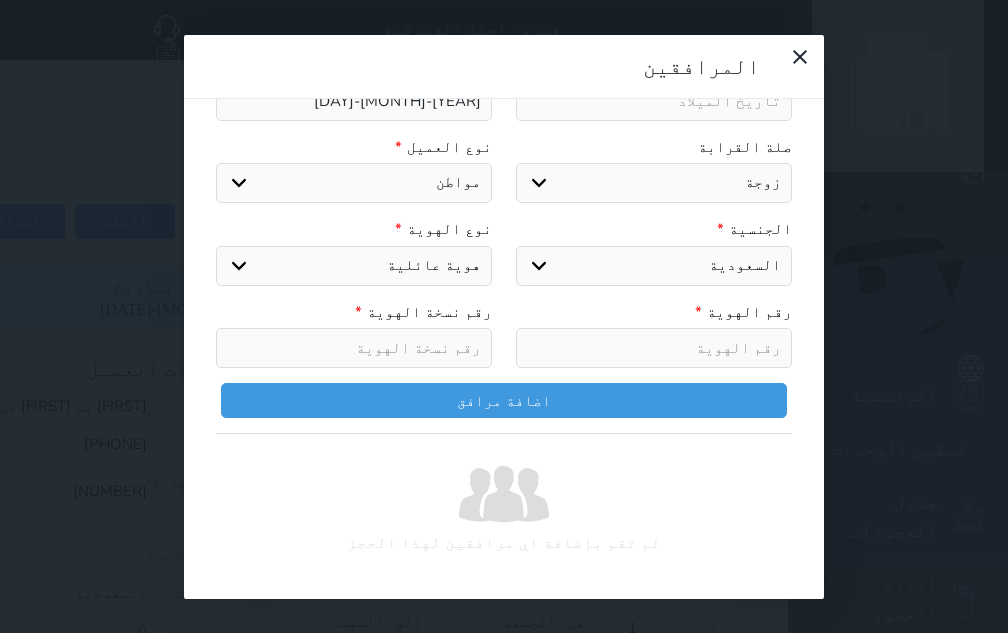 click on "اختر نوع   هوية وطنية هوية عائلية جواز السفر" at bounding box center (354, 266) 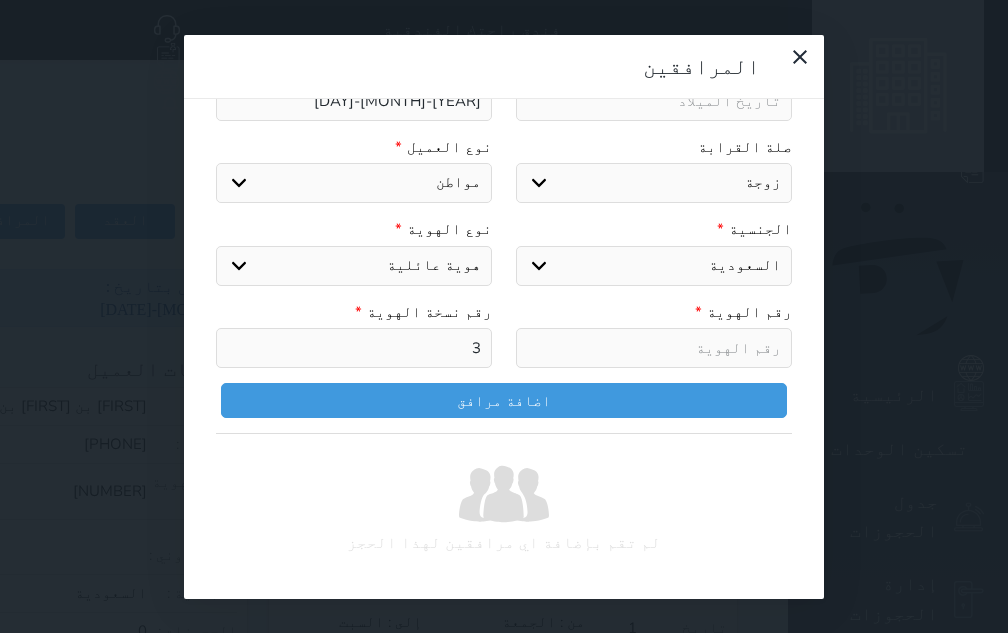 paste on "[NUMBER]" 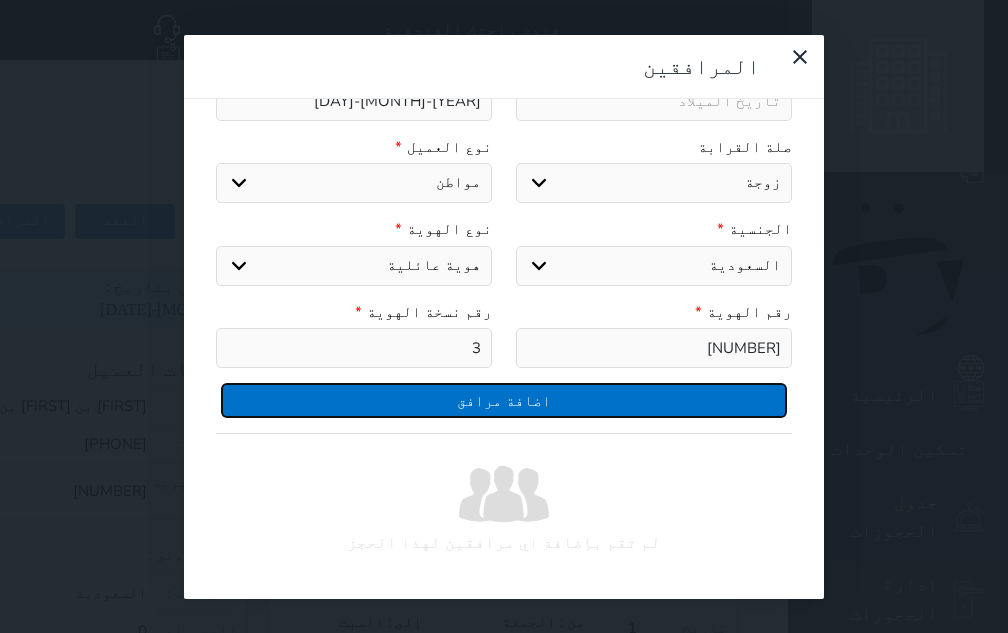 click on "اضافة مرافق" at bounding box center (504, 400) 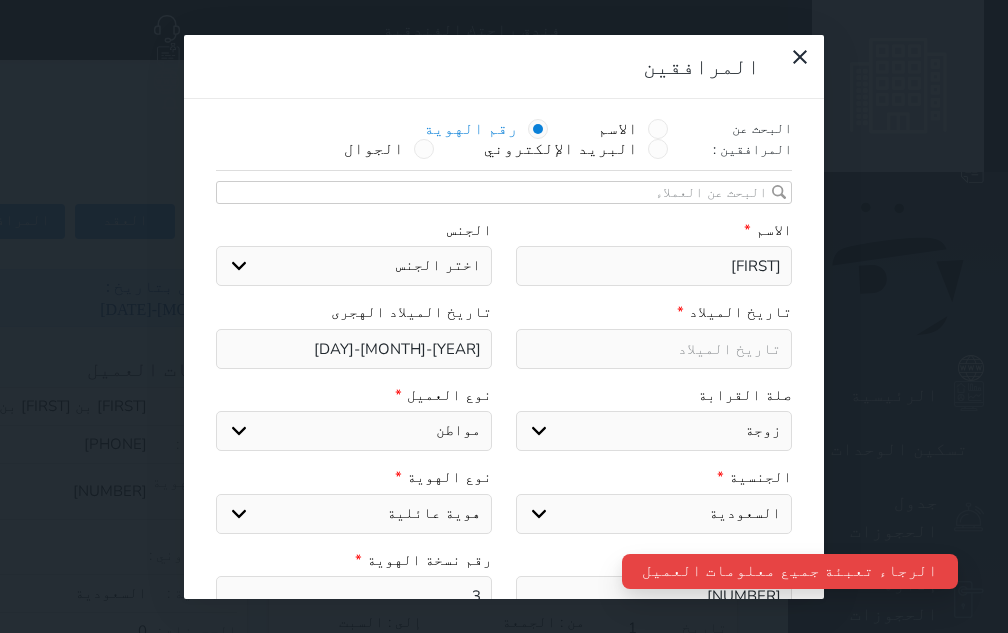 scroll, scrollTop: 0, scrollLeft: 0, axis: both 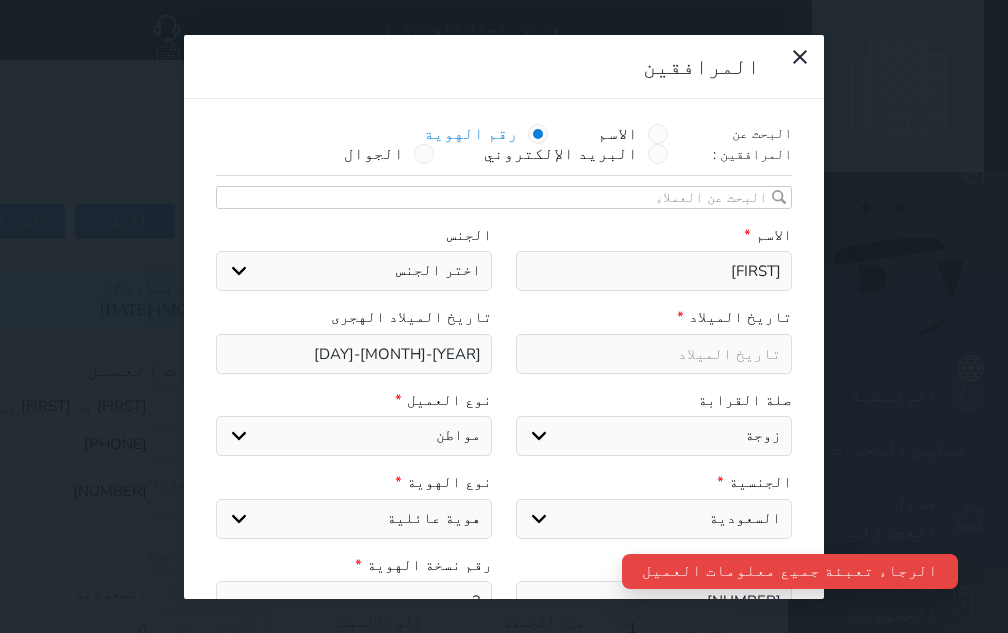 click on "اختر الجنس   ذكر انثى" at bounding box center [354, 271] 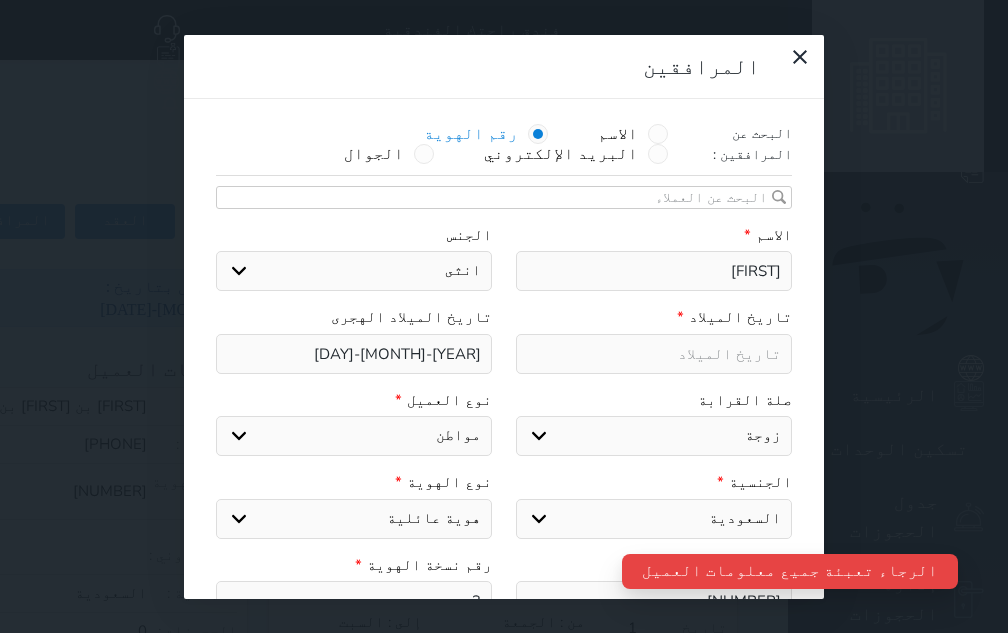 click on "اختر الجنس   ذكر انثى" at bounding box center [354, 271] 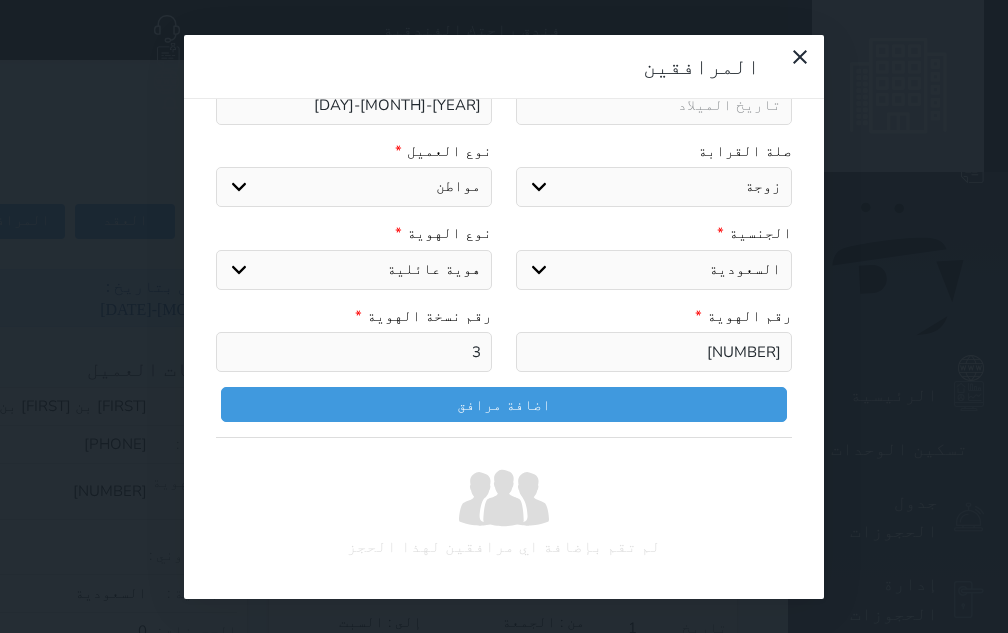 scroll, scrollTop: 253, scrollLeft: 0, axis: vertical 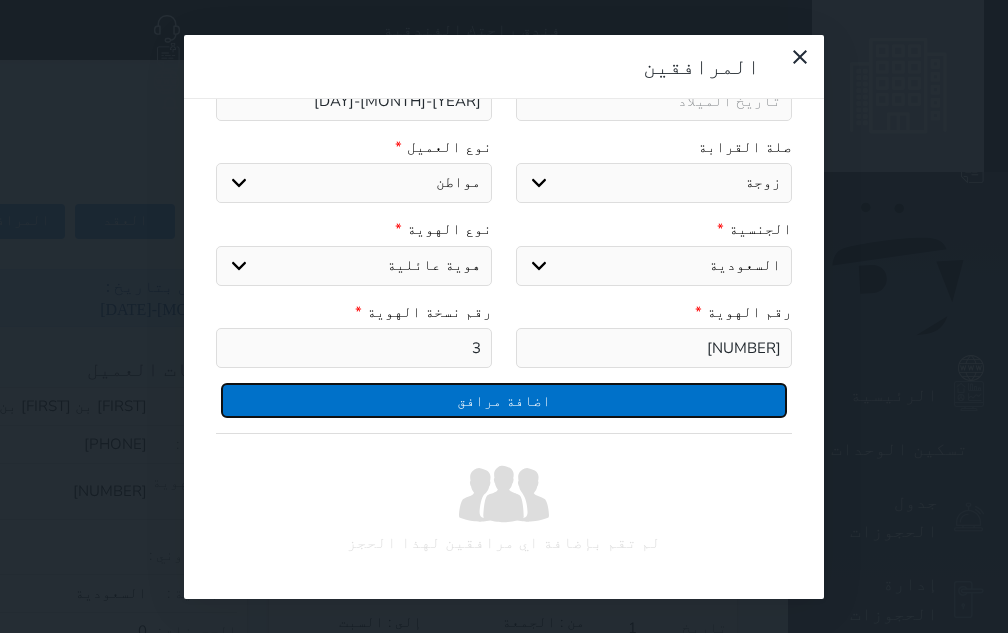 click on "اضافة مرافق" at bounding box center [504, 400] 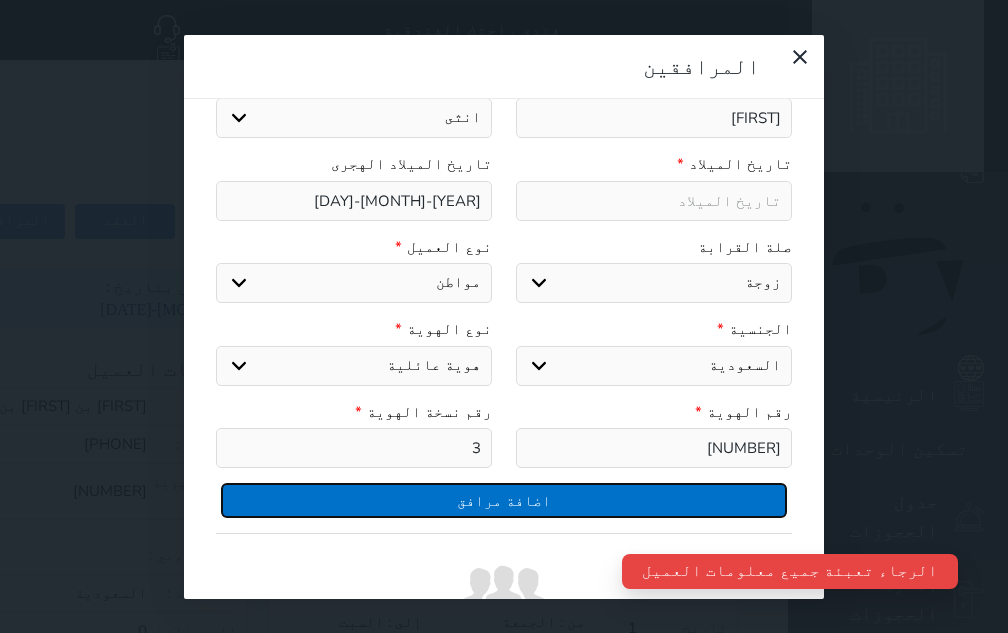 scroll, scrollTop: 53, scrollLeft: 0, axis: vertical 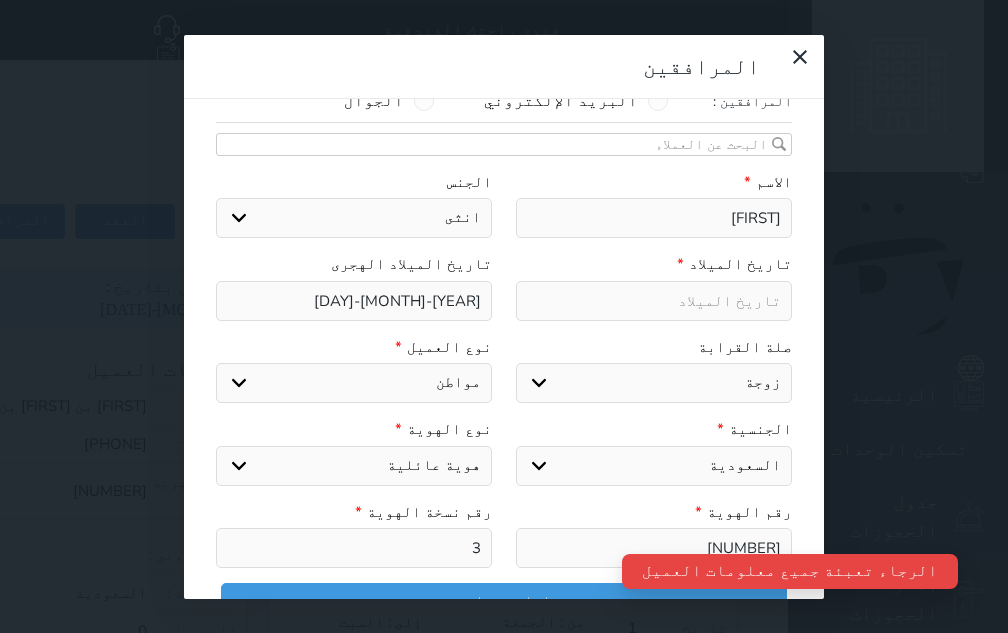 click at bounding box center (654, 301) 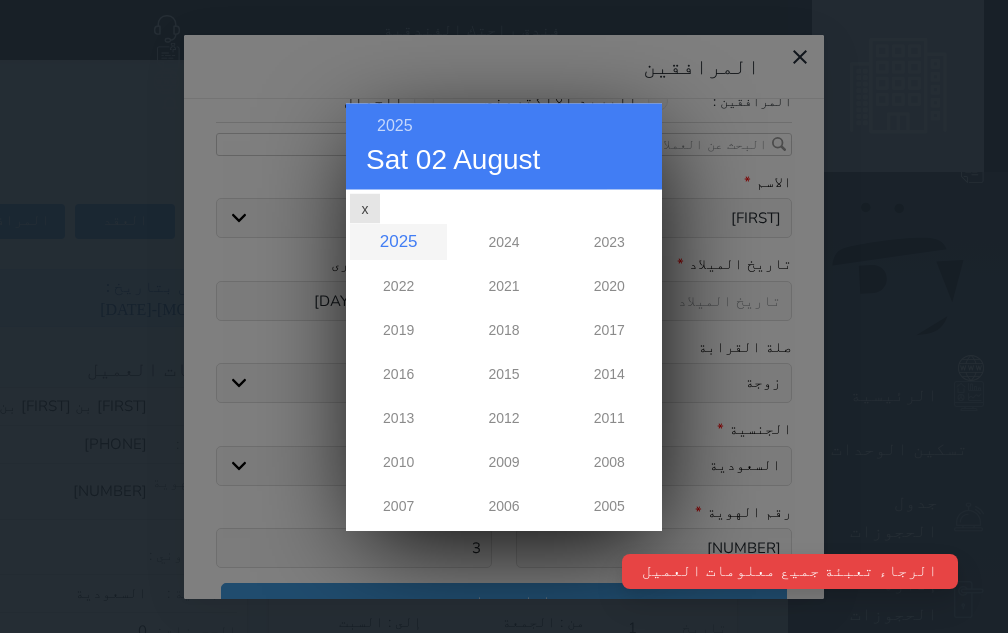 scroll, scrollTop: 0, scrollLeft: 0, axis: both 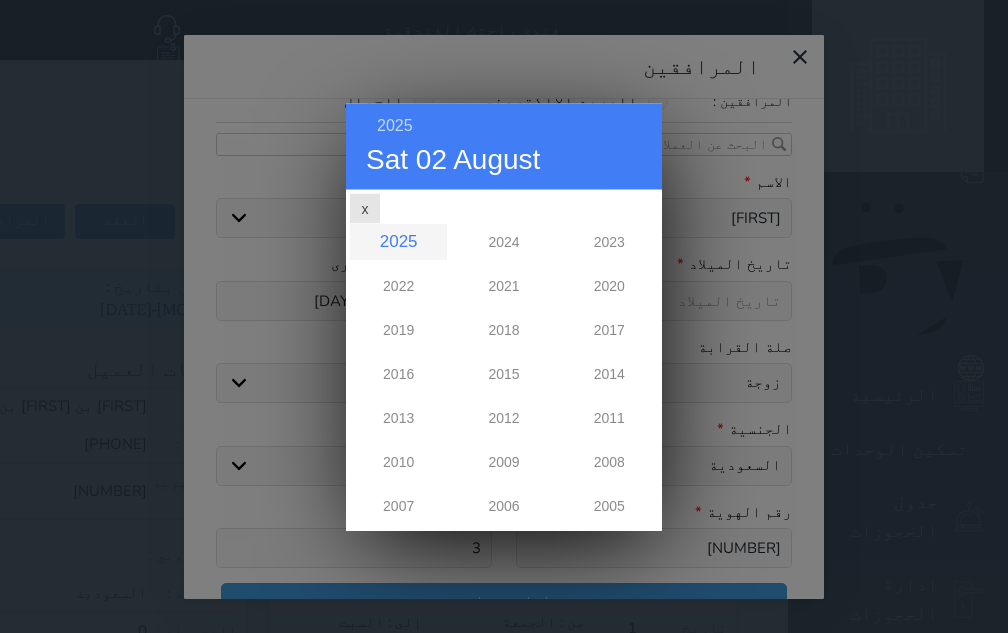 click on "[YEAR] [DAY] [MONTH]        [MONTH] [YEAR]
Su
Mo
Tu
We
Th
Fr
Sa
1   2   3   4   5   6   7   8   9   10   11   12   13   14   15   16   17   18   19   20   21   22   23   24   25   26   27   28   29   30   31
[YEAR]
[YEAR]
[YEAR]
[YEAR]
[YEAR]
[YEAR]
[YEAR]
[YEAR]
[YEAR]
[YEAR]
[YEAR]
x" at bounding box center (504, 317) 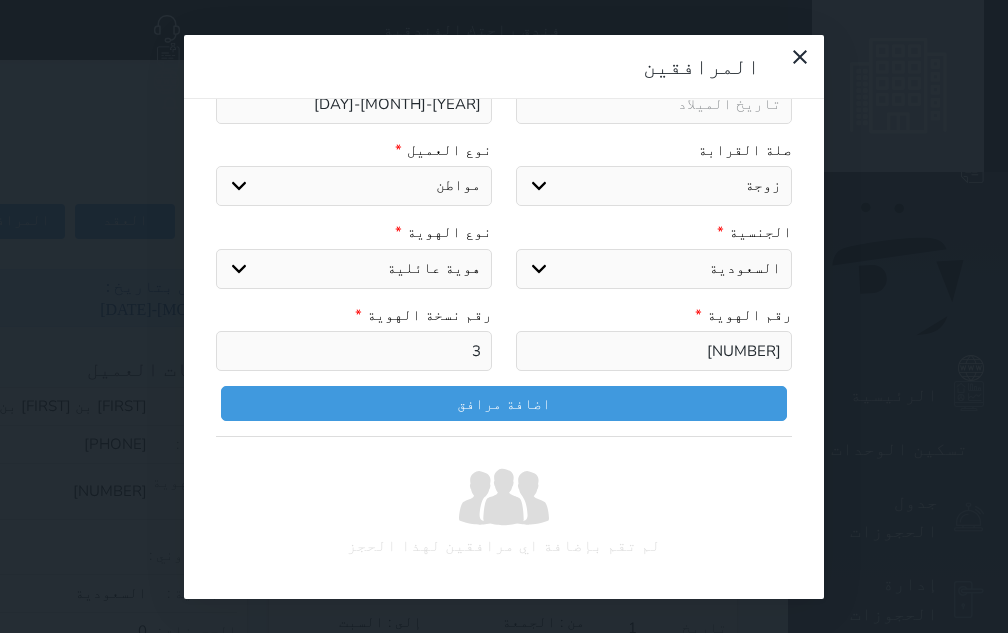scroll, scrollTop: 253, scrollLeft: 0, axis: vertical 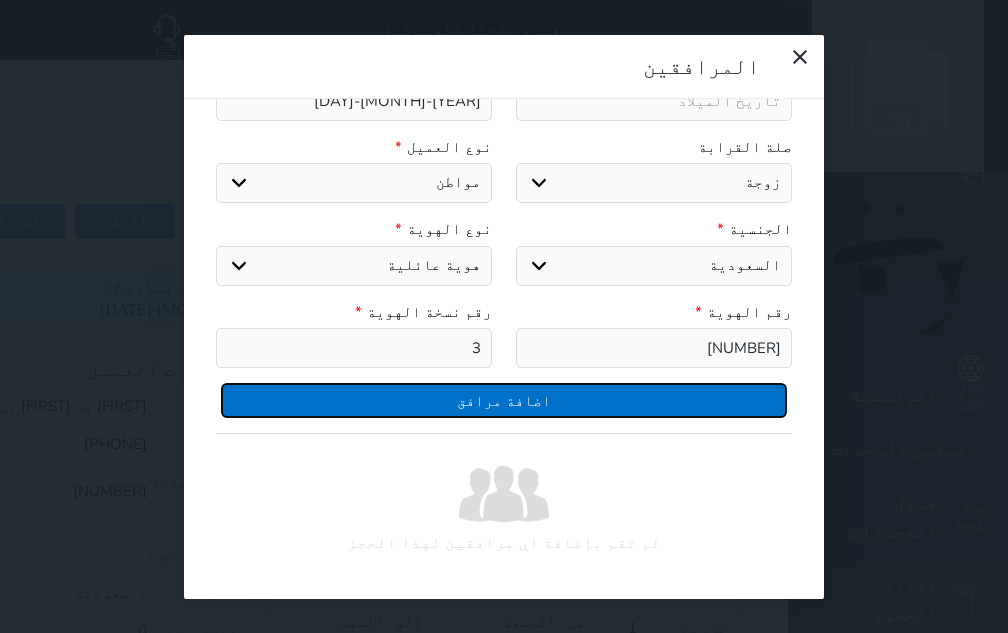 click on "اضافة مرافق" at bounding box center [504, 400] 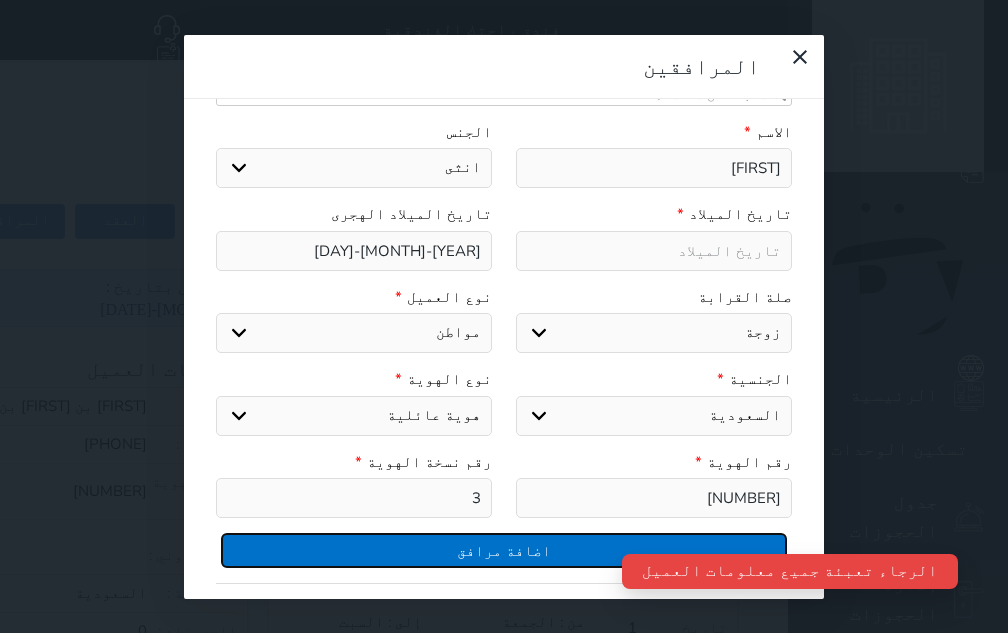scroll, scrollTop: 53, scrollLeft: 0, axis: vertical 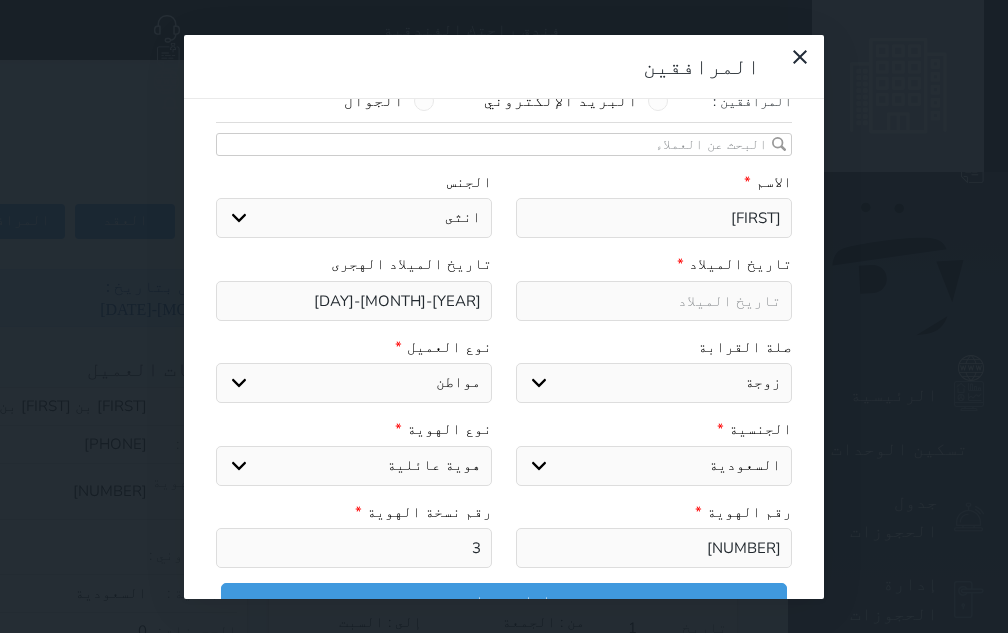 click at bounding box center (654, 301) 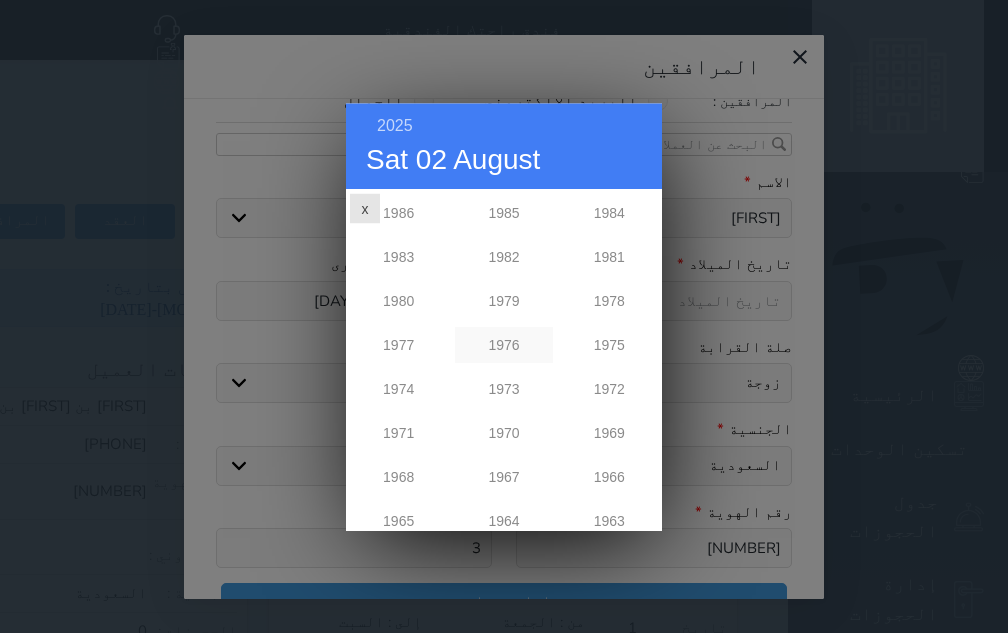 scroll, scrollTop: 500, scrollLeft: 0, axis: vertical 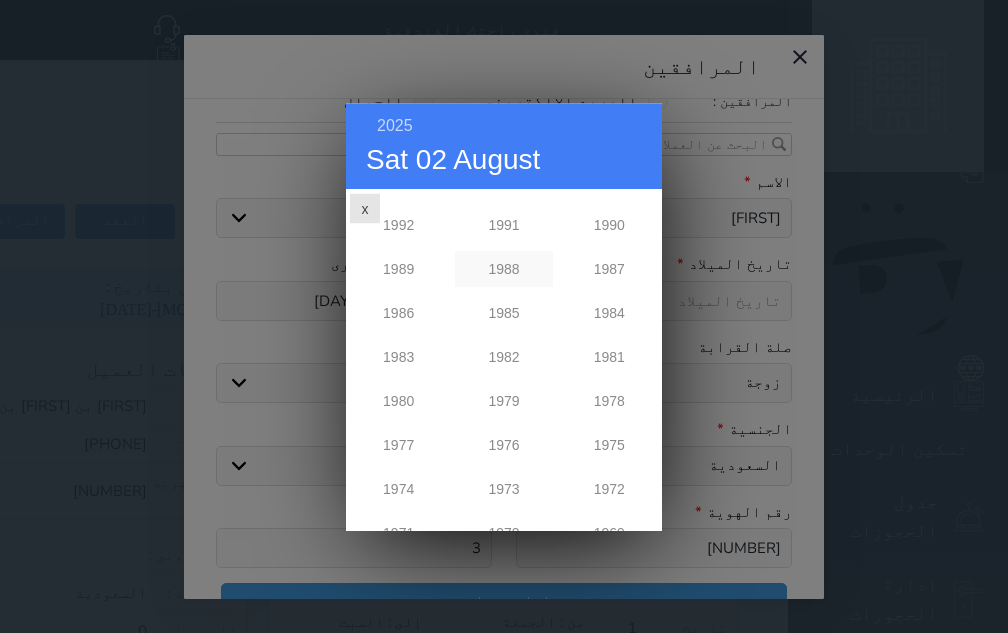 click on "1988" at bounding box center [503, 269] 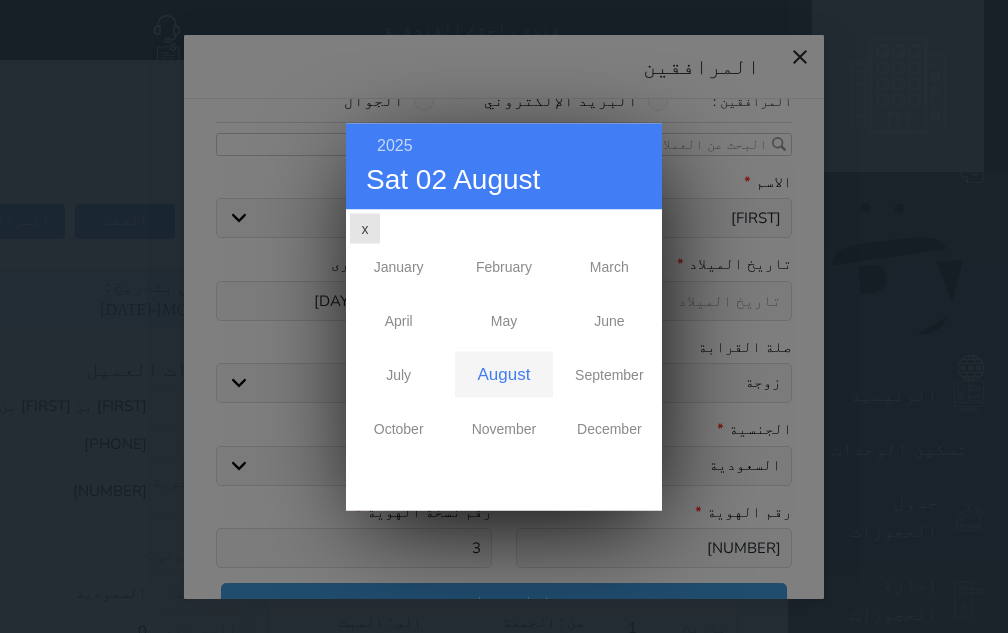 scroll, scrollTop: 0, scrollLeft: 0, axis: both 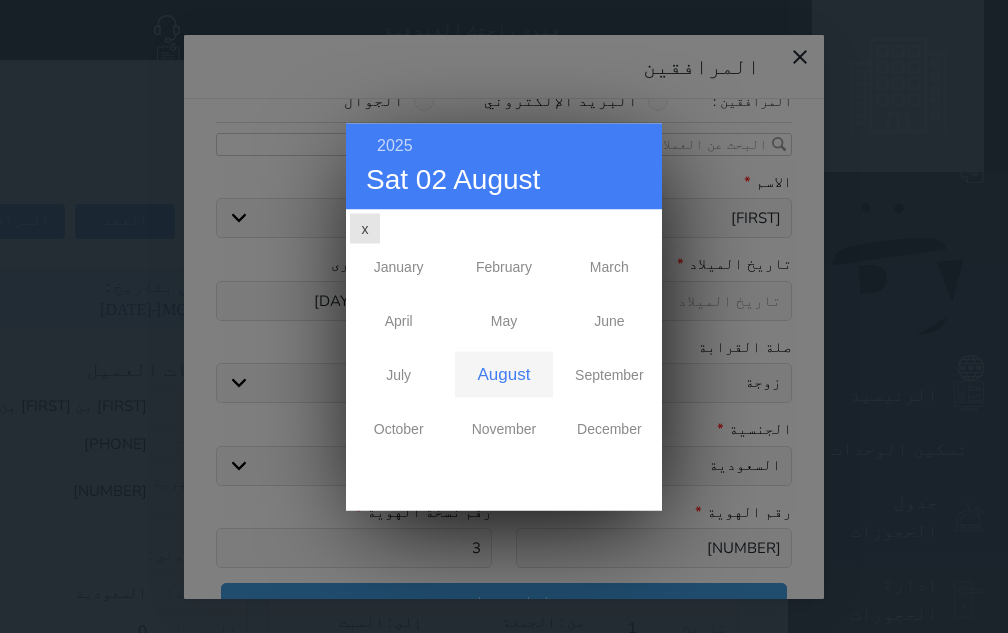 click on "August" at bounding box center [503, 374] 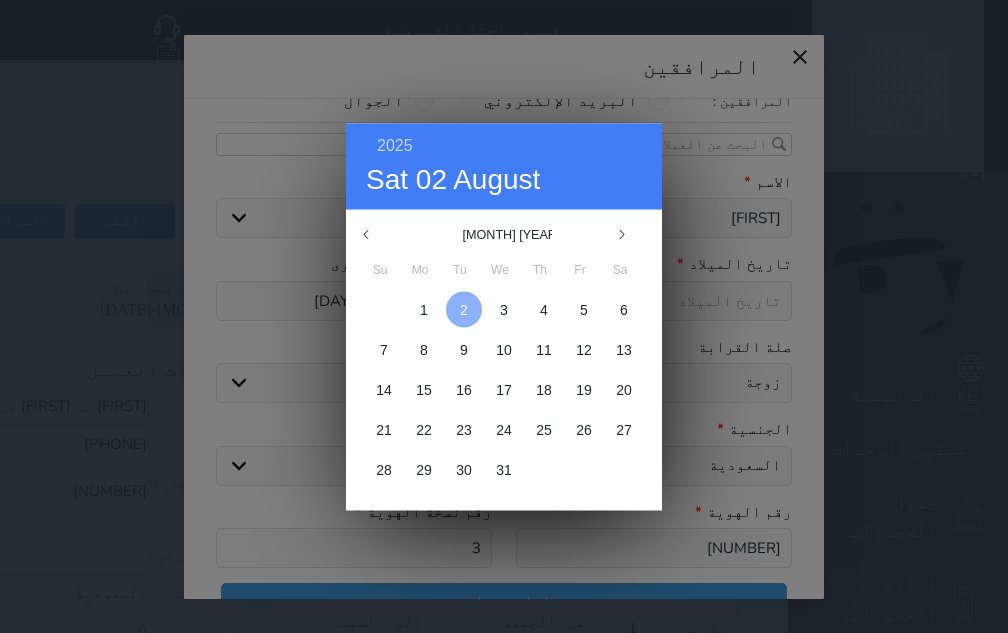 click at bounding box center [464, 309] 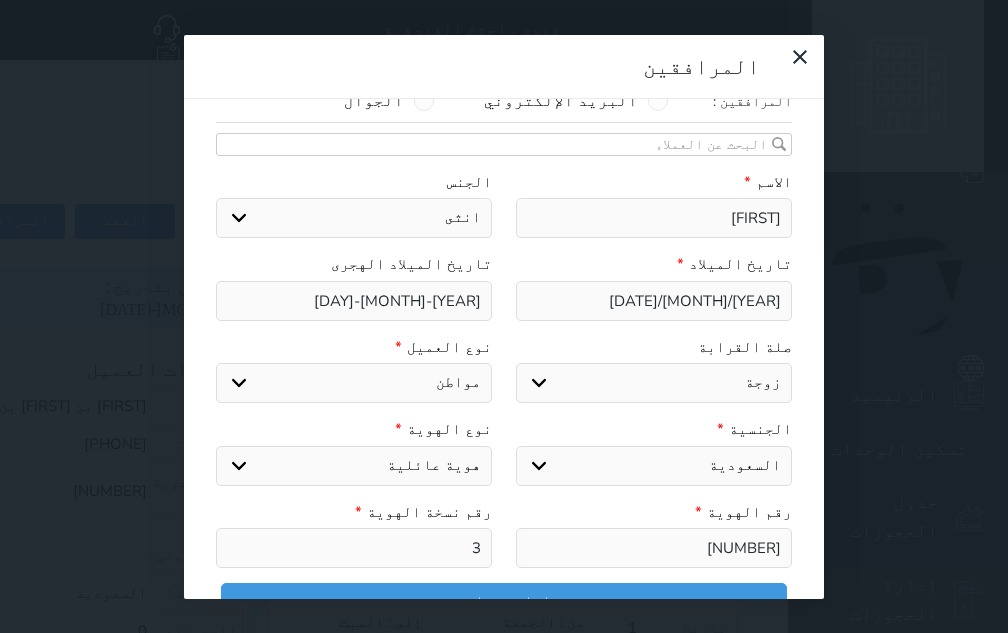 click on "[YEAR]/[MONTH]/[DATE]" at bounding box center (654, 301) 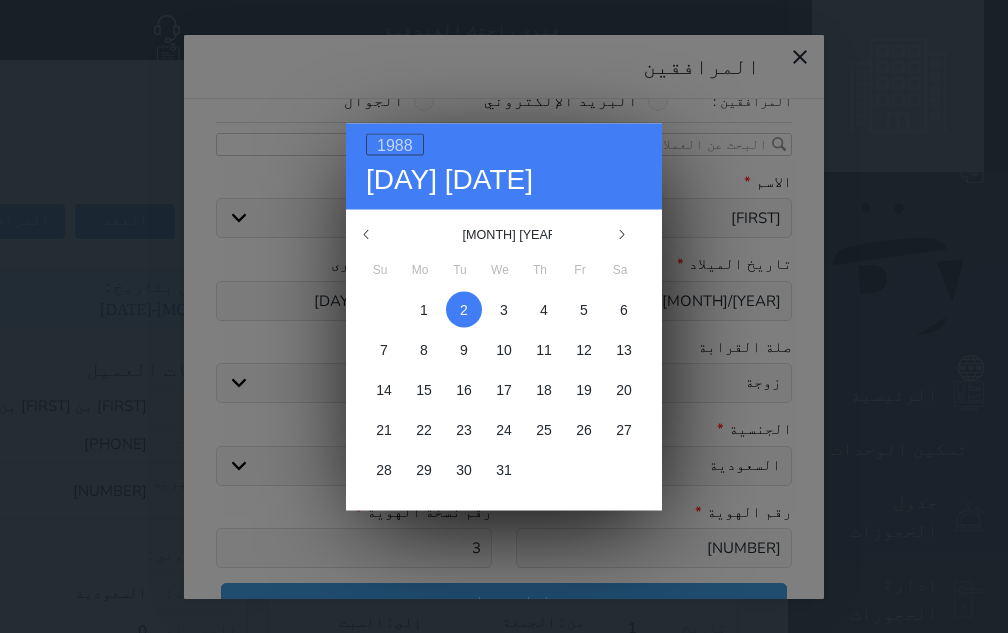 click on "1988" at bounding box center [395, 144] 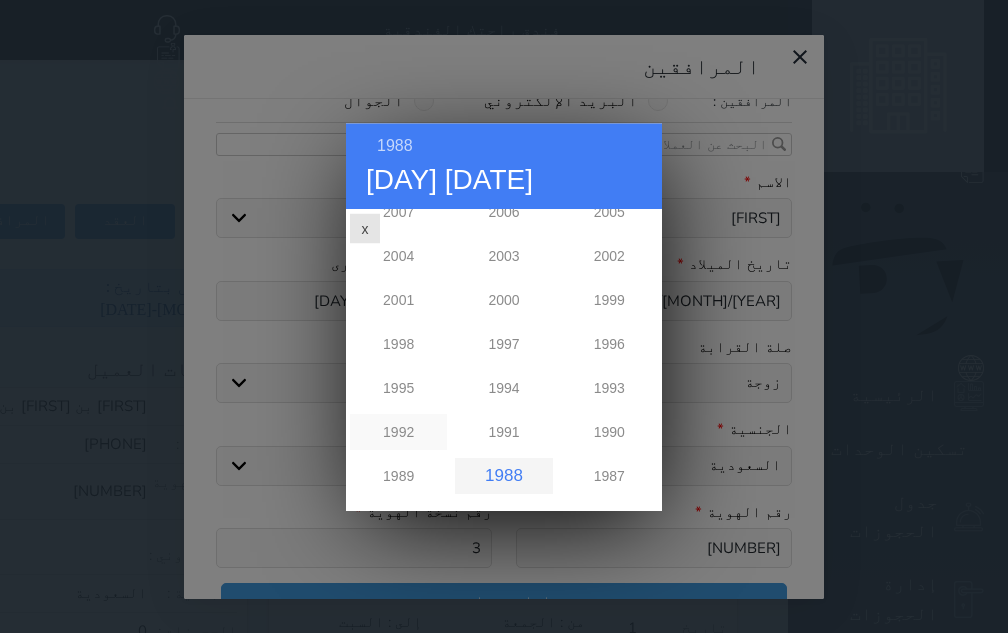 scroll, scrollTop: 348, scrollLeft: 0, axis: vertical 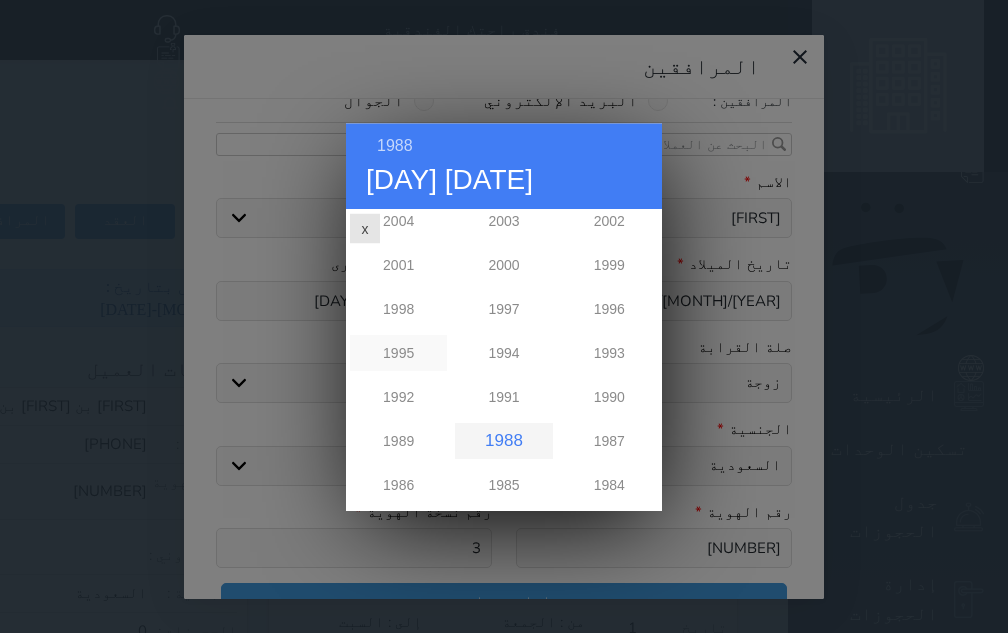 click on "1995" at bounding box center (398, 353) 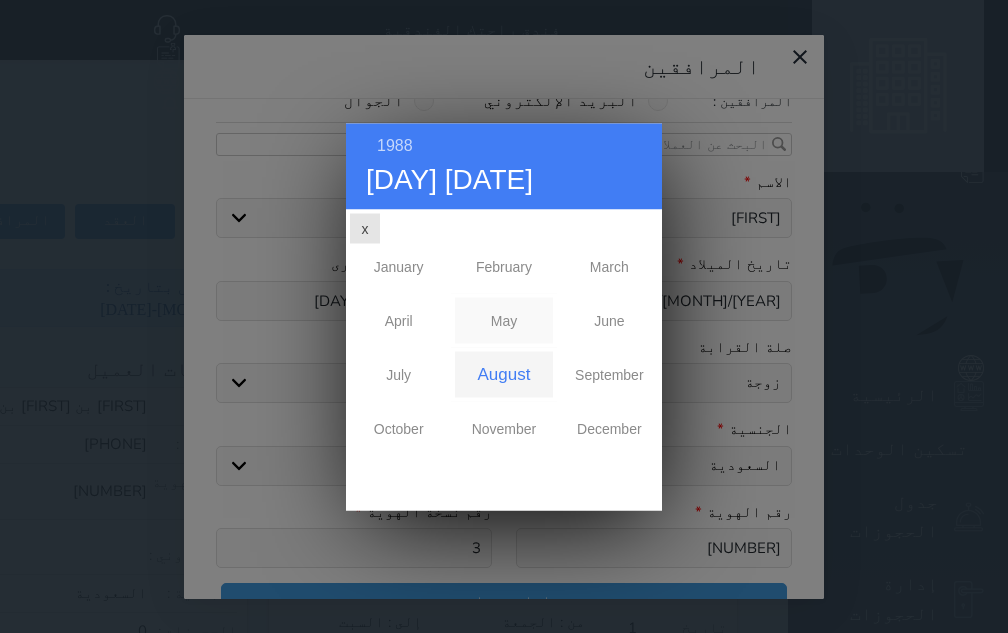 click on "May" at bounding box center (503, 320) 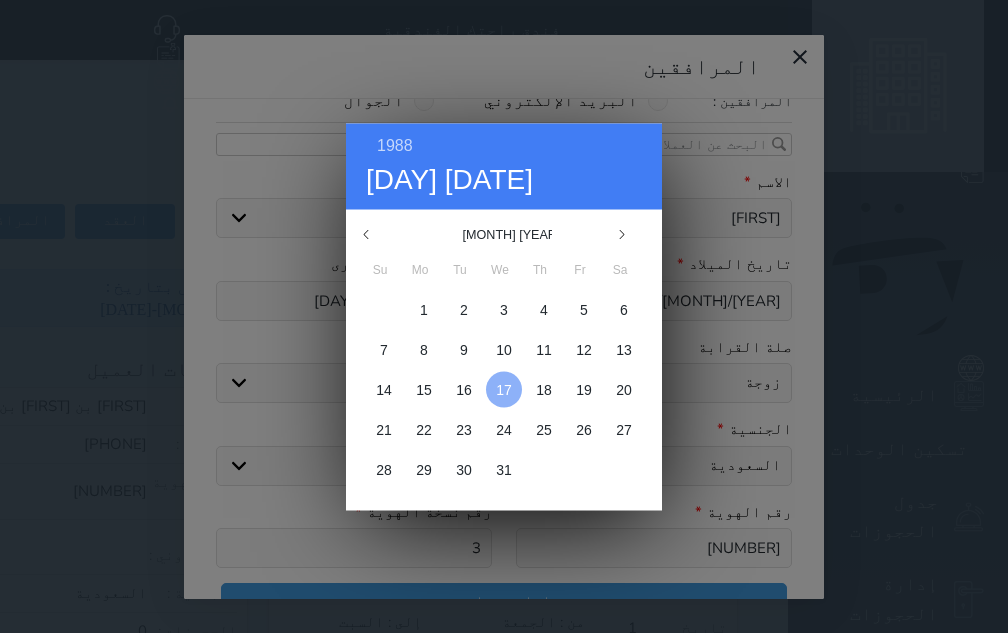 click on "17" at bounding box center [504, 389] 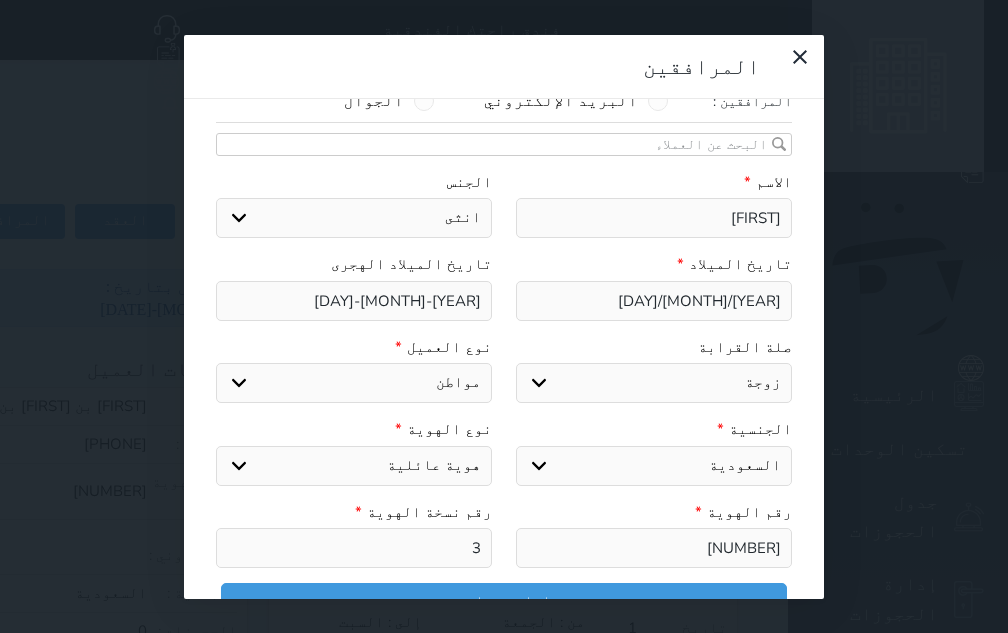 click on "[YEAR]/[MONTH]/[DAY]" at bounding box center [654, 301] 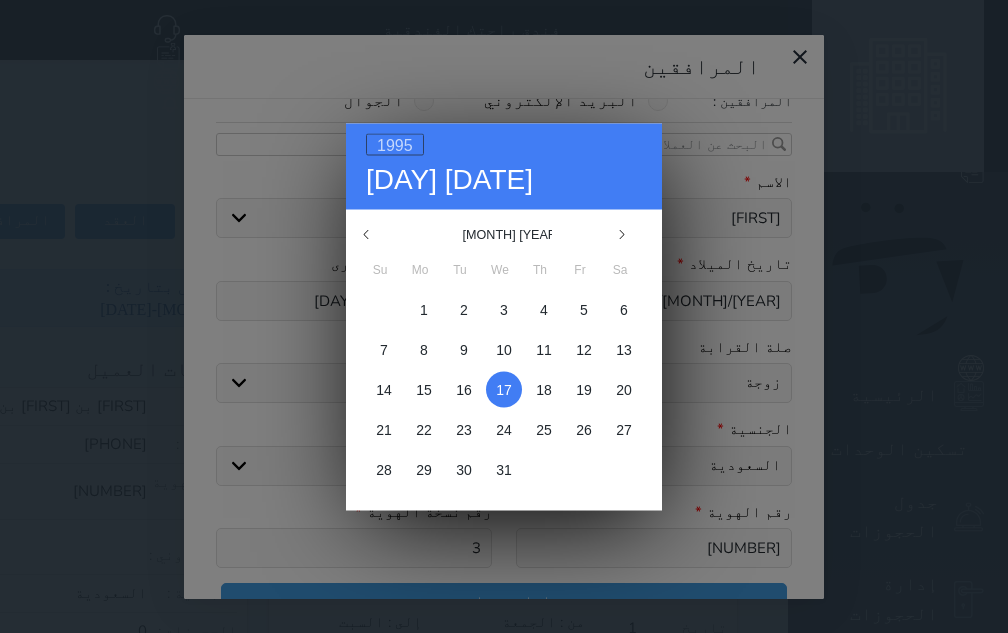 click on "1995" at bounding box center [395, 144] 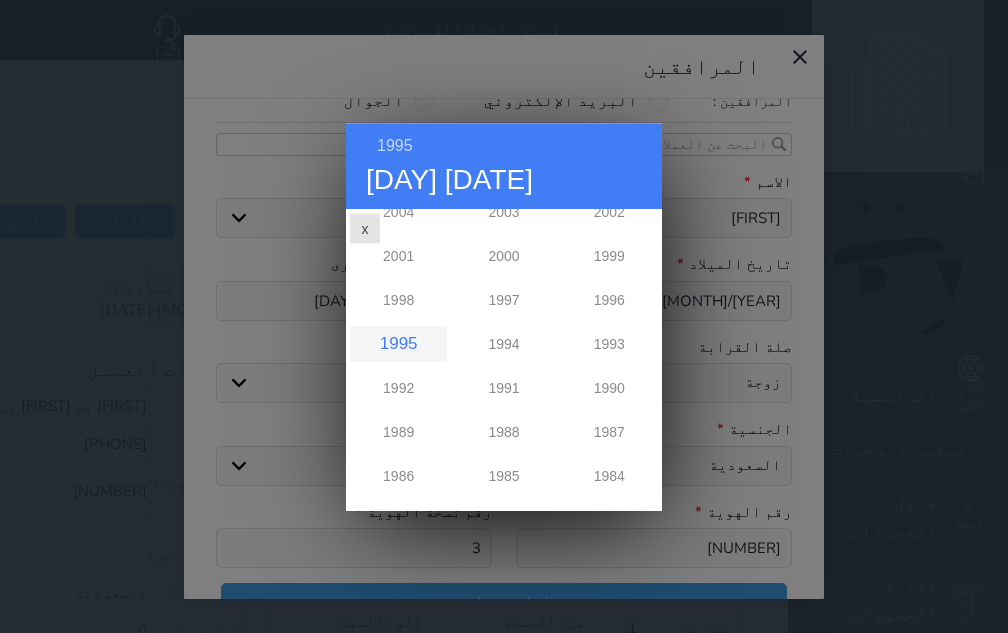scroll, scrollTop: 360, scrollLeft: 0, axis: vertical 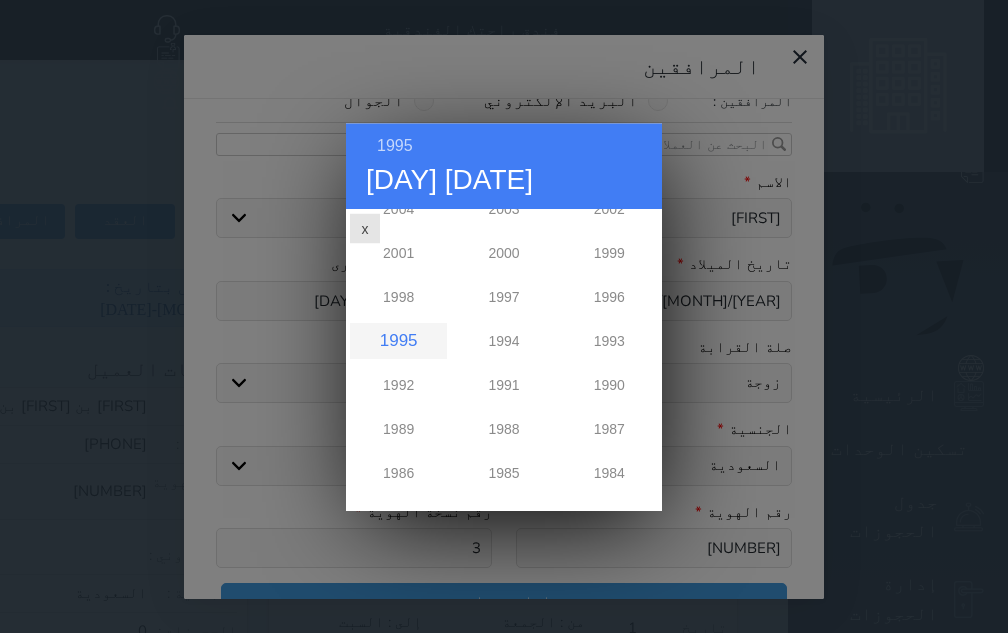click on "1995" at bounding box center [398, 341] 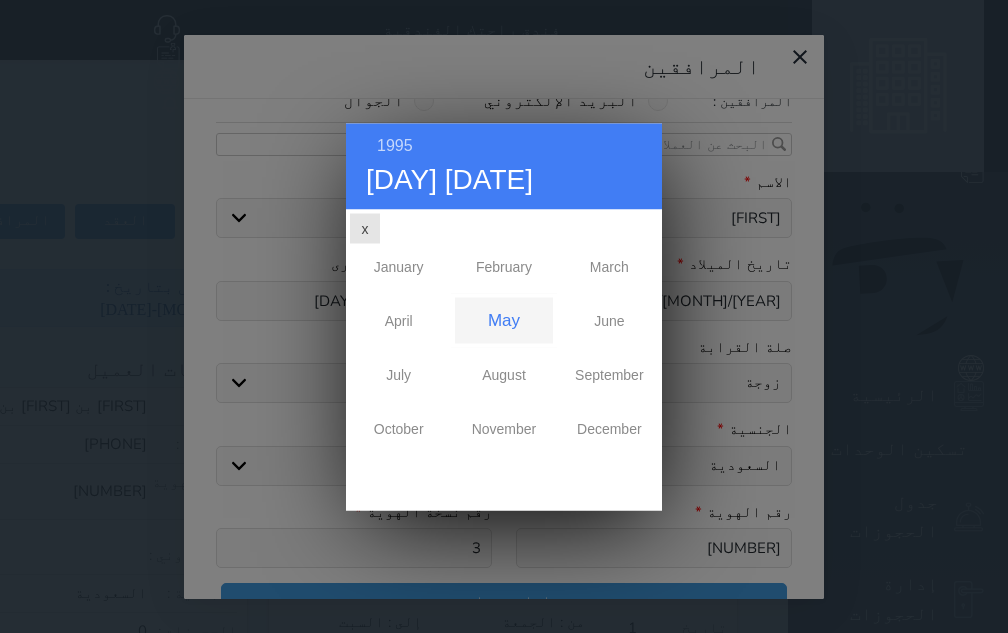 scroll, scrollTop: 0, scrollLeft: 0, axis: both 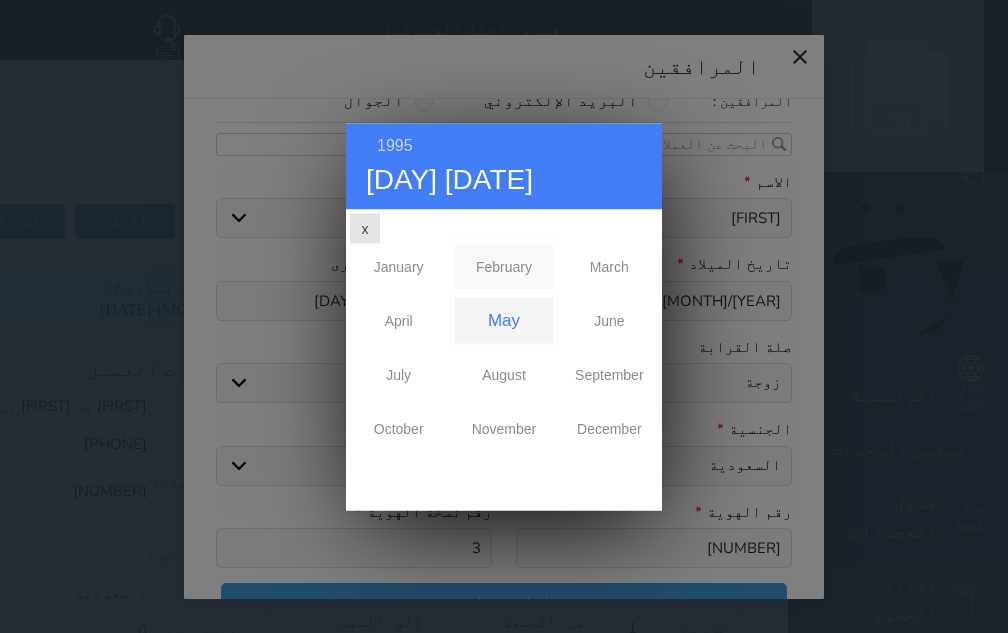 click on "February" at bounding box center (503, 266) 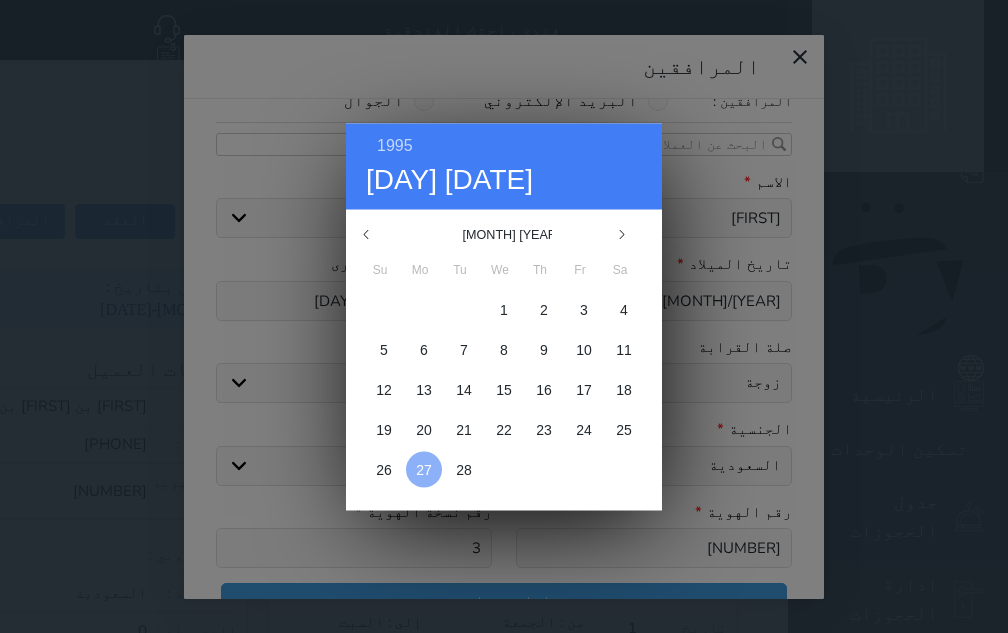 click on "27" at bounding box center [424, 469] 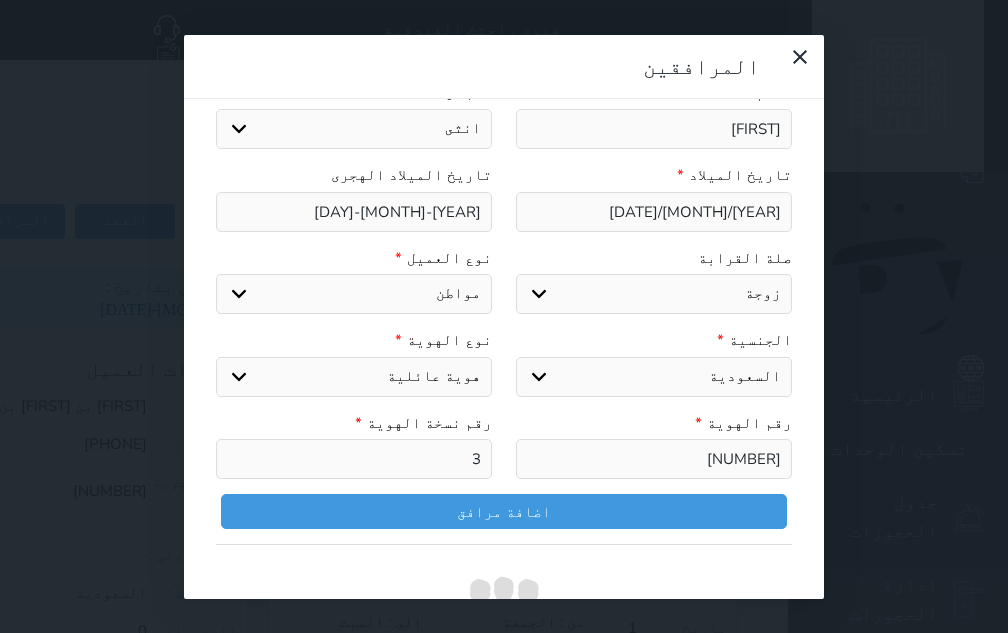 scroll, scrollTop: 253, scrollLeft: 0, axis: vertical 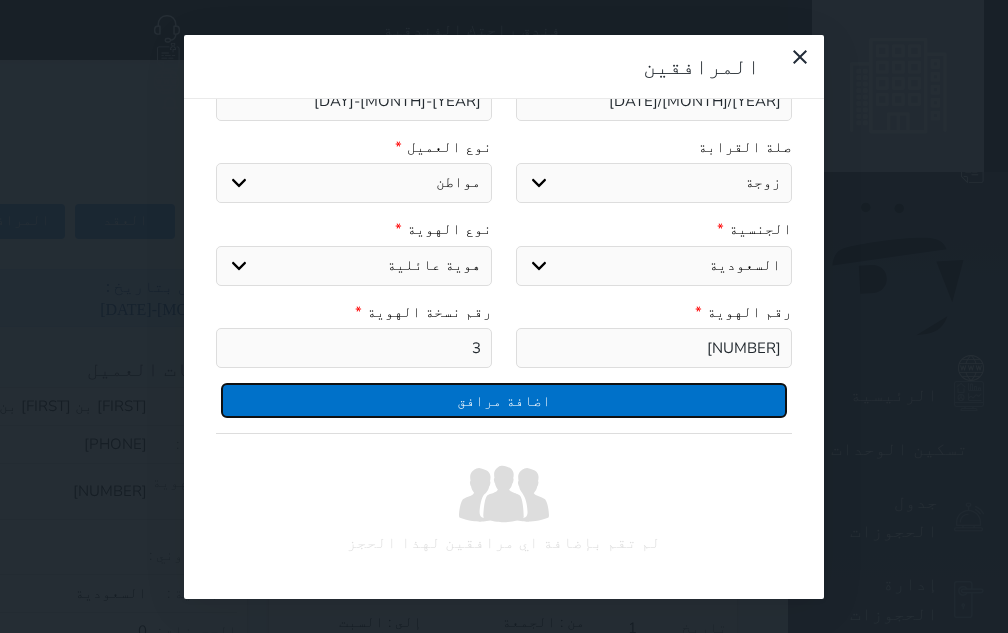 click on "اضافة مرافق" at bounding box center [504, 400] 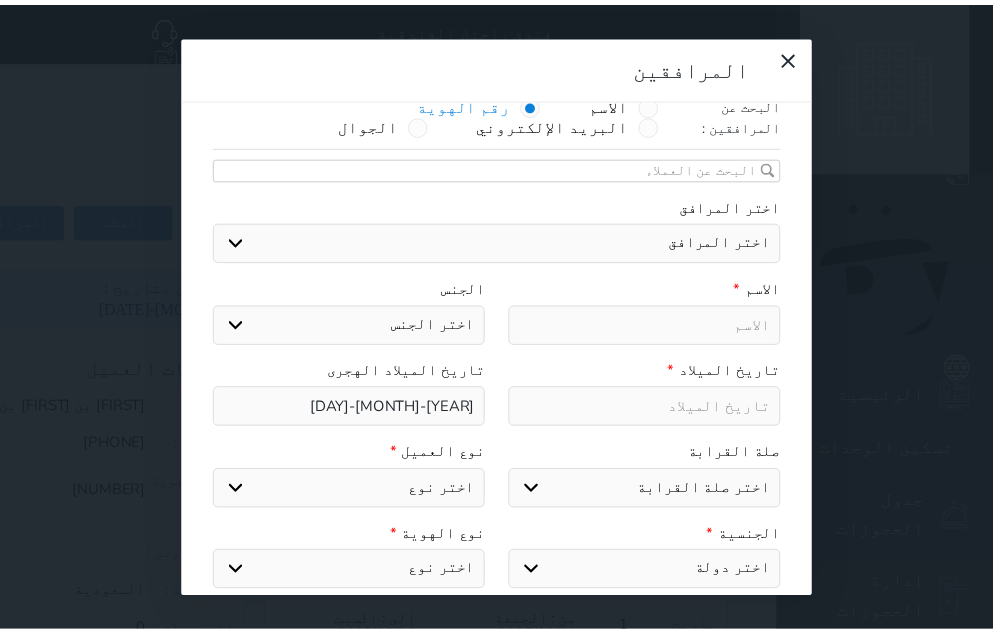 scroll, scrollTop: 0, scrollLeft: 0, axis: both 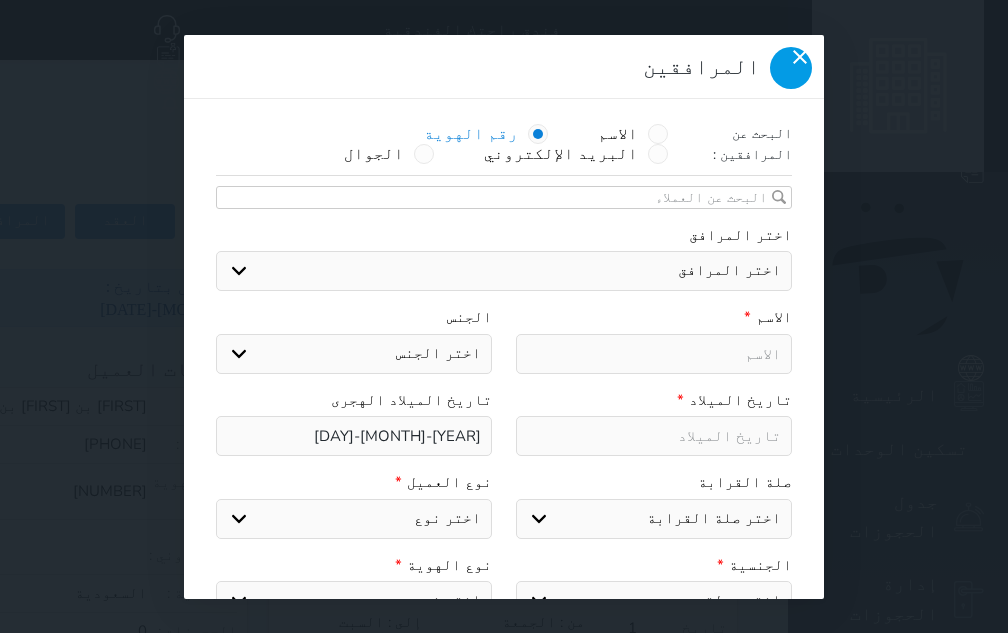 click 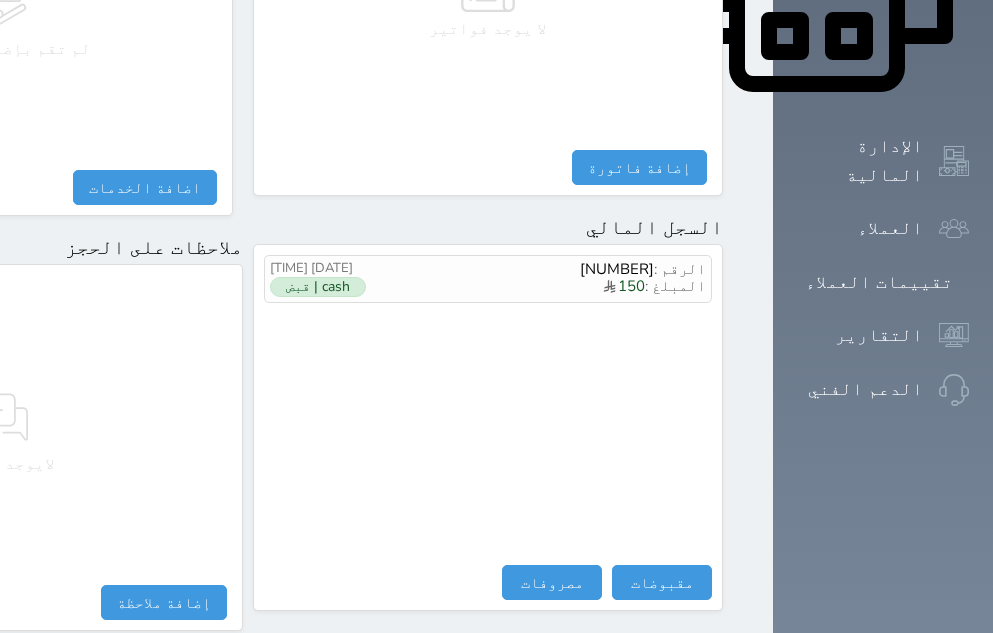 scroll, scrollTop: 1182, scrollLeft: 0, axis: vertical 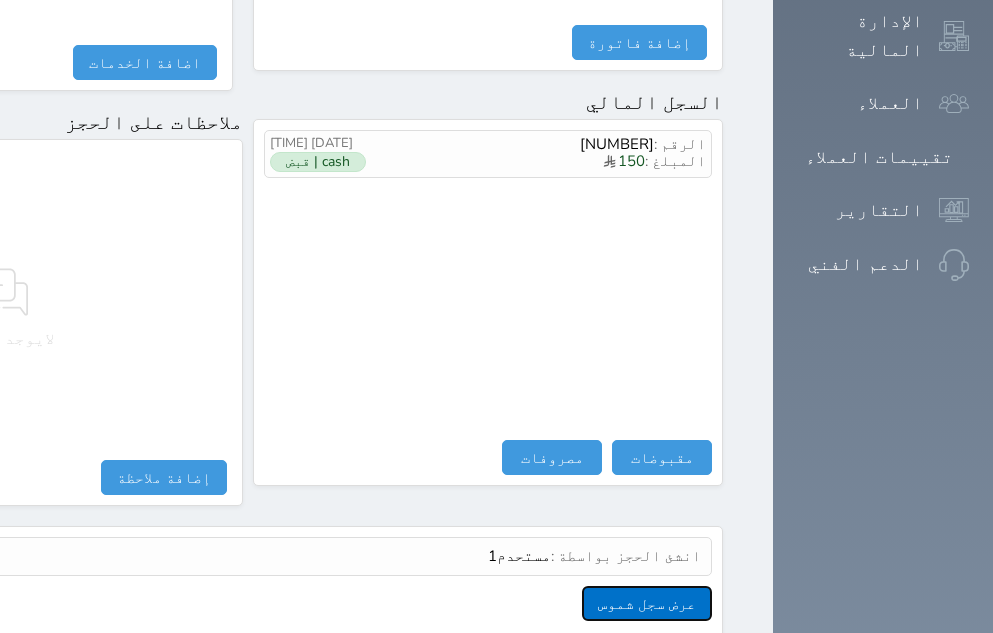click on "عرض سجل شموس" at bounding box center (647, 603) 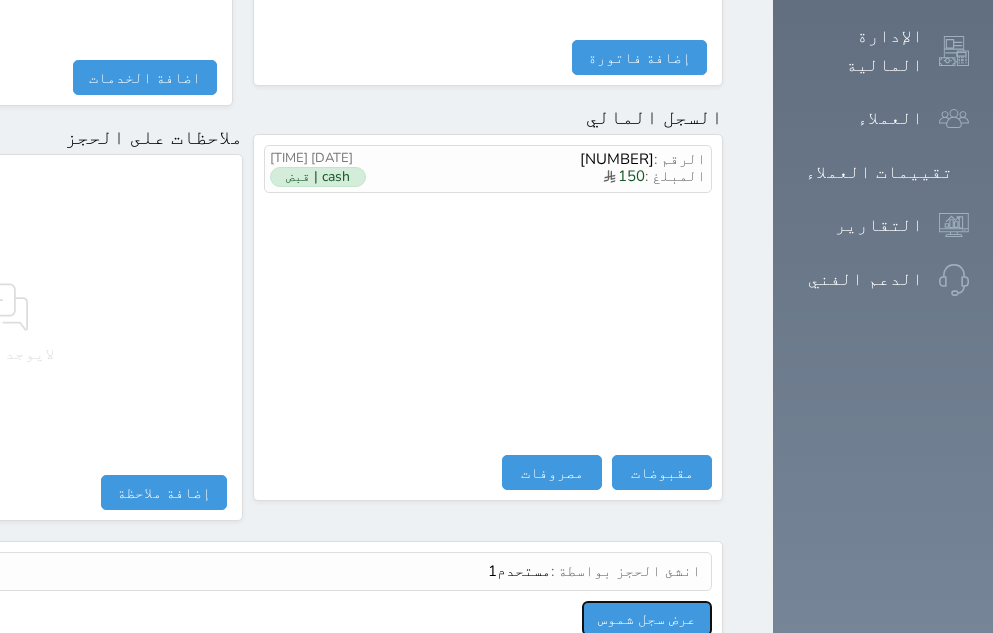 scroll, scrollTop: 1030, scrollLeft: 0, axis: vertical 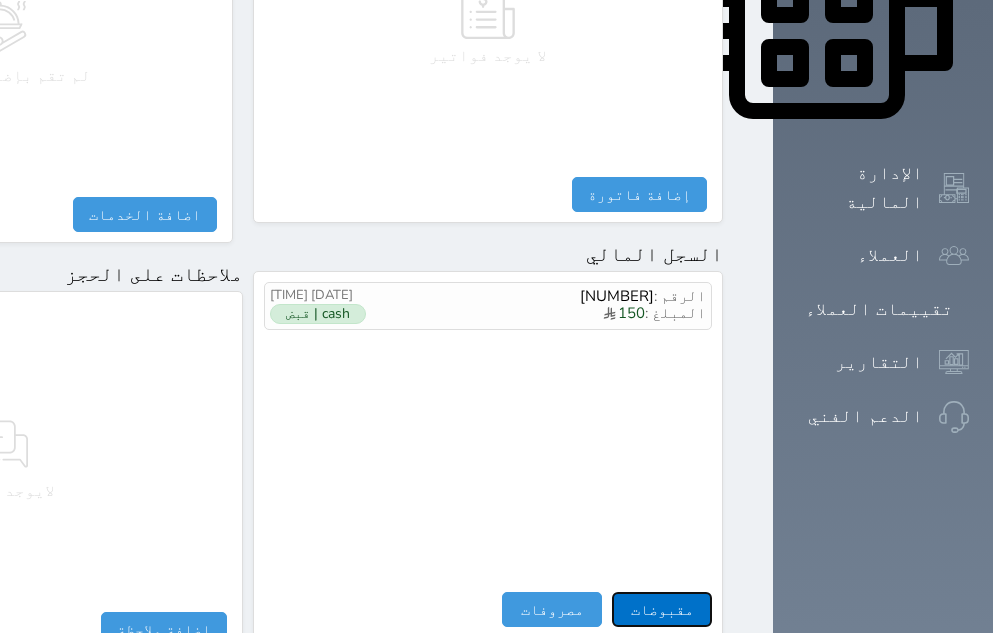 click on "مقبوضات" at bounding box center [662, 609] 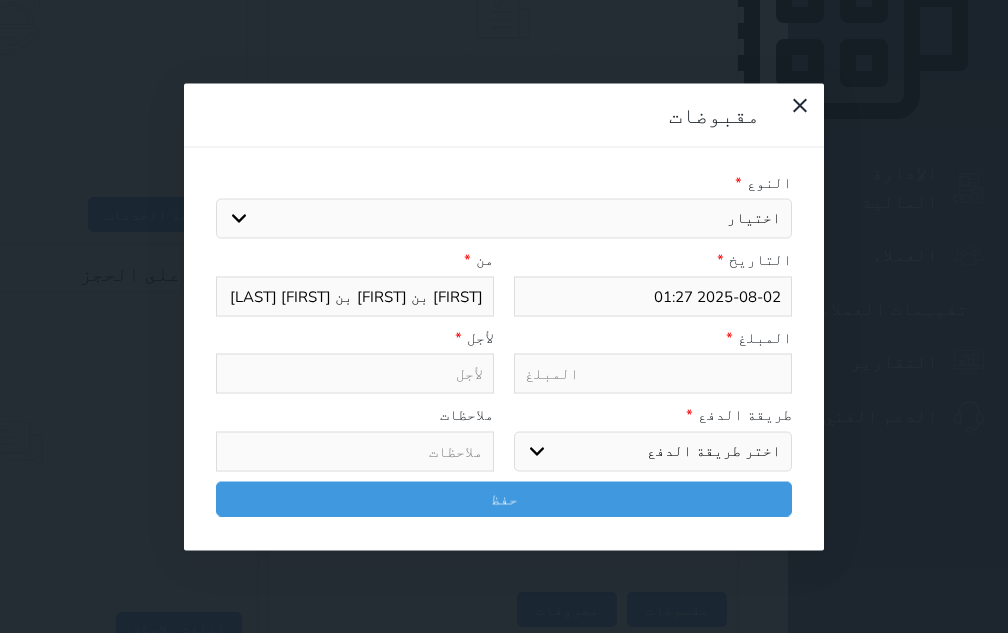 click at bounding box center (653, 374) 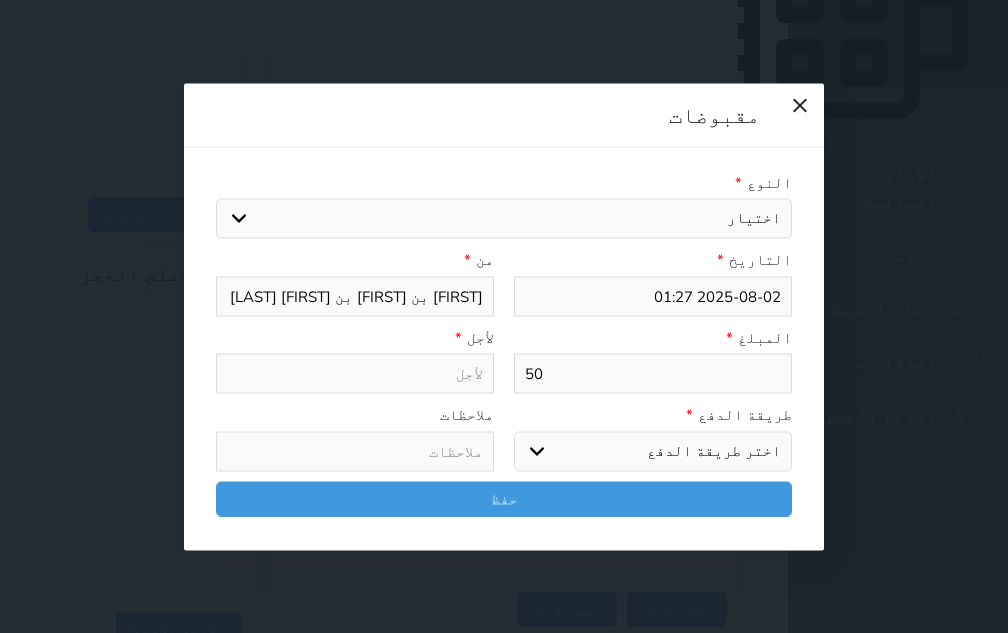 click on "اختر طريقة الدفع   دفع نقدى   تحويل بنكى   مدى   بطاقة ائتمان   آجل" at bounding box center (653, 451) 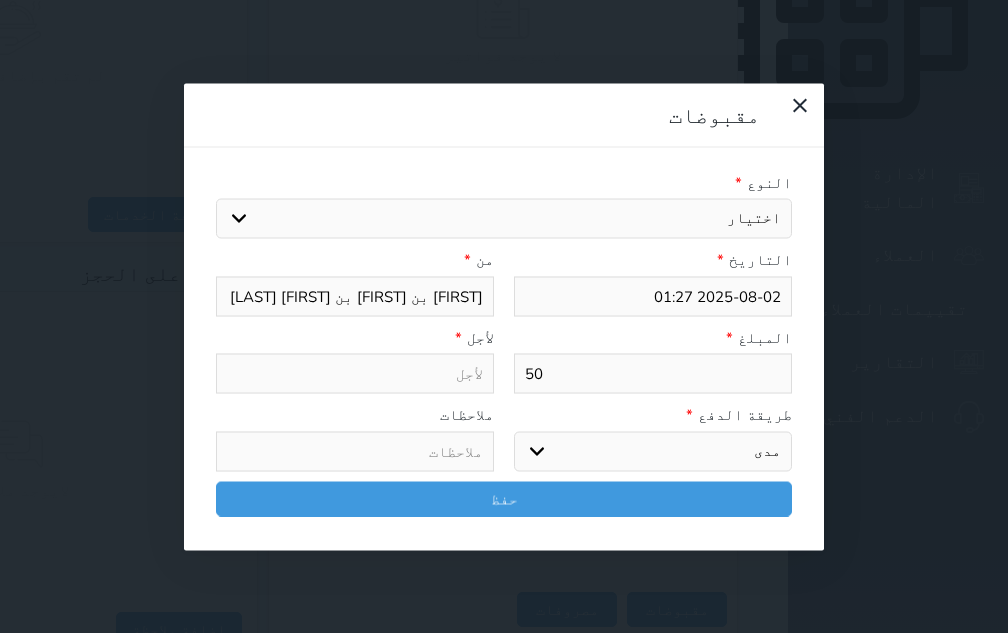 click on "اختر طريقة الدفع   دفع نقدى   تحويل بنكى   مدى   بطاقة ائتمان   آجل" at bounding box center (653, 451) 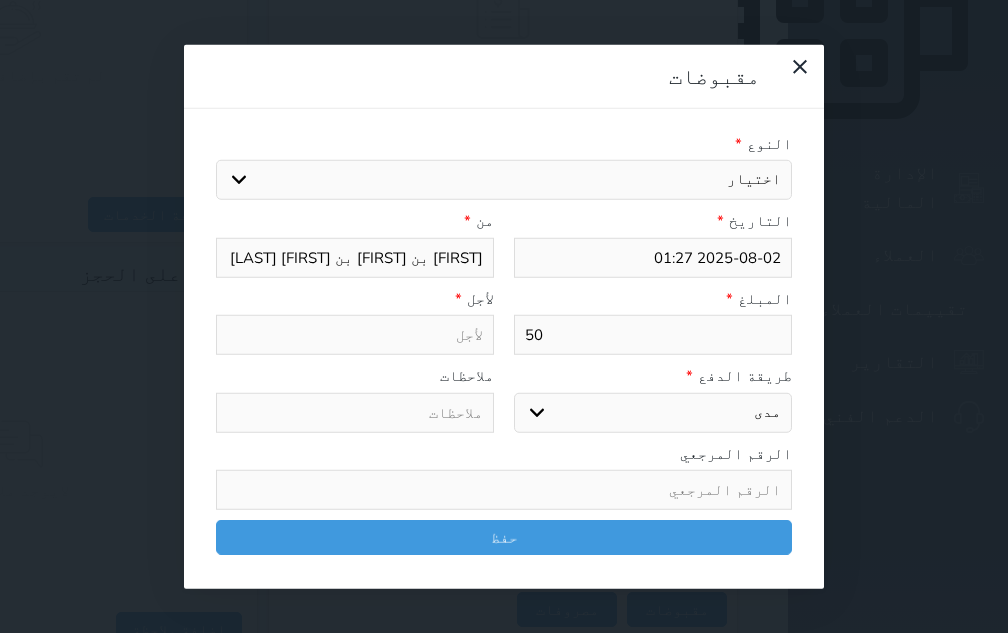 click on "اختيار   مقبوضات عامة قيمة إيجار فواتير تامين عربون لا ينطبق آخر مغسلة واي فاي - الإنترنت مواقف السيارات طعام الأغذية والمشروبات مشروبات المشروبات الباردة المشروبات الساخنة الإفطار غداء عشاء مخبز و كعك حمام سباحة الصالة الرياضية سبا و خدمات الجمال اختيار وإسقاط (خدمات النقل) ميني بار كابل - تلفزيون سرير إضافي تصفيف الشعر التسوق خدمات الجولات السياحية المنظمة خدمات الدليل السياحي فواتير البوفية" at bounding box center (504, 180) 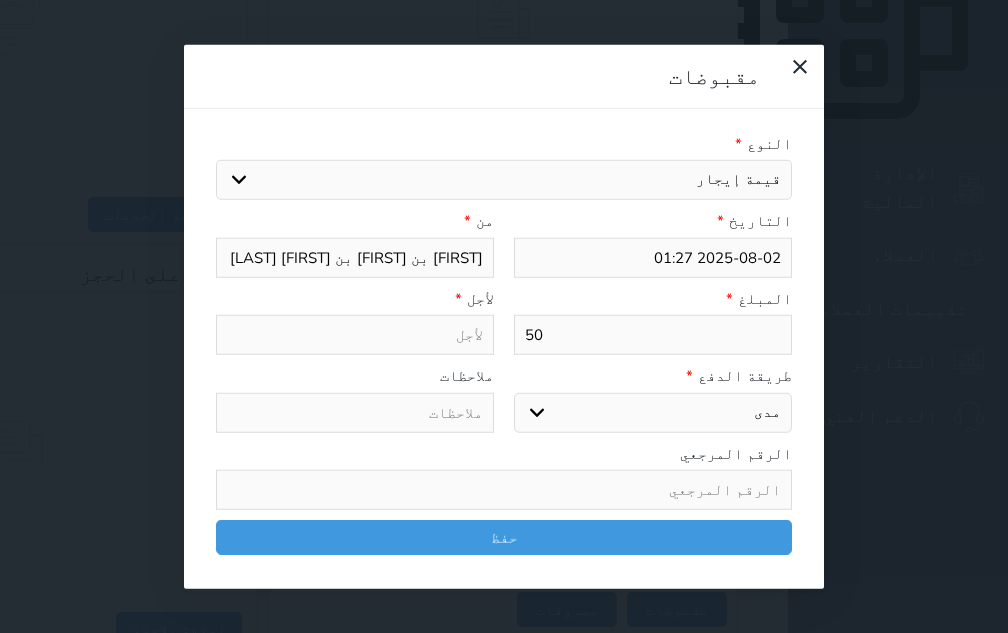 click on "اختيار   مقبوضات عامة قيمة إيجار فواتير تامين عربون لا ينطبق آخر مغسلة واي فاي - الإنترنت مواقف السيارات طعام الأغذية والمشروبات مشروبات المشروبات الباردة المشروبات الساخنة الإفطار غداء عشاء مخبز و كعك حمام سباحة الصالة الرياضية سبا و خدمات الجمال اختيار وإسقاط (خدمات النقل) ميني بار كابل - تلفزيون سرير إضافي تصفيف الشعر التسوق خدمات الجولات السياحية المنظمة خدمات الدليل السياحي فواتير البوفية" at bounding box center (504, 180) 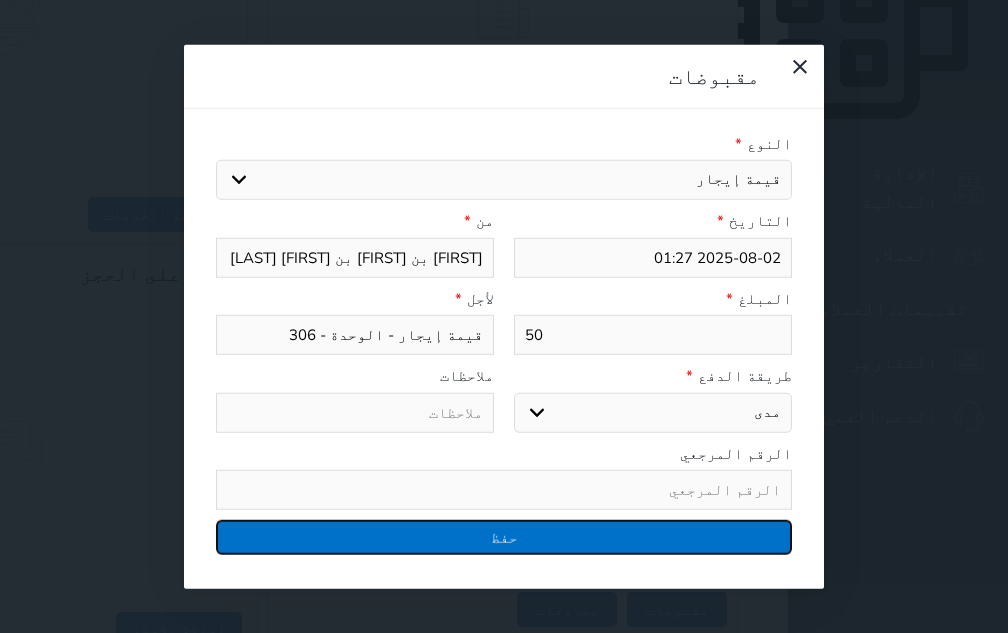 click on "حفظ" at bounding box center [504, 537] 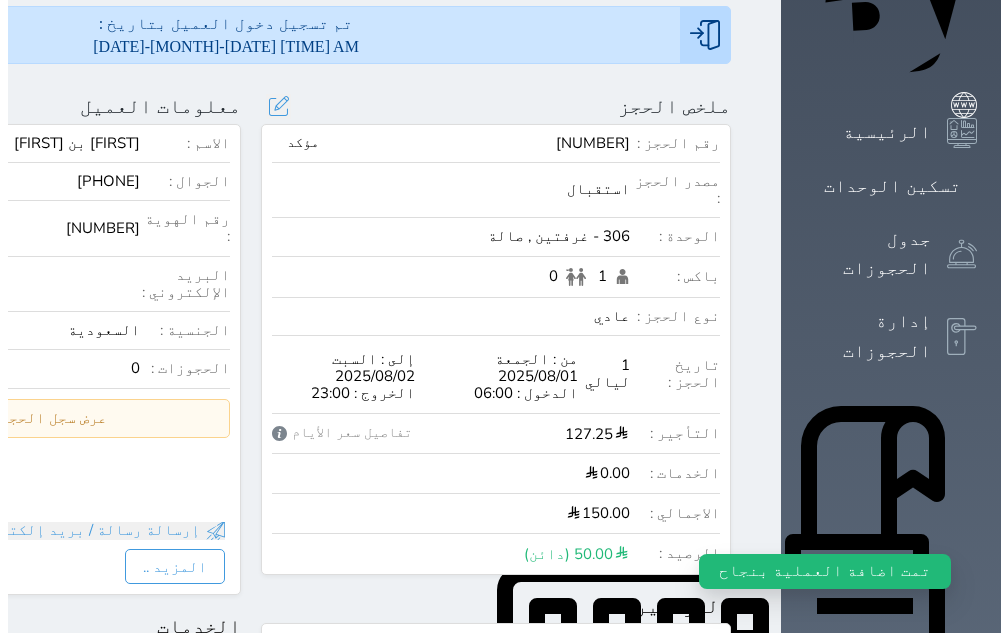 scroll, scrollTop: 230, scrollLeft: 0, axis: vertical 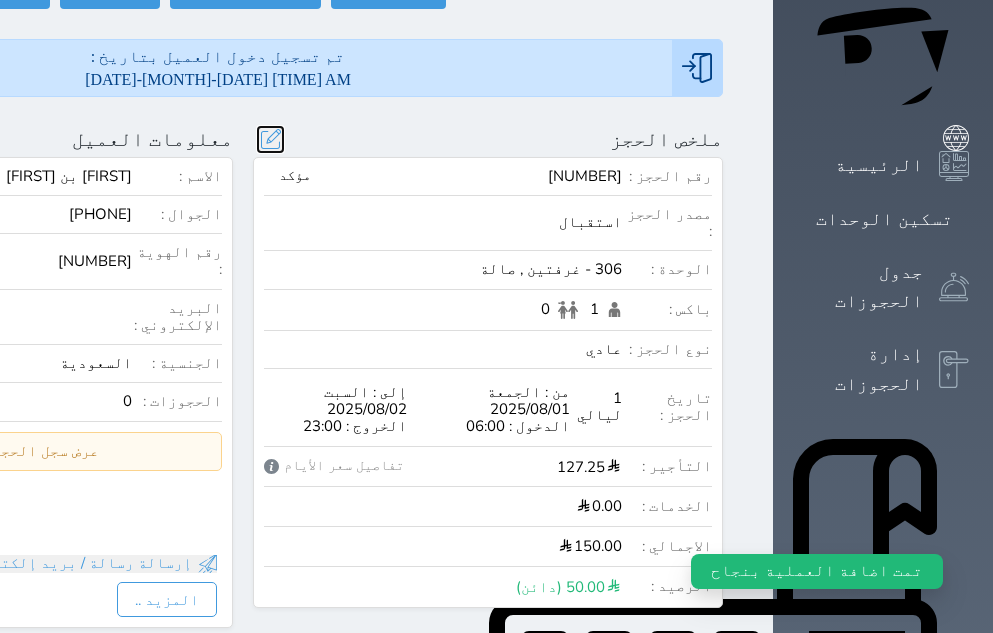 click at bounding box center [270, 139] 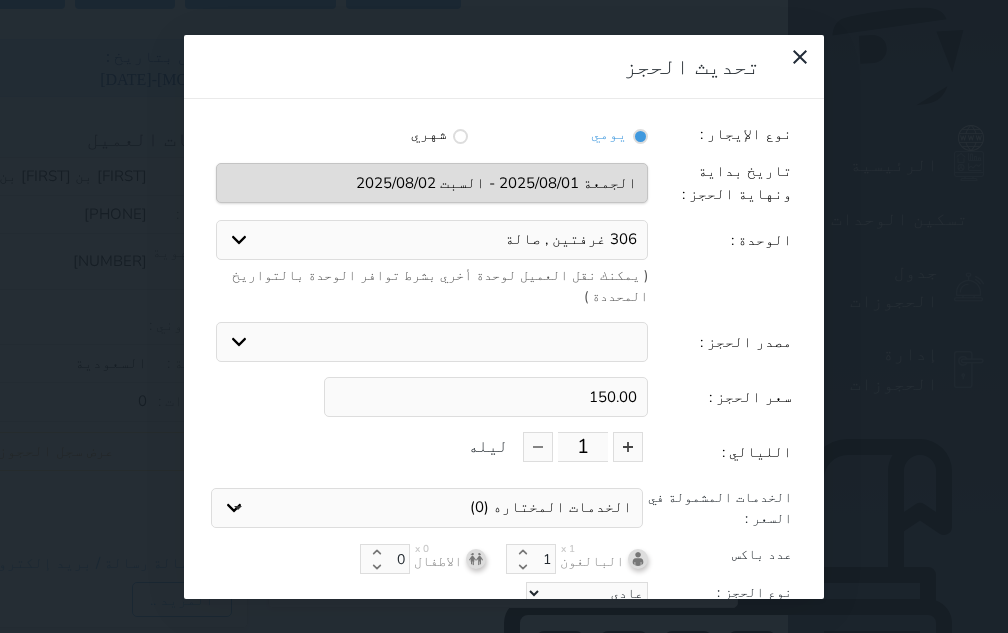 drag, startPoint x: 594, startPoint y: 331, endPoint x: 653, endPoint y: 337, distance: 59.3043 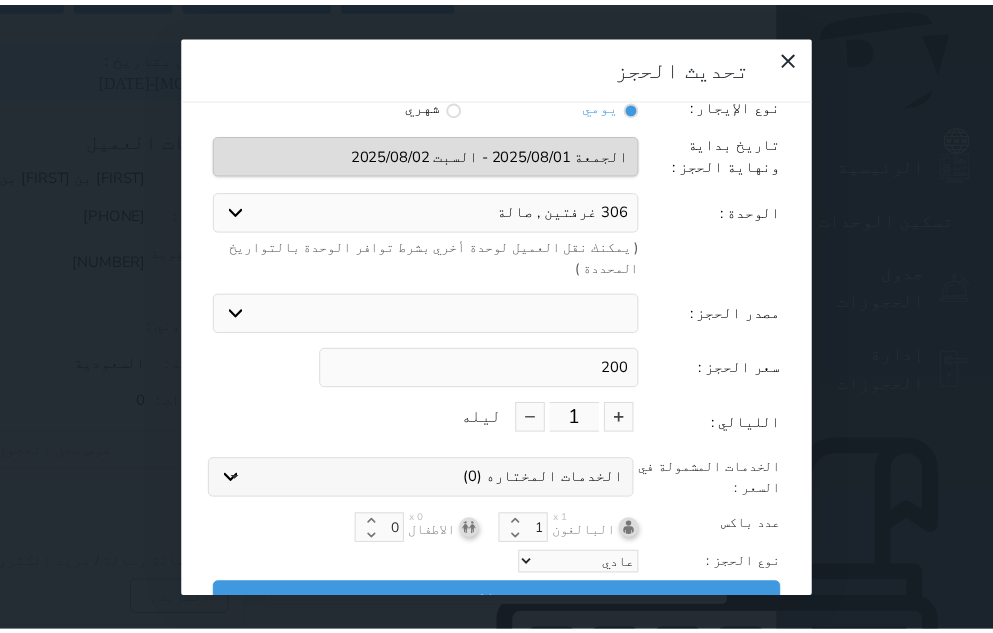 scroll, scrollTop: 45, scrollLeft: 0, axis: vertical 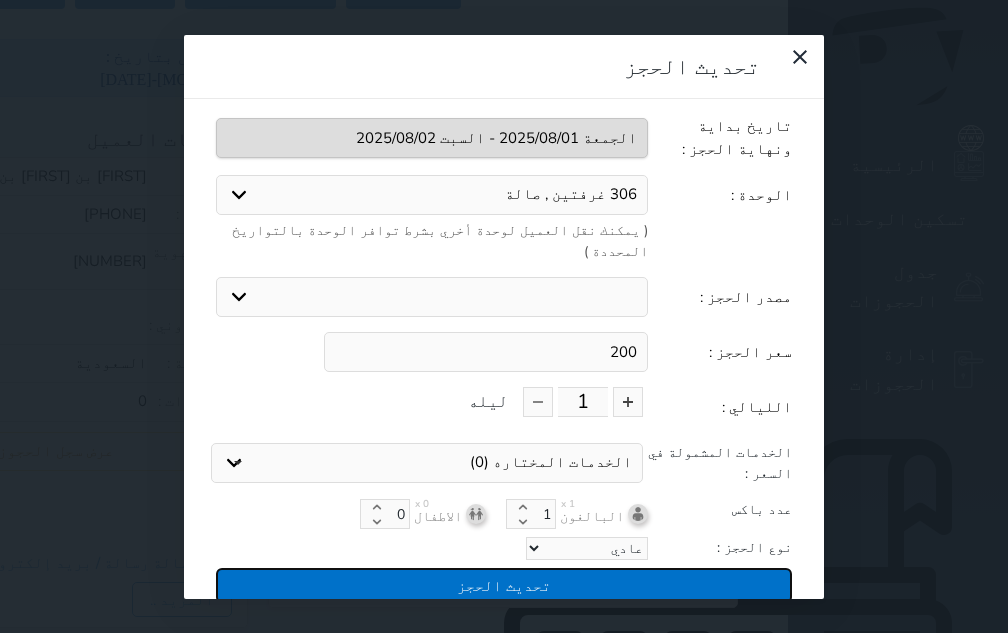 click on "تحديث الحجز" at bounding box center (504, 585) 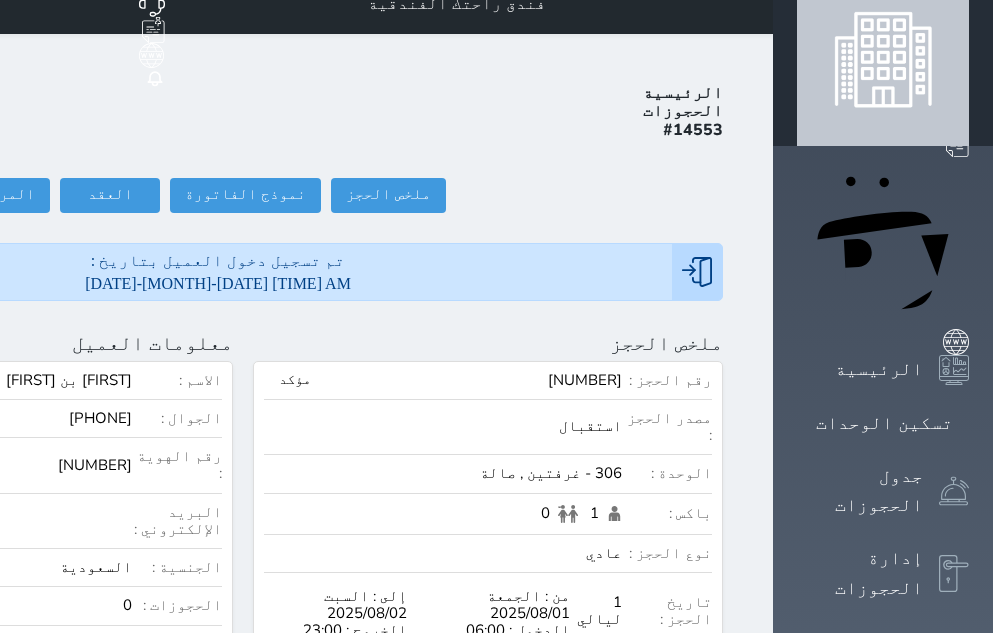 scroll, scrollTop: 0, scrollLeft: 0, axis: both 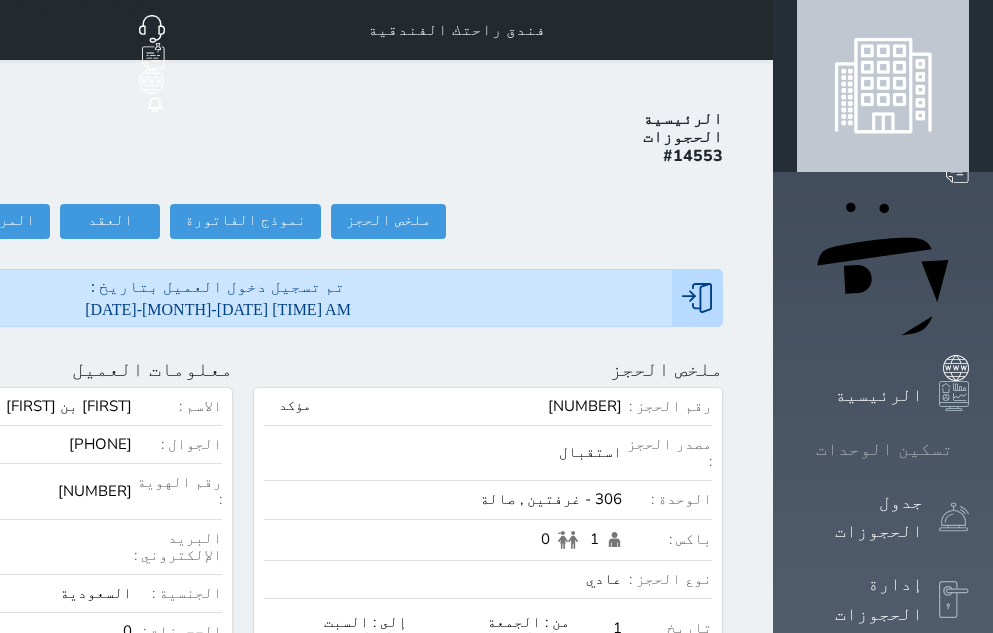 click on "تسكين الوحدات" at bounding box center (884, 449) 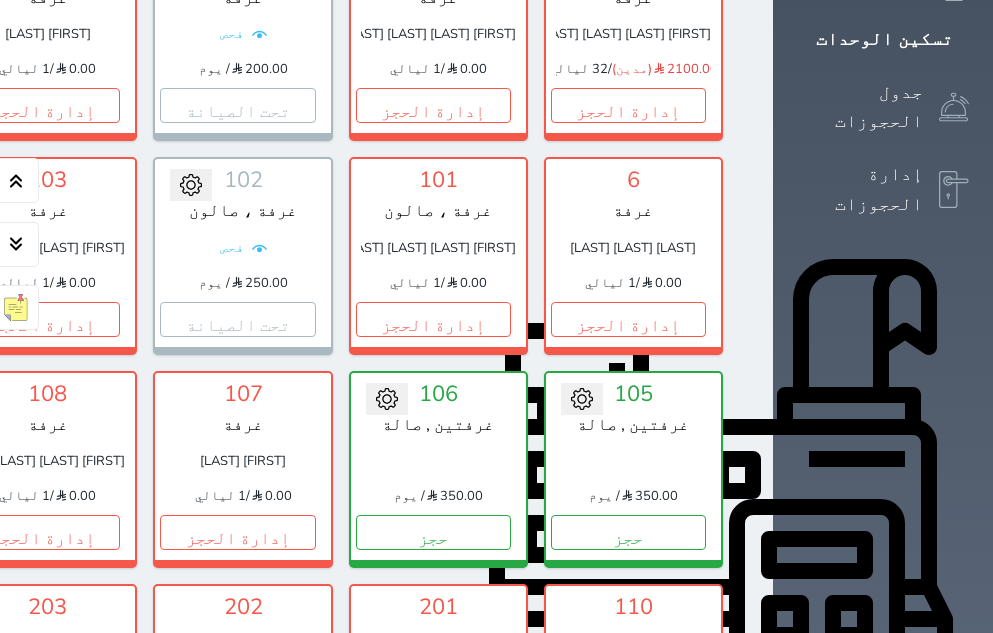 scroll, scrollTop: 60, scrollLeft: 0, axis: vertical 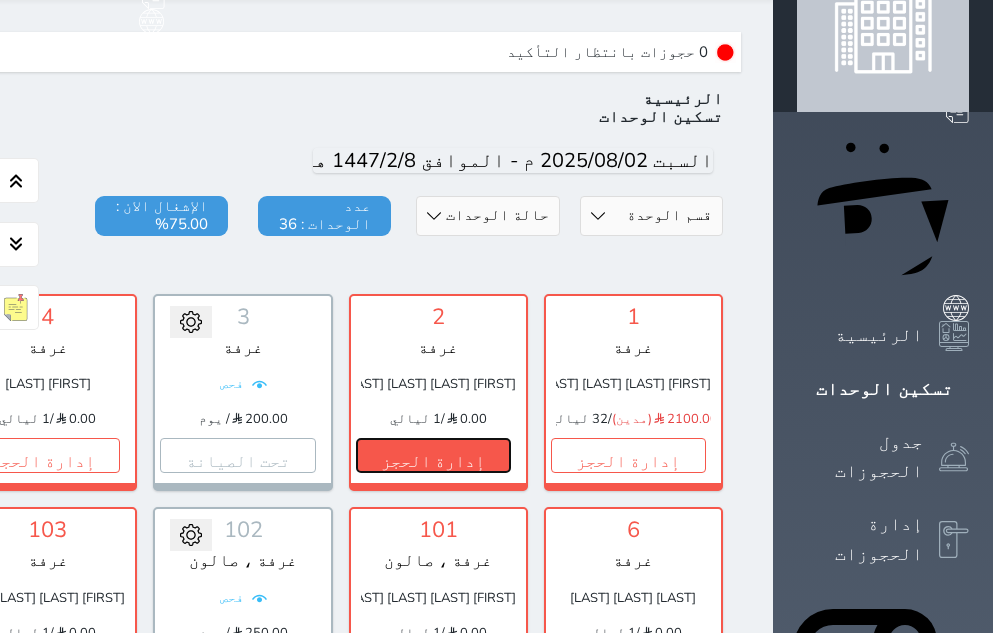 click on "إدارة الحجز" at bounding box center (433, 455) 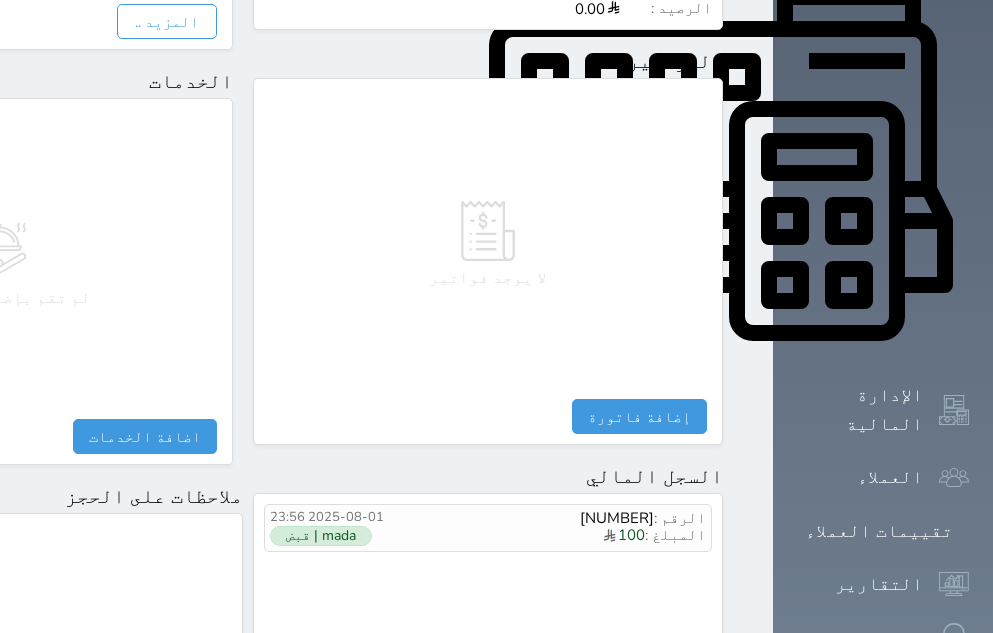 scroll, scrollTop: 900, scrollLeft: 0, axis: vertical 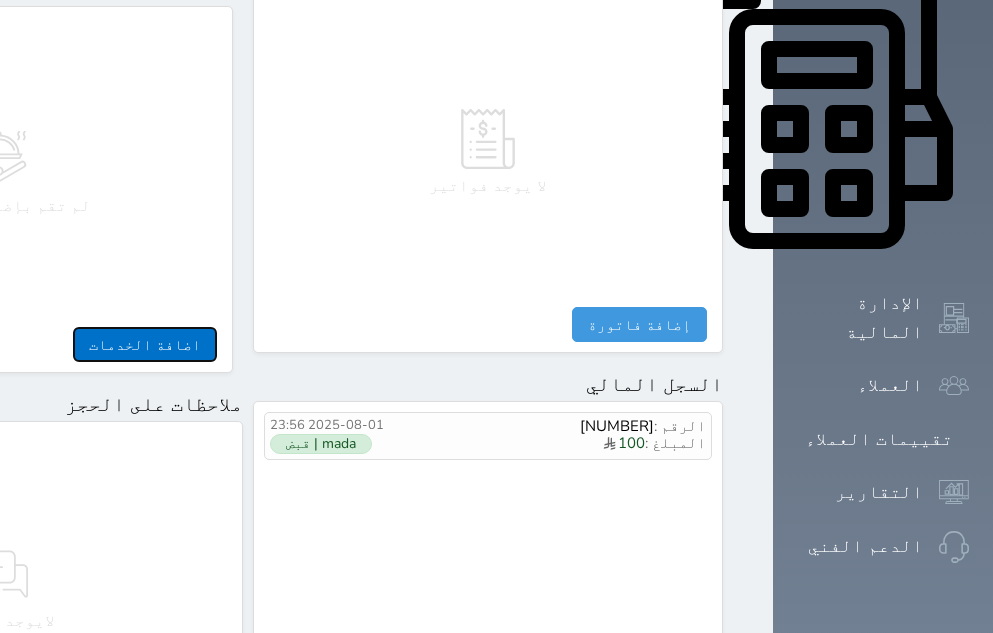 click on "اضافة الخدمات" at bounding box center [145, 344] 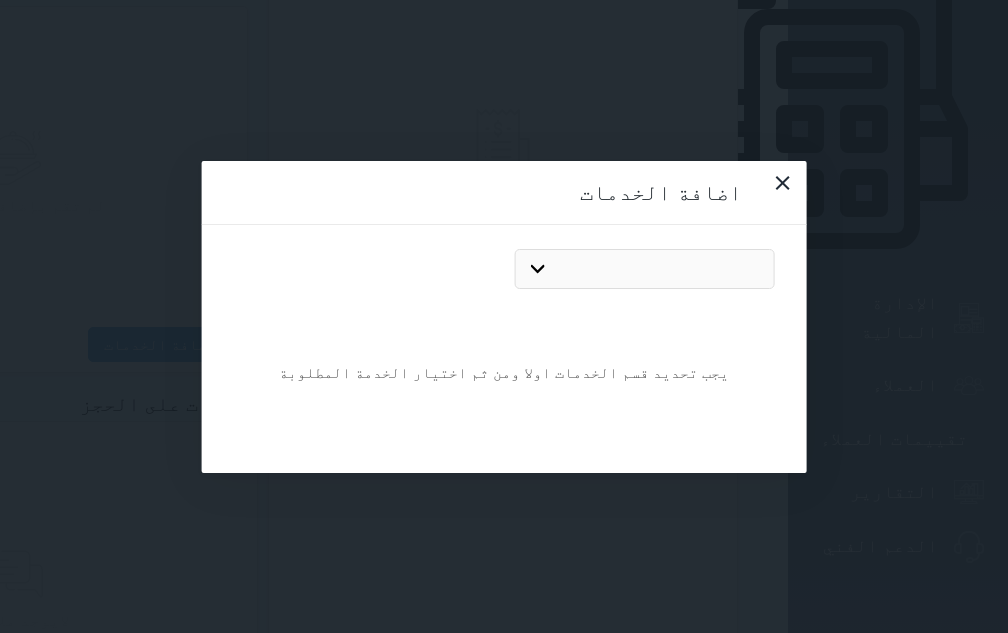 click on "البوفية مغسلة" at bounding box center [645, 269] 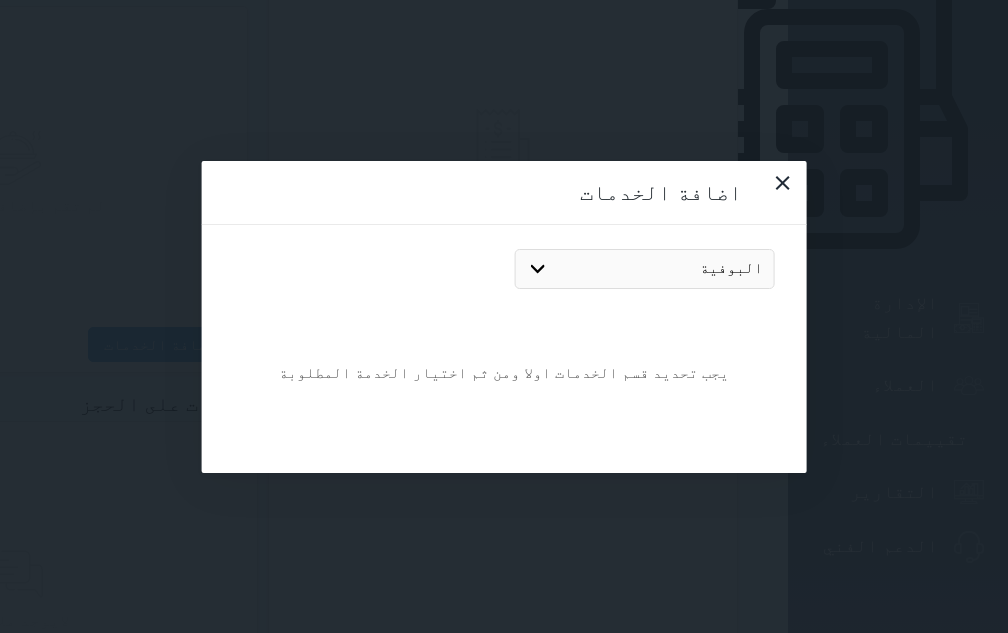 click on "البوفية مغسلة" at bounding box center [645, 269] 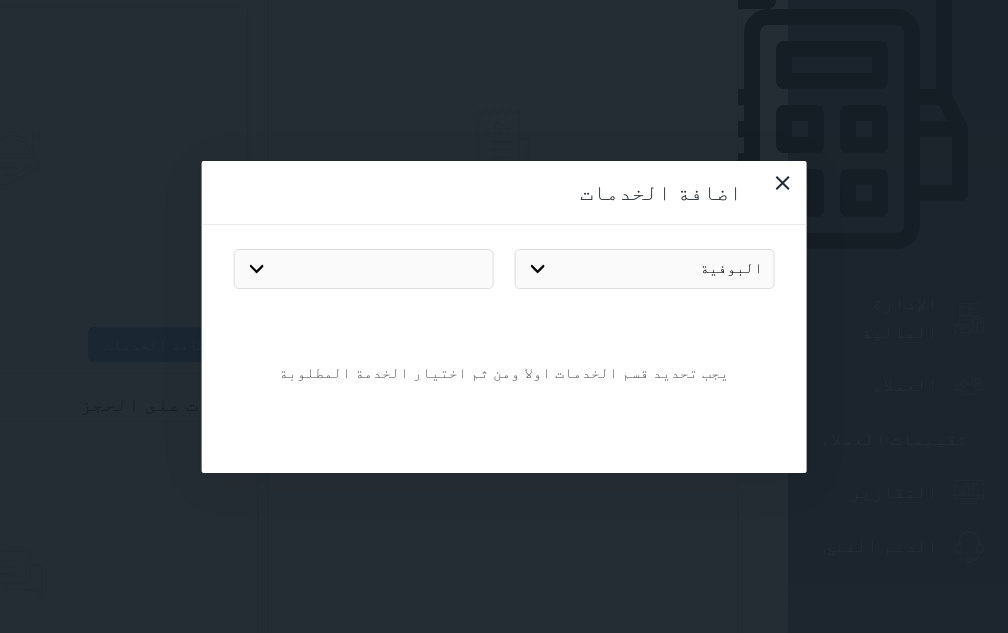 click on "بيبسي مويا شاهي عصير كودرد / فانتا" at bounding box center [364, 269] 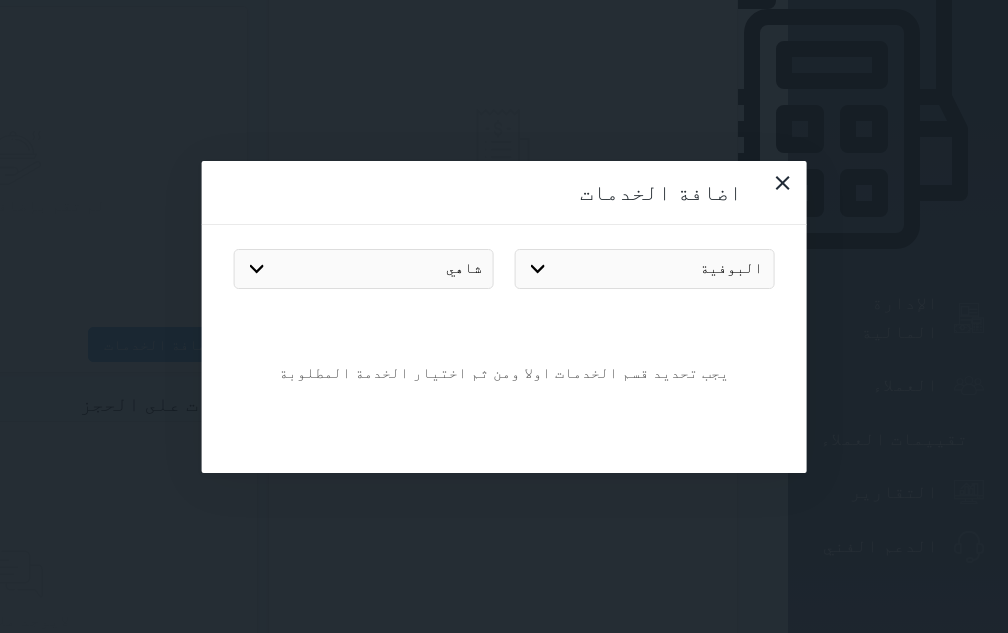 click on "بيبسي مويا شاهي عصير كودرد / فانتا" at bounding box center [364, 269] 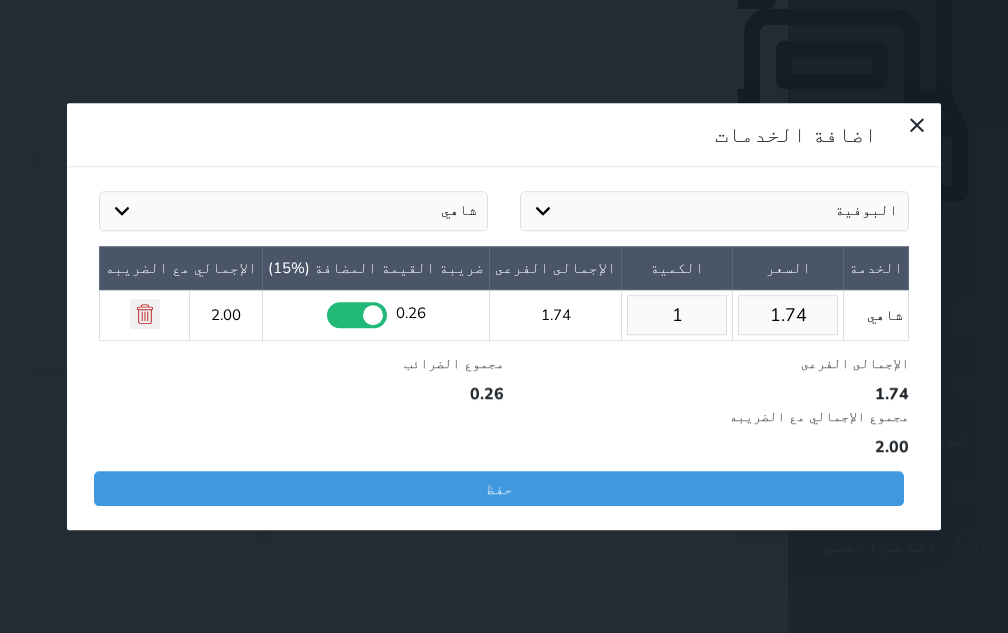drag, startPoint x: 597, startPoint y: 217, endPoint x: 631, endPoint y: 217, distance: 34 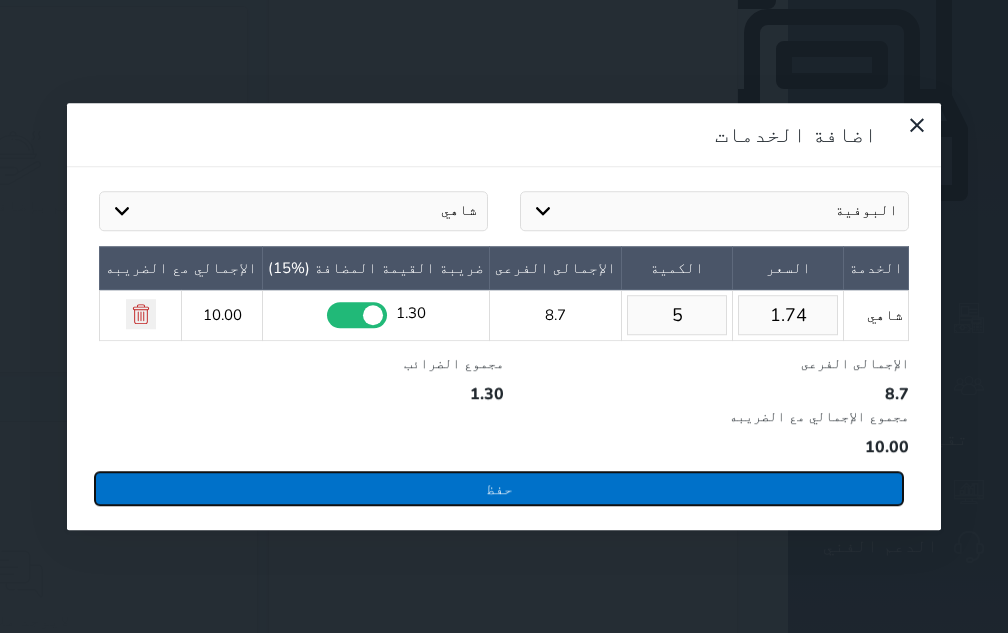 click on "حفظ" at bounding box center (499, 488) 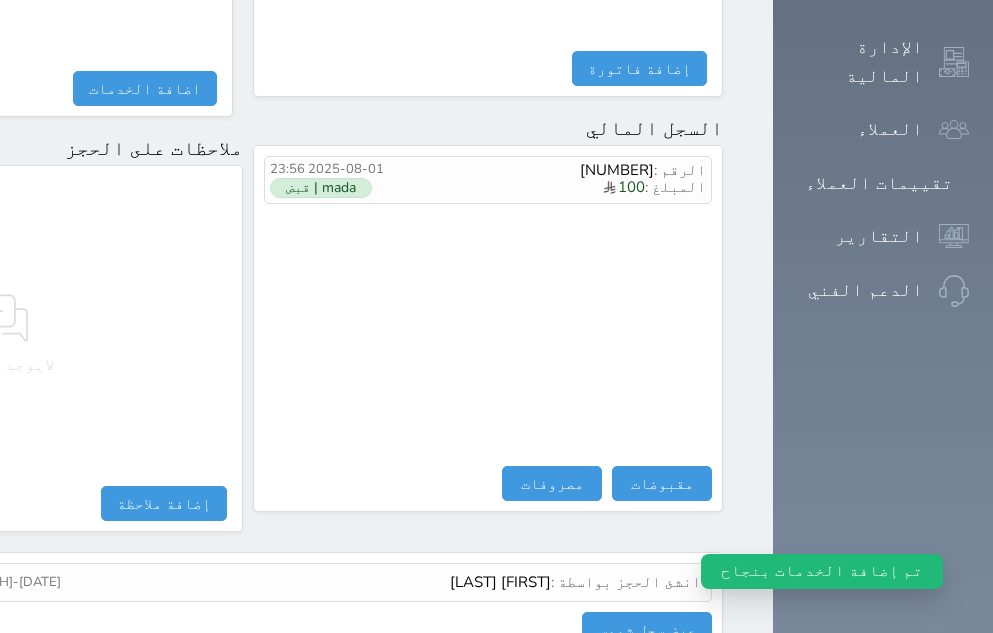 scroll, scrollTop: 1182, scrollLeft: 0, axis: vertical 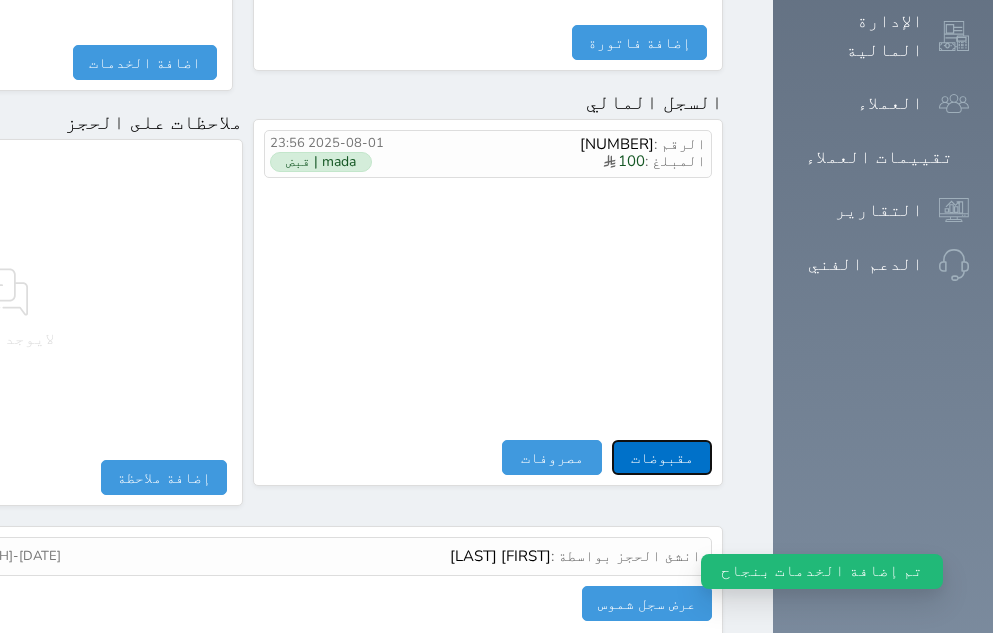 click on "مقبوضات" at bounding box center (662, 457) 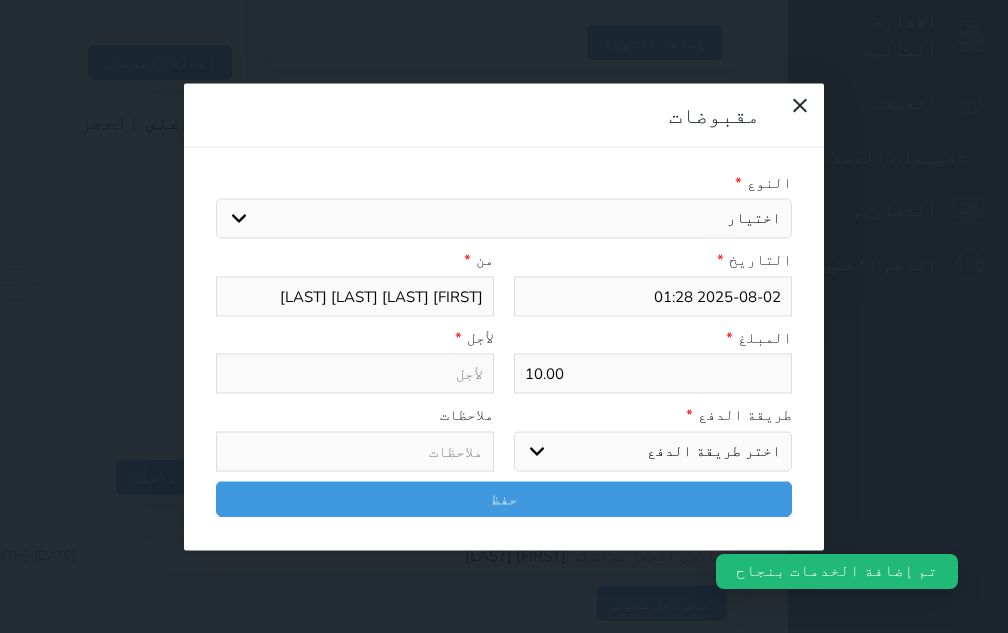 click on "اختر طريقة الدفع   دفع نقدى   تحويل بنكى   مدى   بطاقة ائتمان   آجل" at bounding box center (653, 451) 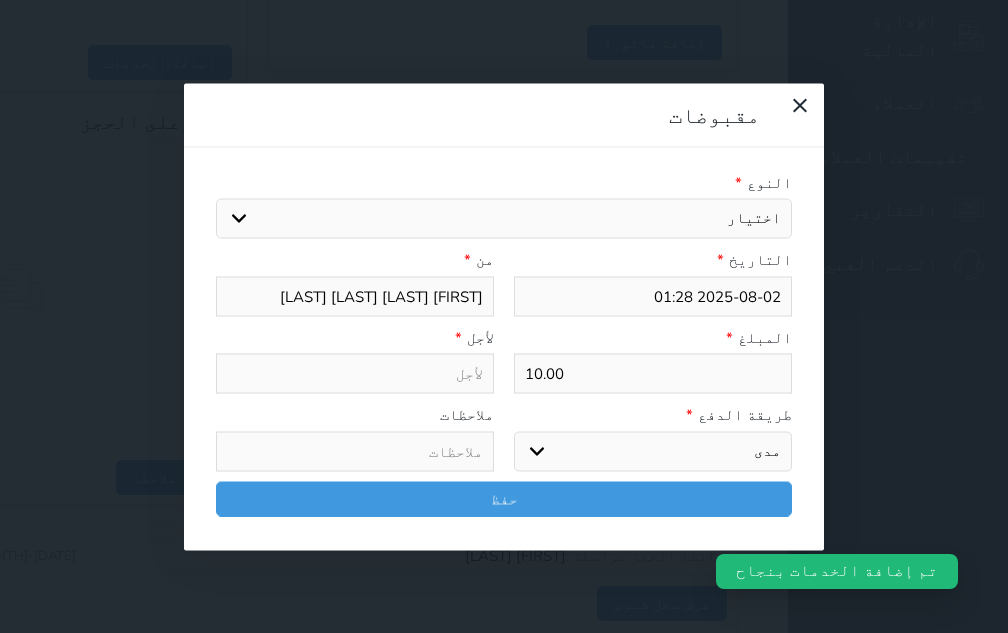 click on "اختر طريقة الدفع   دفع نقدى   تحويل بنكى   مدى   بطاقة ائتمان   آجل" at bounding box center (653, 451) 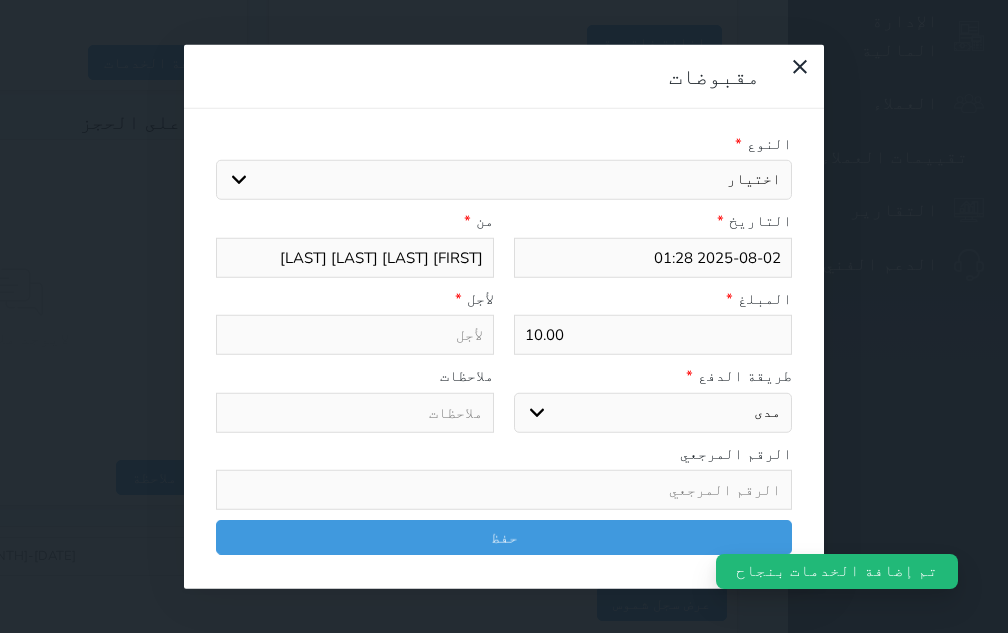 click on "اختيار   مقبوضات عامة قيمة إيجار فواتير تامين عربون لا ينطبق آخر مغسلة واي فاي - الإنترنت مواقف السيارات طعام الأغذية والمشروبات مشروبات المشروبات الباردة المشروبات الساخنة الإفطار غداء عشاء مخبز و كعك حمام سباحة الصالة الرياضية سبا و خدمات الجمال اختيار وإسقاط (خدمات النقل) ميني بار كابل - تلفزيون سرير إضافي تصفيف الشعر التسوق خدمات الجولات السياحية المنظمة خدمات الدليل السياحي فواتير البوفية" at bounding box center [504, 180] 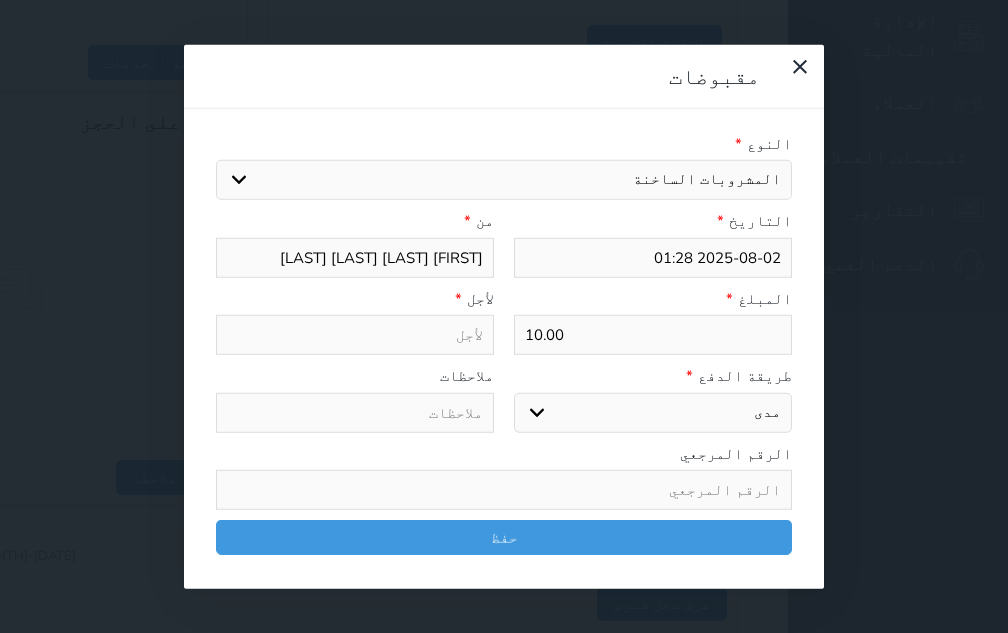 click on "اختيار   مقبوضات عامة قيمة إيجار فواتير تامين عربون لا ينطبق آخر مغسلة واي فاي - الإنترنت مواقف السيارات طعام الأغذية والمشروبات مشروبات المشروبات الباردة المشروبات الساخنة الإفطار غداء عشاء مخبز و كعك حمام سباحة الصالة الرياضية سبا و خدمات الجمال اختيار وإسقاط (خدمات النقل) ميني بار كابل - تلفزيون سرير إضافي تصفيف الشعر التسوق خدمات الجولات السياحية المنظمة خدمات الدليل السياحي فواتير البوفية" at bounding box center (504, 180) 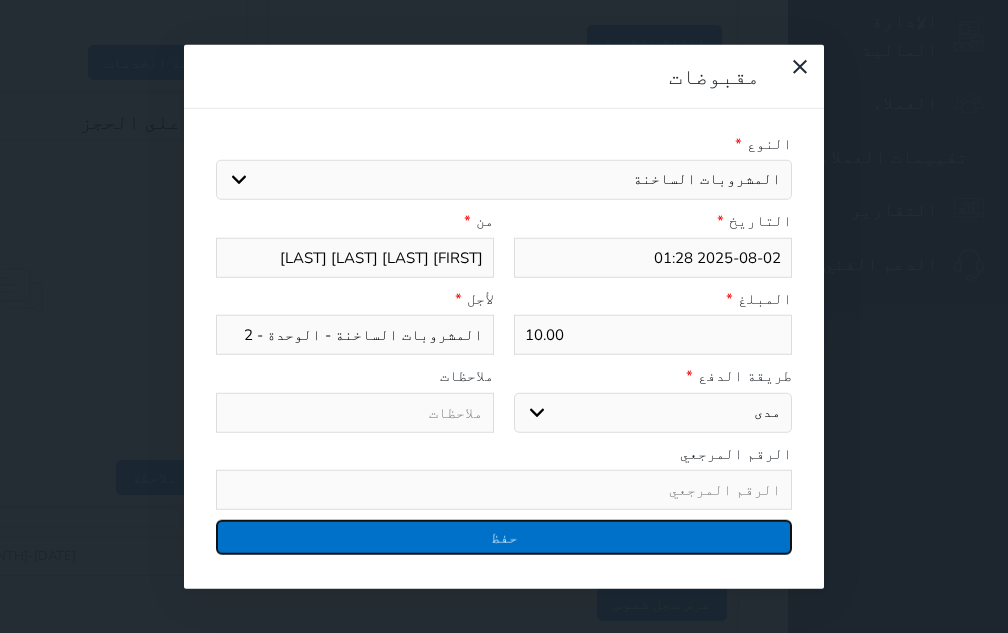click on "حفظ" at bounding box center (504, 537) 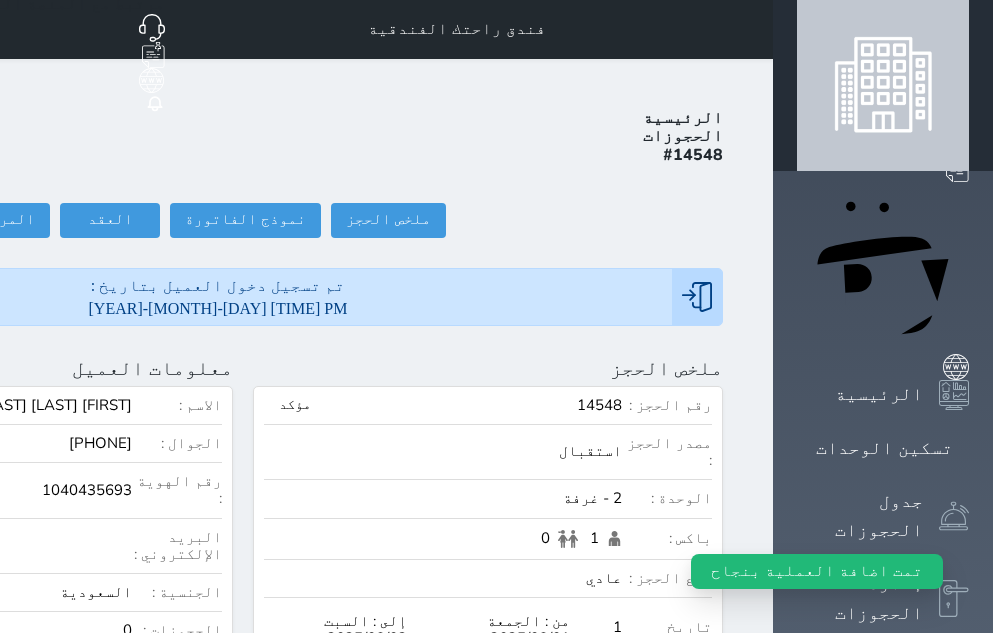 scroll, scrollTop: 0, scrollLeft: 0, axis: both 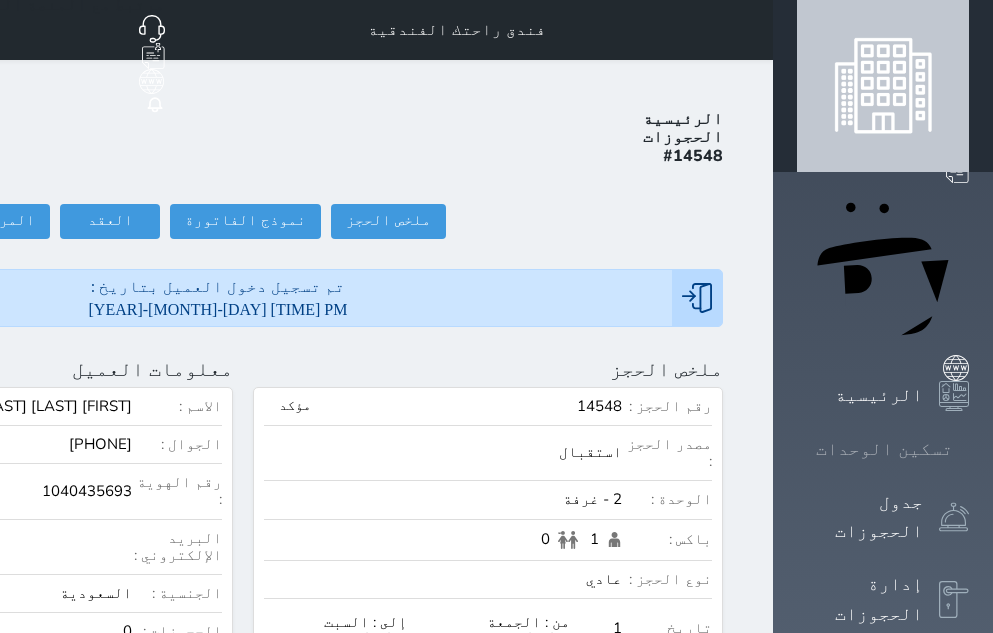 click on "تسكين الوحدات" at bounding box center (884, 449) 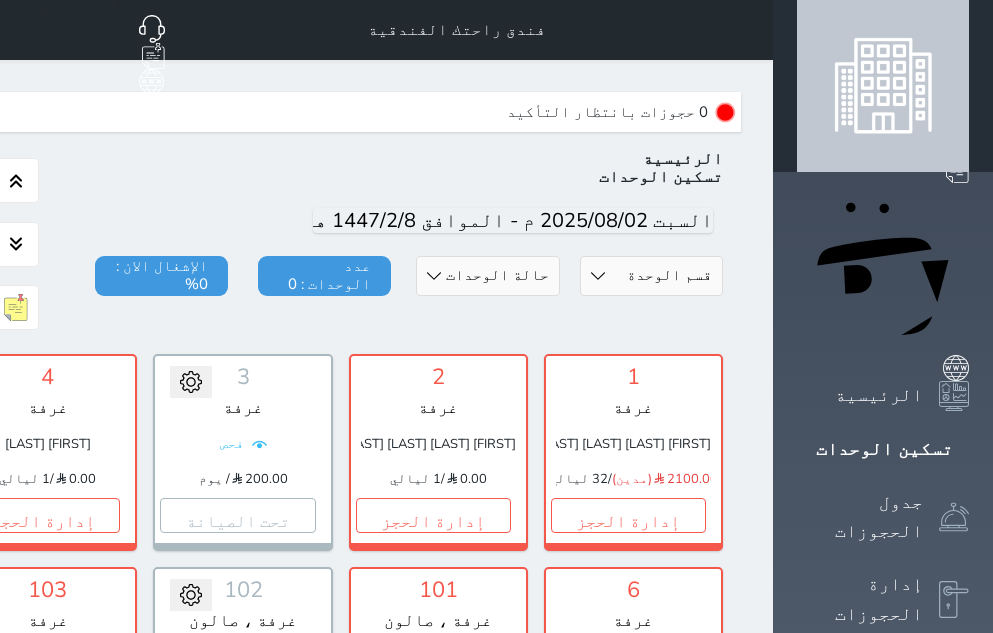 scroll, scrollTop: 60, scrollLeft: 0, axis: vertical 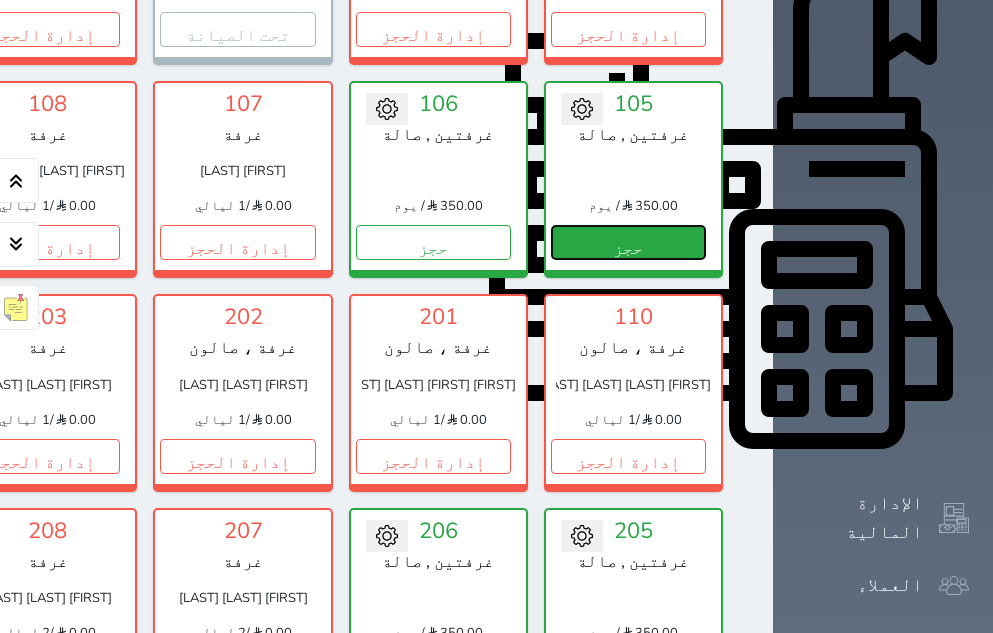 click on "حجز" at bounding box center (628, 242) 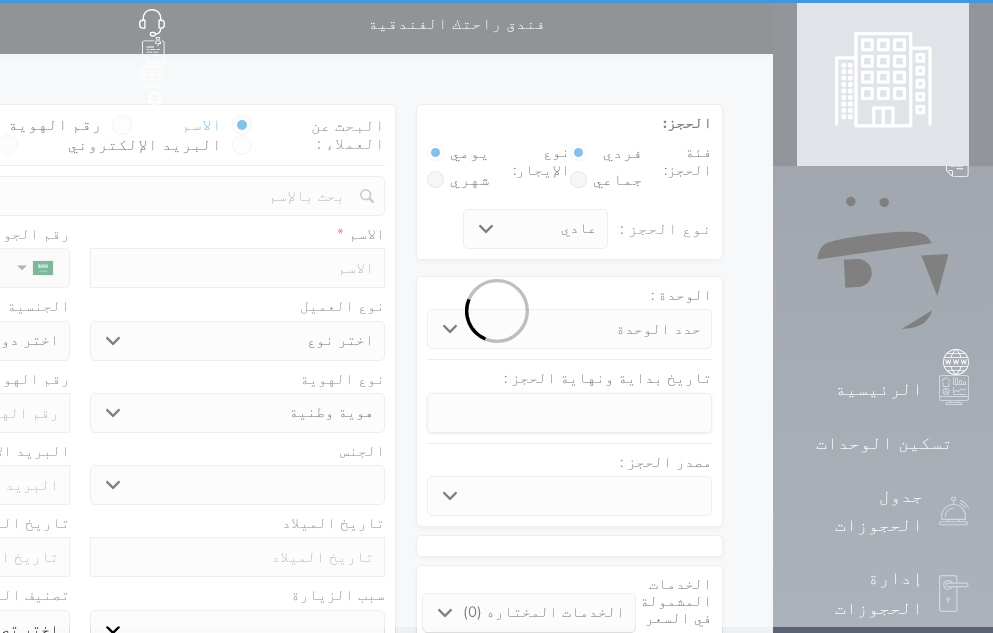 scroll, scrollTop: 0, scrollLeft: 0, axis: both 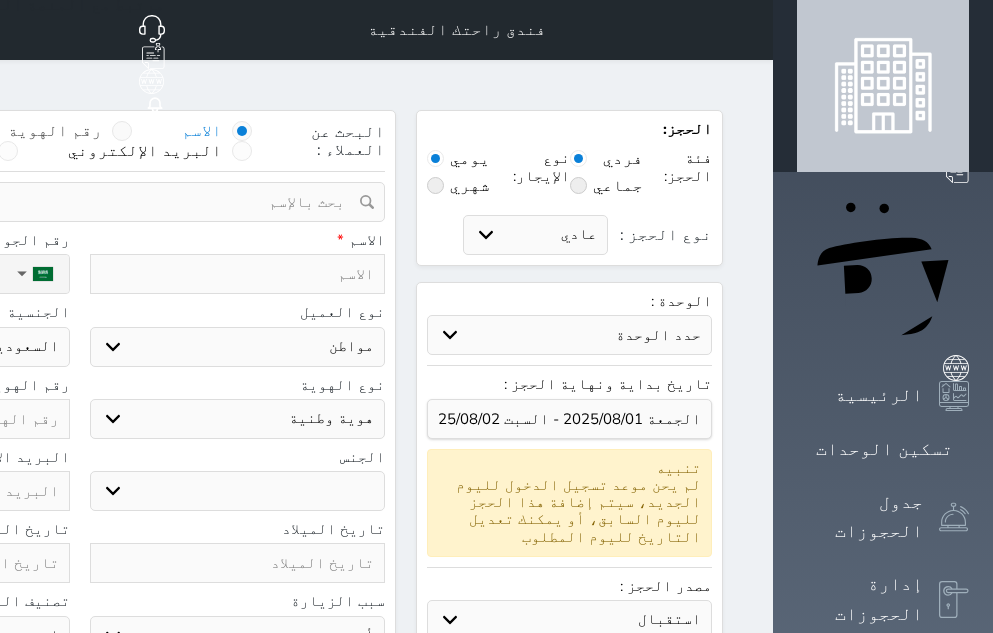 click at bounding box center (122, 131) 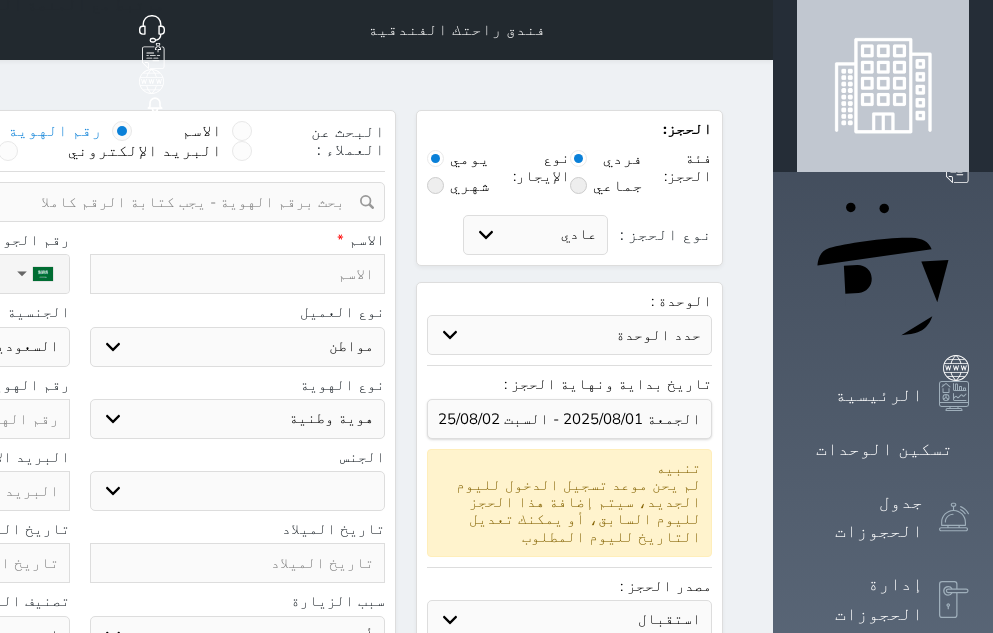 click at bounding box center (72, 202) 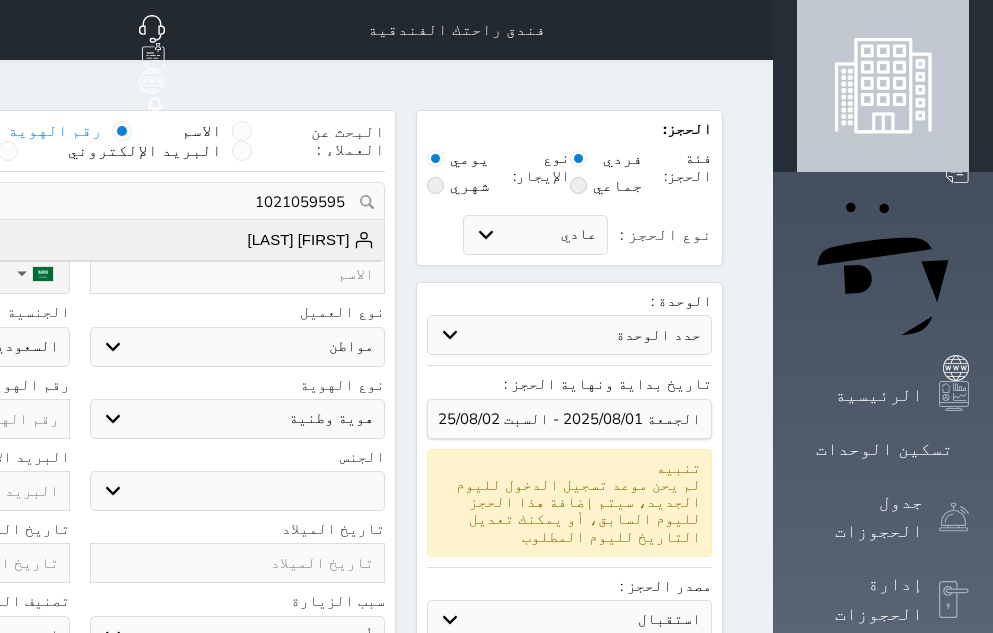 click on "[FIRST] [LAST]" at bounding box center (311, 240) 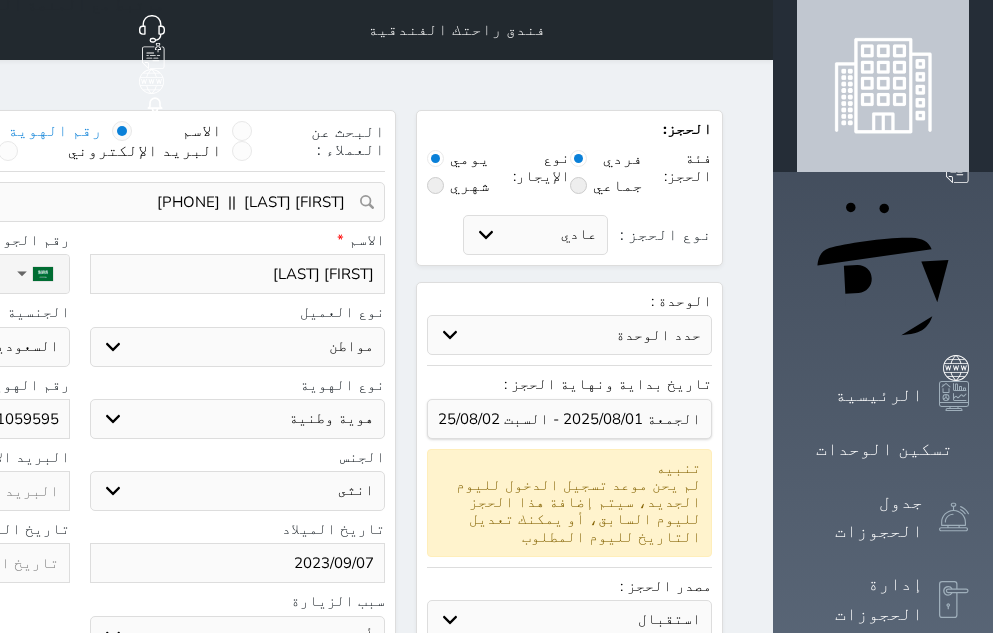 click at bounding box center (-78, 563) 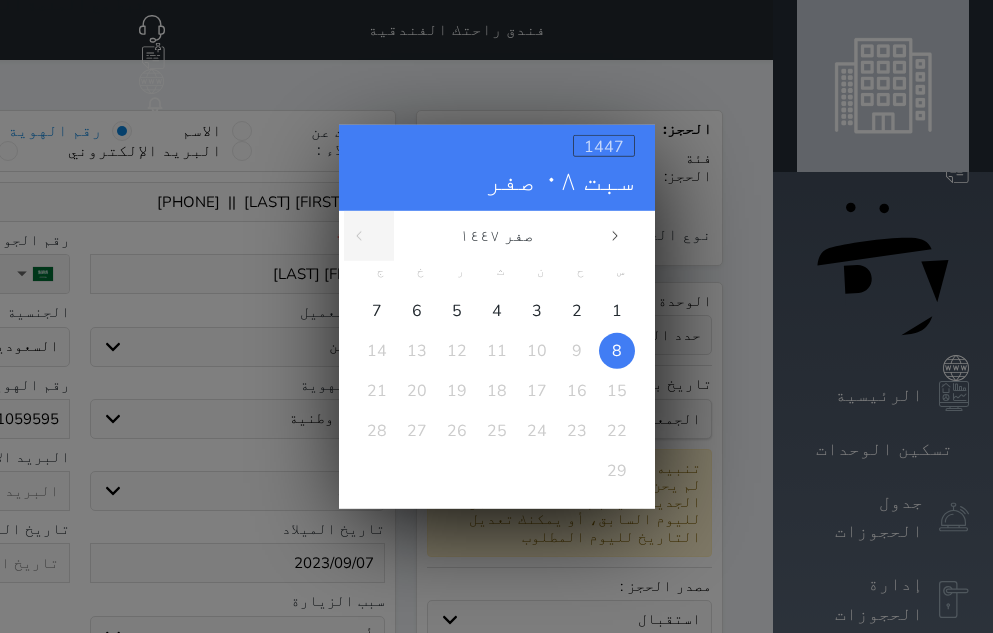 click on "1447" at bounding box center [604, 146] 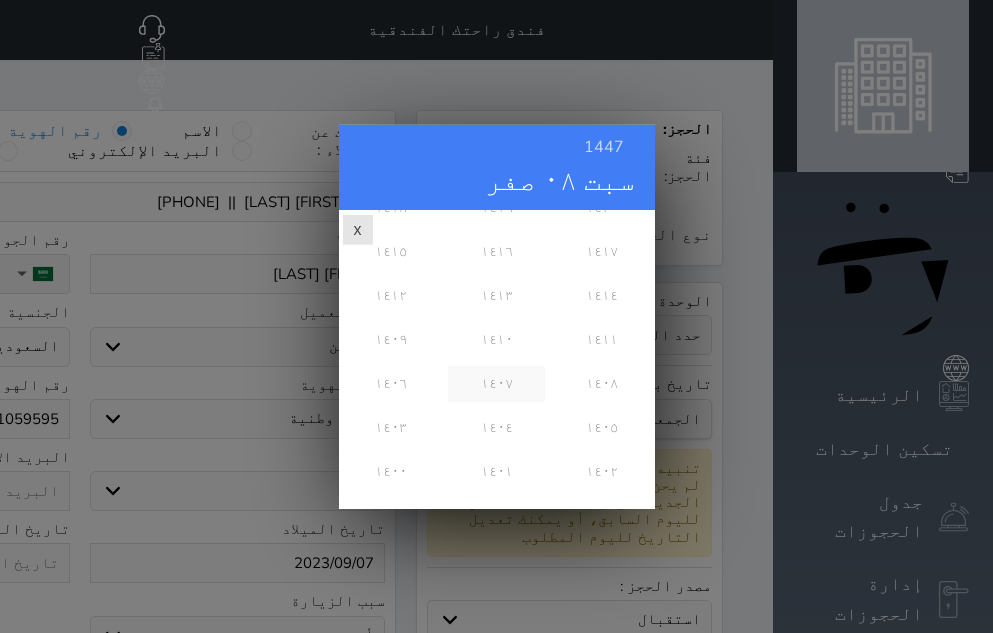 scroll, scrollTop: 500, scrollLeft: 0, axis: vertical 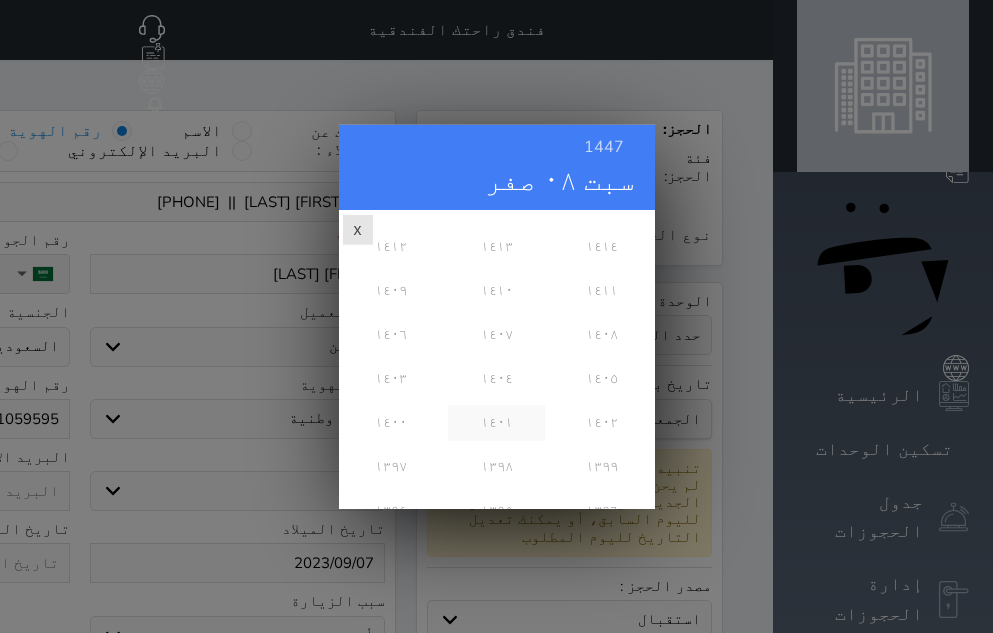 click on "١٤٠١" at bounding box center (496, 422) 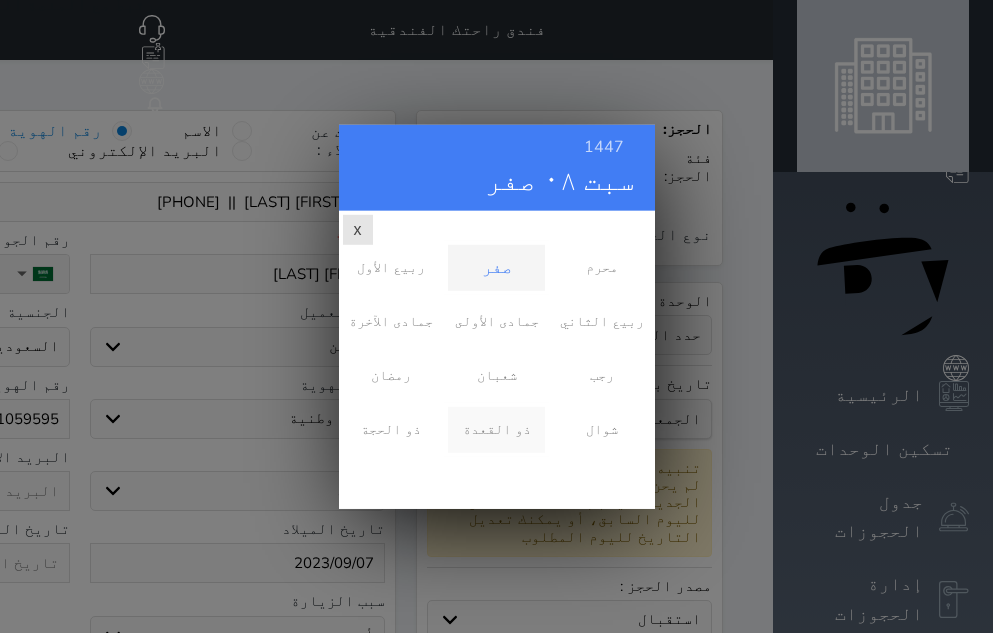 scroll, scrollTop: 0, scrollLeft: 0, axis: both 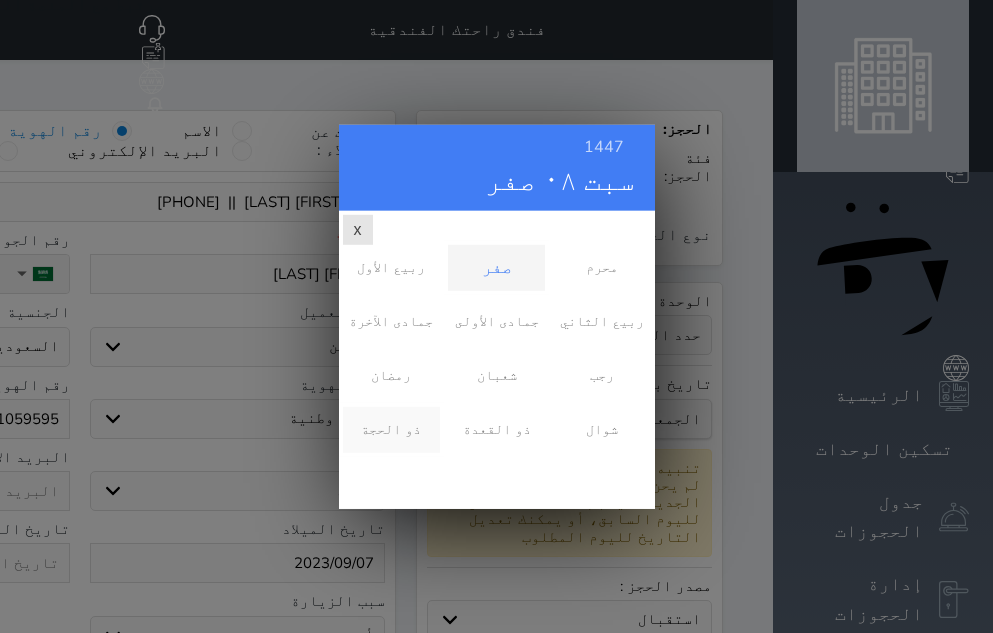 click on "ذو الحجة" at bounding box center (391, 429) 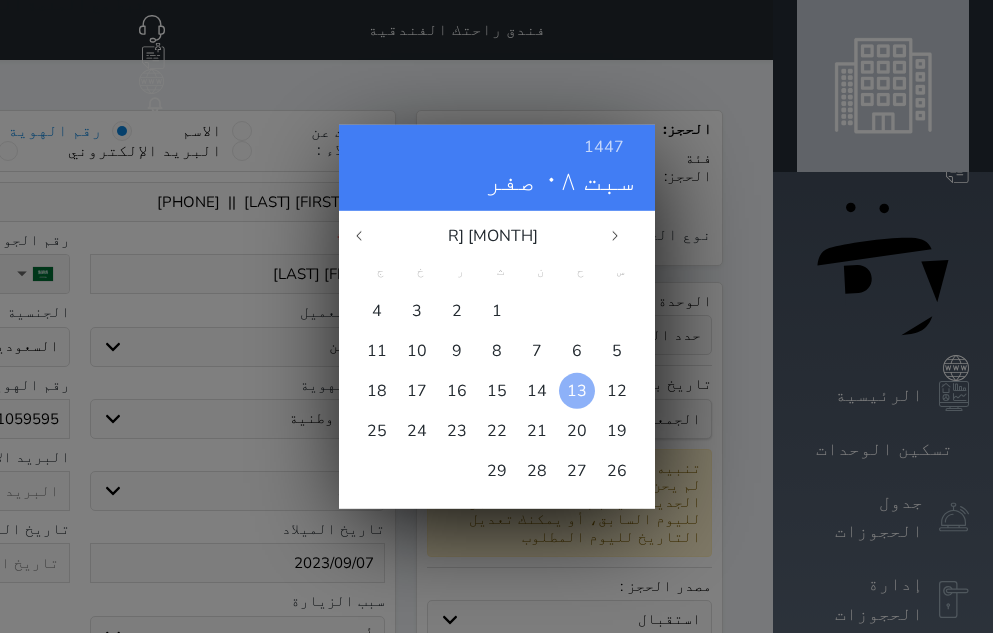 click on "13" at bounding box center (577, 390) 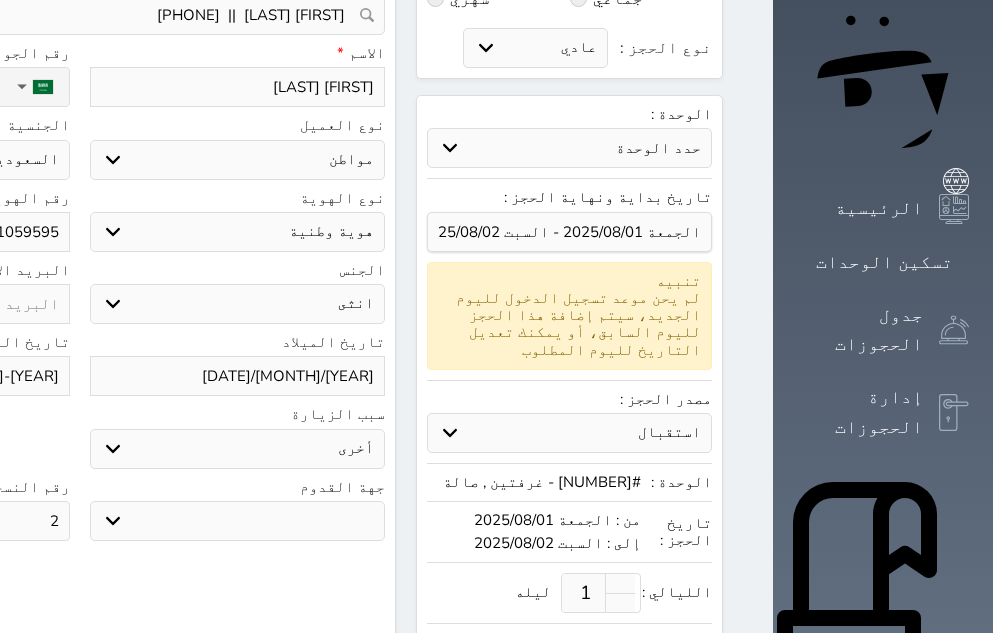 scroll, scrollTop: 300, scrollLeft: 0, axis: vertical 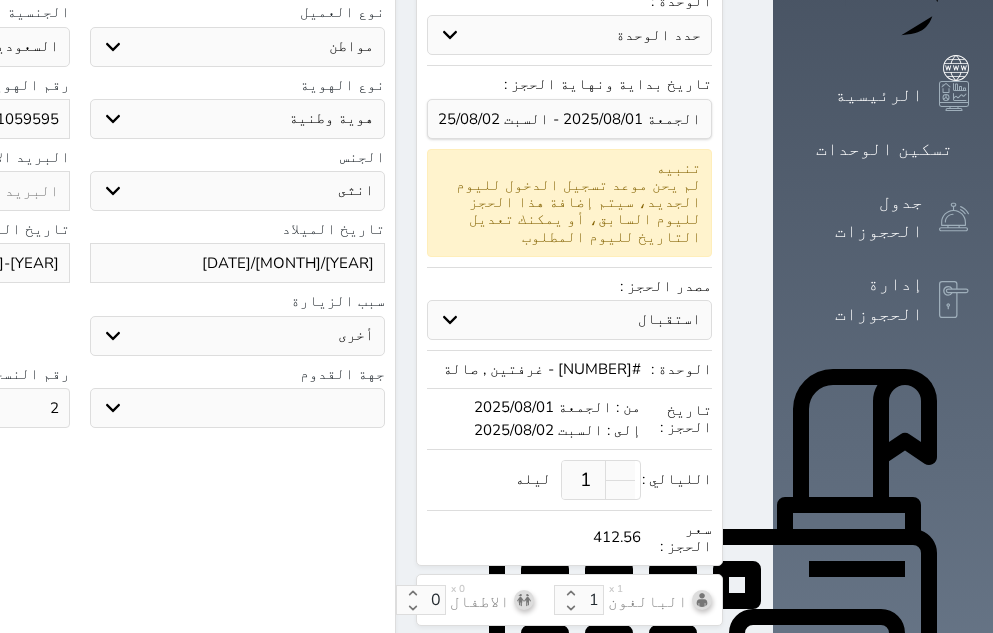 drag, startPoint x: 256, startPoint y: 372, endPoint x: 288, endPoint y: 371, distance: 32.01562 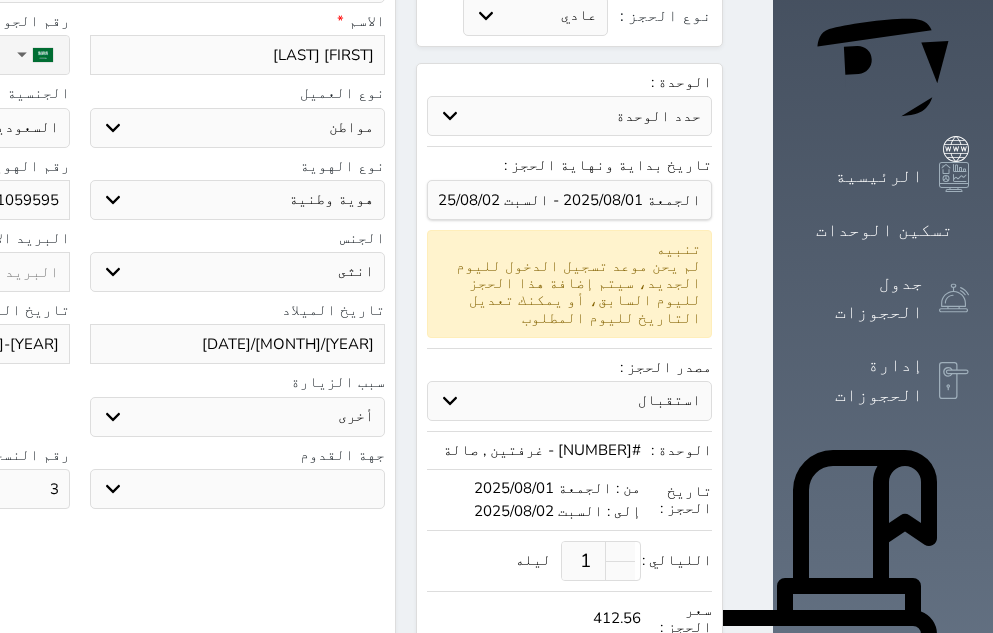 scroll, scrollTop: 730, scrollLeft: 0, axis: vertical 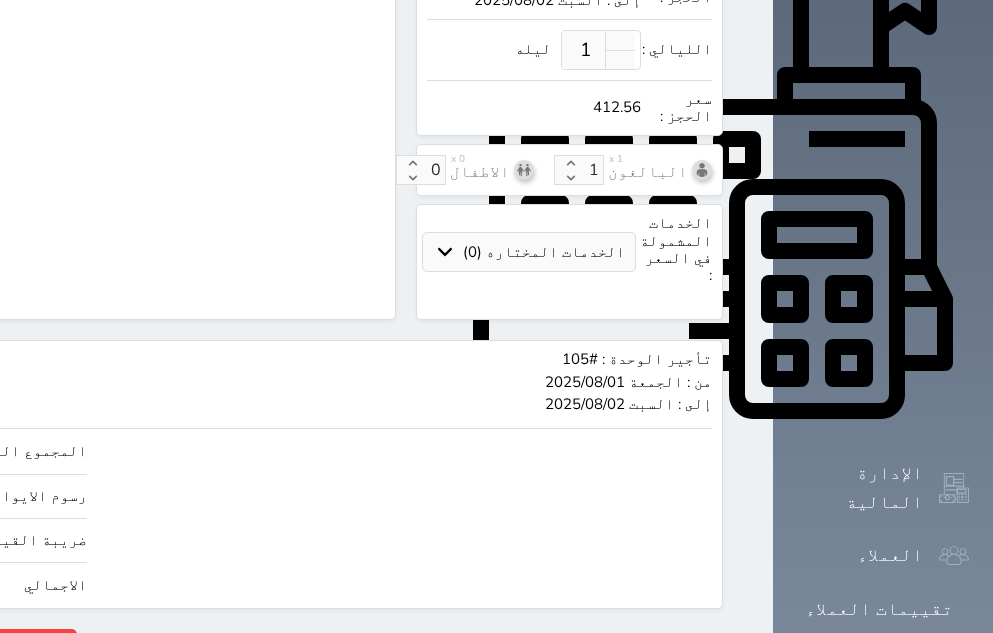 drag, startPoint x: 79, startPoint y: 534, endPoint x: 136, endPoint y: 534, distance: 57 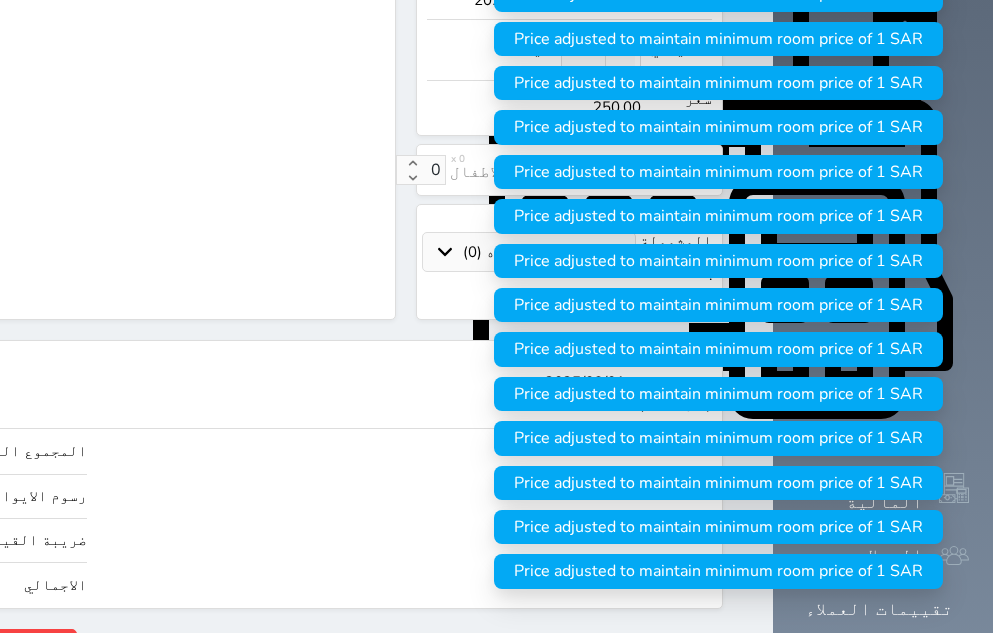 click on "تأجير الوحدة : #105   من : [DAY] [DATE]/[MONTH]/[YEAR]   إلى : [DAY] [DATE]/[MONTH]/[YEAR]    [PRICE]       المجموع الفرعي   [PRICE]   رسوم الايواء (2.5%)    [PRICE]    ضريبة القيمة المضافة (15%)    [PRICE]      الاجمالي   [PRICE]         رفض حجز                 التاريخ:     قسم الوحدة:     أسباب رفض الحجز:     الوصف:
حفظ
رفض حجز
حجز" at bounding box center [243, 502] 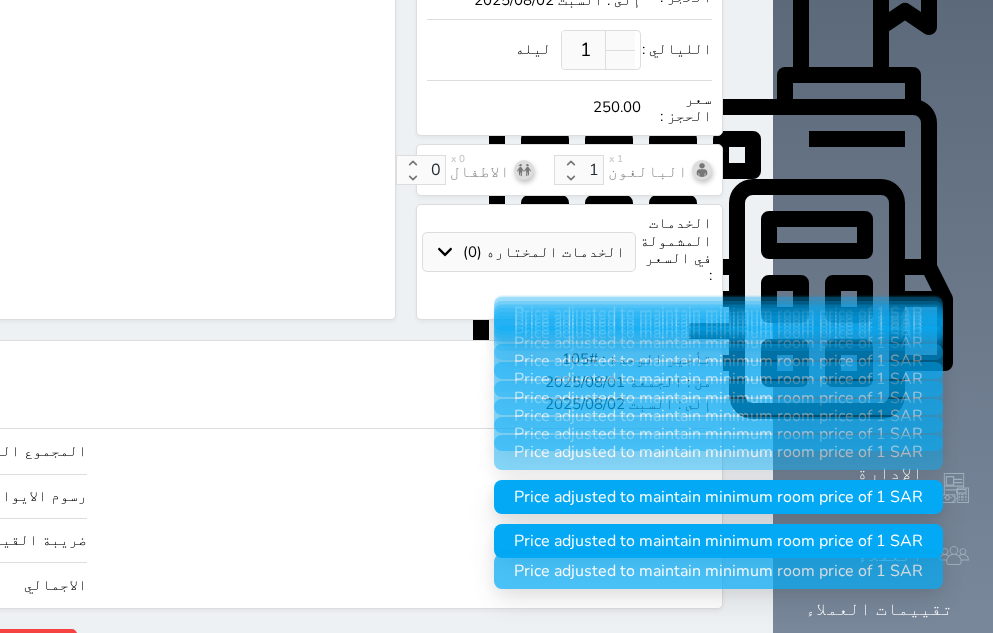 click on "حجز" at bounding box center (-144, 646) 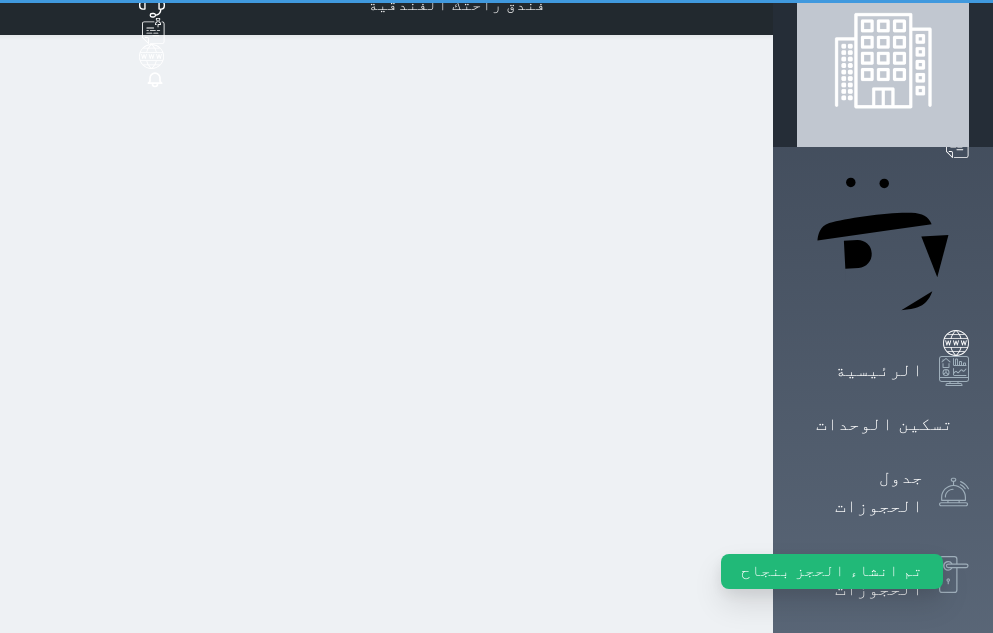 scroll, scrollTop: 0, scrollLeft: 0, axis: both 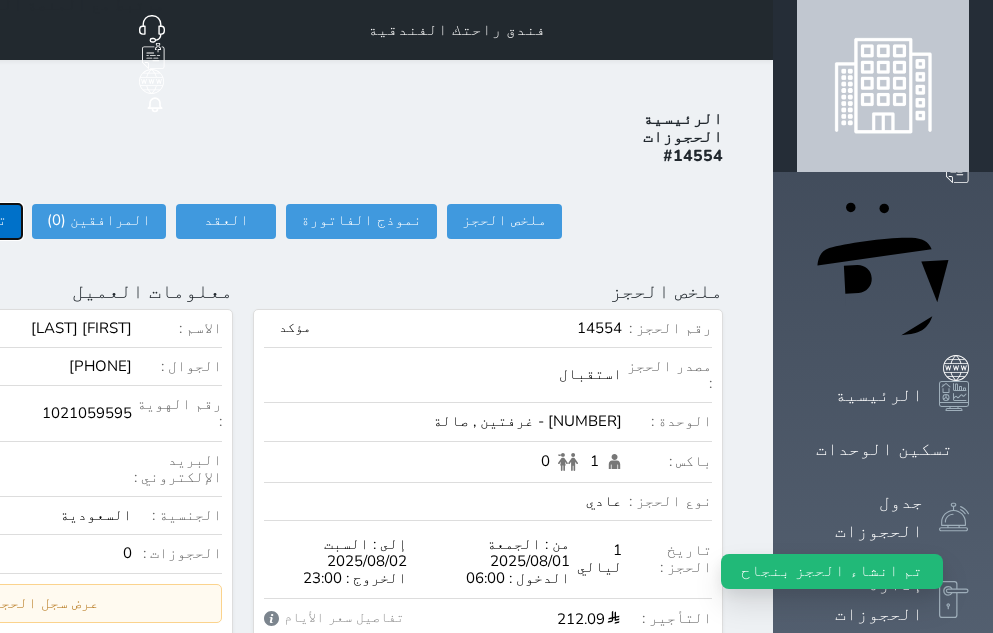 click on "تسجيل دخول" at bounding box center [-36, 221] 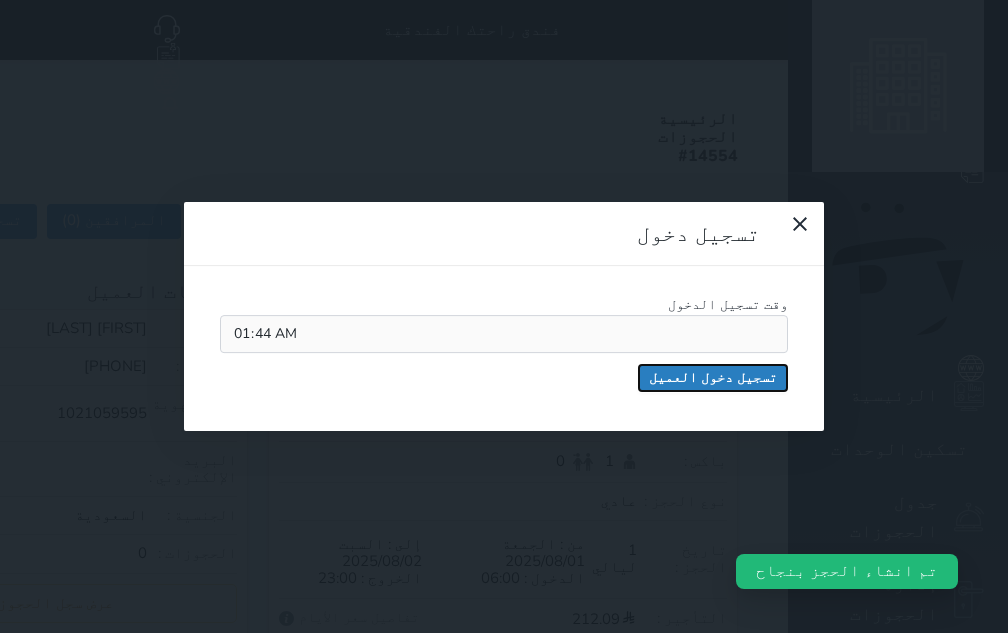 click on "تسجيل دخول العميل" at bounding box center (713, 378) 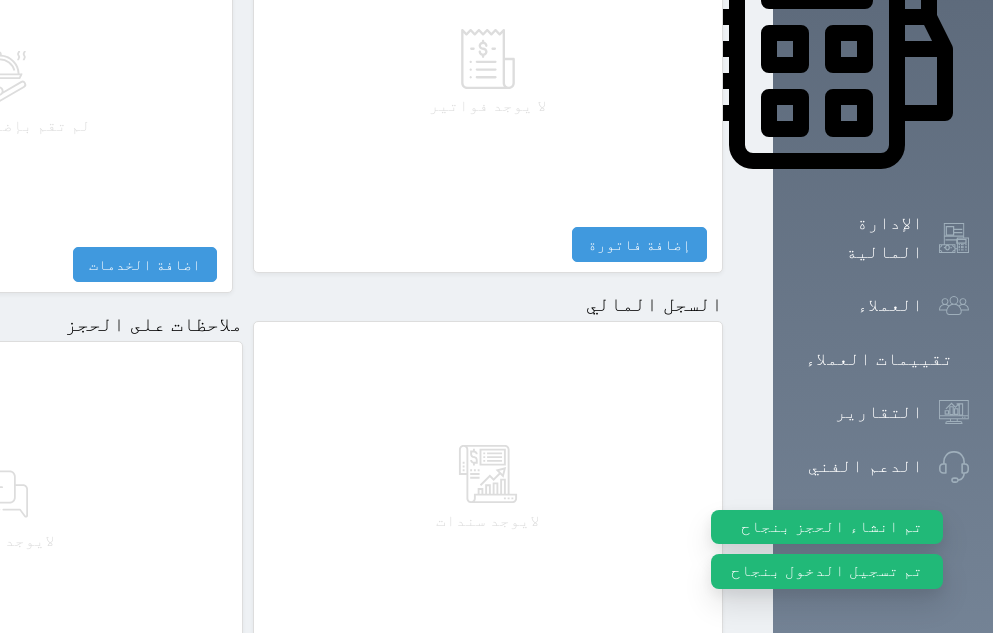 scroll, scrollTop: 1182, scrollLeft: 0, axis: vertical 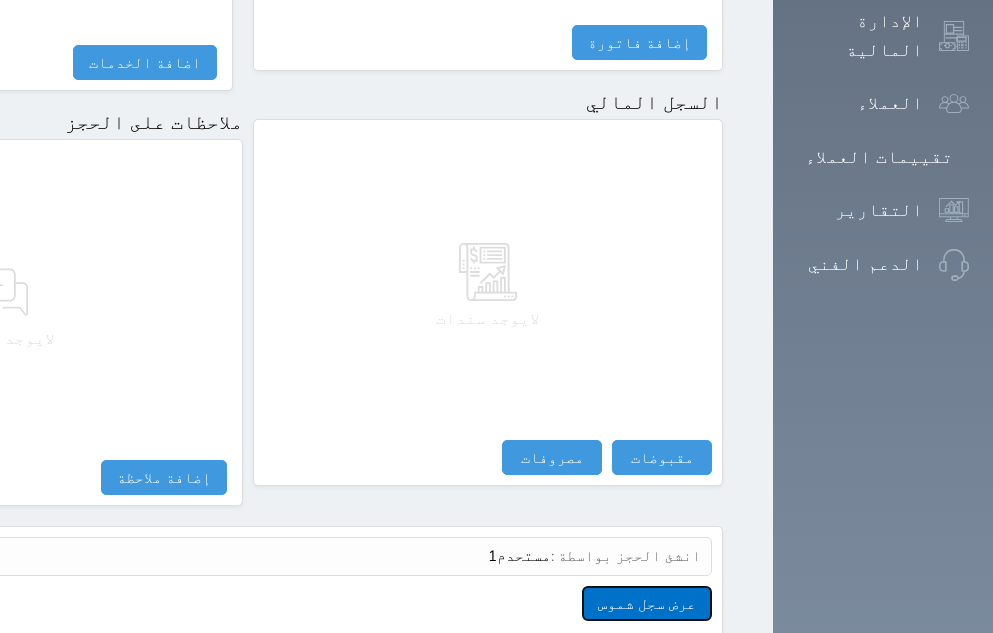 click on "عرض سجل شموس" at bounding box center (647, 603) 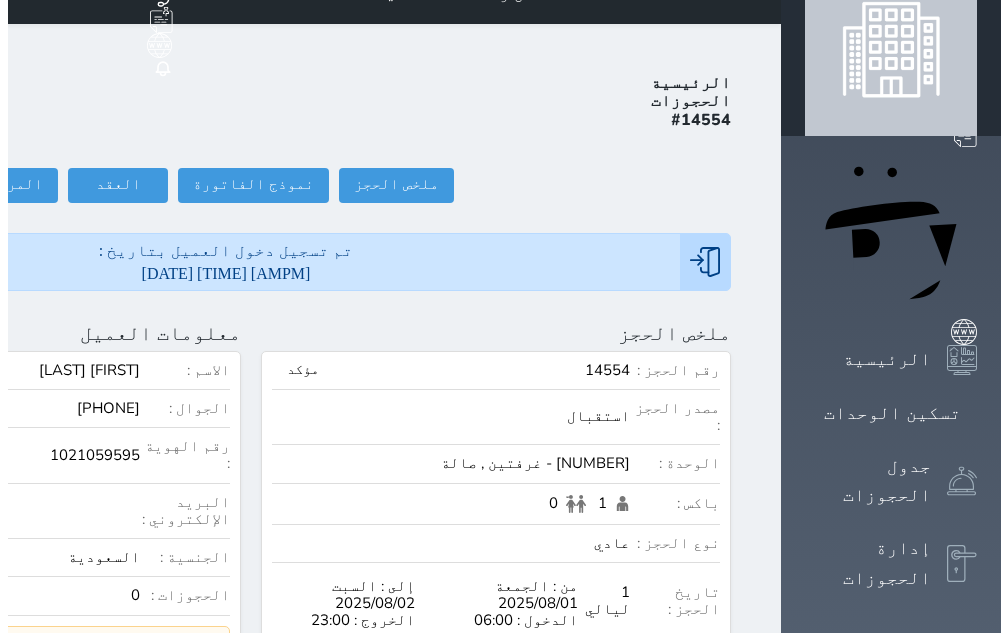 scroll, scrollTop: 0, scrollLeft: 0, axis: both 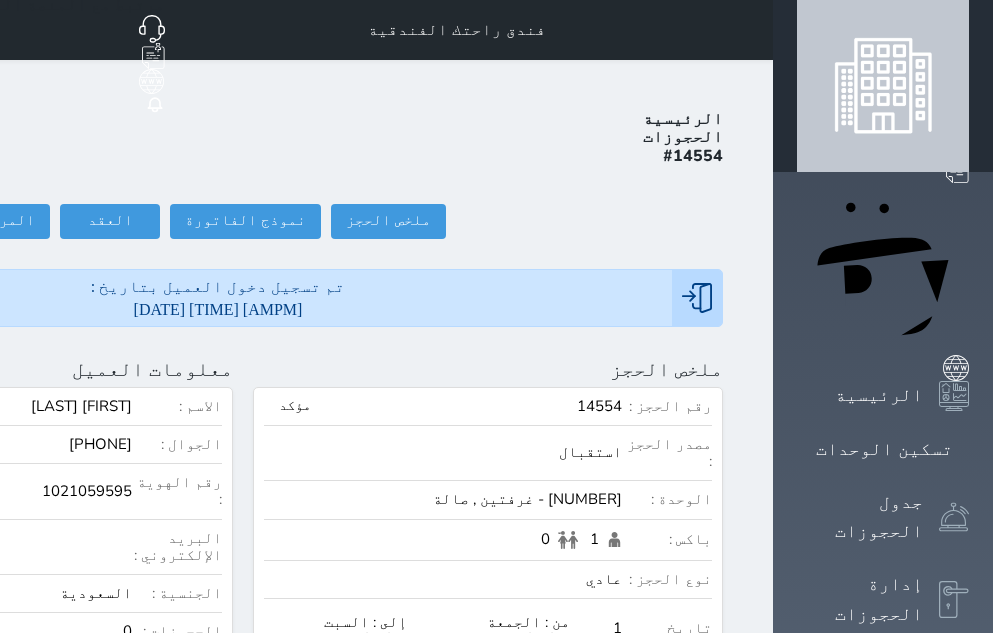 click at bounding box center [-220, 369] 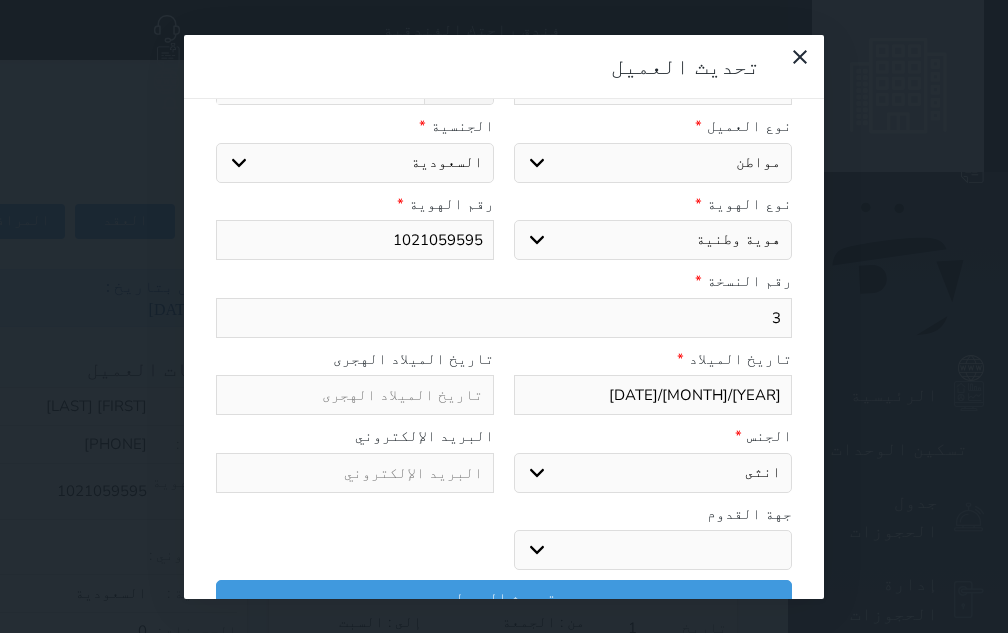 scroll, scrollTop: 200, scrollLeft: 0, axis: vertical 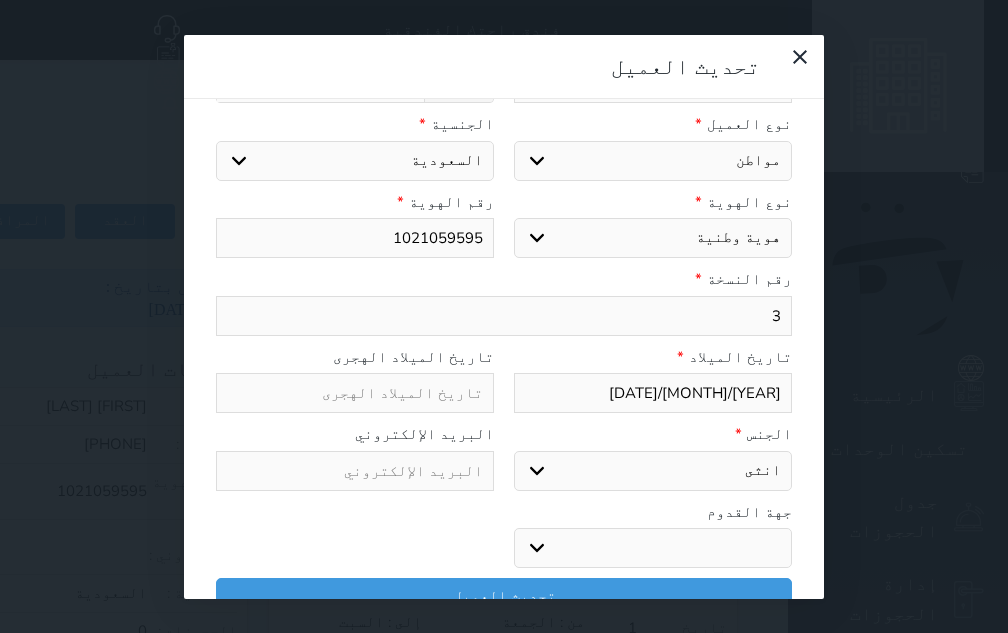 click at bounding box center [355, 393] 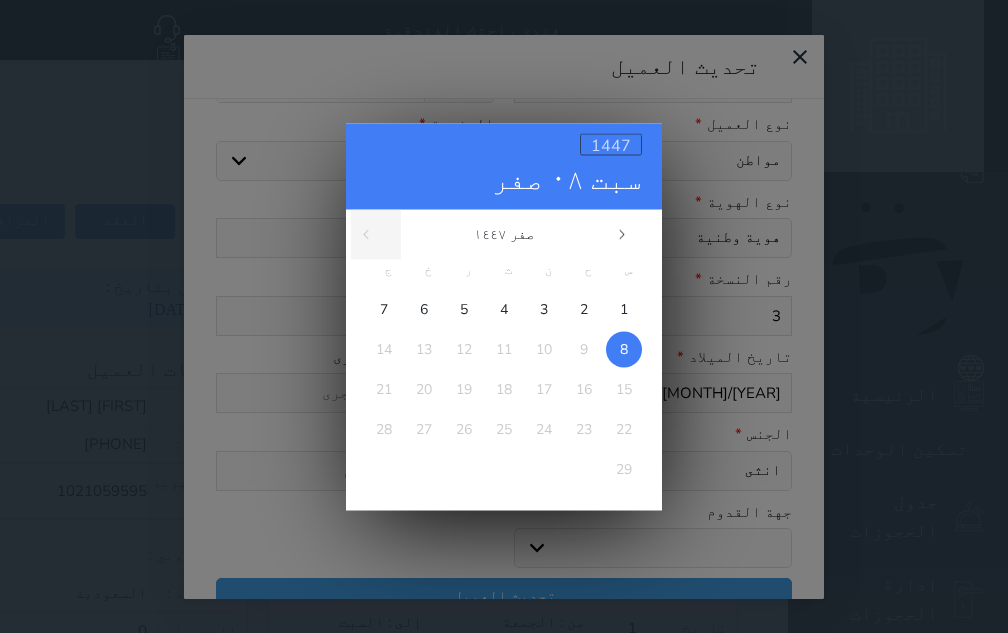 click on "1447" at bounding box center (611, 145) 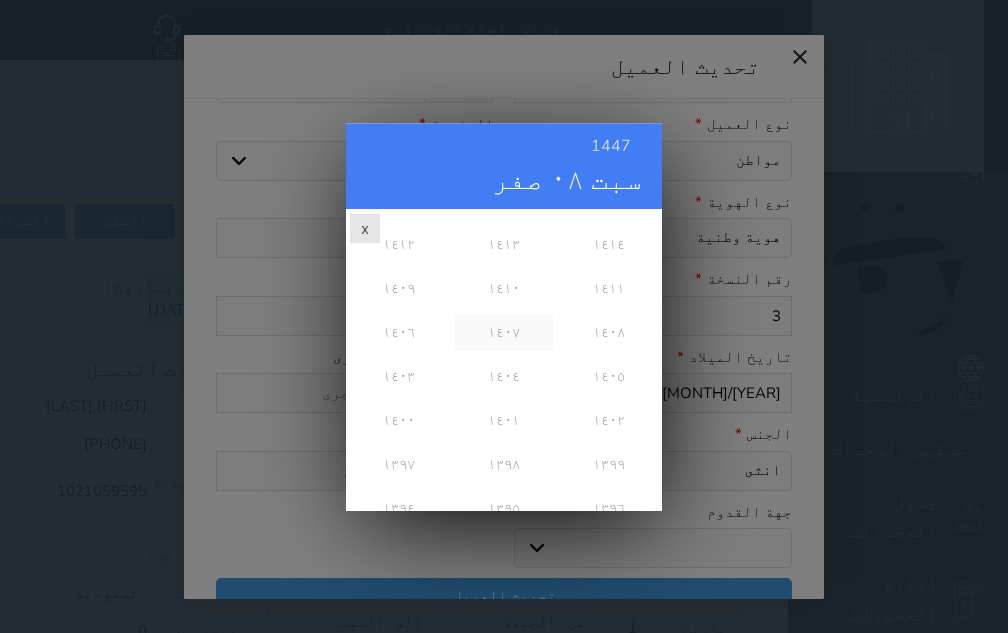 scroll, scrollTop: 600, scrollLeft: 0, axis: vertical 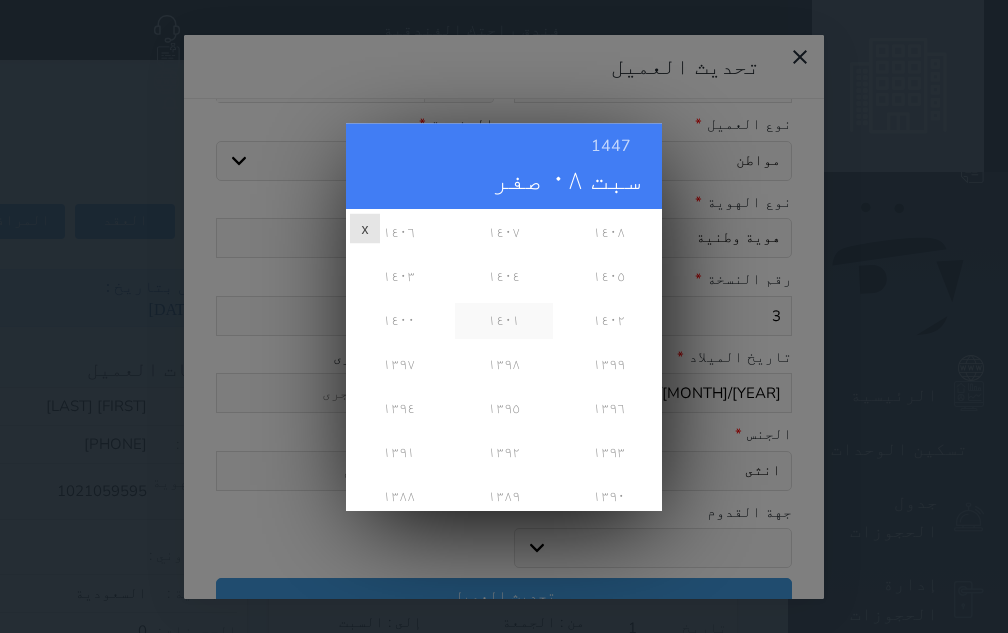 click on "١٤٠١" at bounding box center [503, 321] 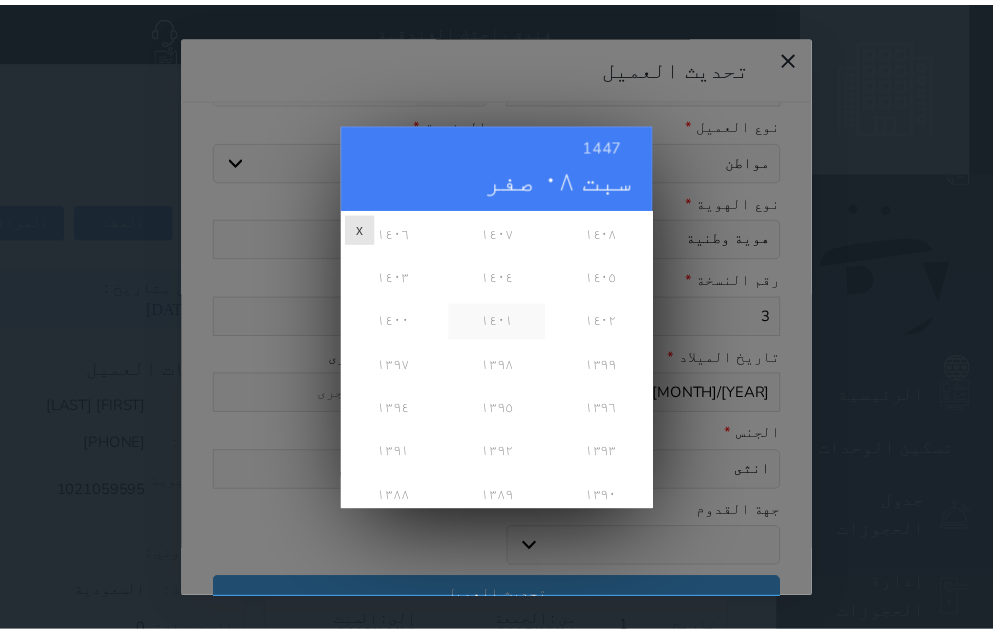scroll, scrollTop: 0, scrollLeft: 0, axis: both 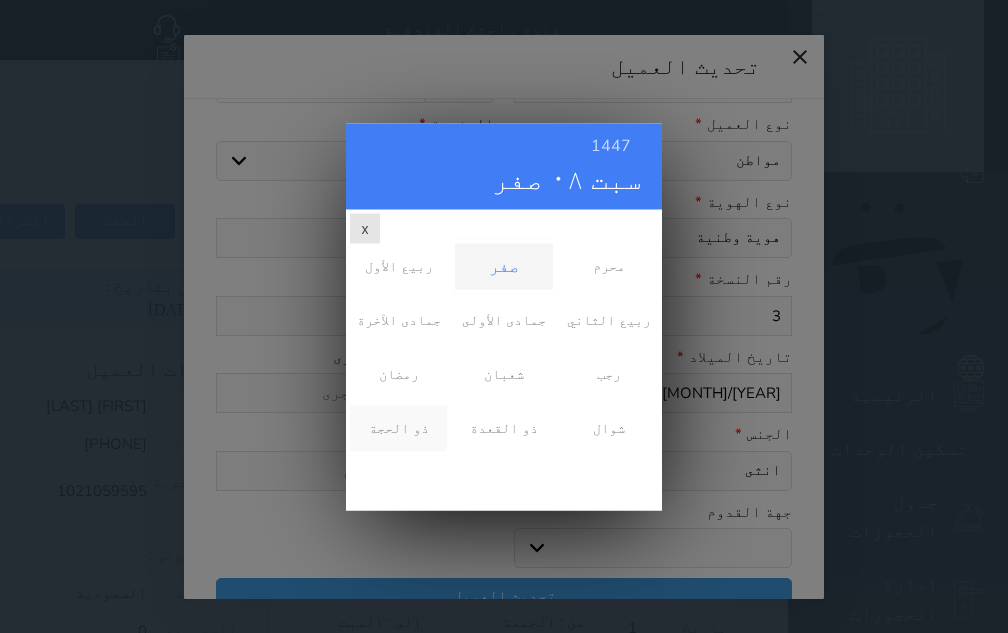 click on "ذو الحجة" at bounding box center (398, 428) 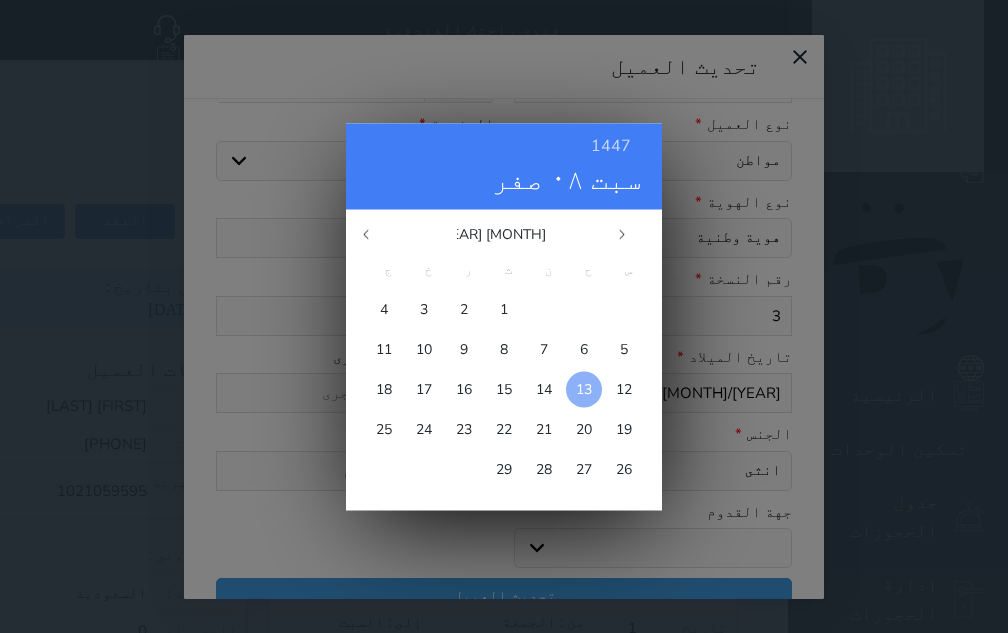 click on "13" at bounding box center (584, 388) 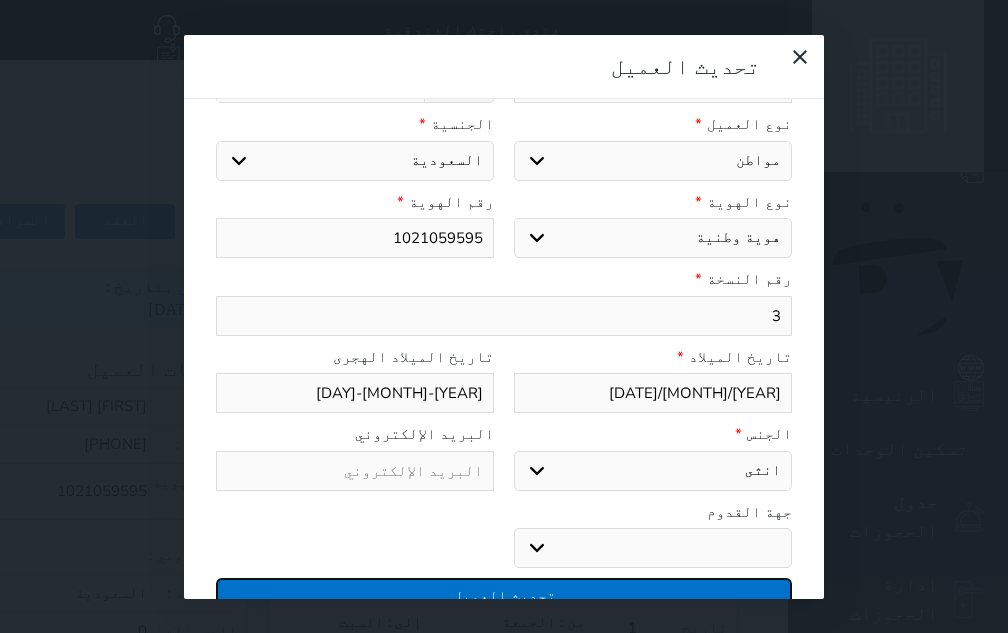 click on "تحديث العميل" at bounding box center [504, 595] 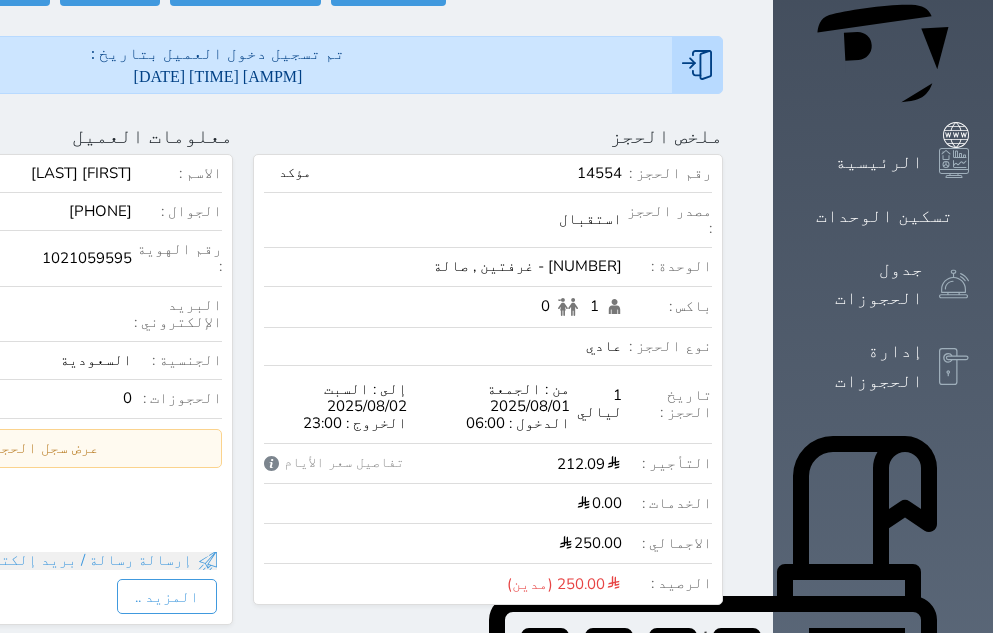 scroll, scrollTop: 231, scrollLeft: 0, axis: vertical 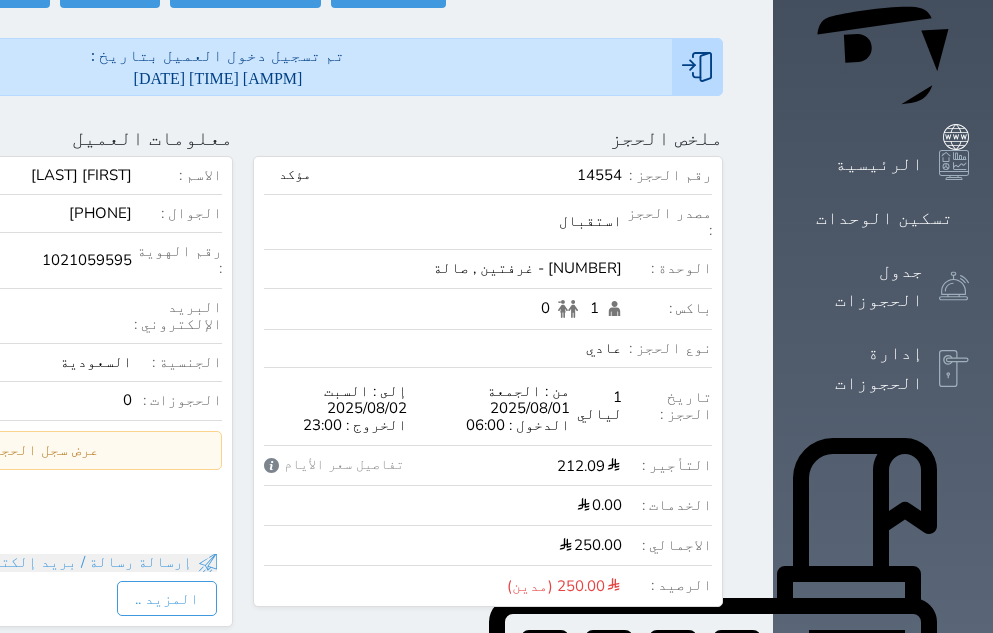 click at bounding box center [-220, 138] 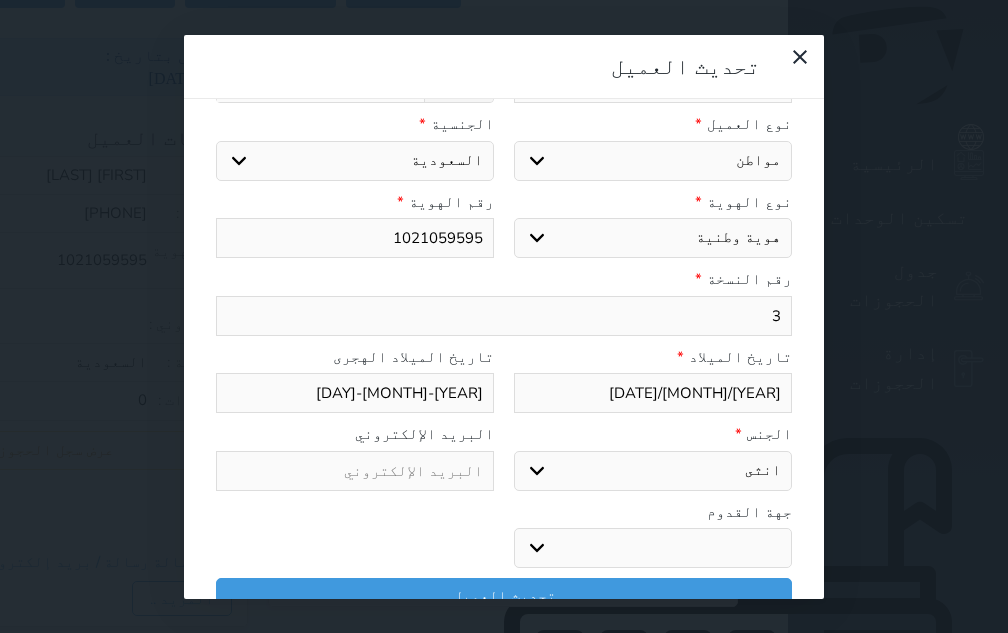 drag, startPoint x: 789, startPoint y: 255, endPoint x: 803, endPoint y: 256, distance: 14.035668 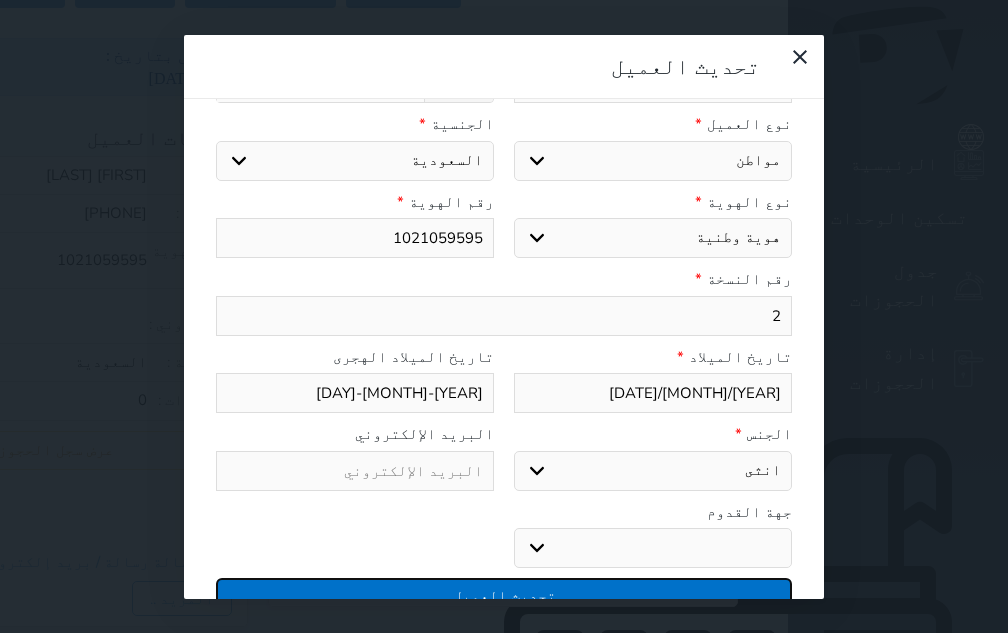 click on "تحديث العميل" at bounding box center [504, 595] 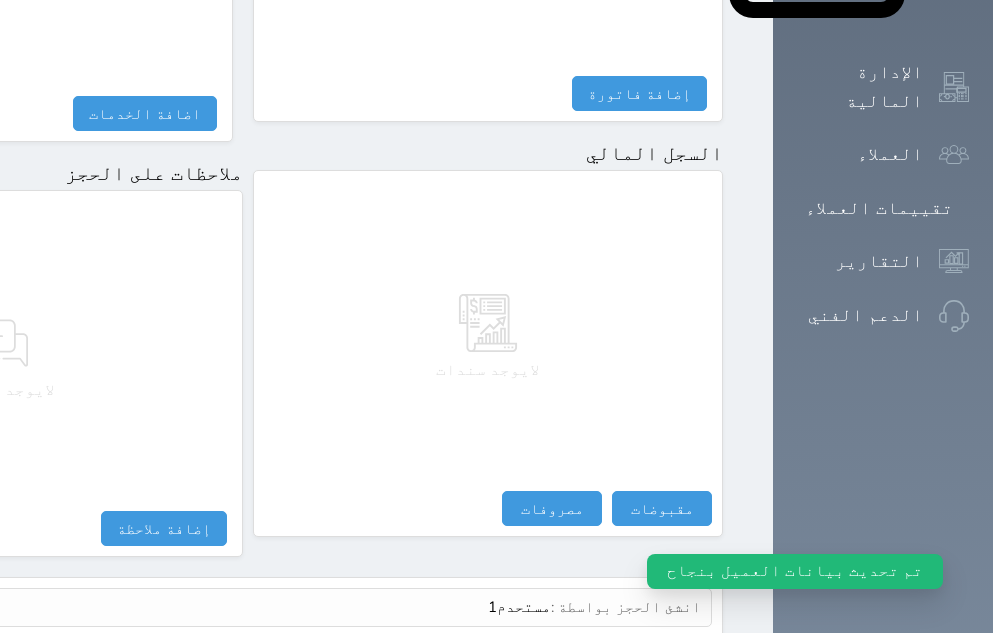 scroll, scrollTop: 1231, scrollLeft: 0, axis: vertical 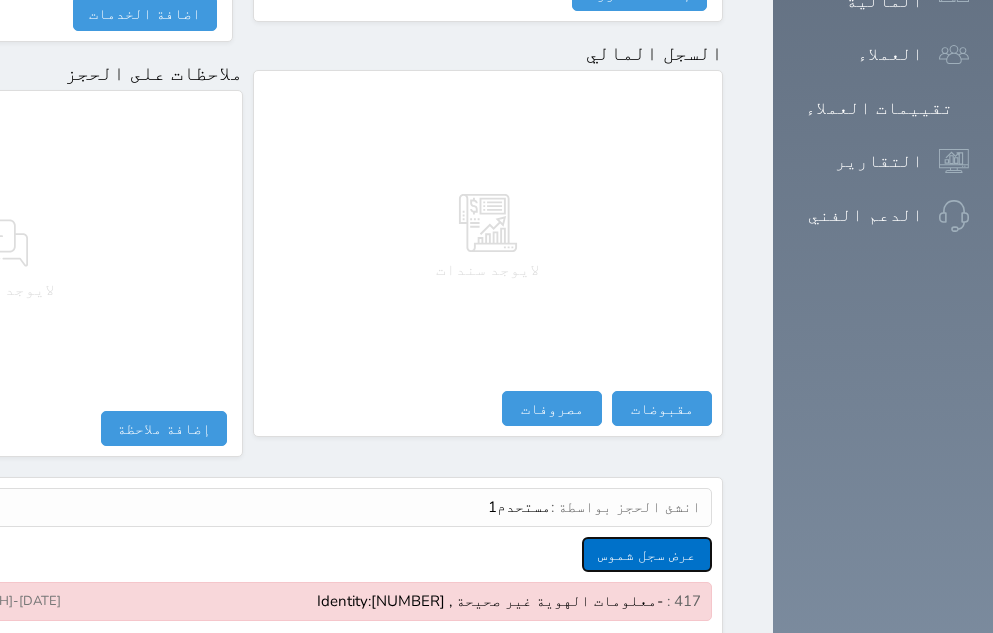 click on "عرض سجل شموس" at bounding box center (647, 554) 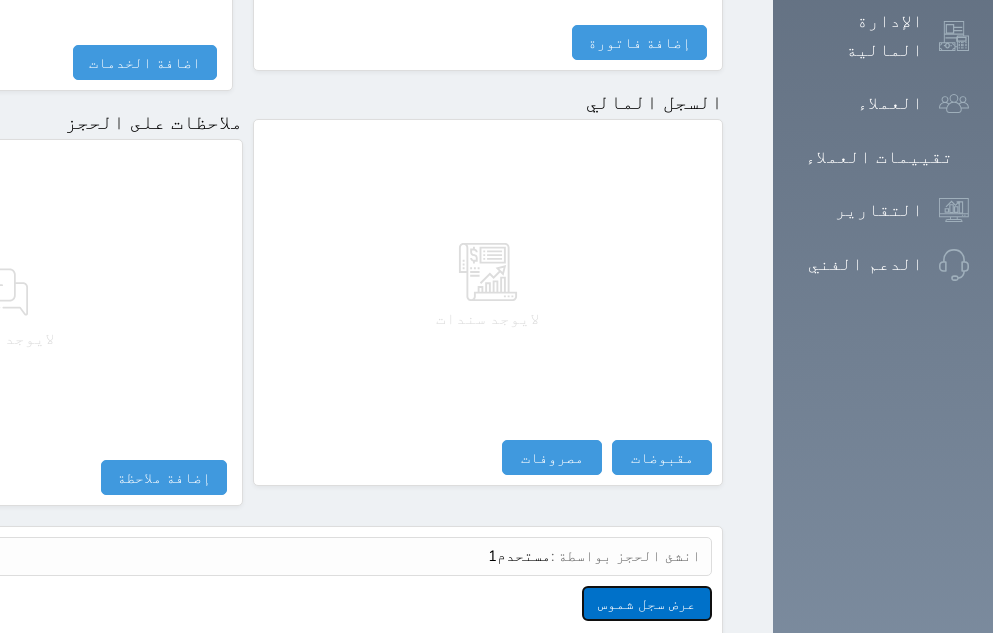scroll, scrollTop: 1231, scrollLeft: 0, axis: vertical 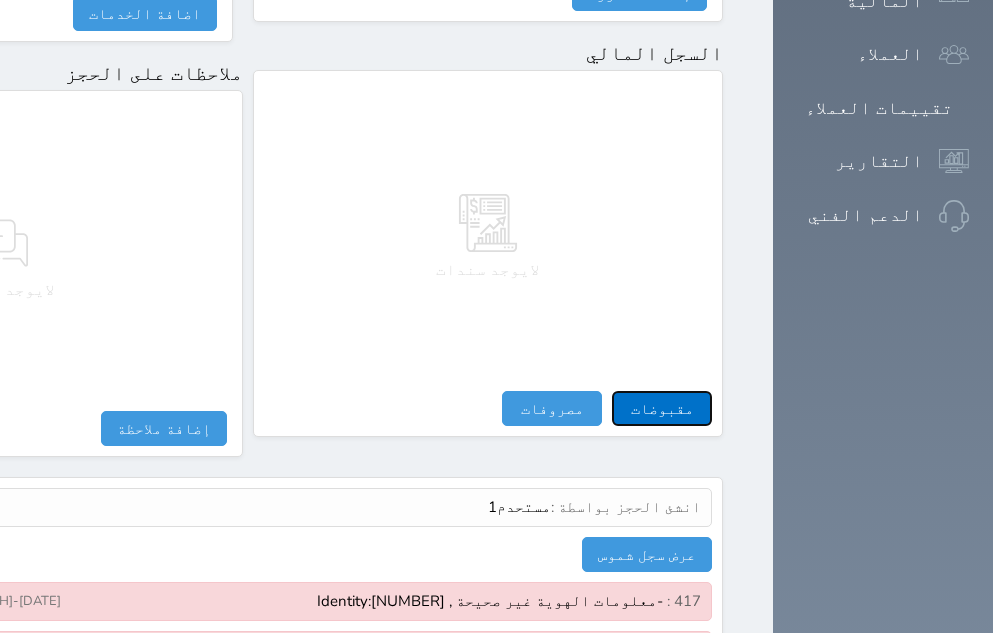 click on "مقبوضات" at bounding box center (662, 408) 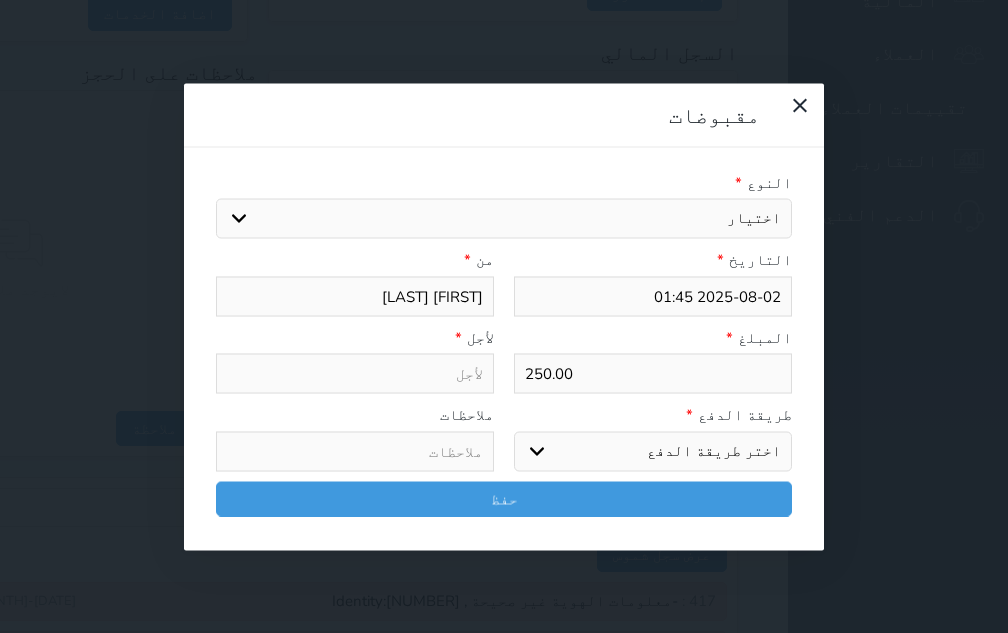 click on "اختر طريقة الدفع   دفع نقدى   تحويل بنكى   مدى   بطاقة ائتمان   آجل" at bounding box center (653, 451) 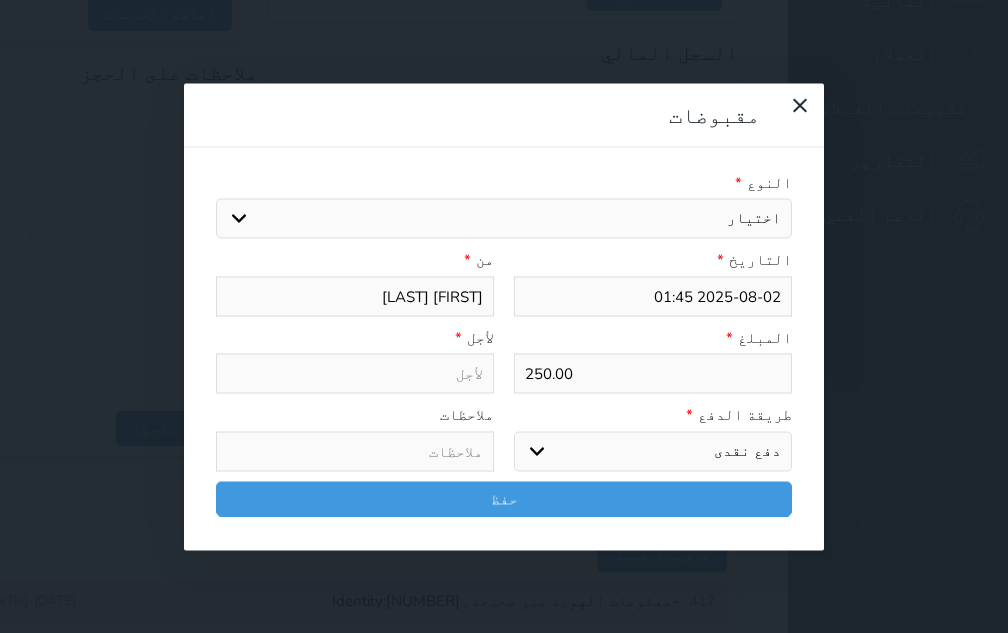 click on "اختر طريقة الدفع   دفع نقدى   تحويل بنكى   مدى   بطاقة ائتمان   آجل" at bounding box center [653, 451] 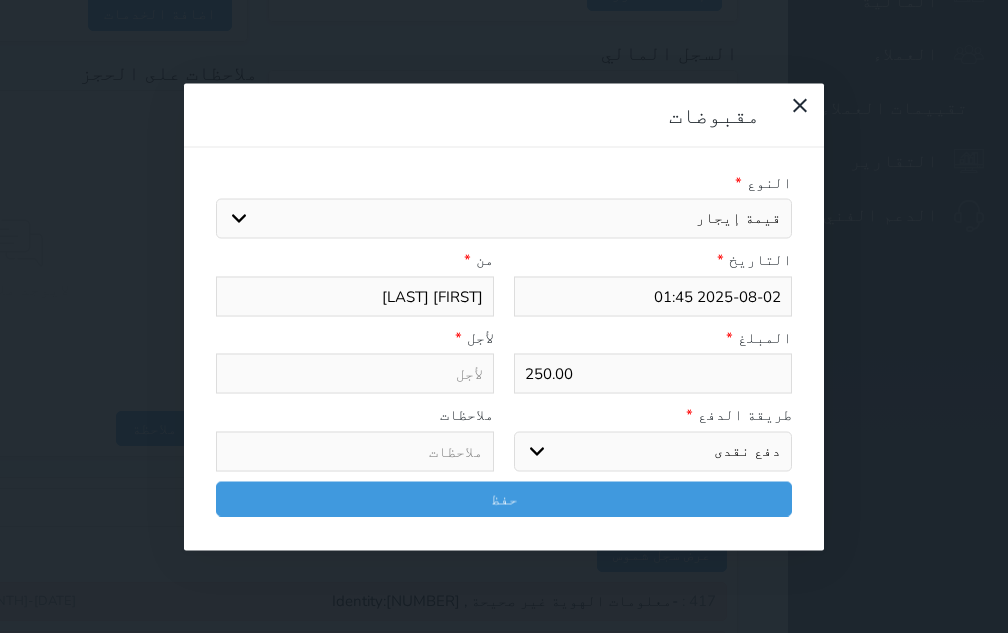 click on "اختيار   مقبوضات عامة قيمة إيجار فواتير تامين عربون لا ينطبق آخر مغسلة واي فاي - الإنترنت مواقف السيارات طعام الأغذية والمشروبات مشروبات المشروبات الباردة المشروبات الساخنة الإفطار غداء عشاء مخبز و كعك حمام سباحة الصالة الرياضية سبا و خدمات الجمال اختيار وإسقاط (خدمات النقل) ميني بار كابل - تلفزيون سرير إضافي تصفيف الشعر التسوق خدمات الجولات السياحية المنظمة خدمات الدليل السياحي فواتير البوفية" at bounding box center (504, 219) 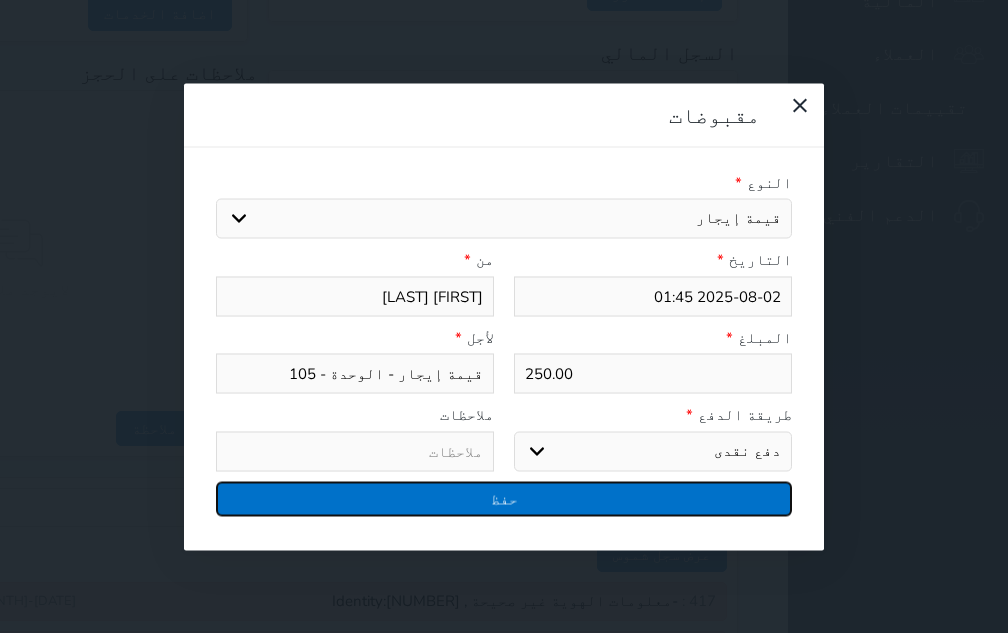 click on "حفظ" at bounding box center (504, 498) 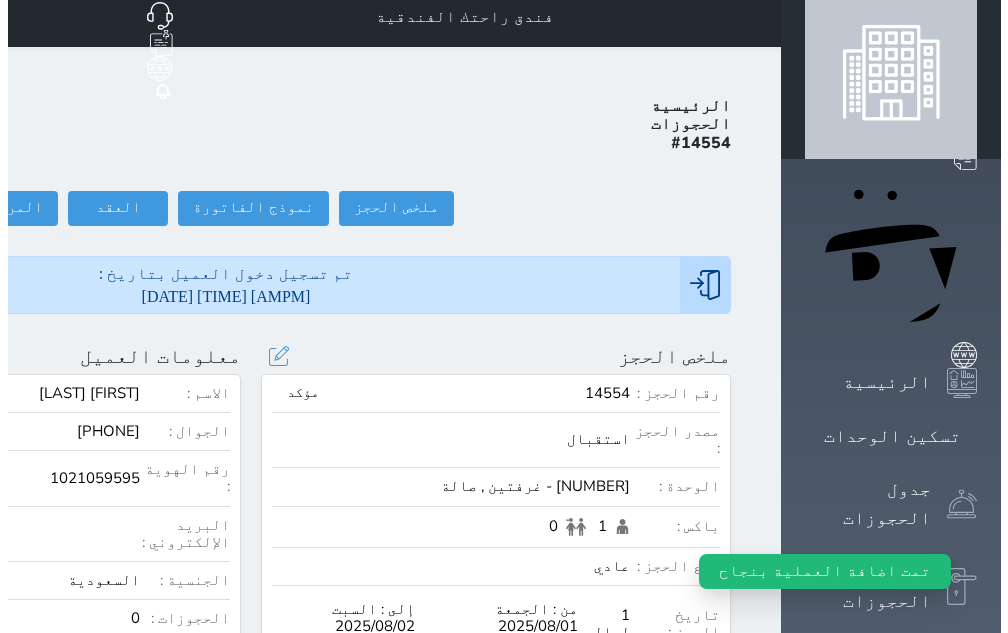 scroll, scrollTop: 0, scrollLeft: 0, axis: both 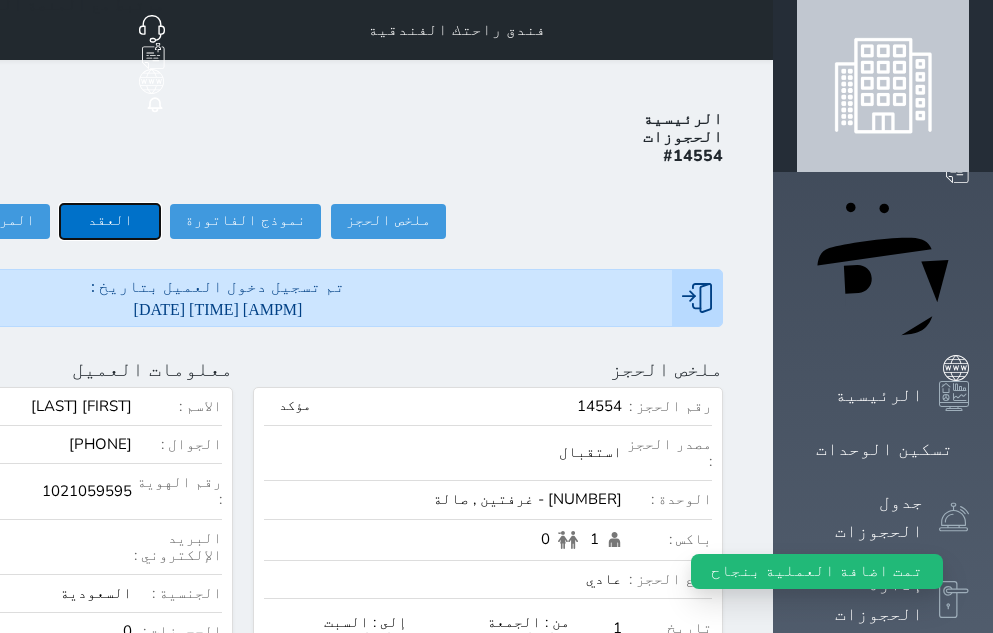 click on "العقد" at bounding box center [110, 221] 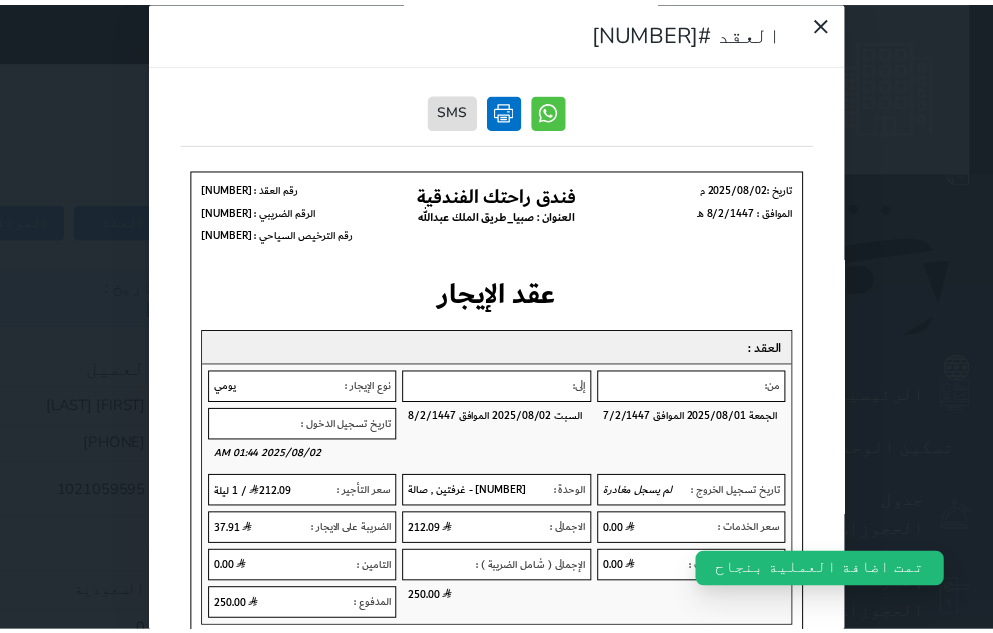 scroll, scrollTop: 0, scrollLeft: 0, axis: both 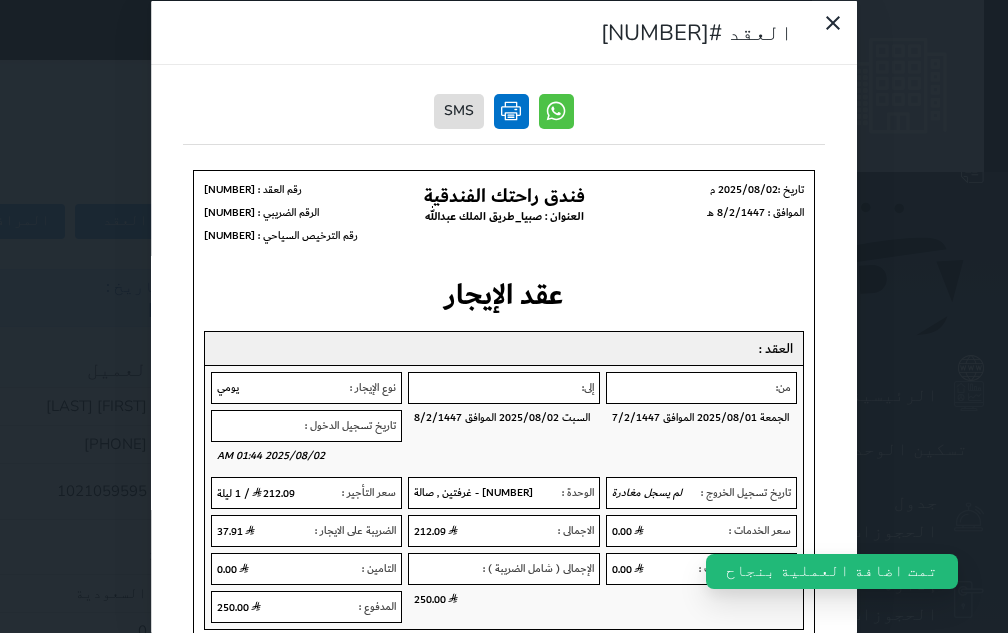 click at bounding box center (511, 110) 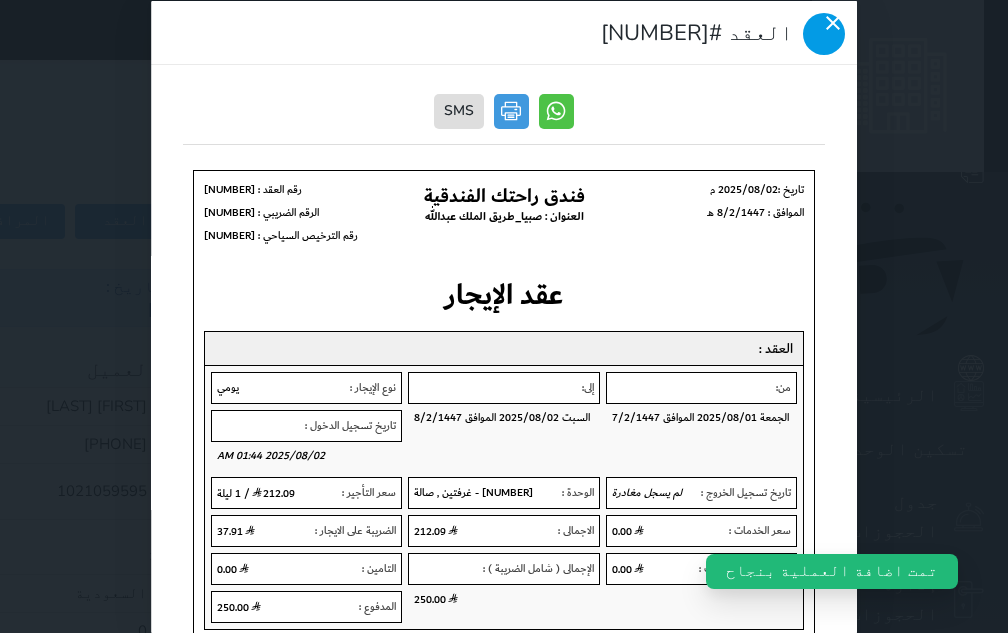 click 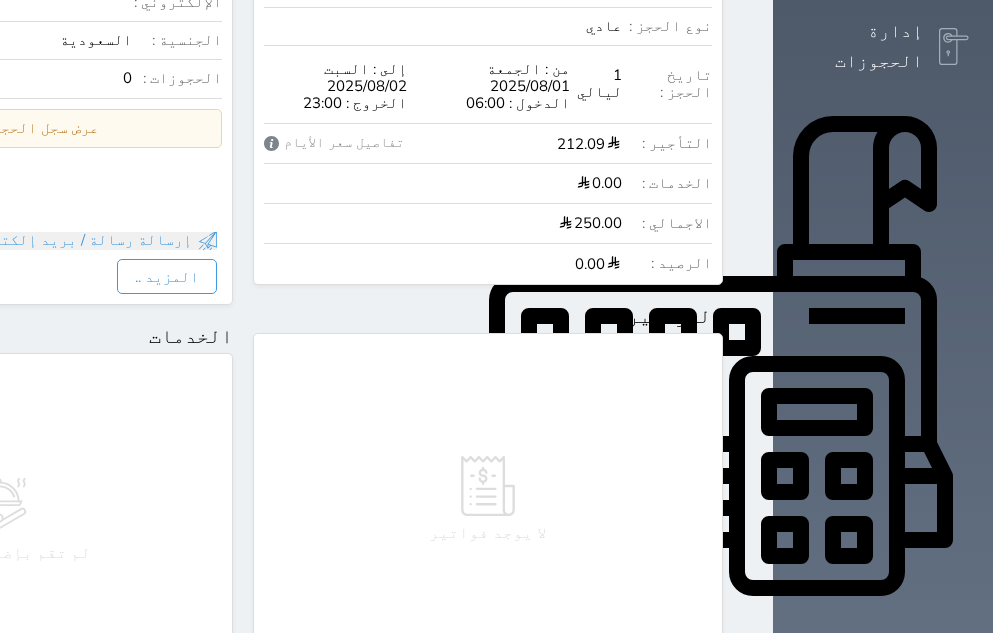 scroll, scrollTop: 600, scrollLeft: 0, axis: vertical 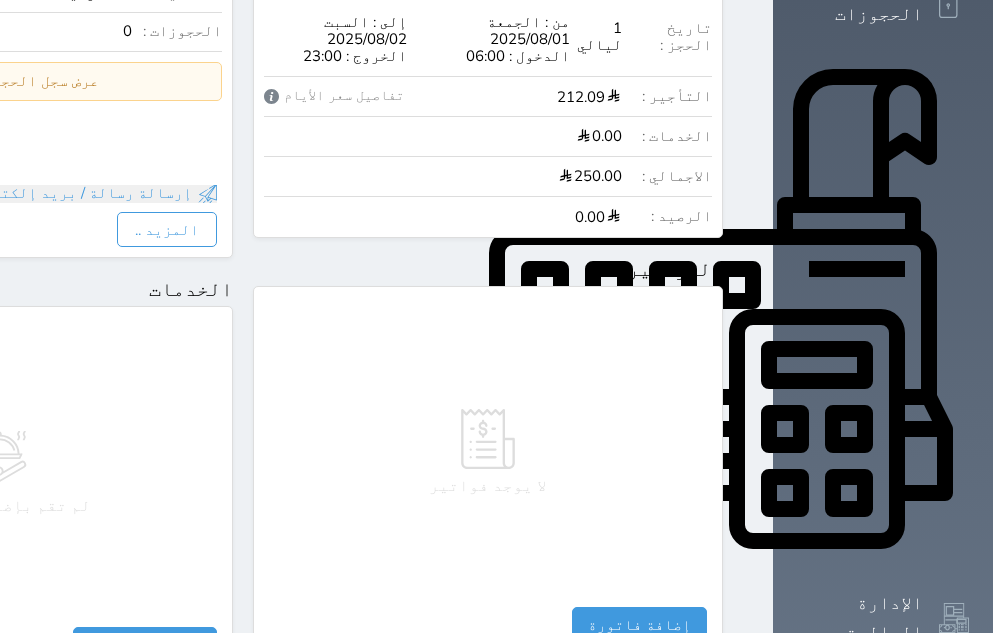 click on "التقارير" at bounding box center [879, 792] 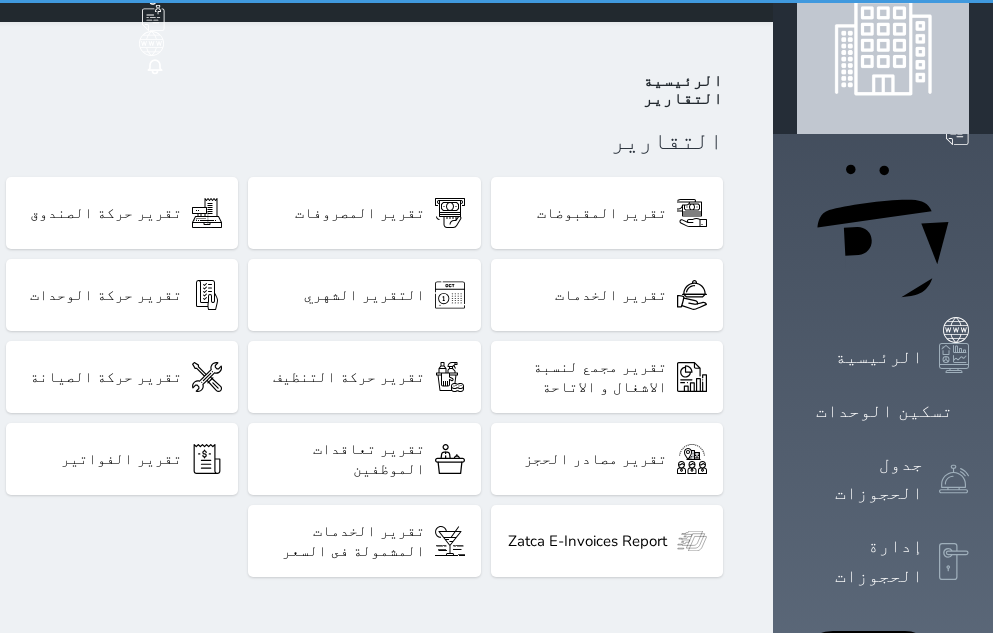 scroll, scrollTop: 0, scrollLeft: 0, axis: both 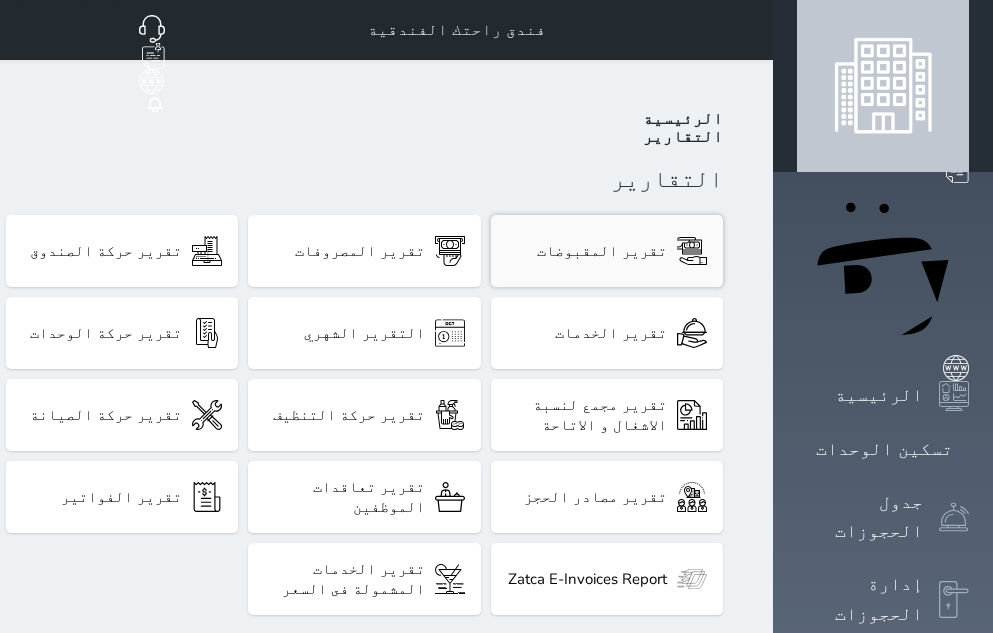 click on "تقرير المقبوضات" at bounding box center (602, 251) 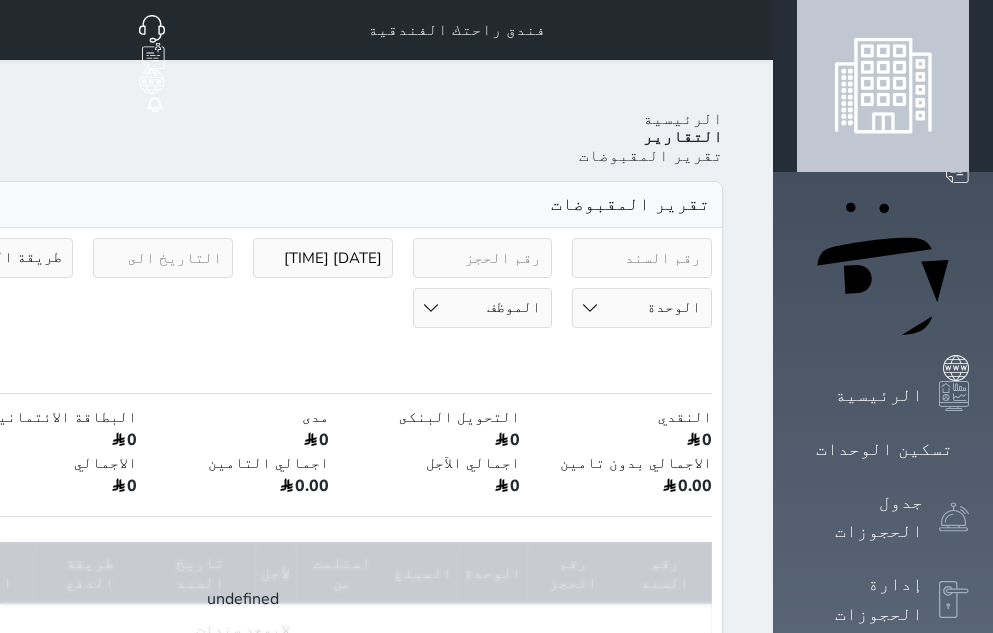click on "[DATE] [TIME]" at bounding box center (323, 258) 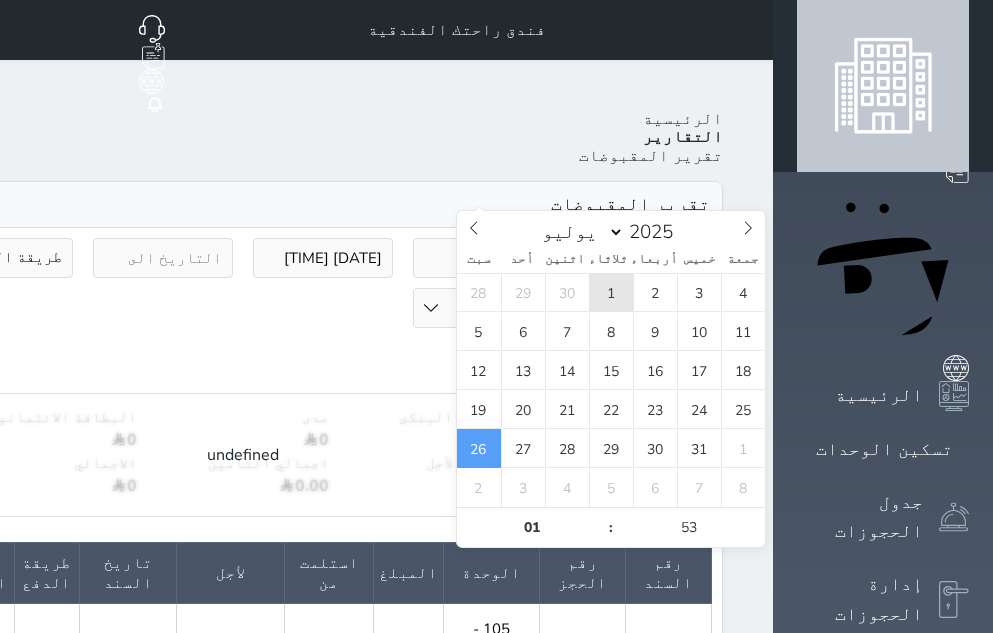 click on "1" at bounding box center (611, 292) 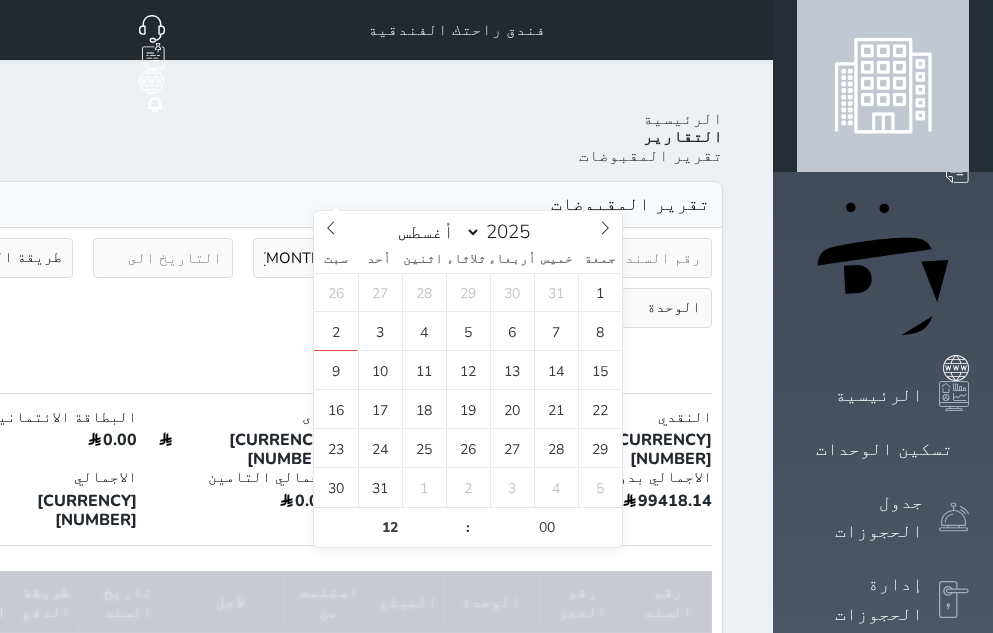 click at bounding box center [163, 258] 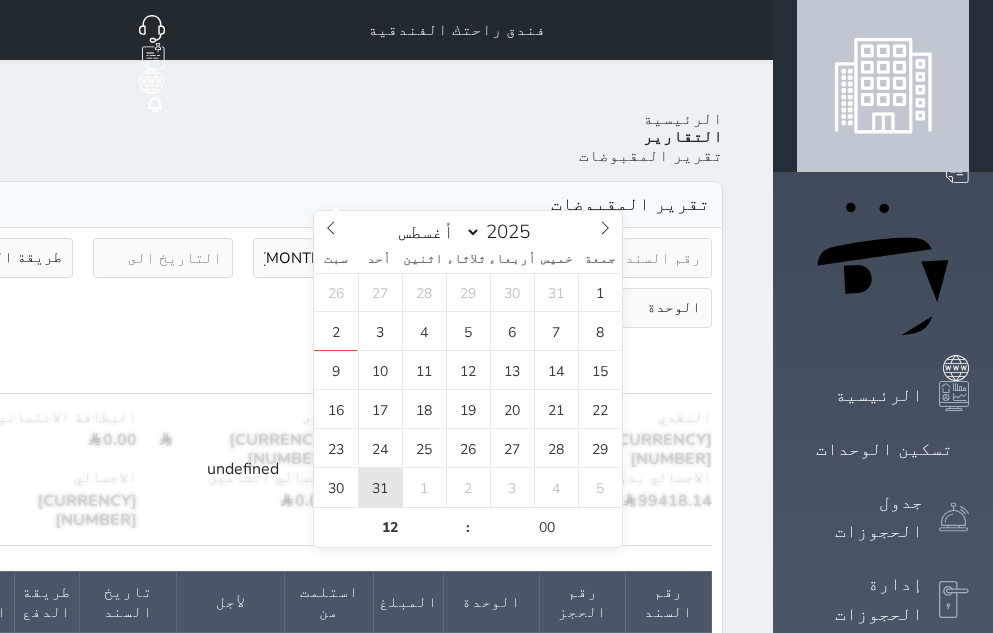 click on "31" at bounding box center (380, 487) 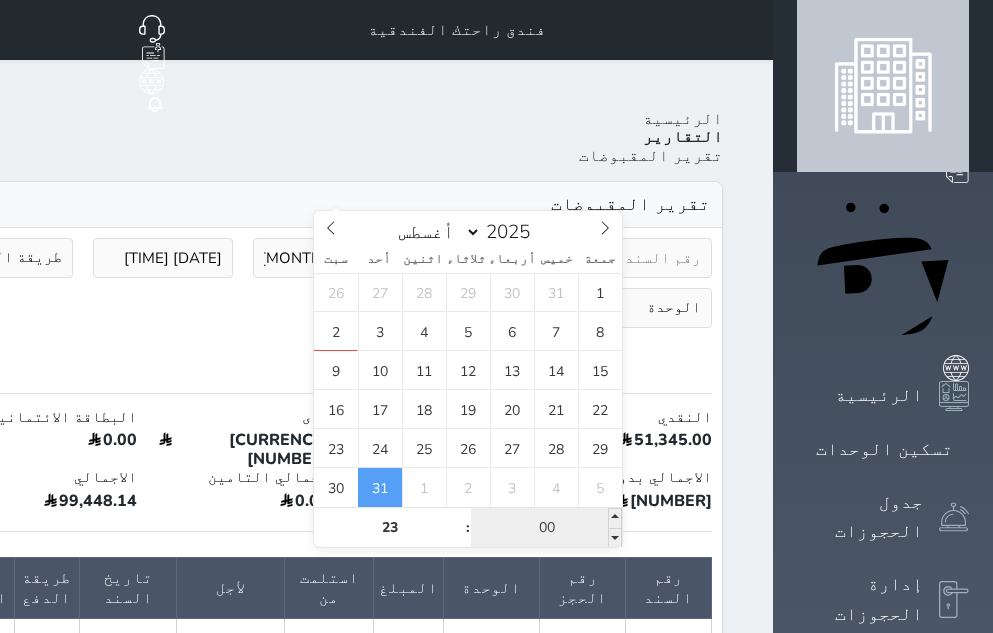 click on "00" at bounding box center [546, 528] 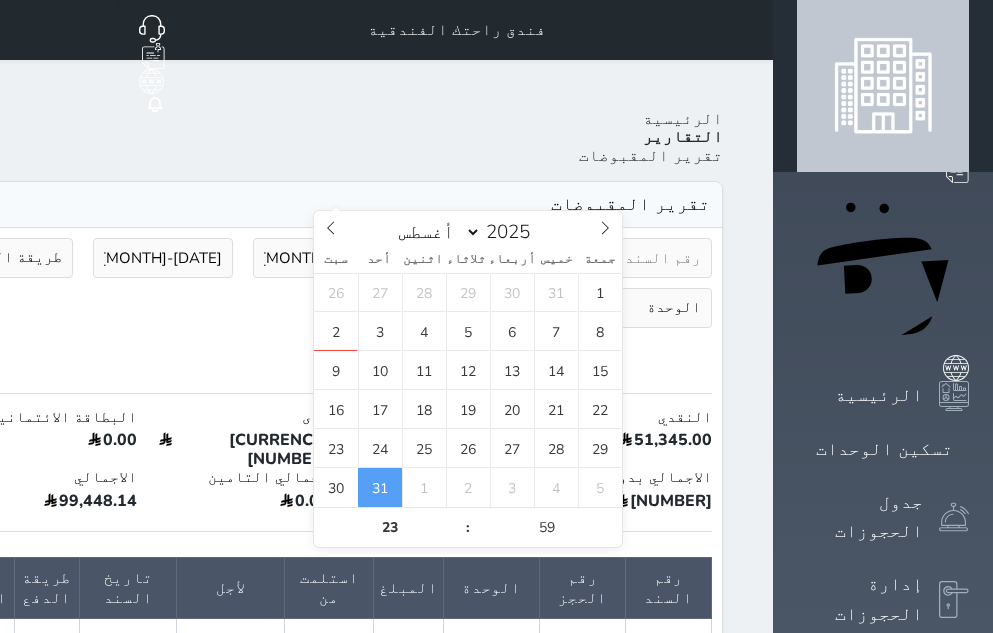 click at bounding box center (243, 358) 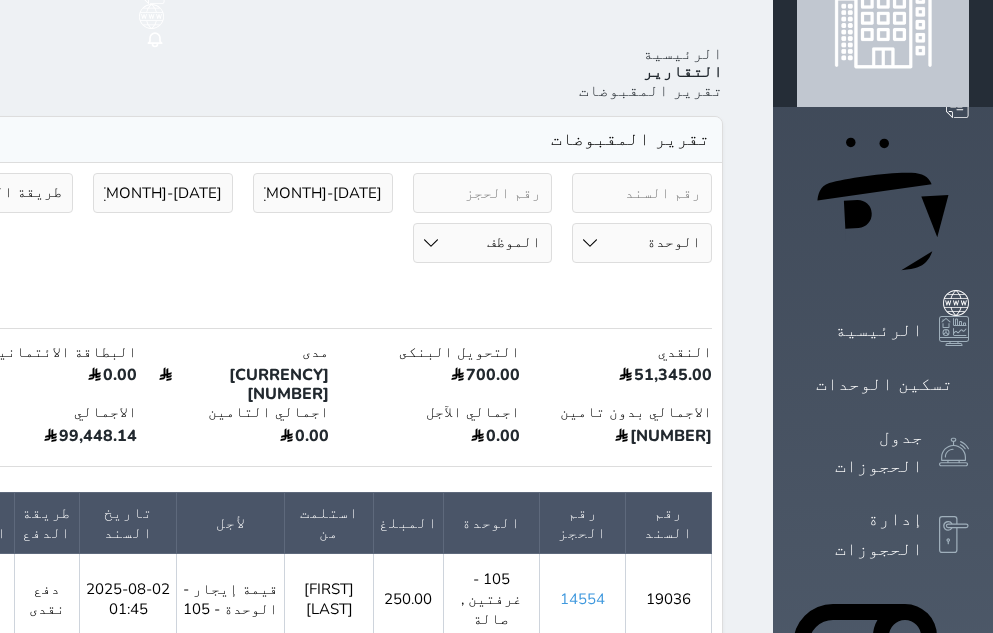 scroll, scrollTop: 100, scrollLeft: 0, axis: vertical 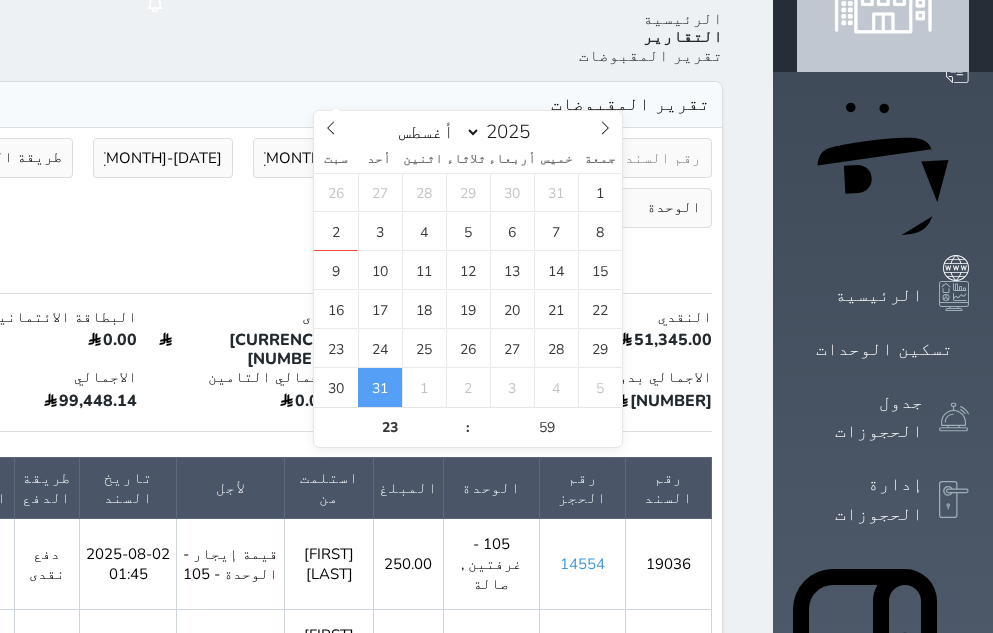 click on "[DATE]-[MONTH]-[DATE] [TIME]:[TIME]" at bounding box center [163, 158] 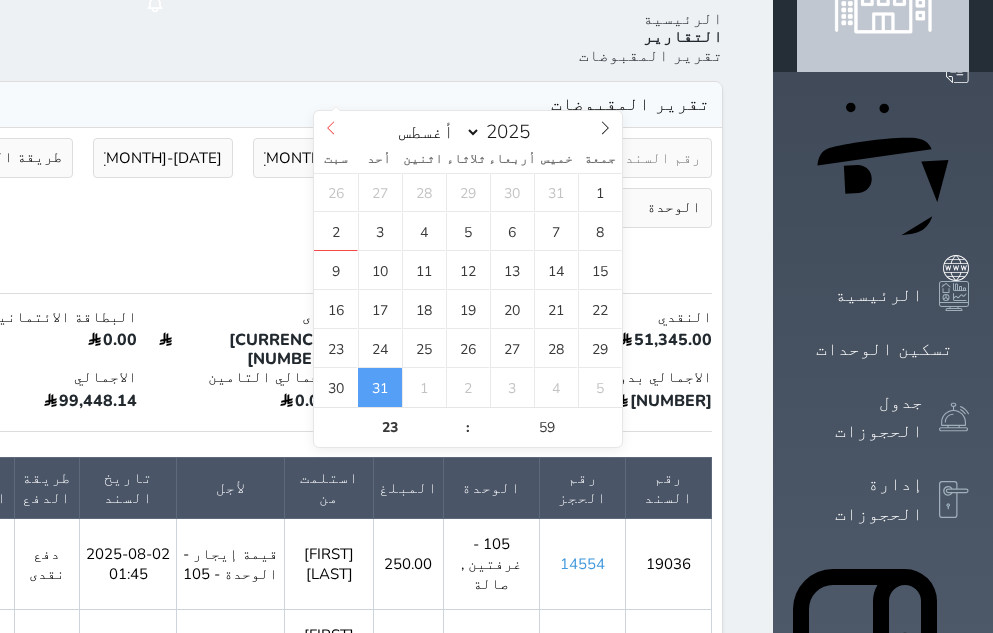 click 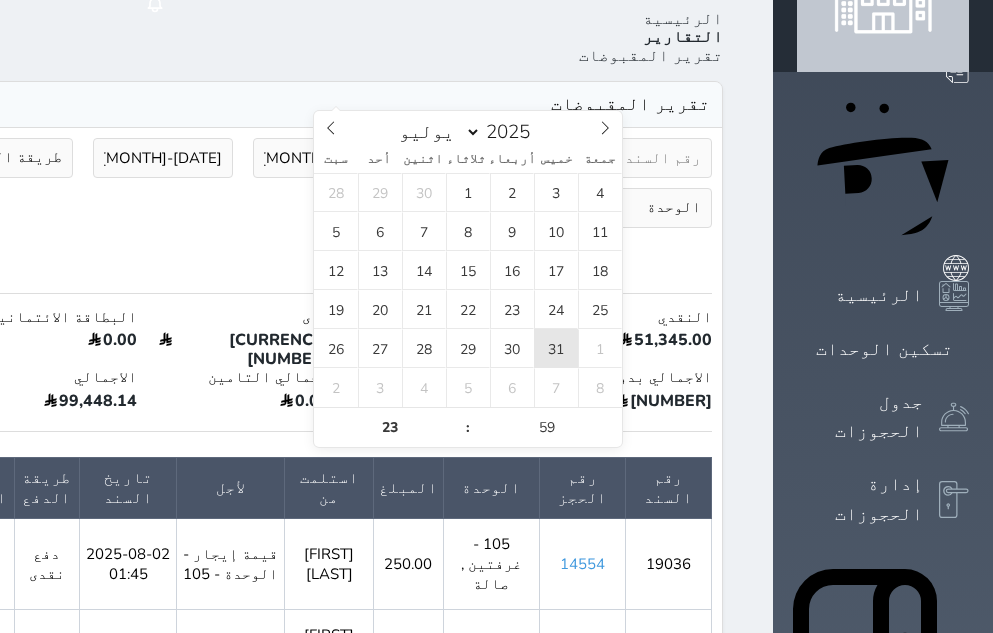 click on "31" at bounding box center (556, 348) 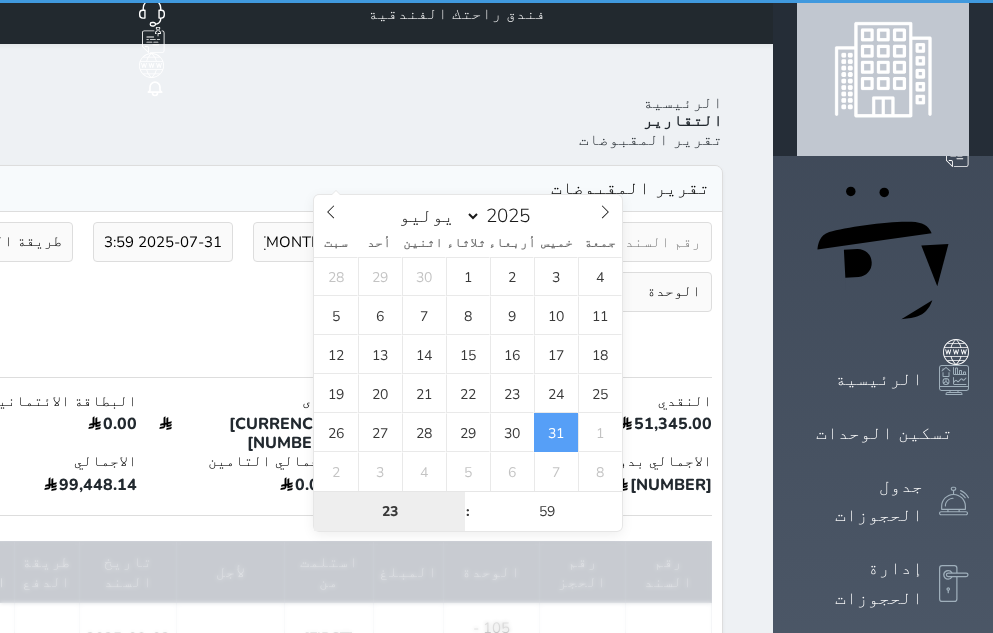 scroll, scrollTop: 0, scrollLeft: 0, axis: both 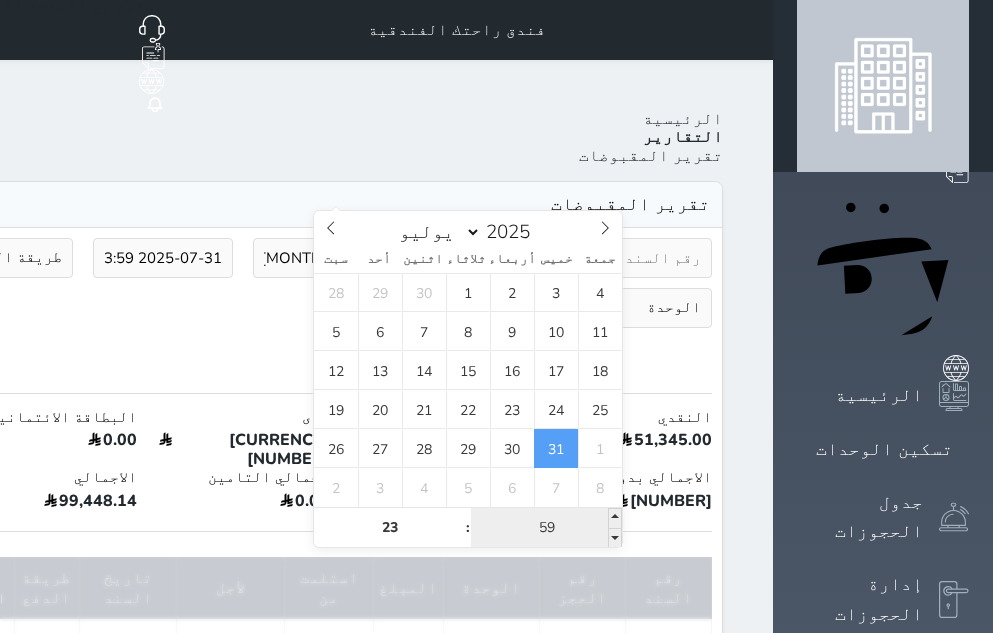 click on "59" at bounding box center (546, 528) 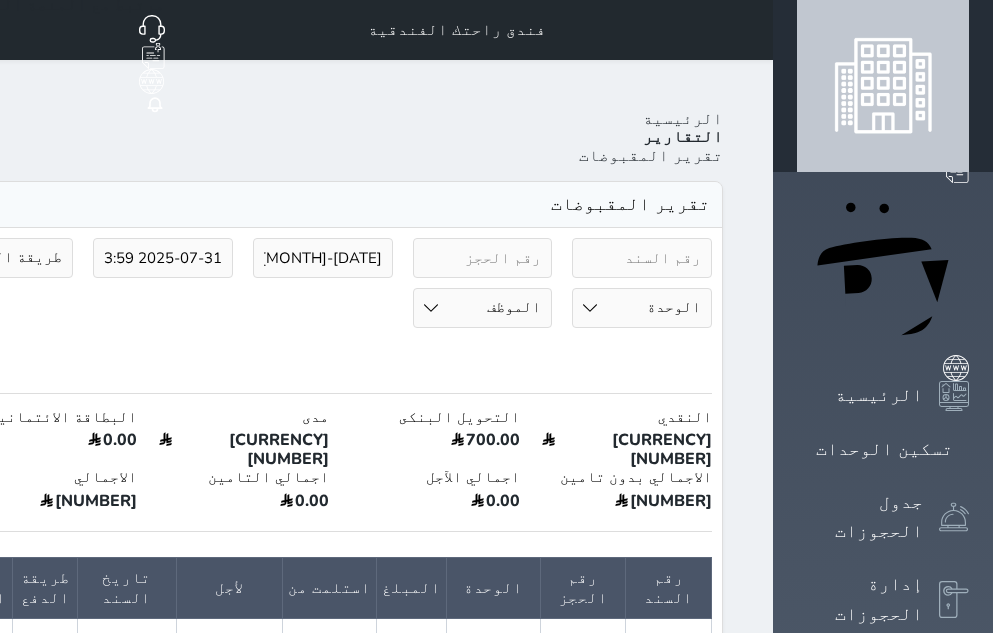 click at bounding box center [243, 358] 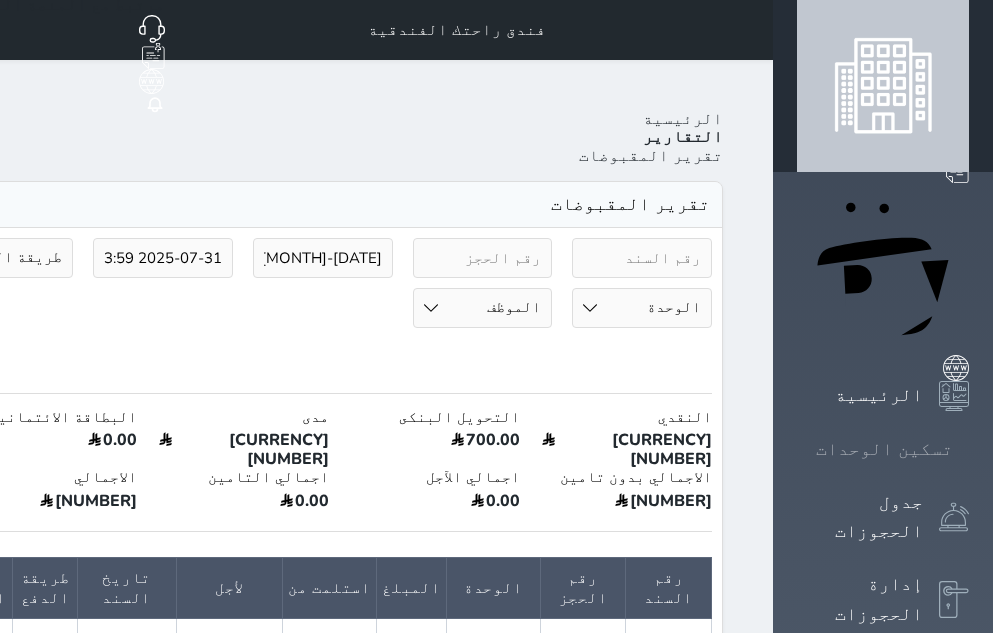 click on "تسكين الوحدات" at bounding box center (884, 449) 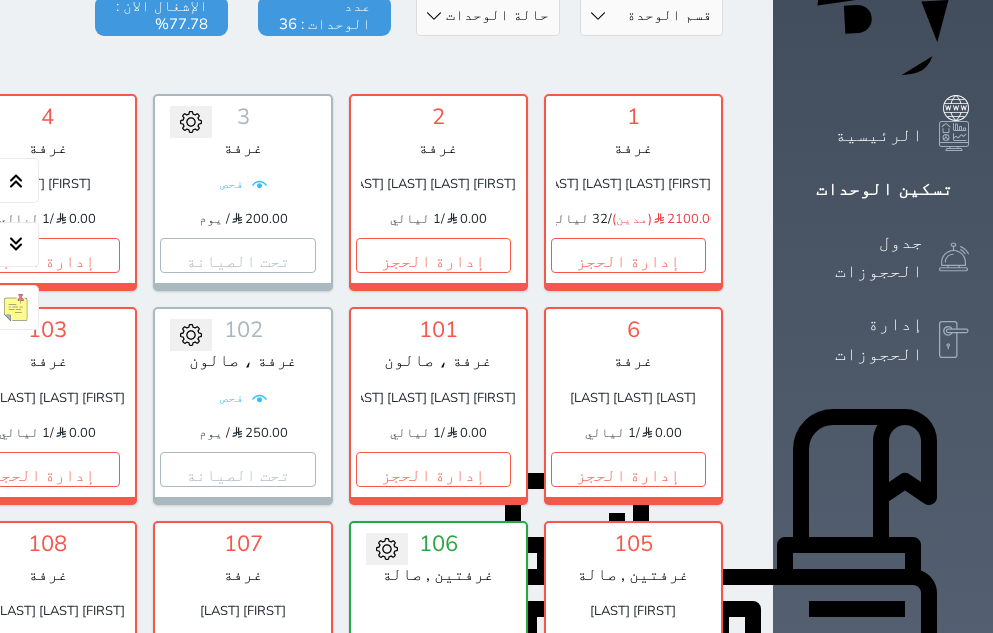 scroll, scrollTop: 360, scrollLeft: 0, axis: vertical 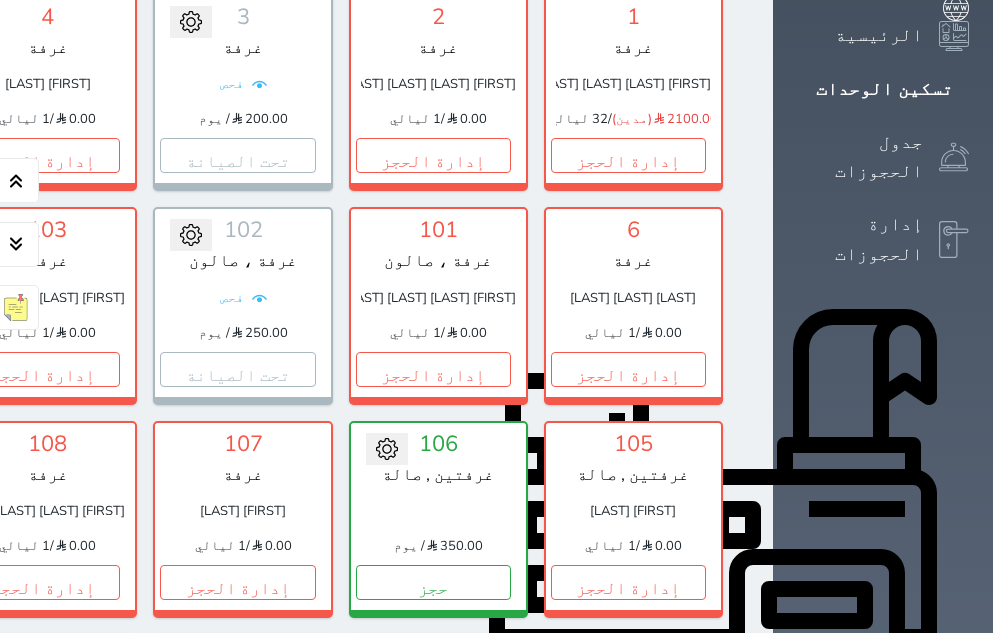 click 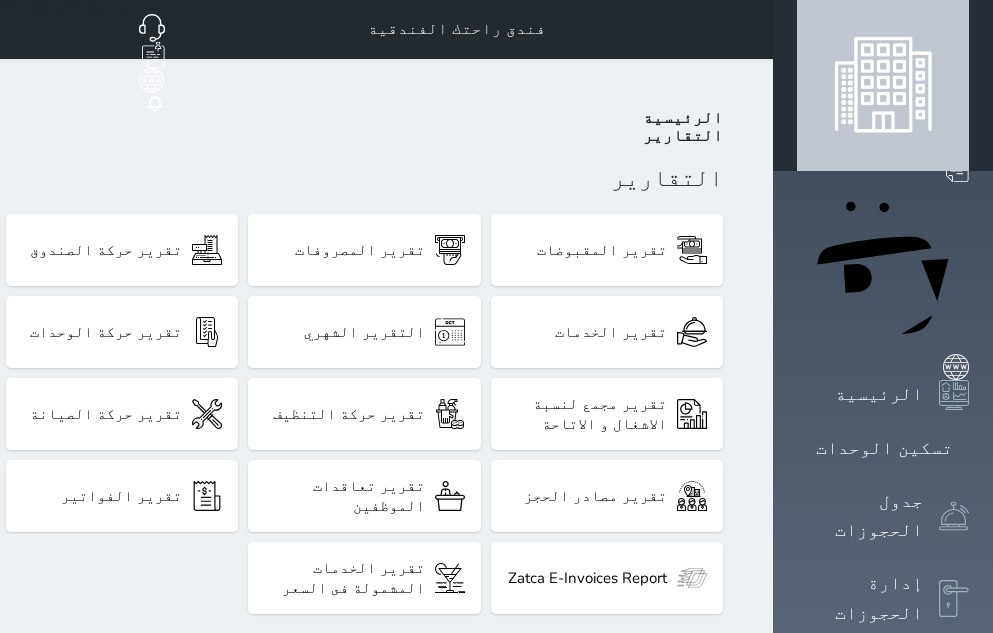 scroll, scrollTop: 0, scrollLeft: 0, axis: both 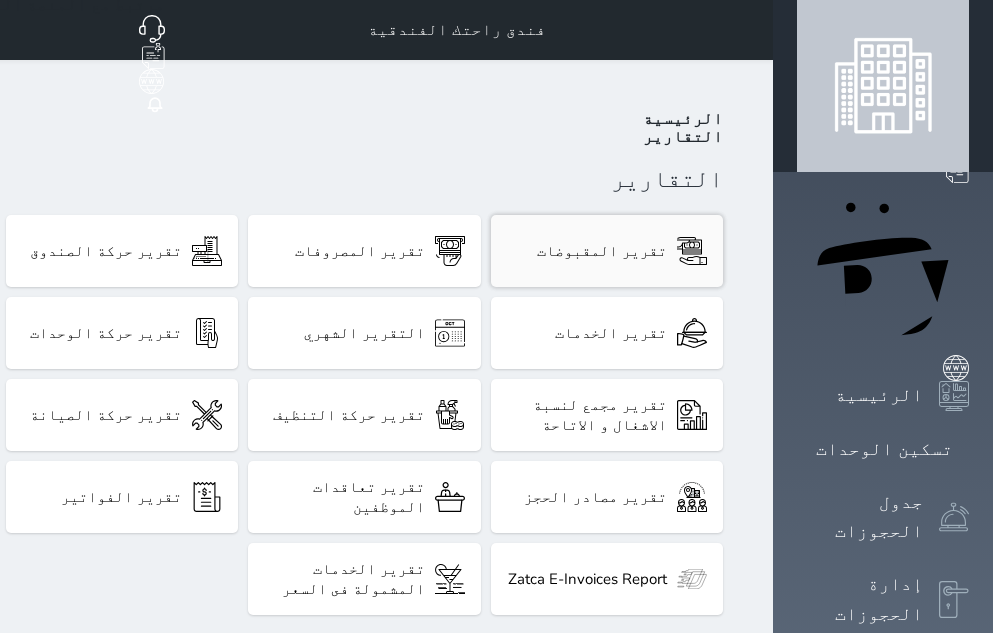 click on "تقرير المقبوضات" at bounding box center [602, 251] 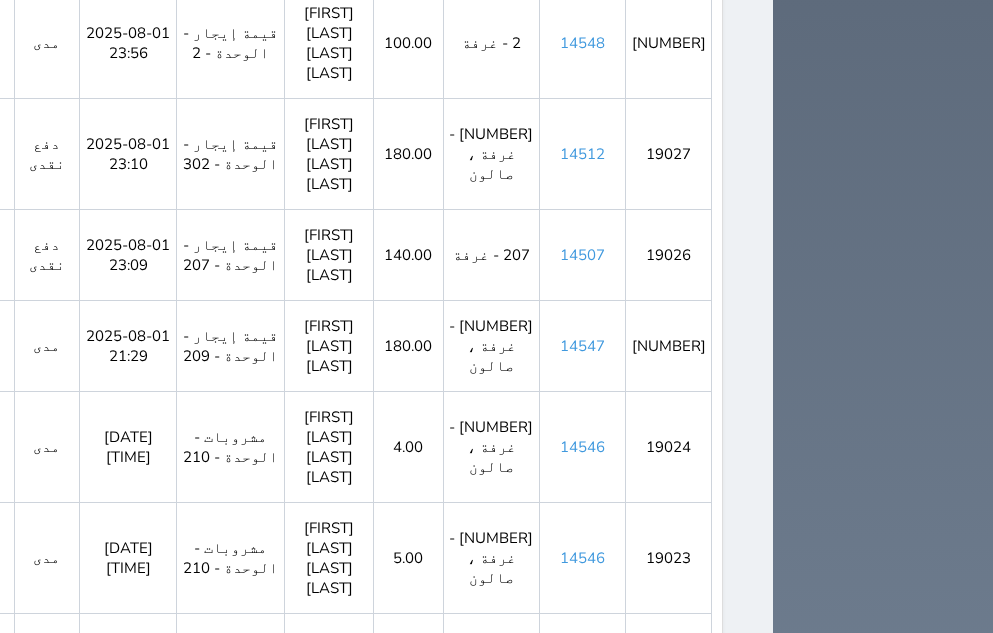 scroll, scrollTop: 1529, scrollLeft: 0, axis: vertical 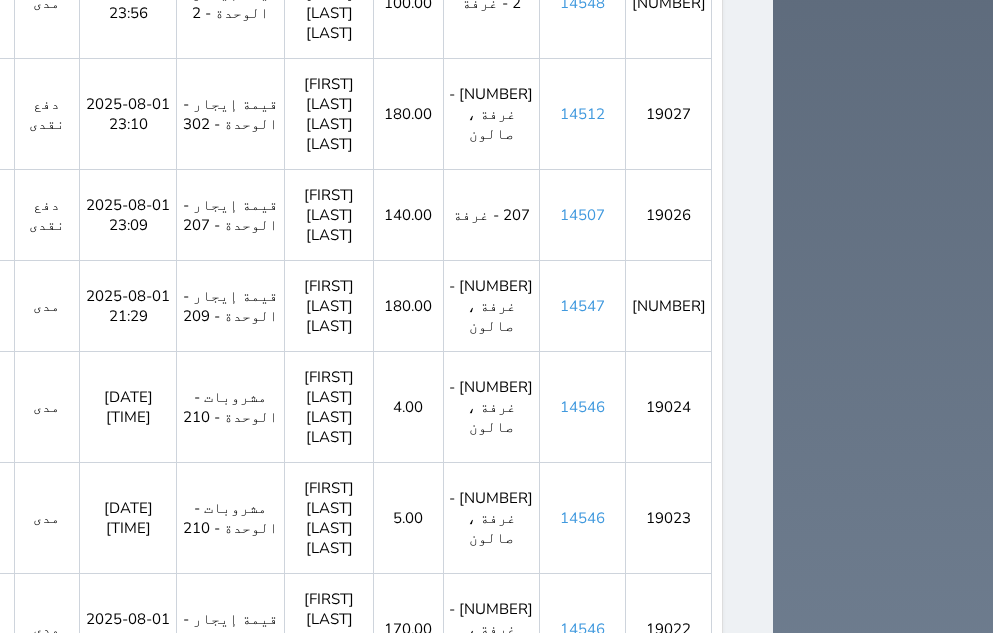 click on "2" at bounding box center [300, 1279] 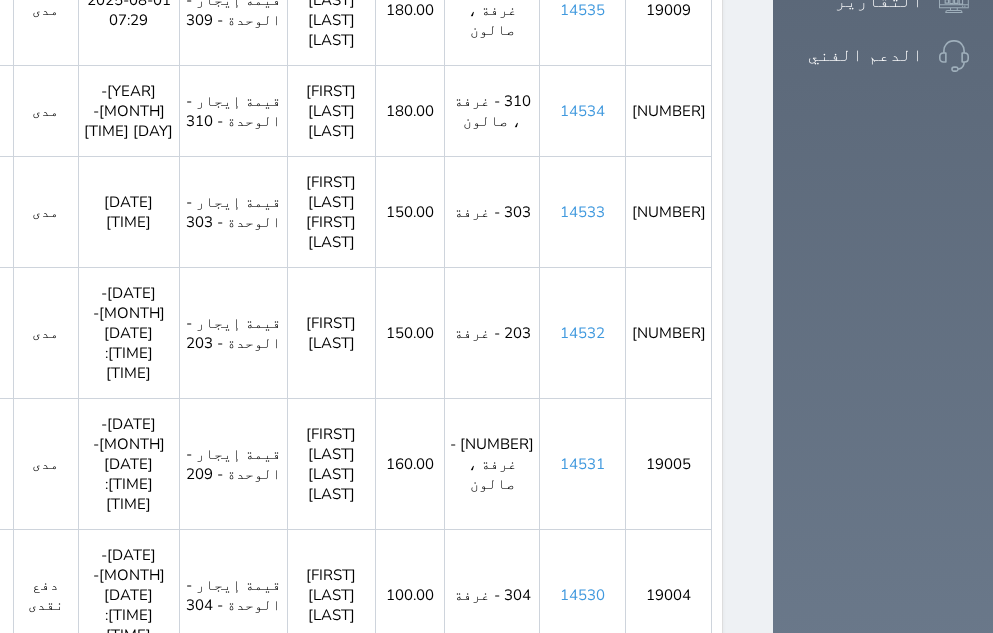 scroll, scrollTop: 1489, scrollLeft: 0, axis: vertical 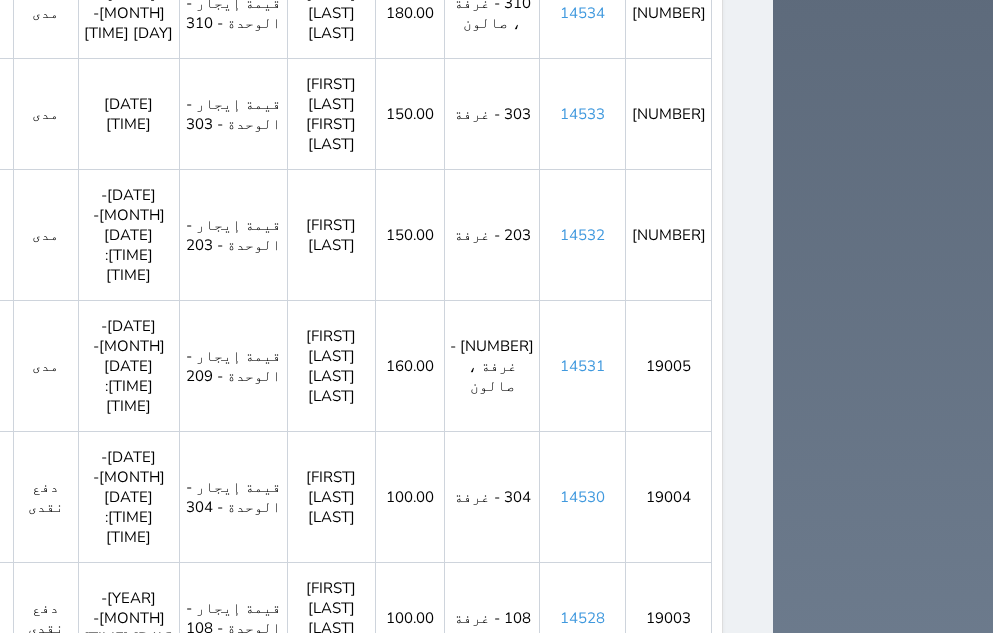 click on "3" at bounding box center (265, 1339) 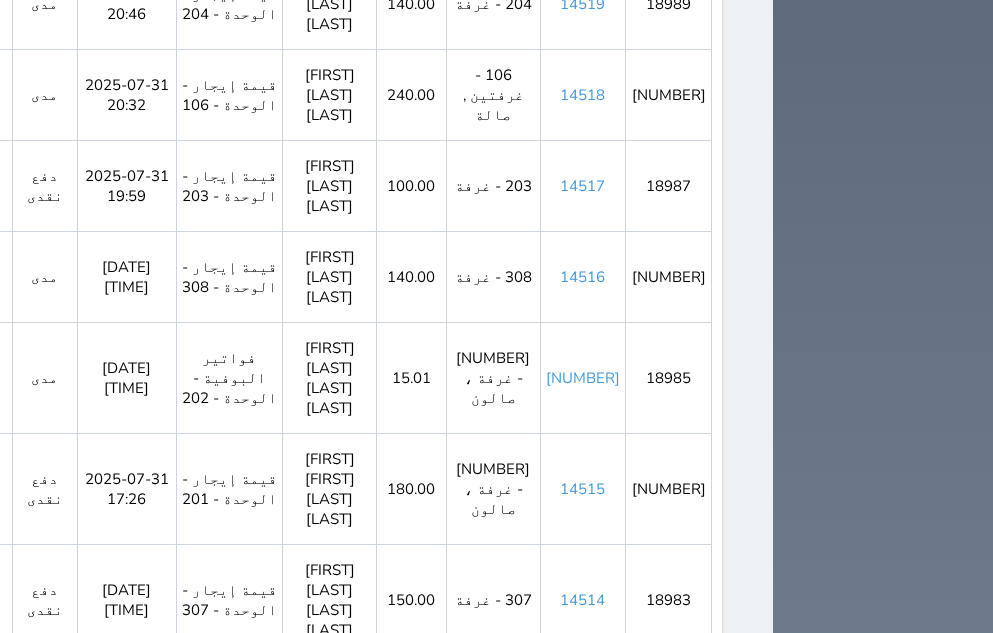 scroll, scrollTop: 1509, scrollLeft: 0, axis: vertical 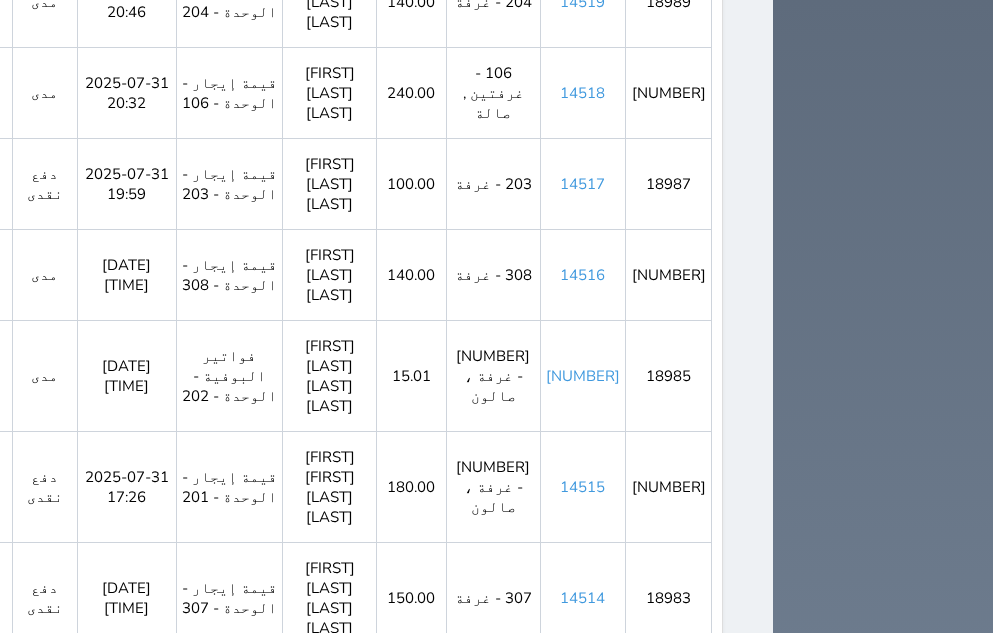 click on "4" at bounding box center (247, 1319) 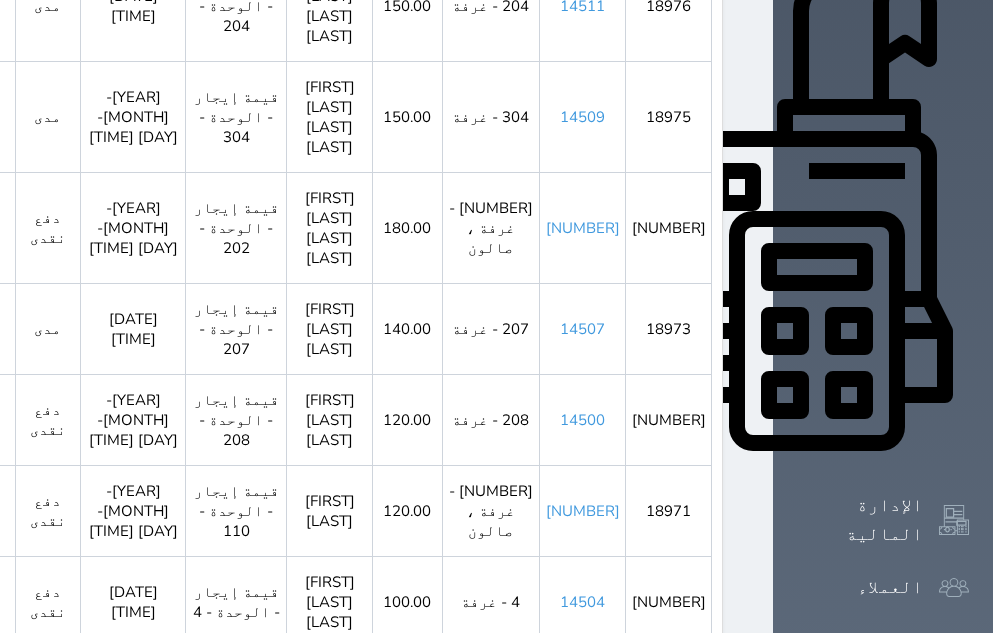 scroll, scrollTop: 700, scrollLeft: 0, axis: vertical 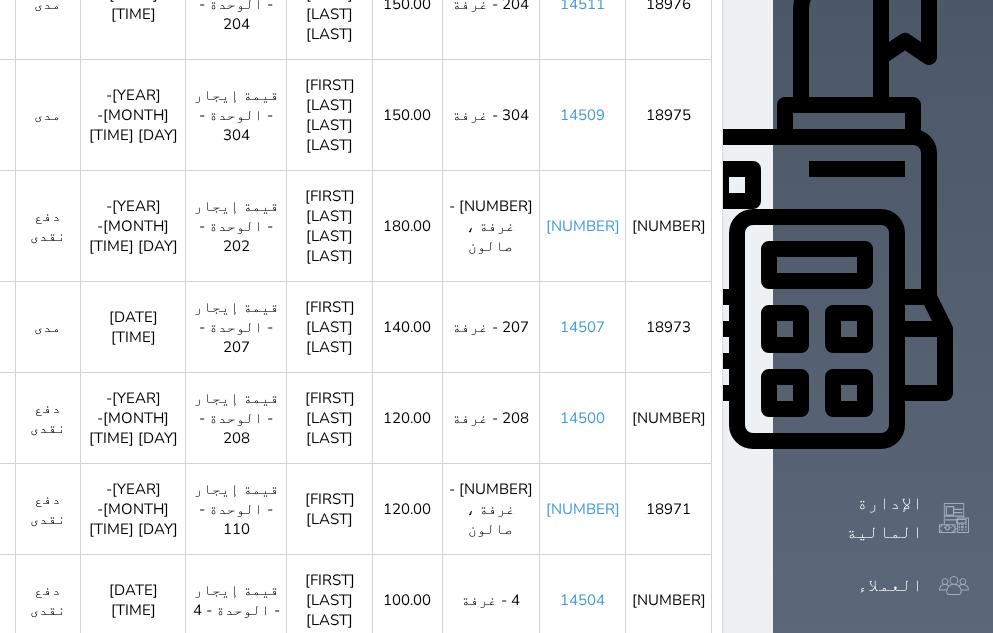 click on "[NUMBER]" at bounding box center (583, 509) 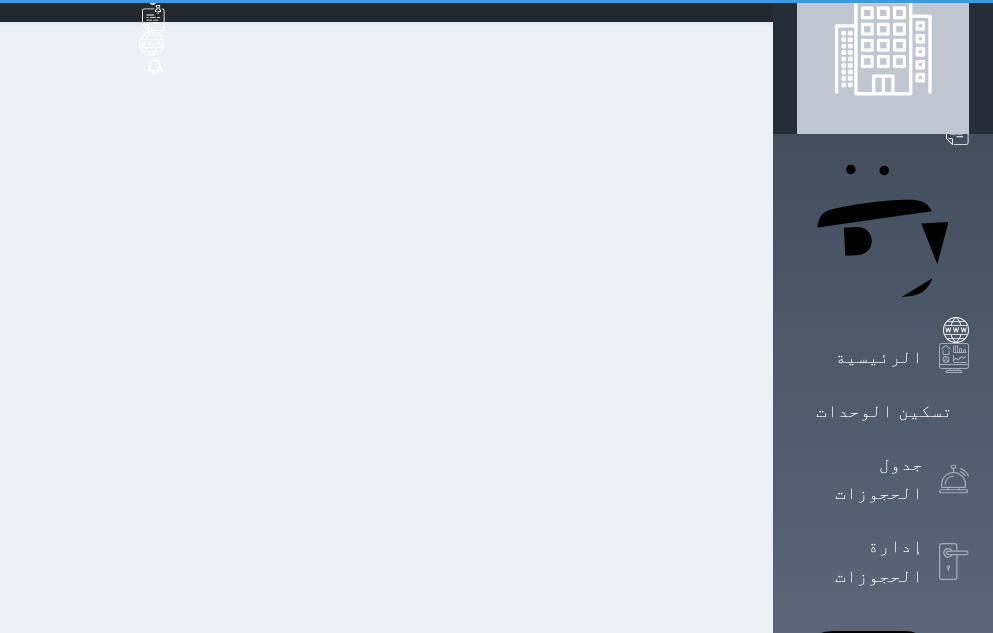 scroll, scrollTop: 0, scrollLeft: 0, axis: both 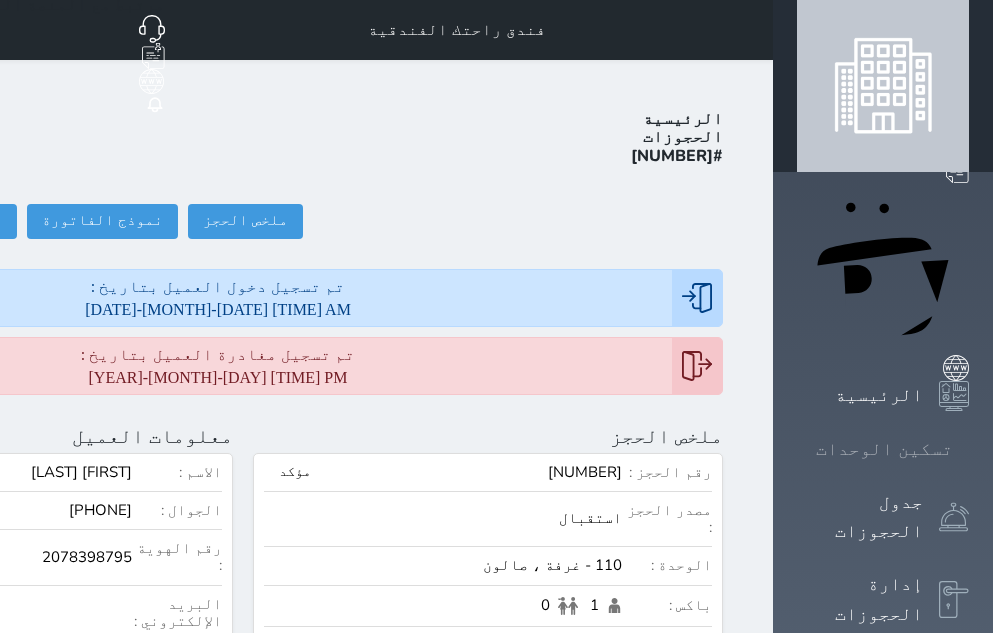 click on "تسكين الوحدات" at bounding box center [884, 449] 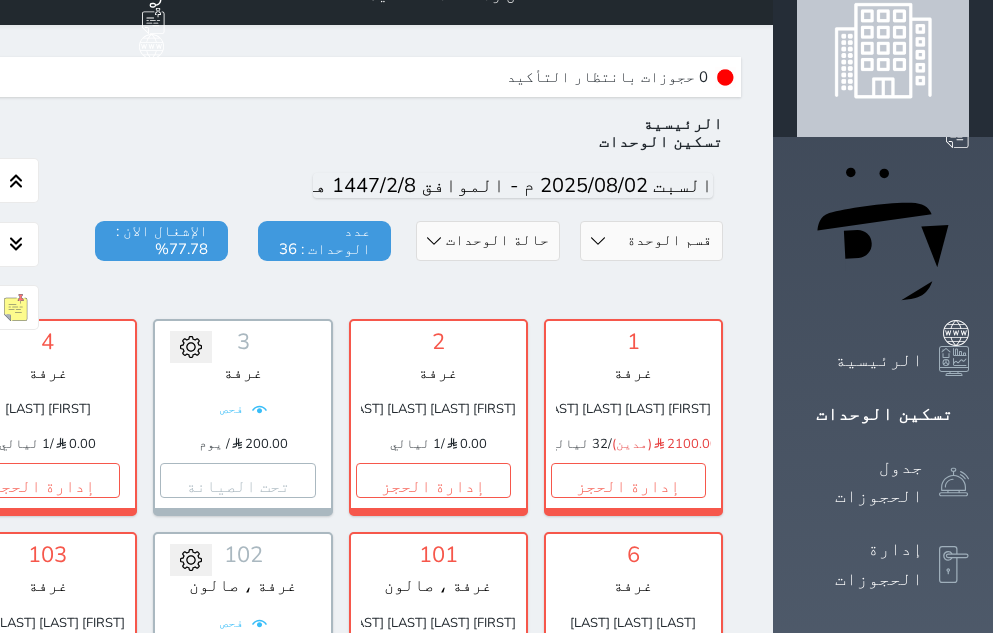 scroll, scrollTop: 0, scrollLeft: 0, axis: both 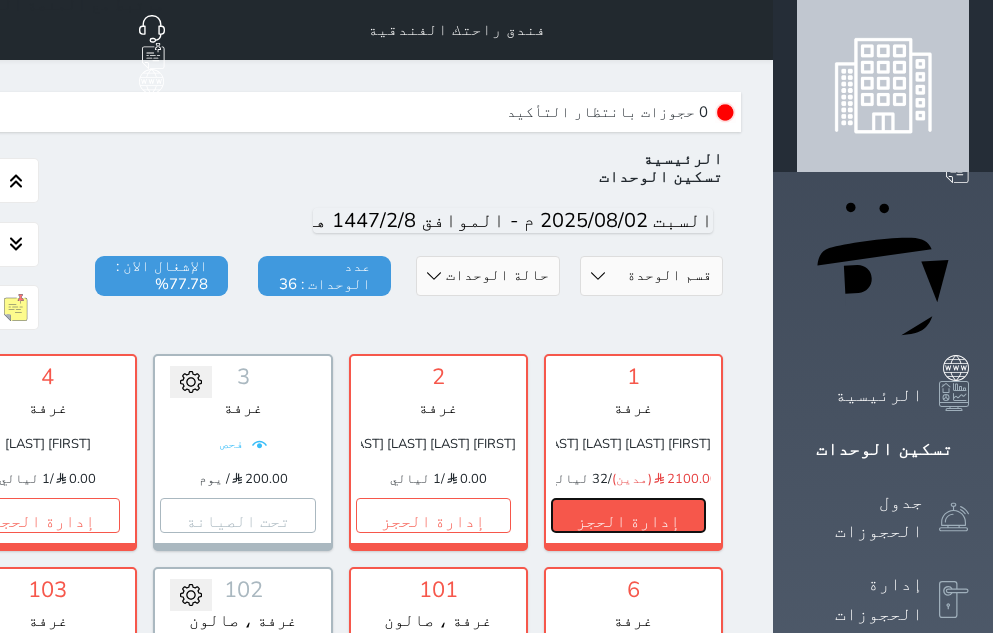 click on "إدارة الحجز" at bounding box center [628, 515] 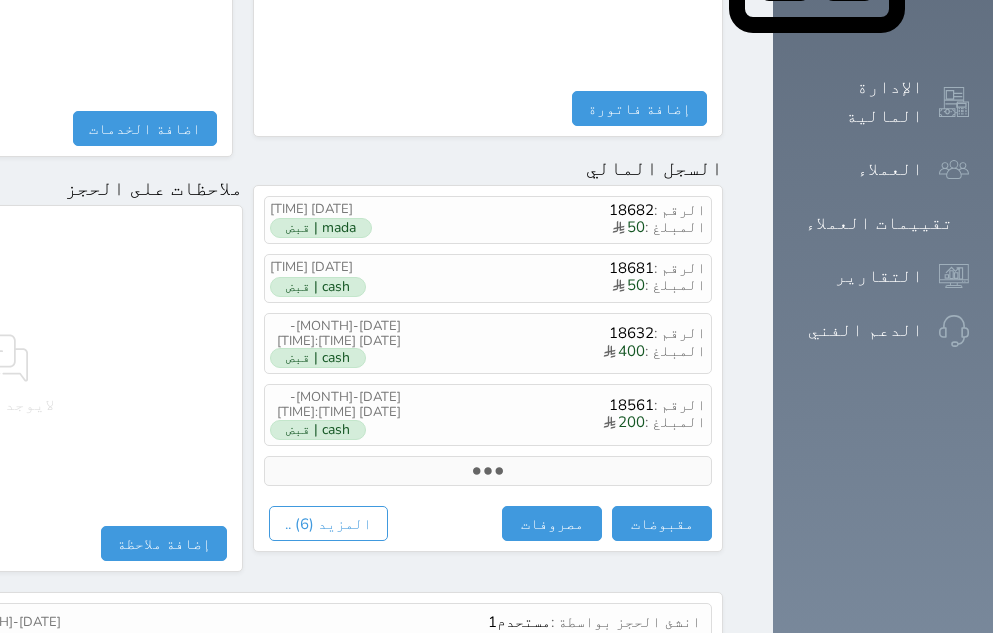 scroll, scrollTop: 1182, scrollLeft: 0, axis: vertical 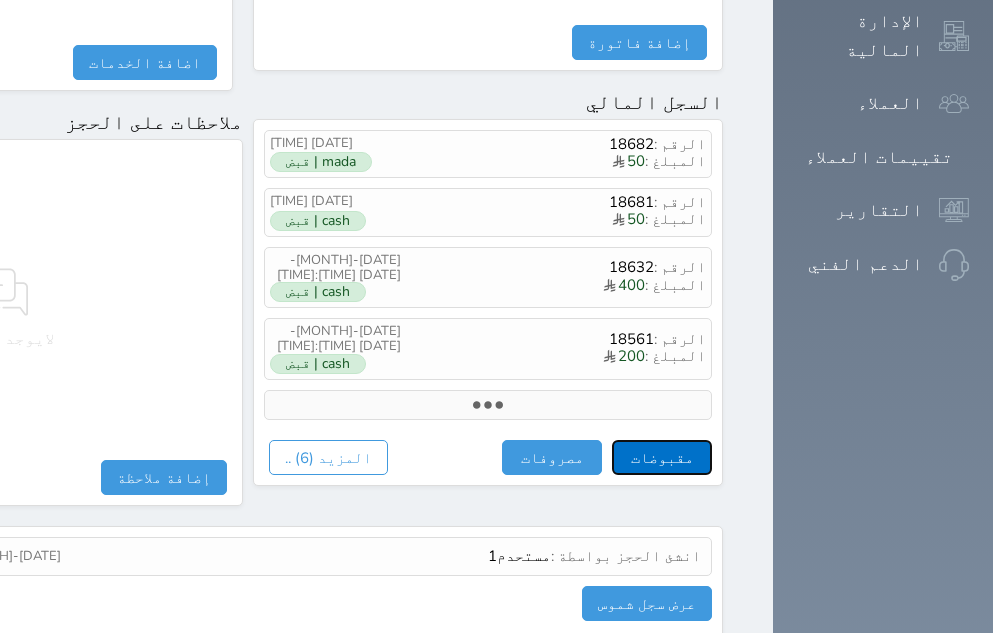 click on "مقبوضات" at bounding box center (662, 457) 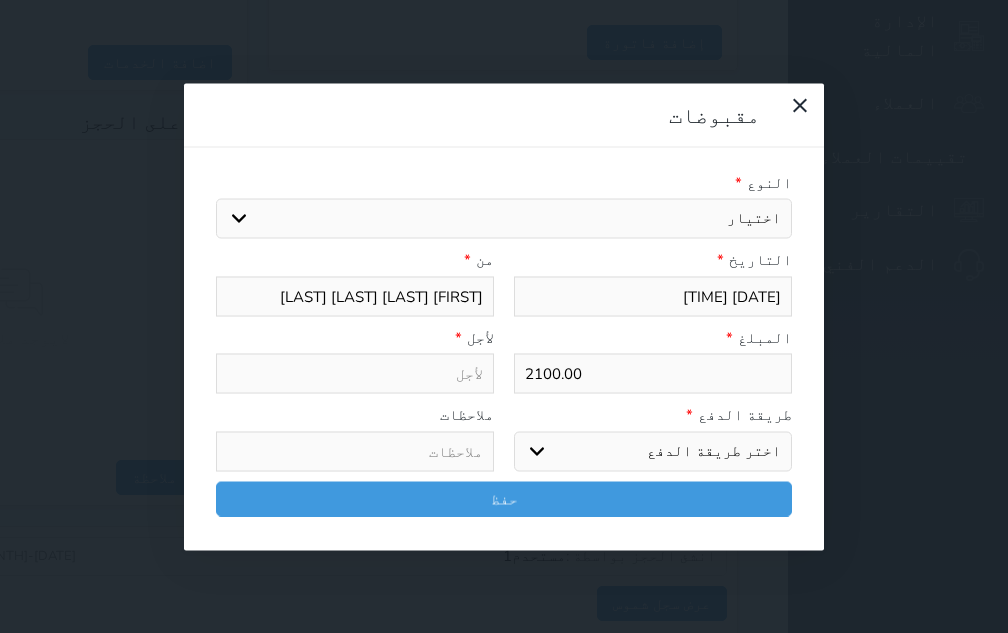 click on "اختر طريقة الدفع   دفع نقدى   تحويل بنكى   مدى   بطاقة ائتمان   آجل" at bounding box center (653, 451) 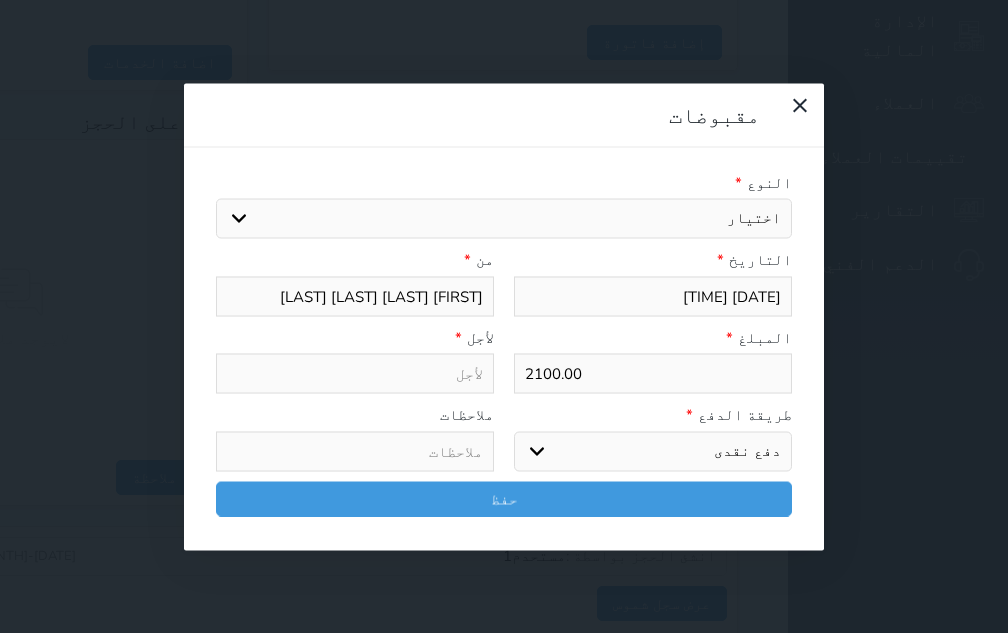 click on "اختر طريقة الدفع   دفع نقدى   تحويل بنكى   مدى   بطاقة ائتمان   آجل" at bounding box center (653, 451) 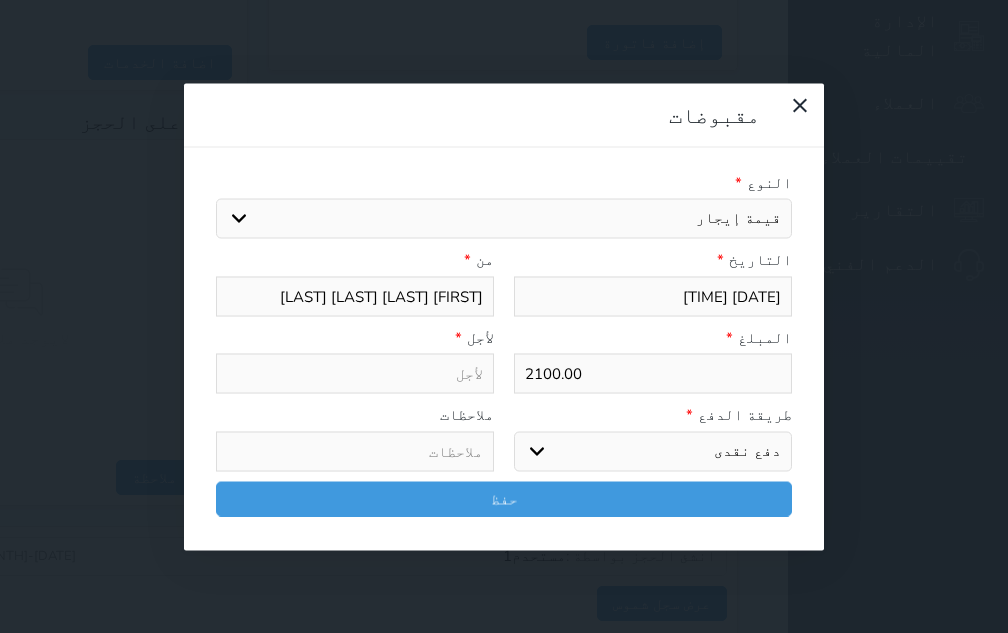 click on "اختيار   مقبوضات عامة قيمة إيجار فواتير تامين عربون لا ينطبق آخر مغسلة واي فاي - الإنترنت مواقف السيارات طعام الأغذية والمشروبات مشروبات المشروبات الباردة المشروبات الساخنة الإفطار غداء عشاء مخبز و كعك حمام سباحة الصالة الرياضية سبا و خدمات الجمال اختيار وإسقاط (خدمات النقل) ميني بار كابل - تلفزيون سرير إضافي تصفيف الشعر التسوق خدمات الجولات السياحية المنظمة خدمات الدليل السياحي فواتير البوفية" at bounding box center [504, 219] 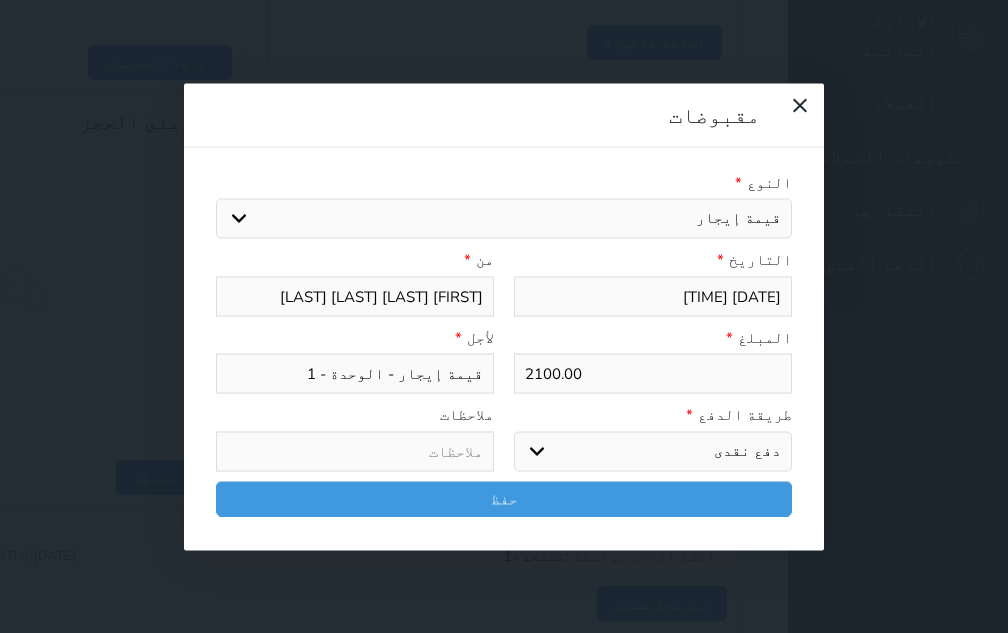 drag, startPoint x: 748, startPoint y: 285, endPoint x: 806, endPoint y: 283, distance: 58.034473 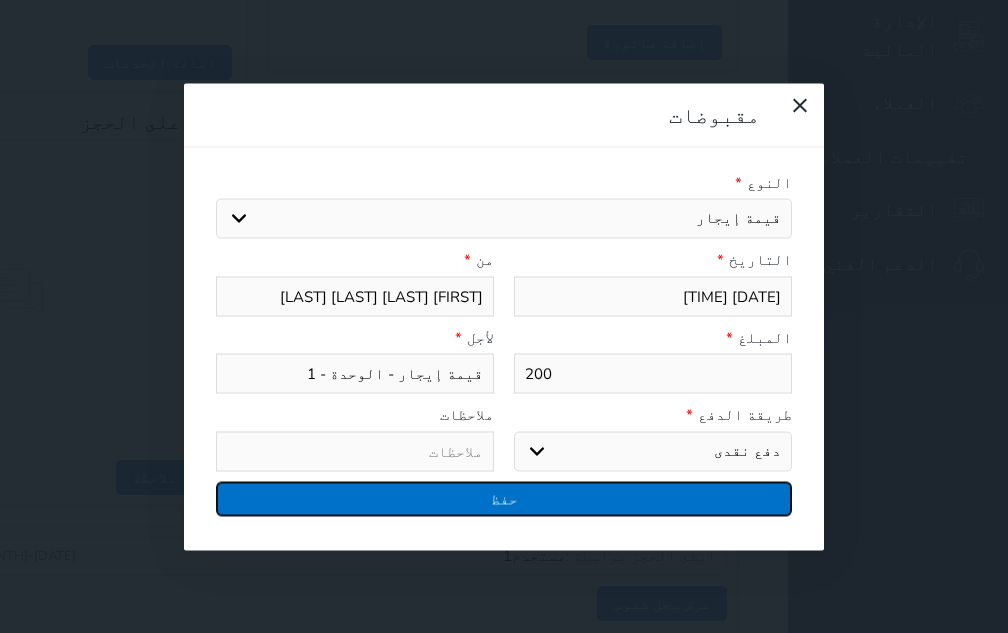 click on "حفظ" at bounding box center (504, 498) 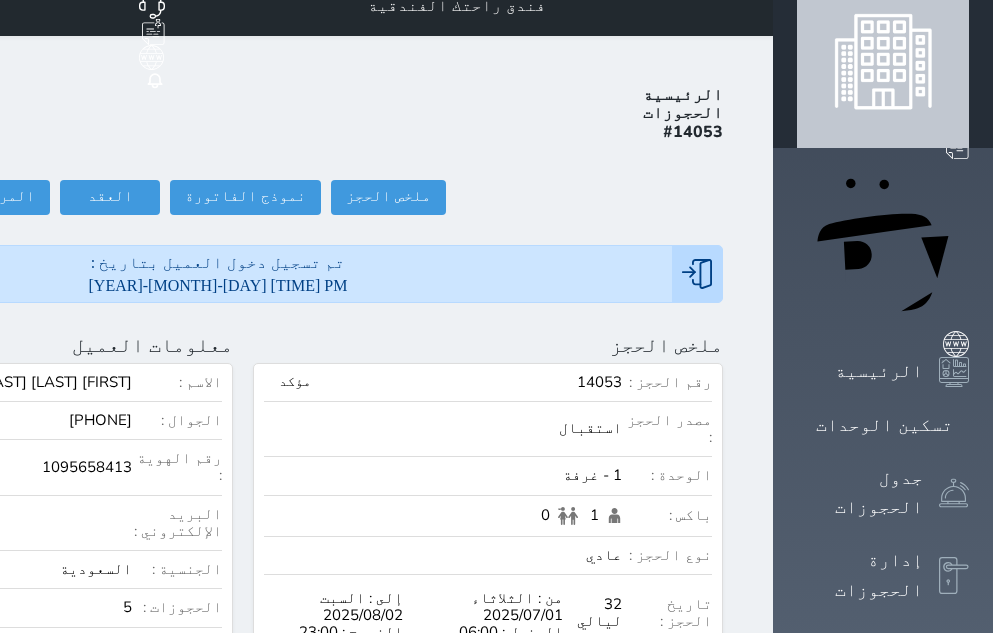 scroll, scrollTop: 0, scrollLeft: 0, axis: both 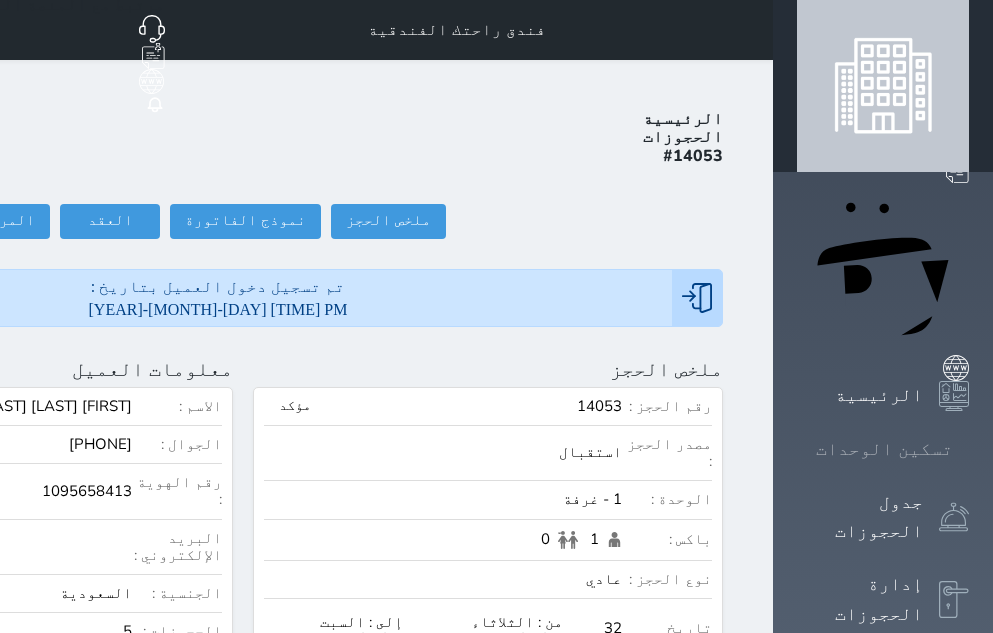 click on "تسكين الوحدات" at bounding box center [884, 449] 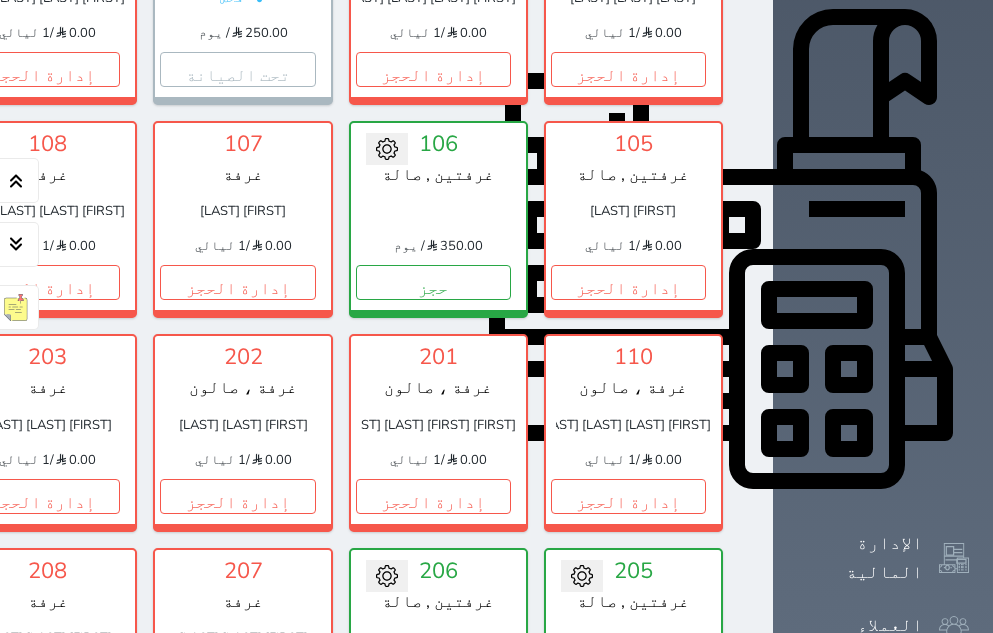 scroll, scrollTop: 760, scrollLeft: 0, axis: vertical 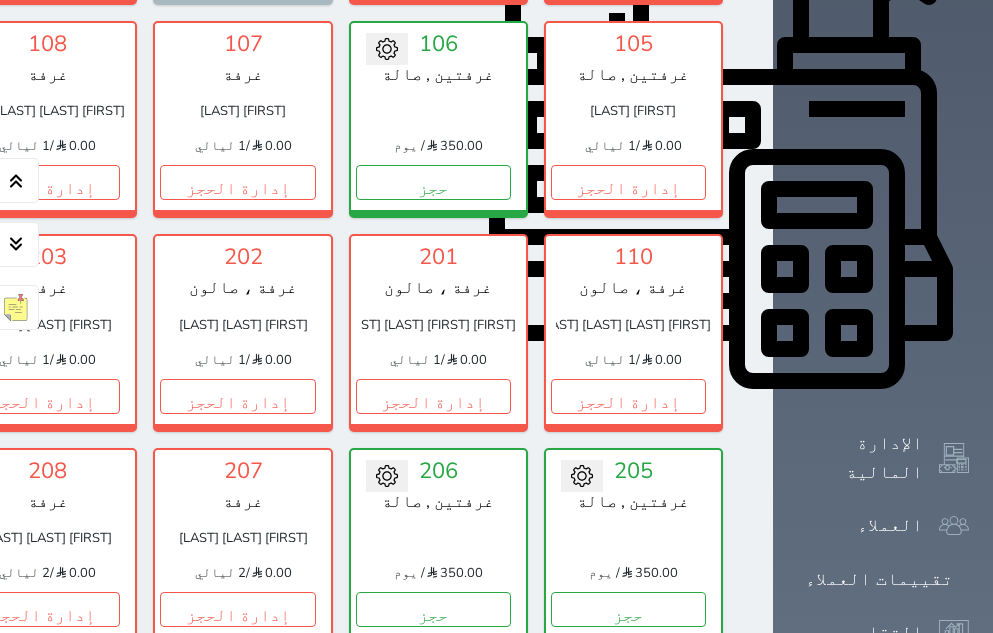 click on "إدارة الحجز" at bounding box center [-153, 182] 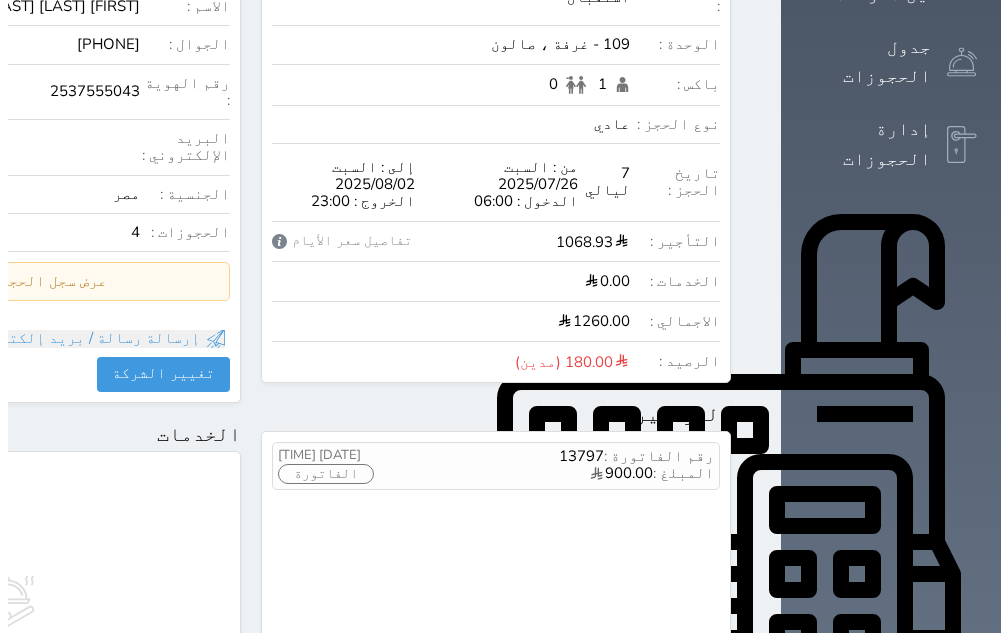 scroll, scrollTop: 500, scrollLeft: 0, axis: vertical 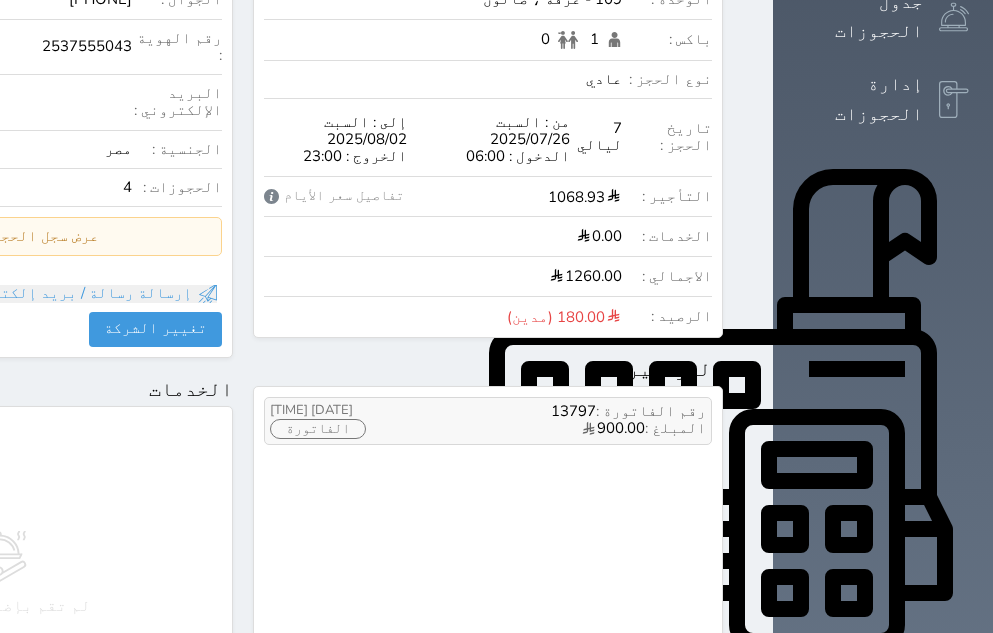 click on "الفاتورة" at bounding box center (318, 429) 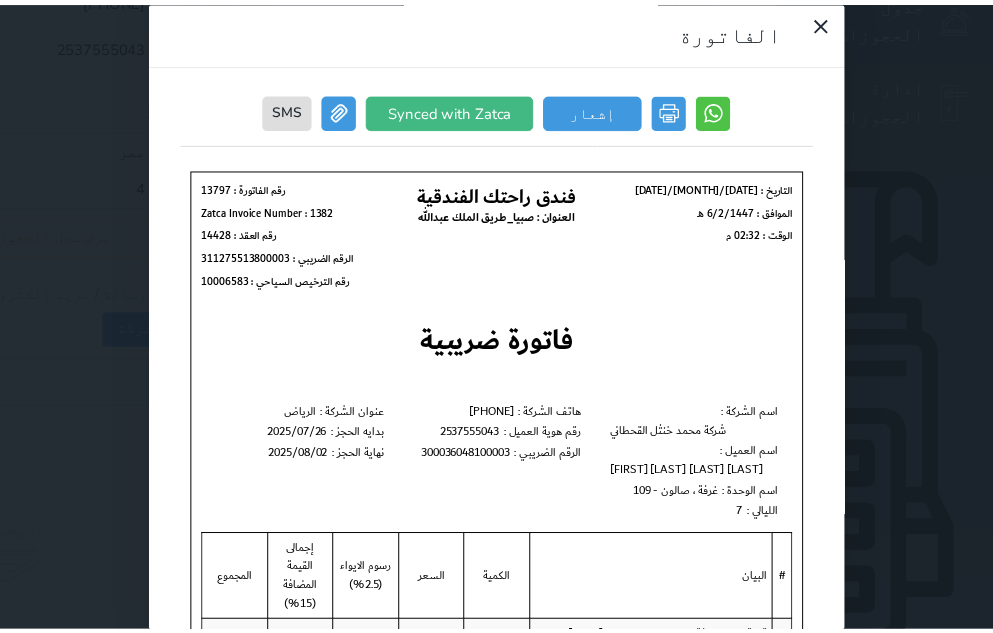 scroll, scrollTop: 0, scrollLeft: 0, axis: both 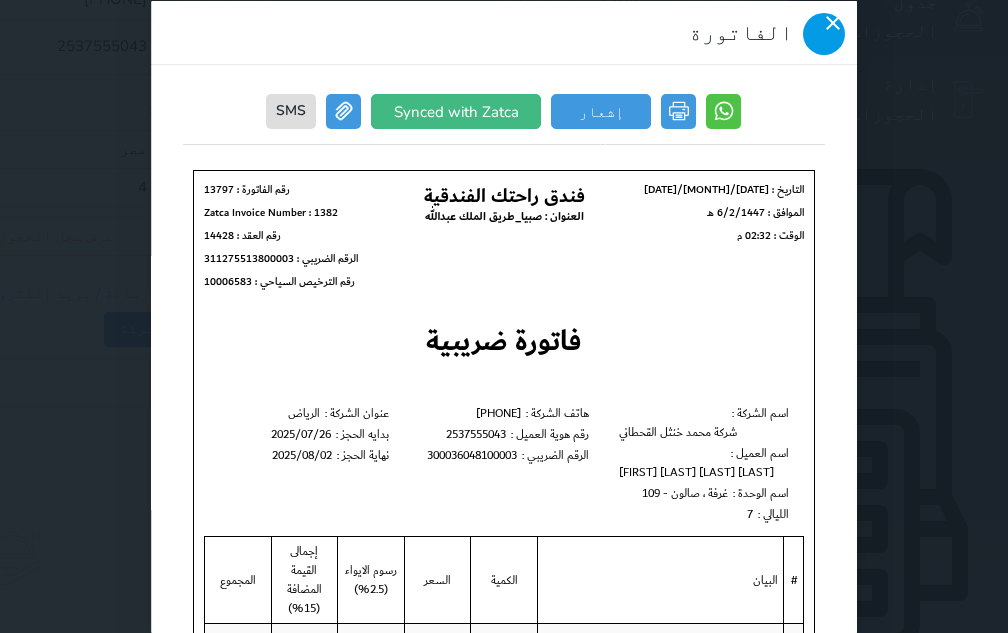click 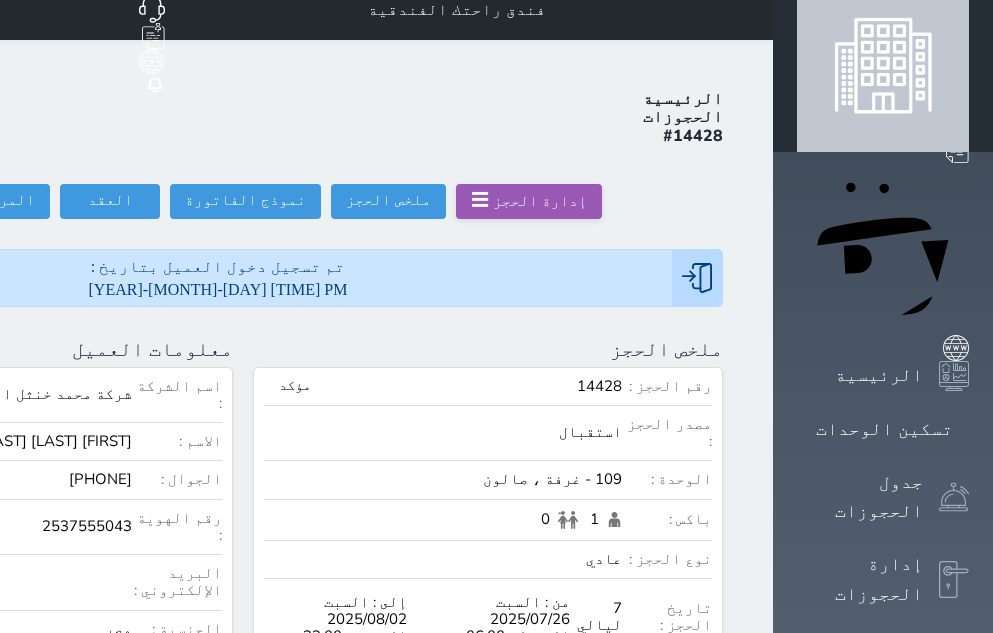 scroll, scrollTop: 0, scrollLeft: 0, axis: both 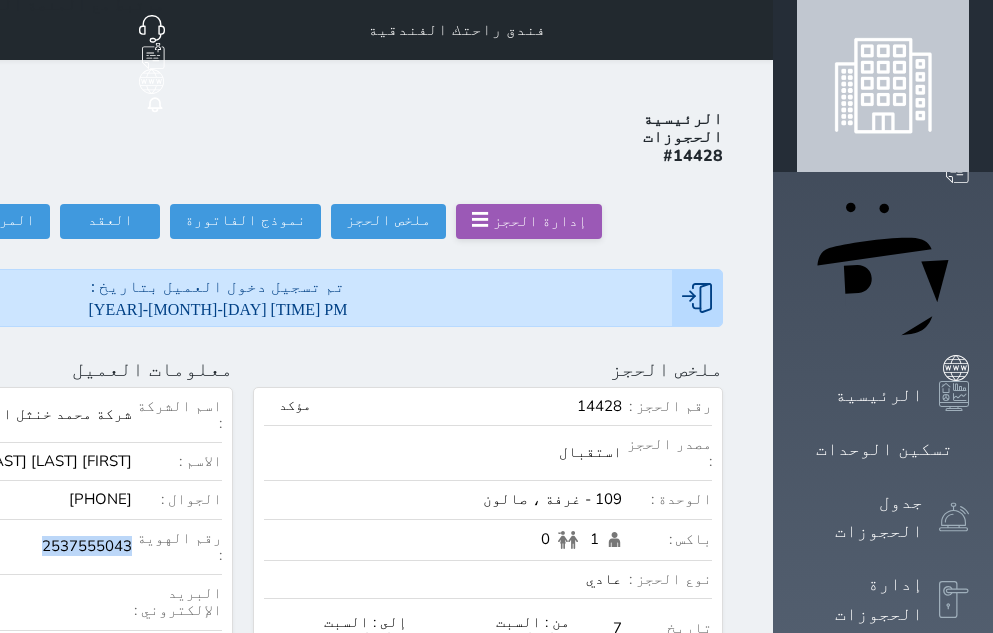 drag, startPoint x: 246, startPoint y: 454, endPoint x: 350, endPoint y: 454, distance: 104 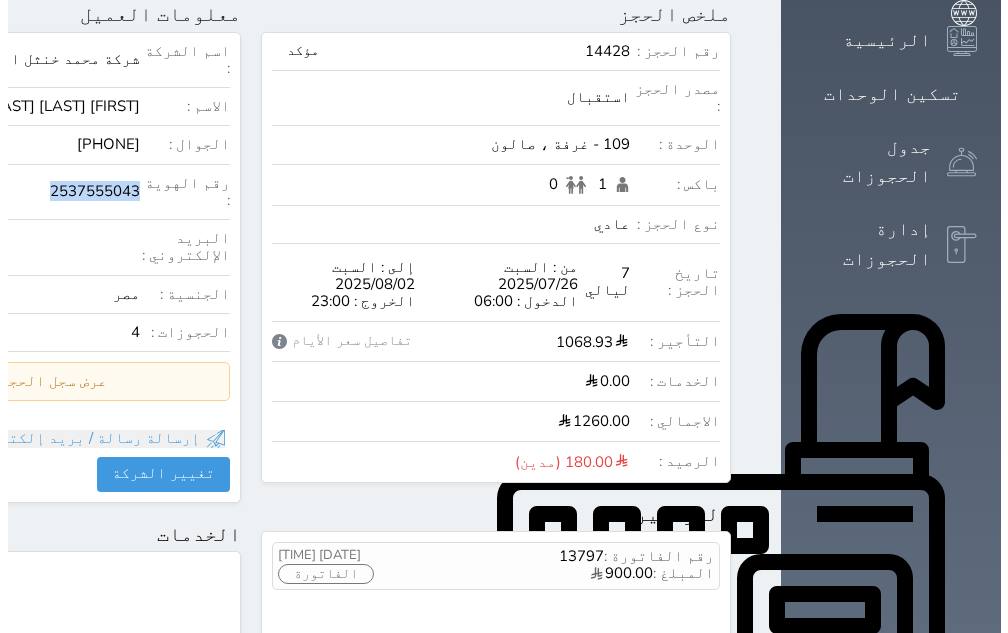 scroll, scrollTop: 400, scrollLeft: 0, axis: vertical 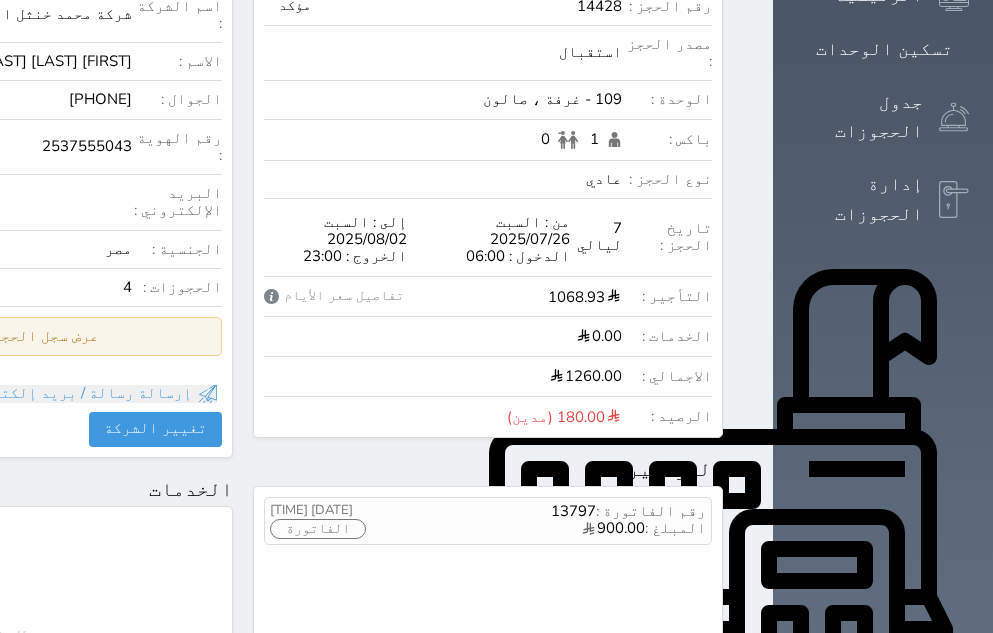 click on "عرض سجل الحجوزات السابقة" at bounding box center (-2, 336) 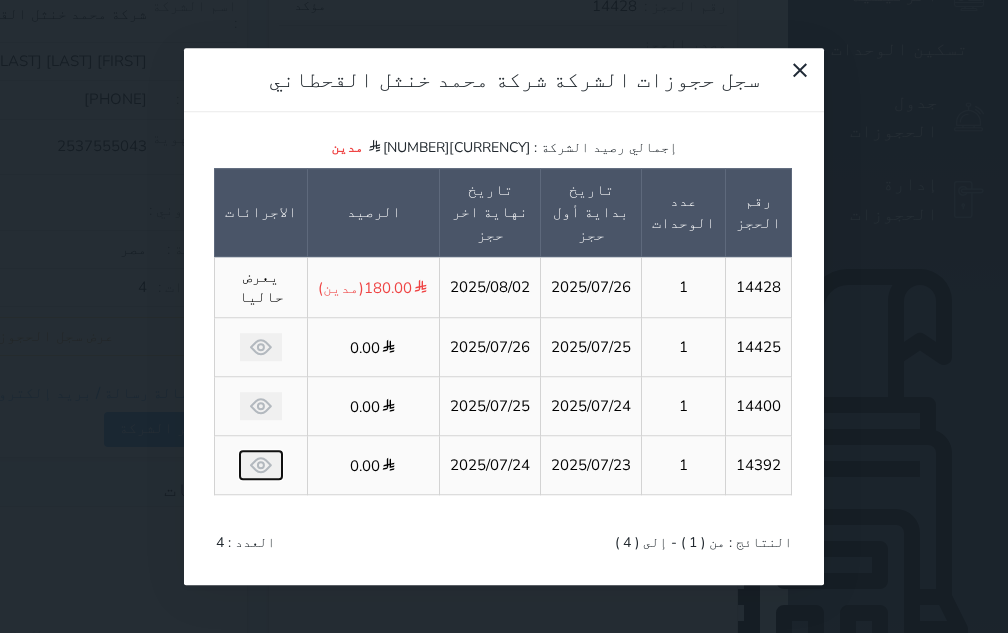 click 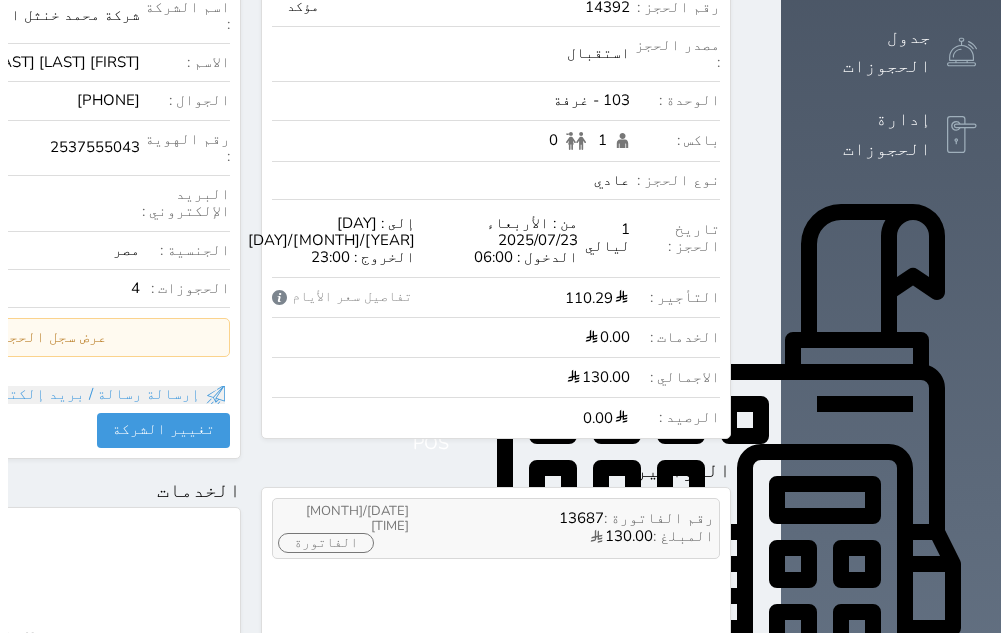 scroll, scrollTop: 500, scrollLeft: 0, axis: vertical 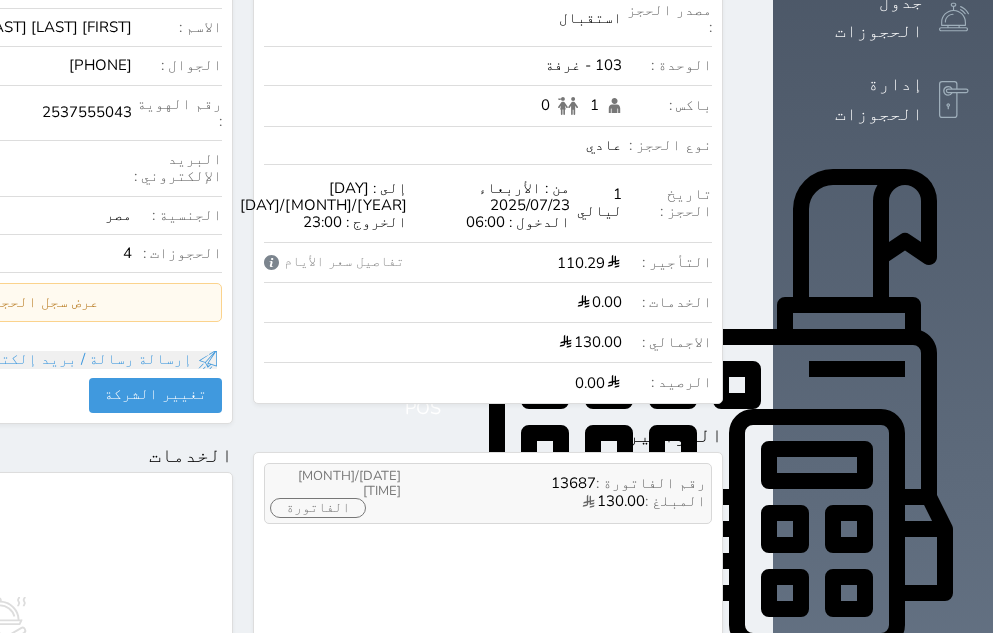 click on "الفاتورة" at bounding box center [318, 508] 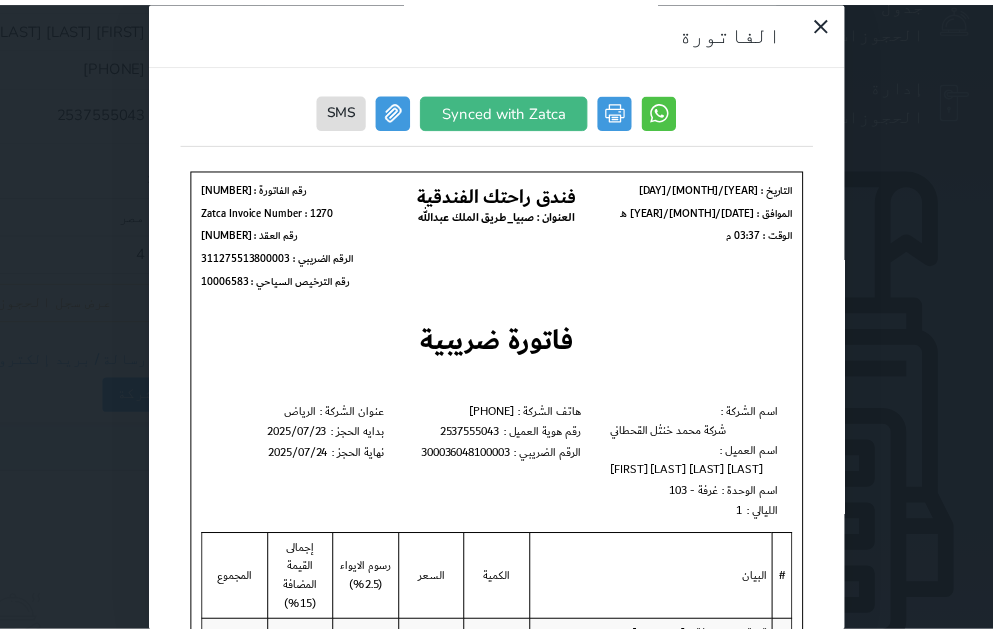 scroll, scrollTop: 0, scrollLeft: 0, axis: both 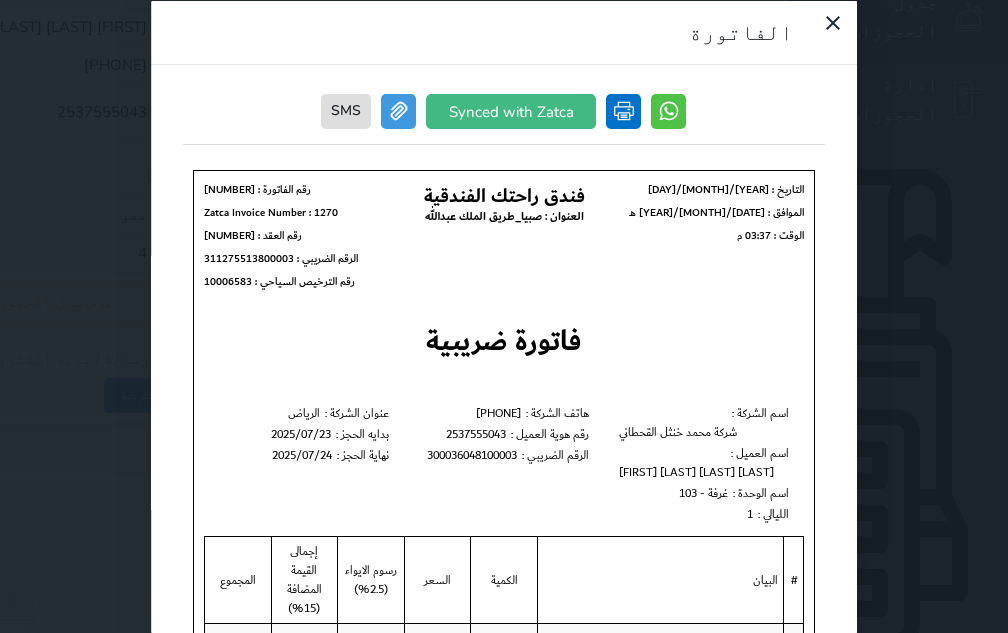 click at bounding box center (624, 110) 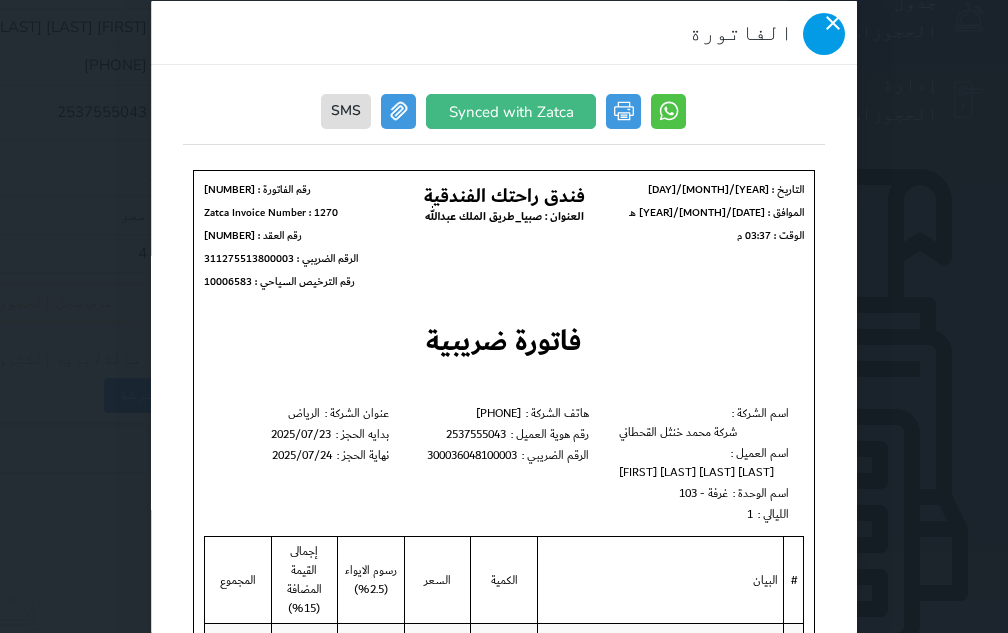 click 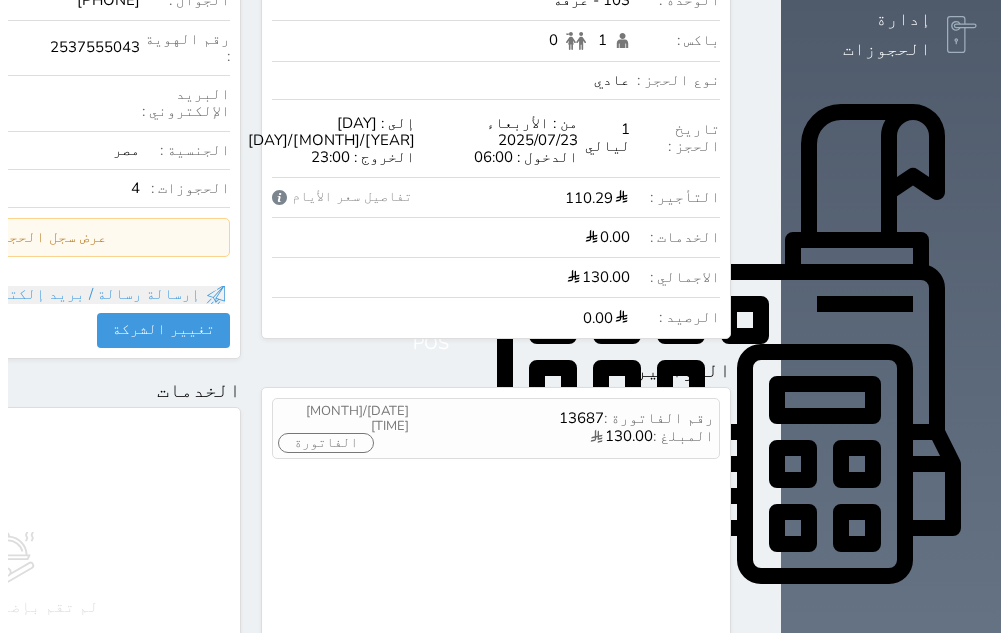scroll, scrollTop: 600, scrollLeft: 0, axis: vertical 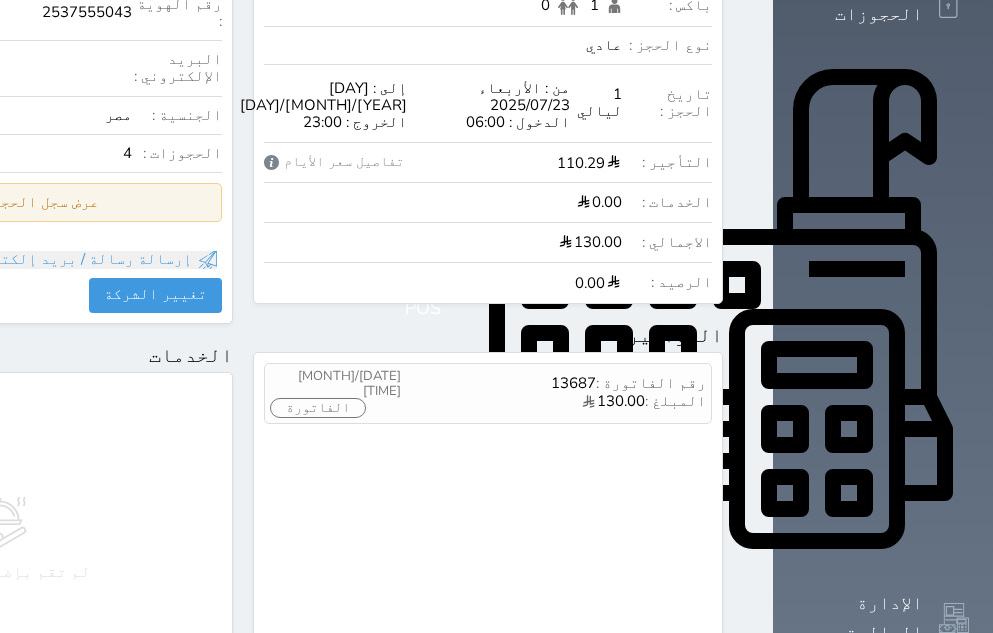 click on "عرض سجل الحجوزات السابقة" at bounding box center (-2, 202) 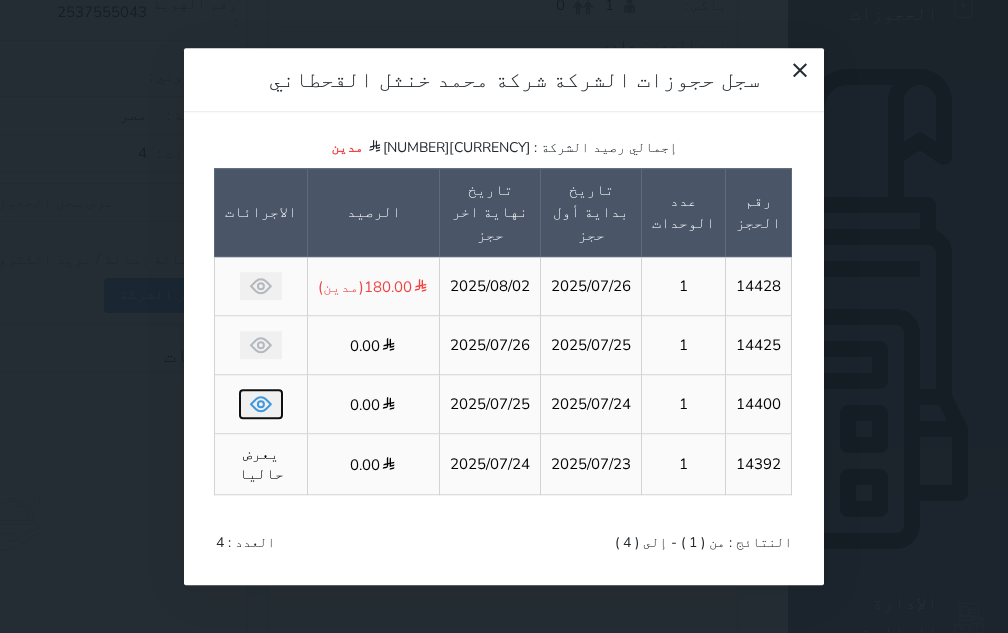 click 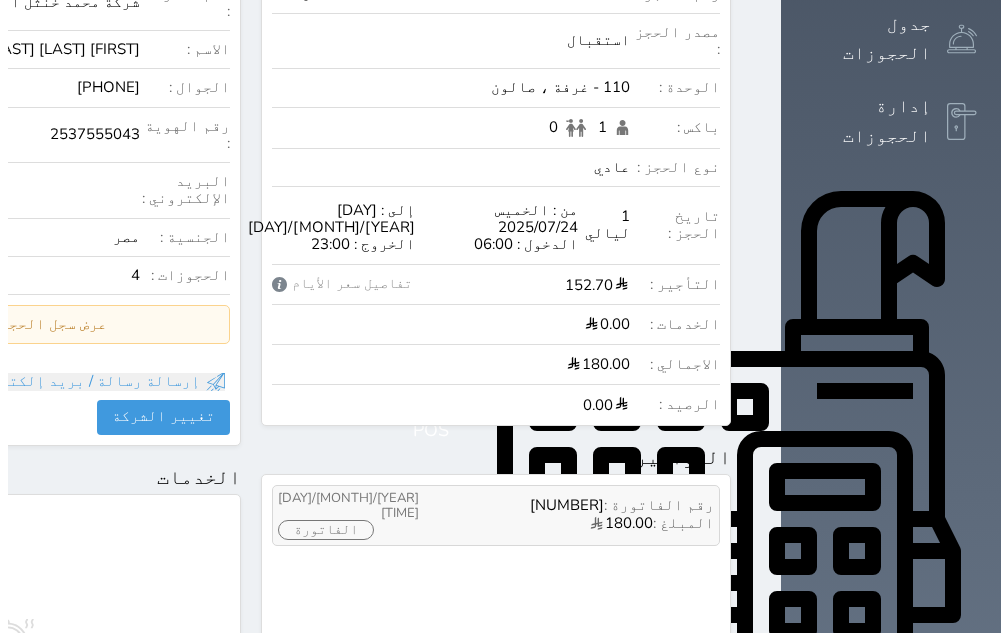 scroll, scrollTop: 500, scrollLeft: 0, axis: vertical 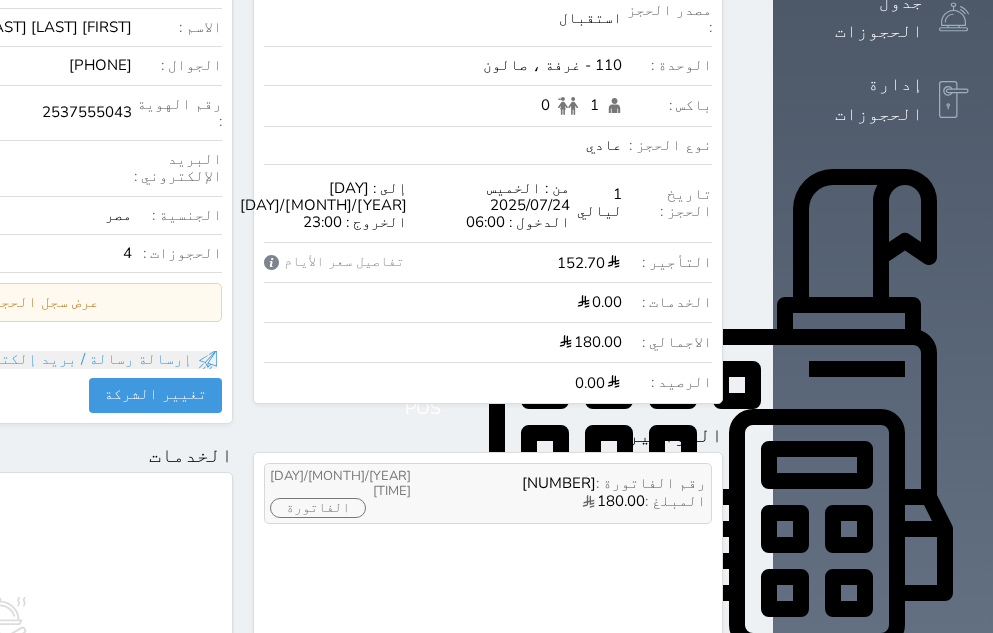 click on "الفاتورة" at bounding box center (318, 508) 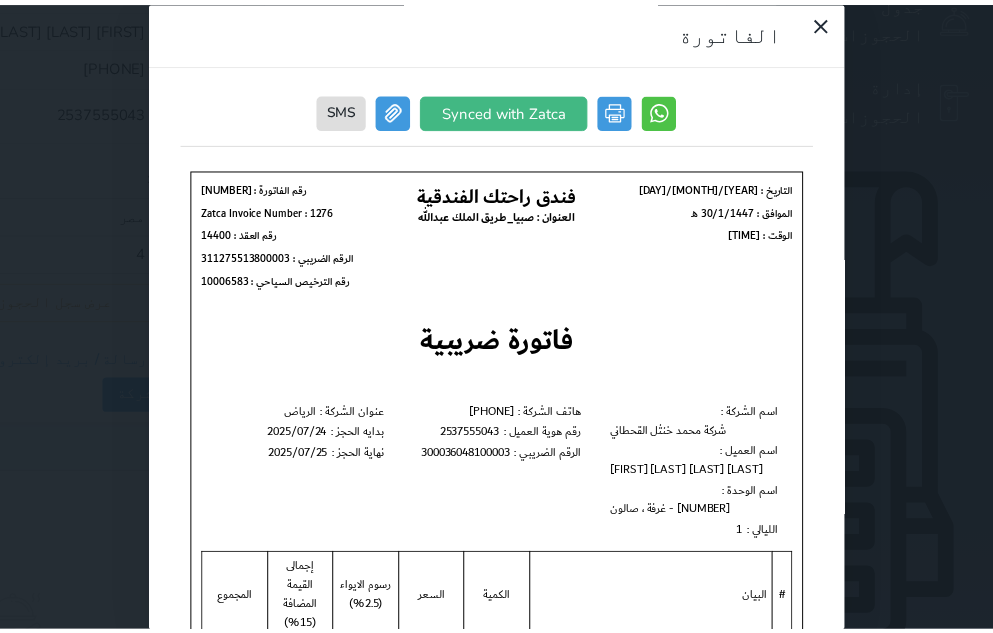 scroll, scrollTop: 0, scrollLeft: 0, axis: both 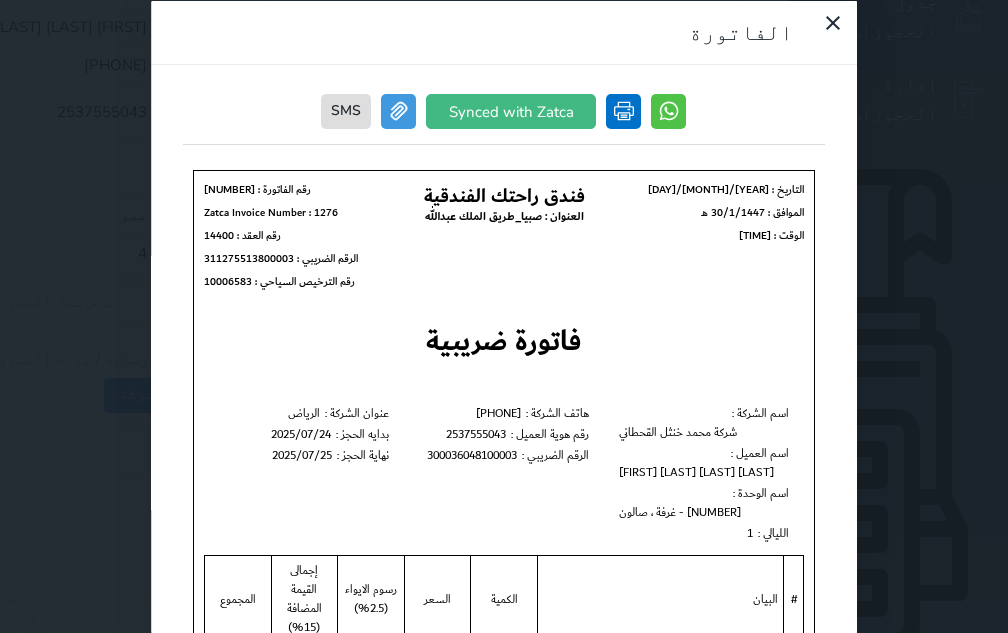 click at bounding box center [624, 110] 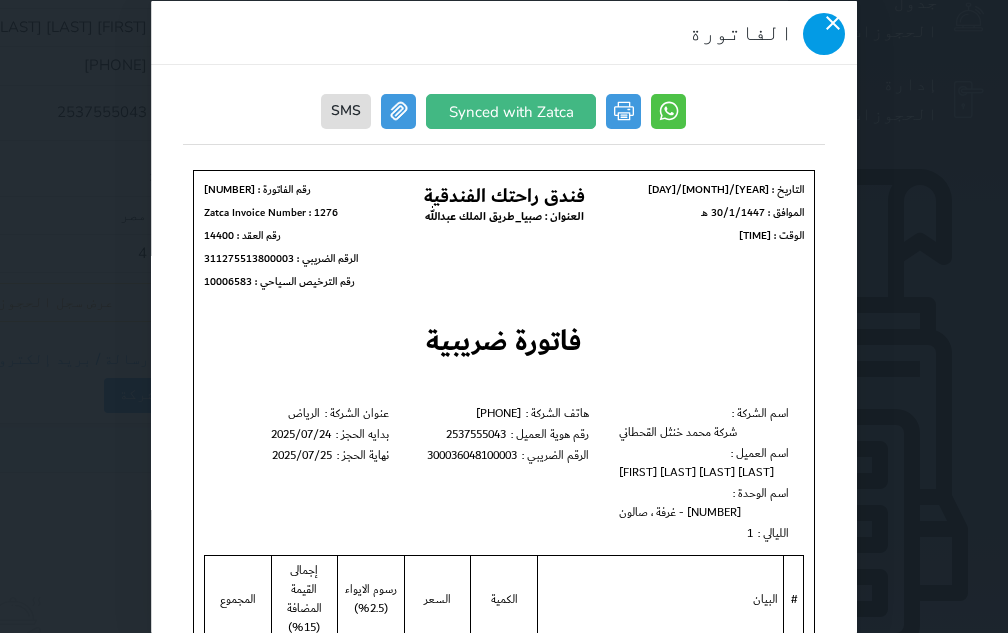 click 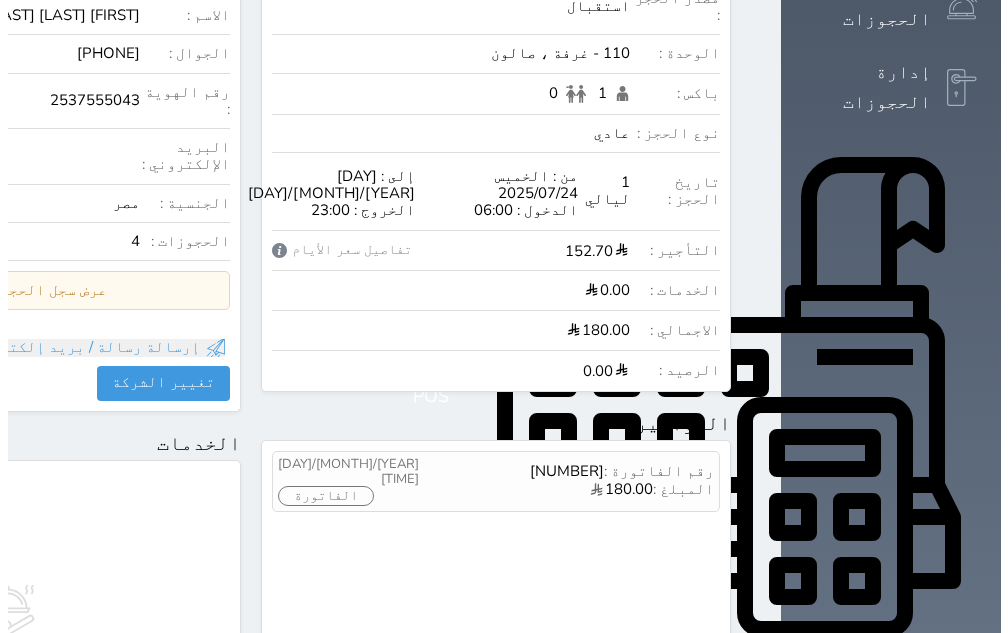 scroll, scrollTop: 500, scrollLeft: 0, axis: vertical 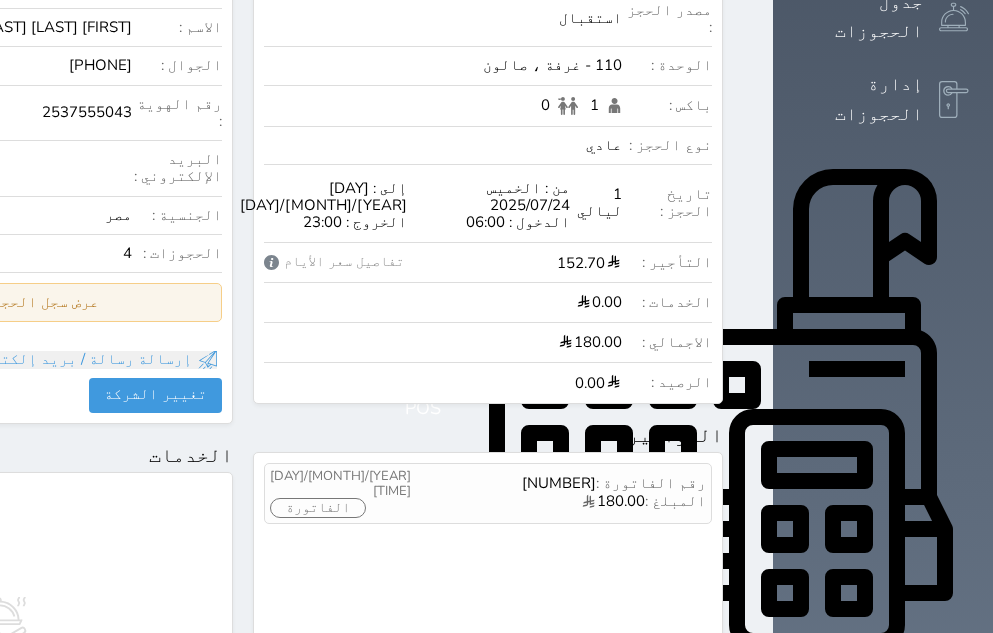 click on "عرض سجل الحجوزات السابقة" at bounding box center (-2, 302) 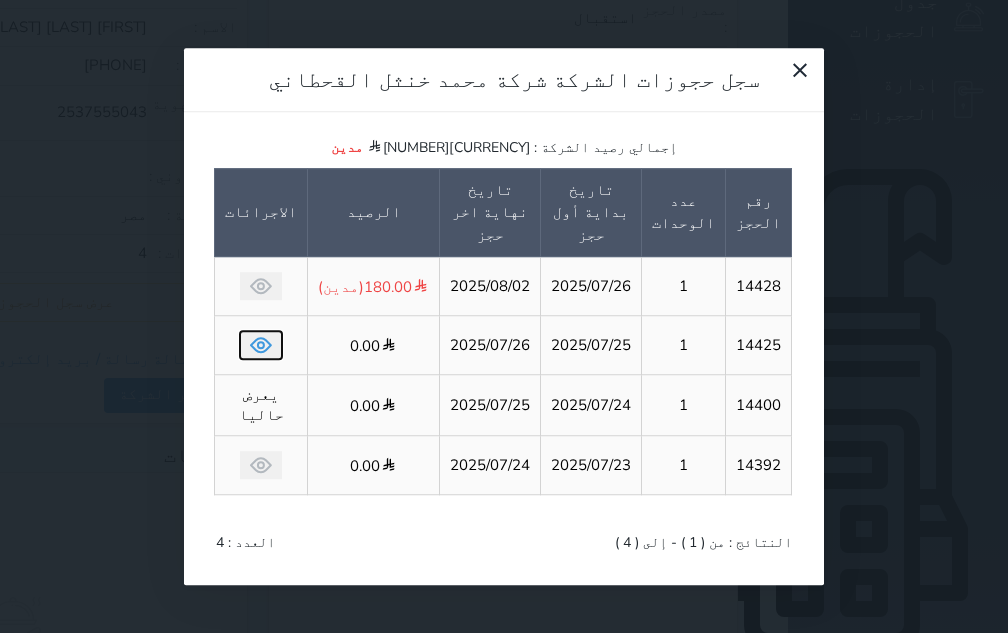 click 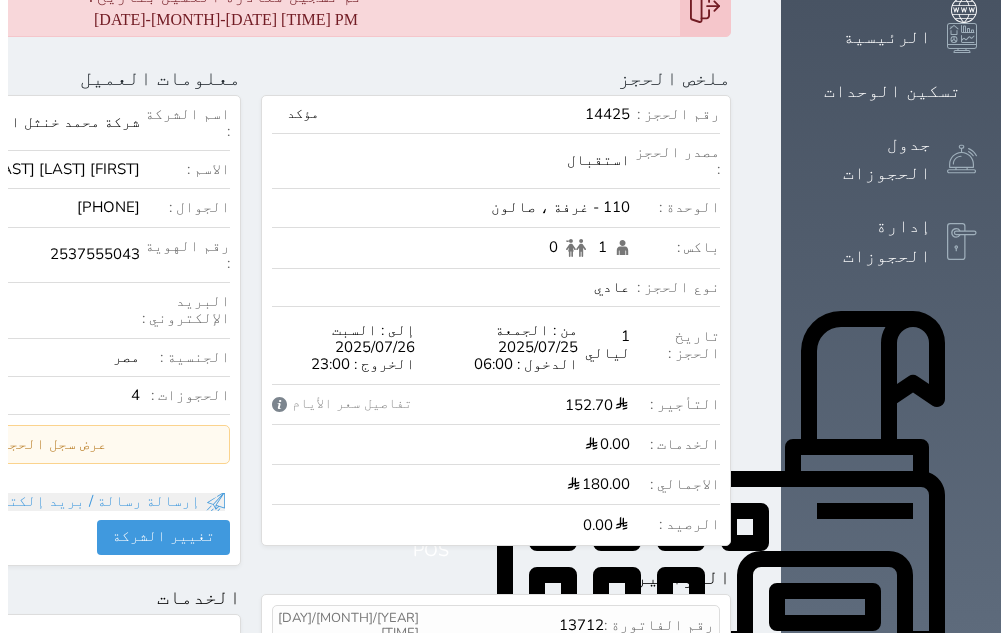 scroll, scrollTop: 400, scrollLeft: 0, axis: vertical 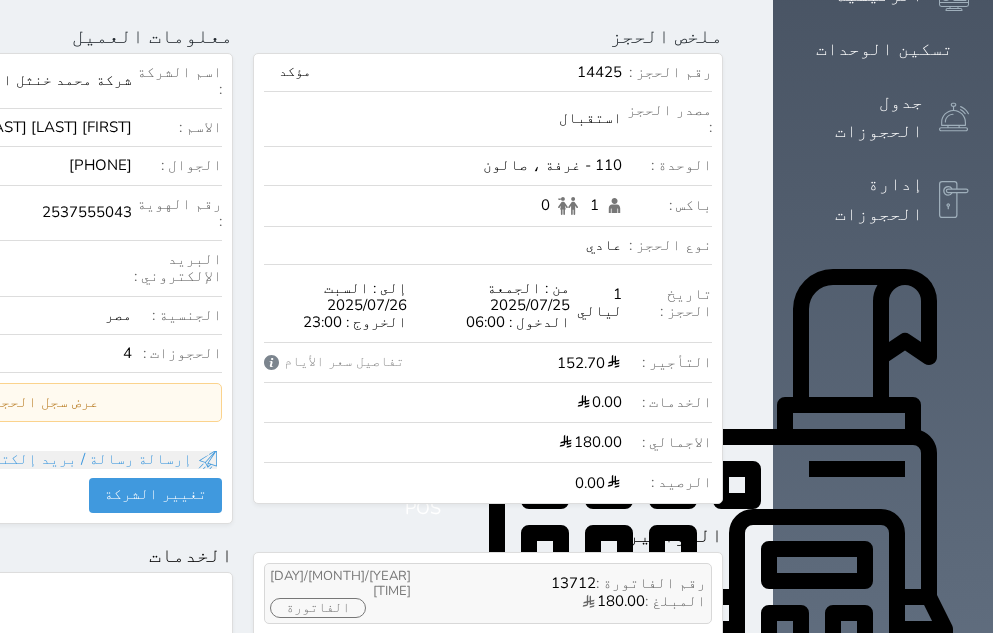 click on "الفاتورة" at bounding box center (318, 608) 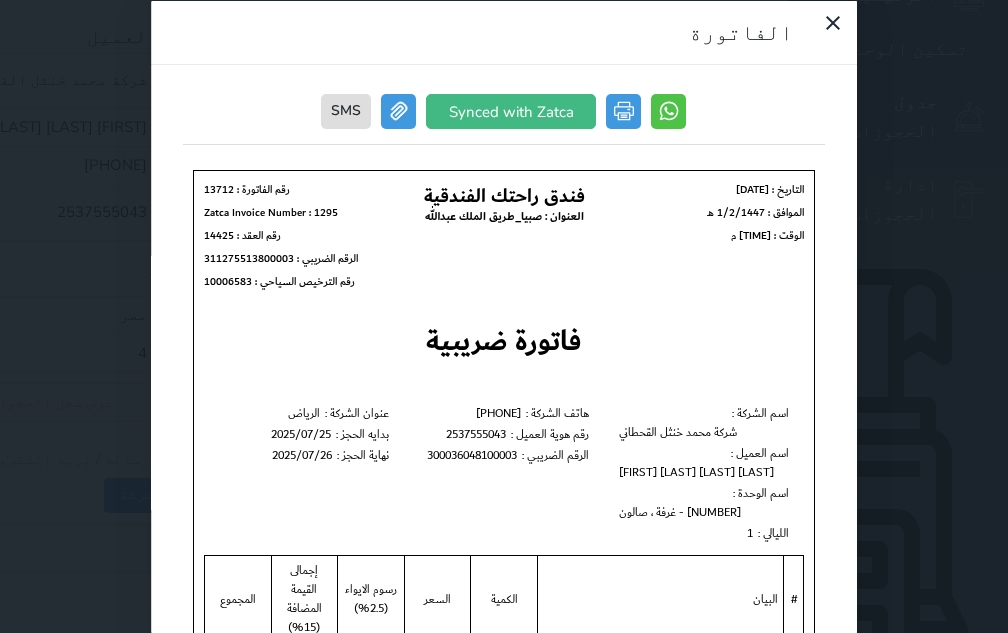 scroll, scrollTop: 0, scrollLeft: 0, axis: both 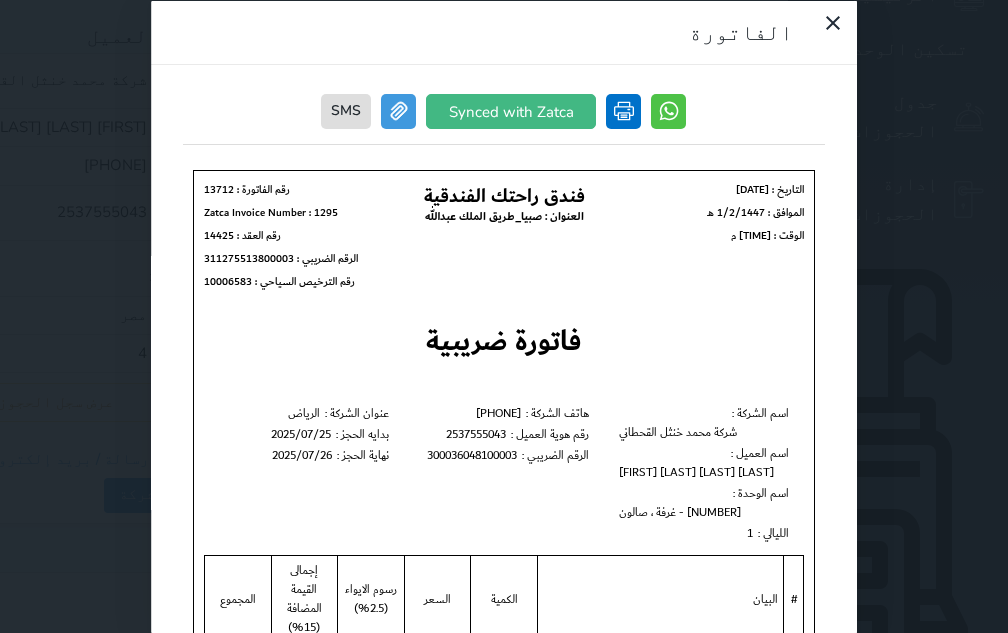click at bounding box center (624, 110) 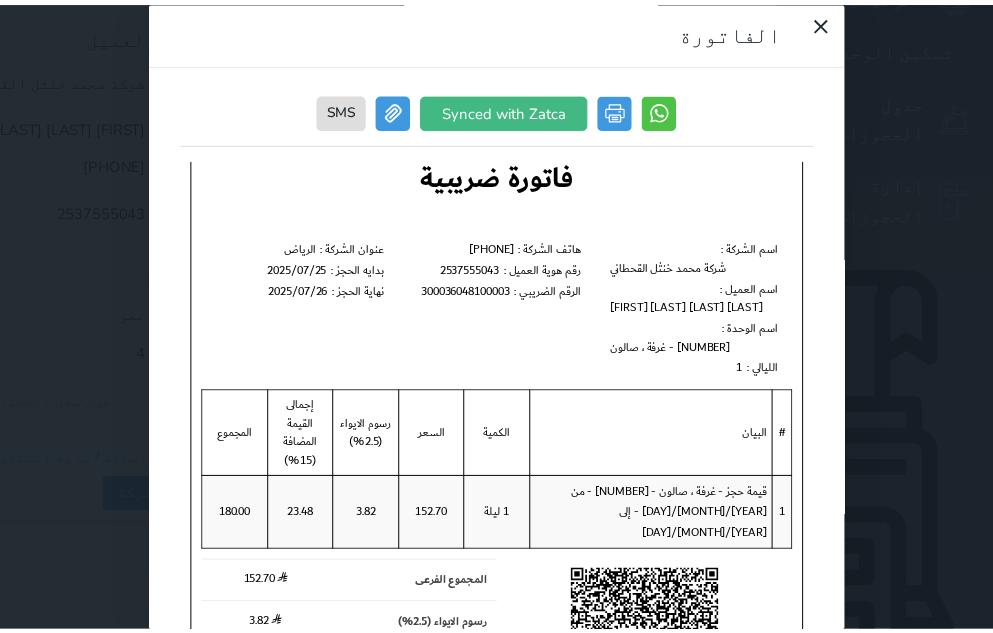 scroll, scrollTop: 200, scrollLeft: 0, axis: vertical 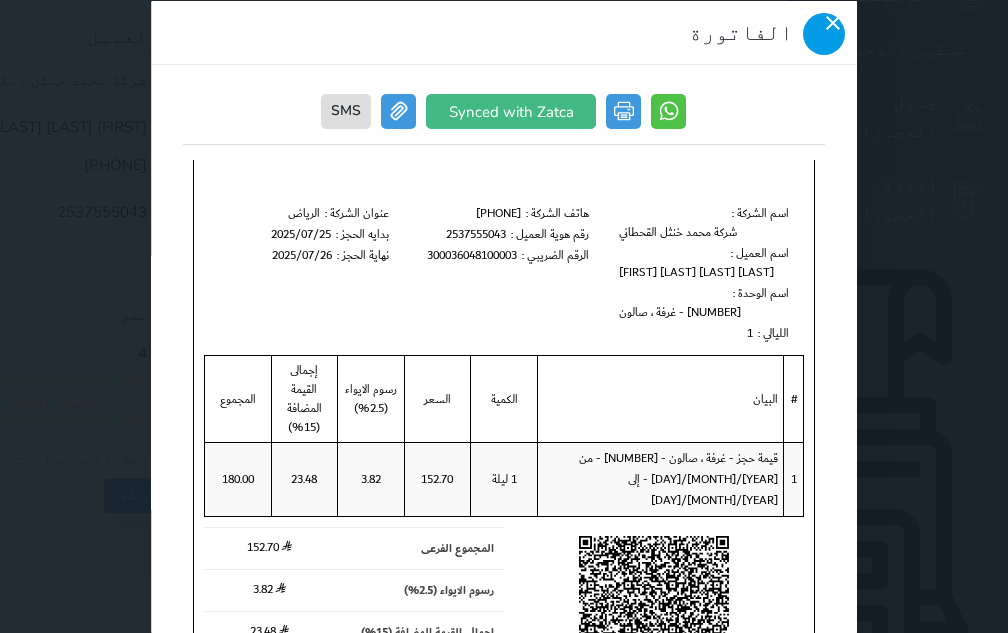 click 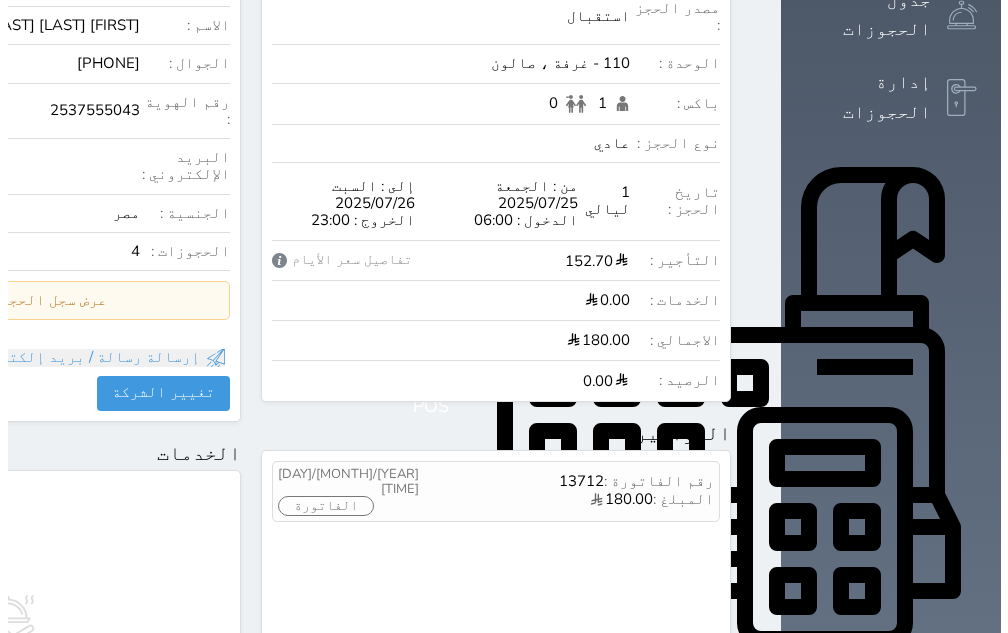 scroll, scrollTop: 400, scrollLeft: 0, axis: vertical 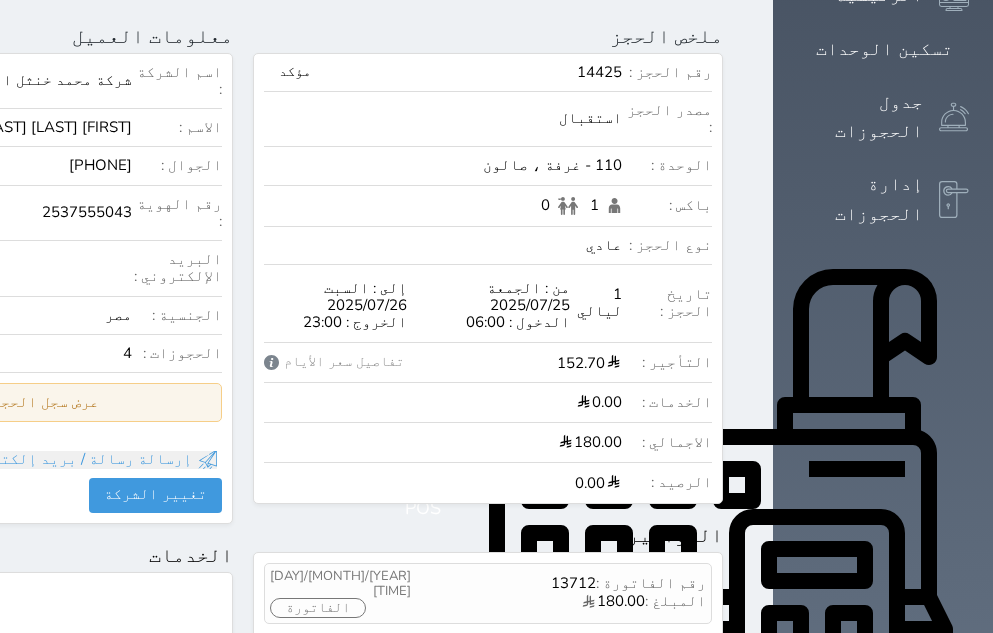 click on "عرض سجل الحجوزات السابقة" at bounding box center (-2, 402) 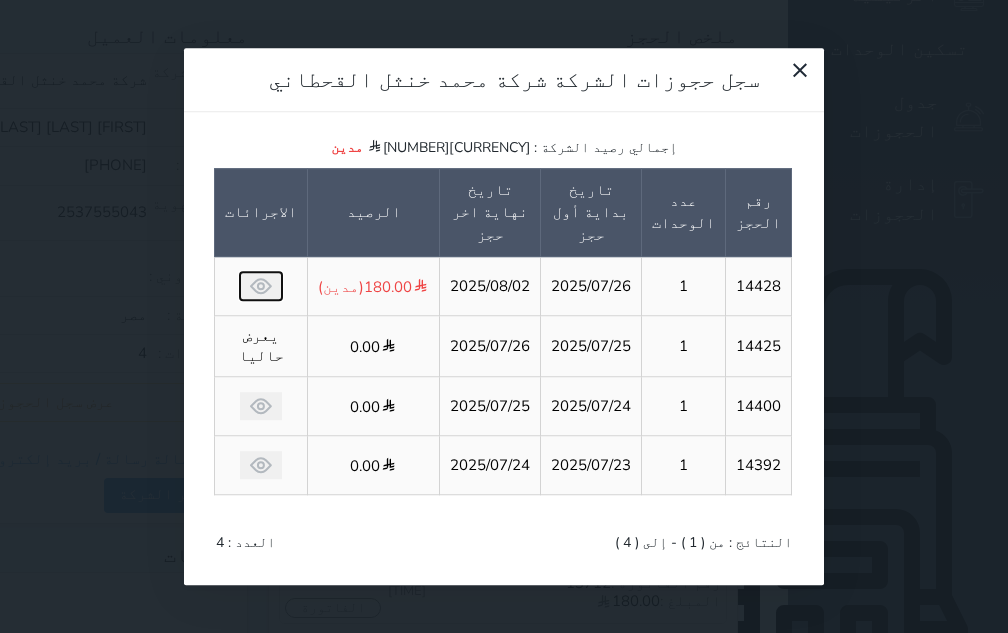 click 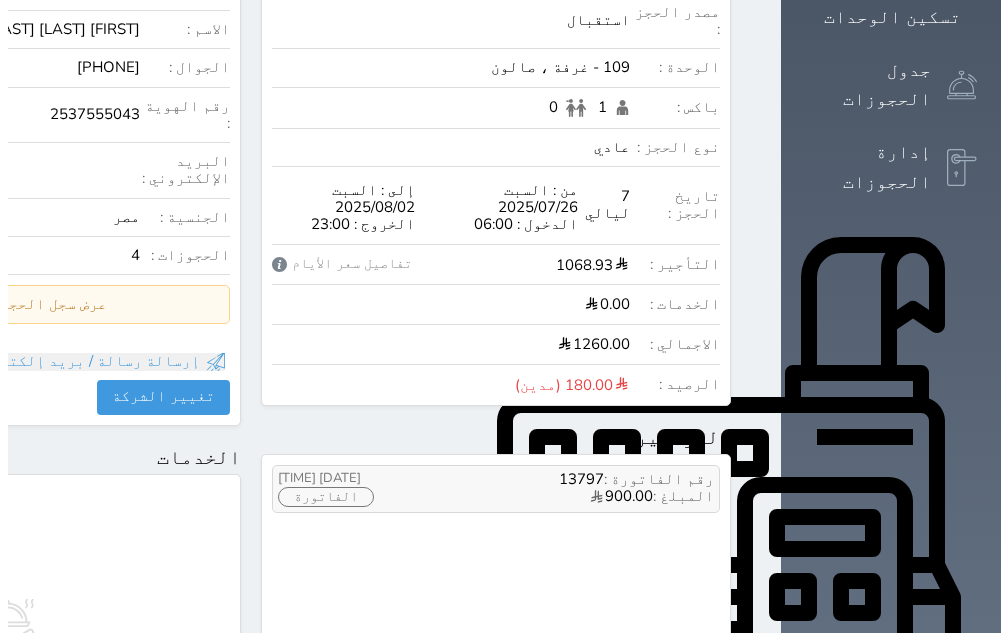scroll, scrollTop: 477, scrollLeft: 0, axis: vertical 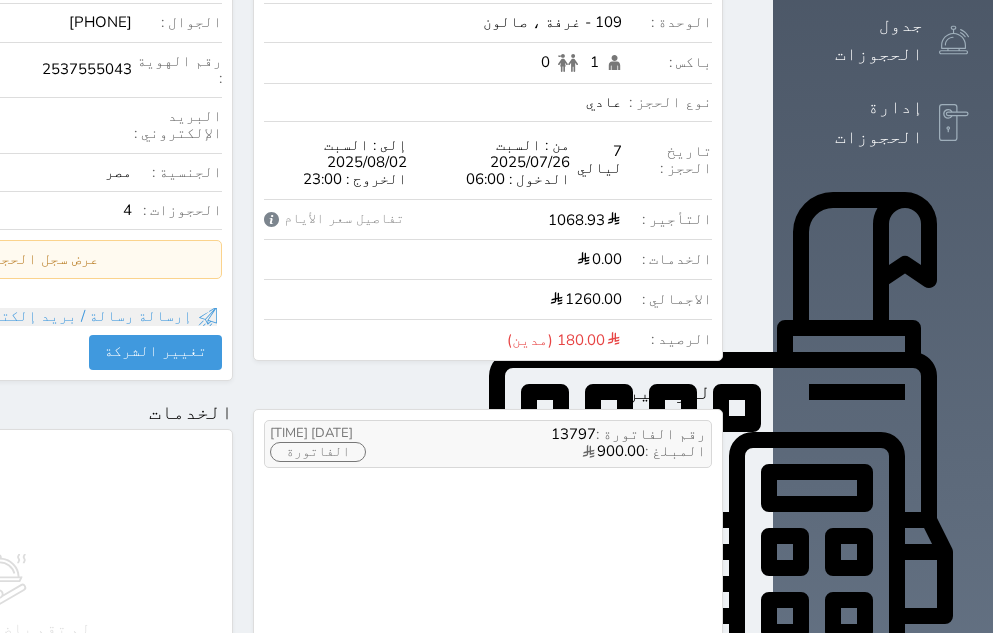 click on "الفاتورة" at bounding box center [318, 452] 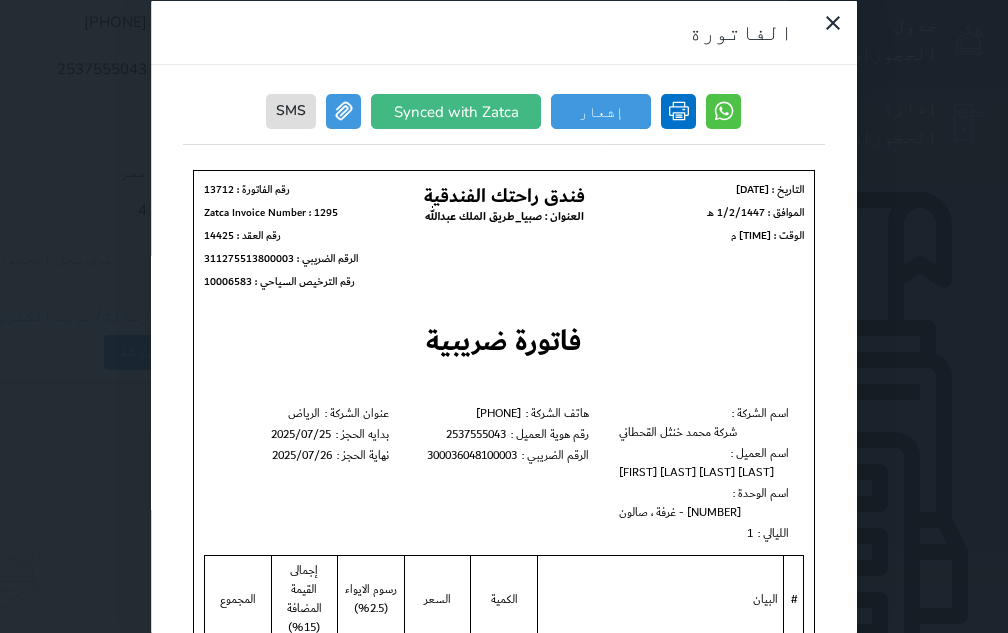 click at bounding box center [679, 110] 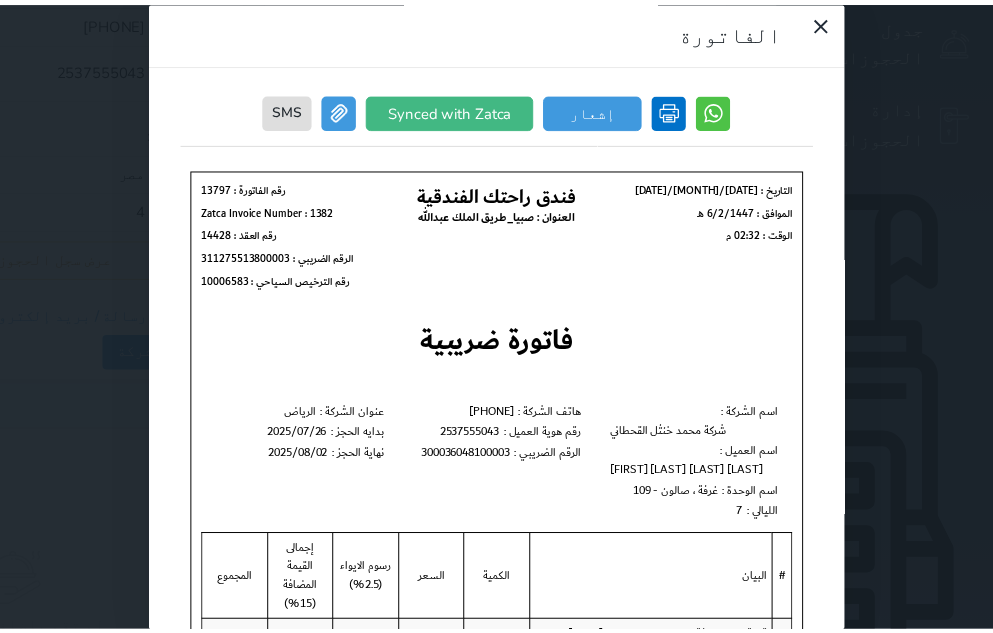 scroll, scrollTop: 0, scrollLeft: 0, axis: both 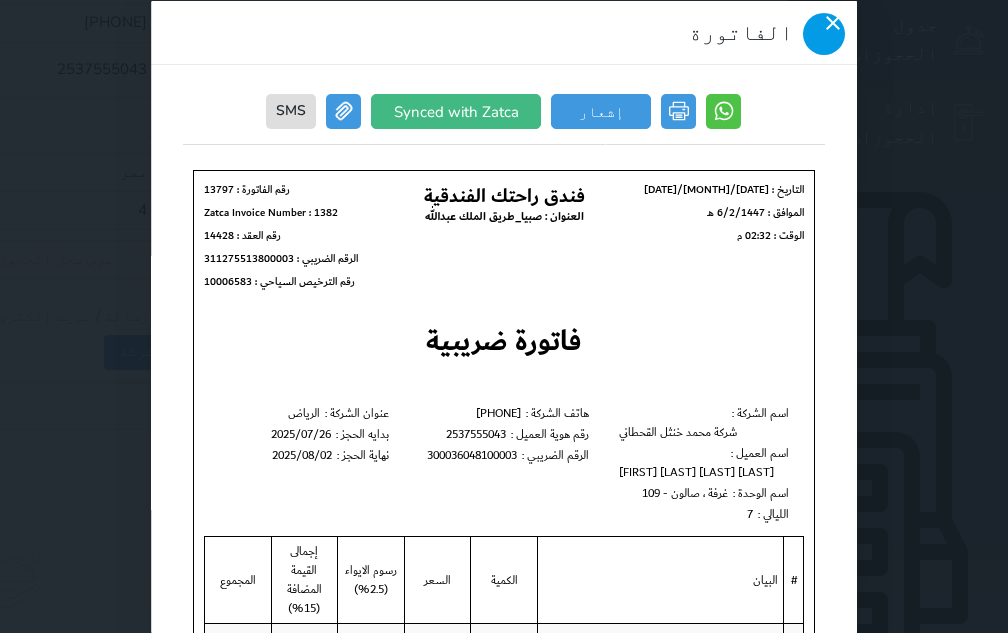 click 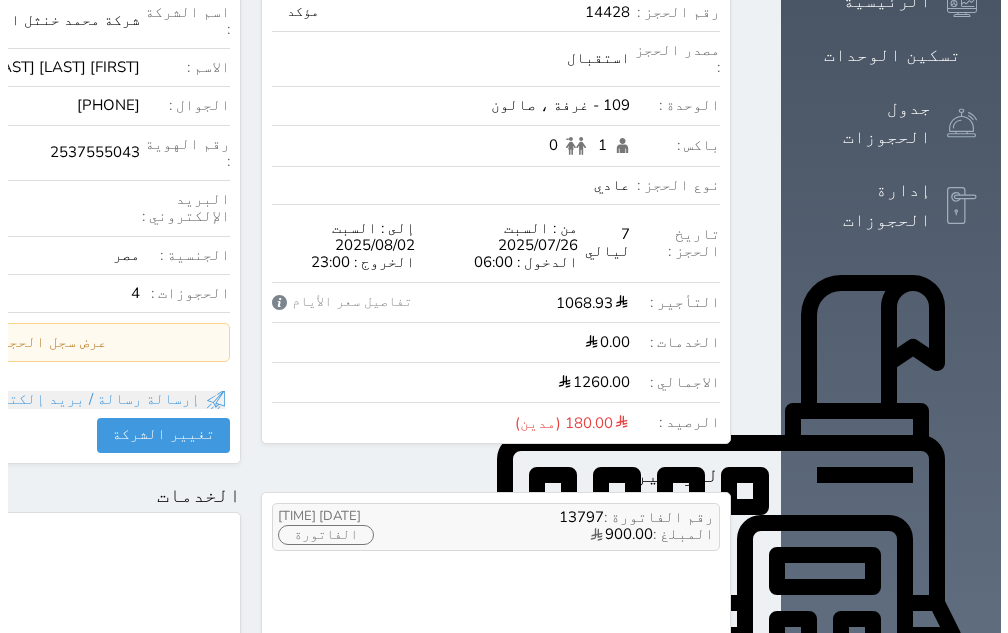 scroll, scrollTop: 400, scrollLeft: 0, axis: vertical 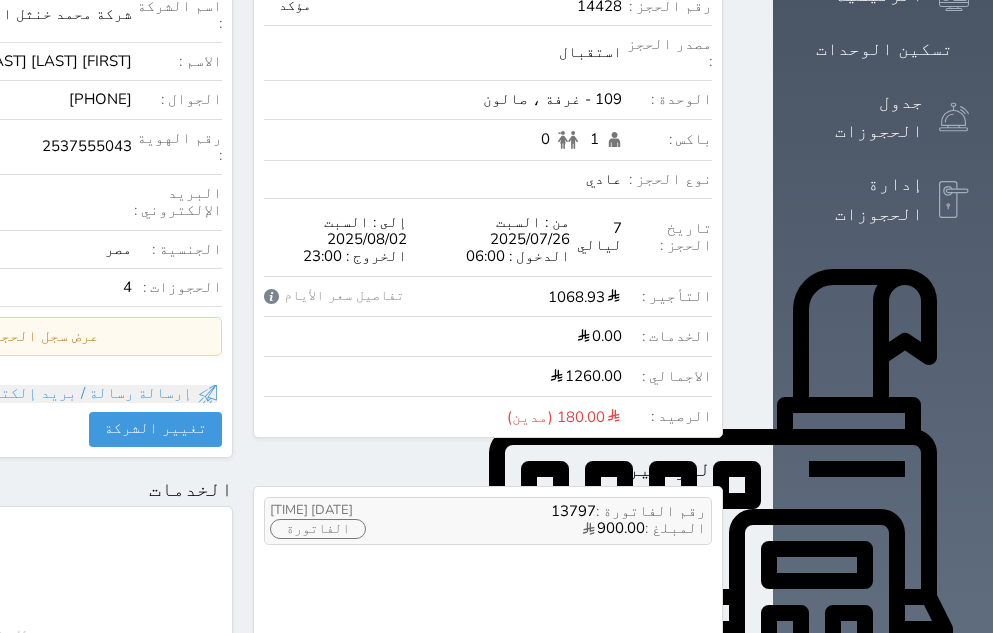 click on "الفاتورة" at bounding box center (318, 529) 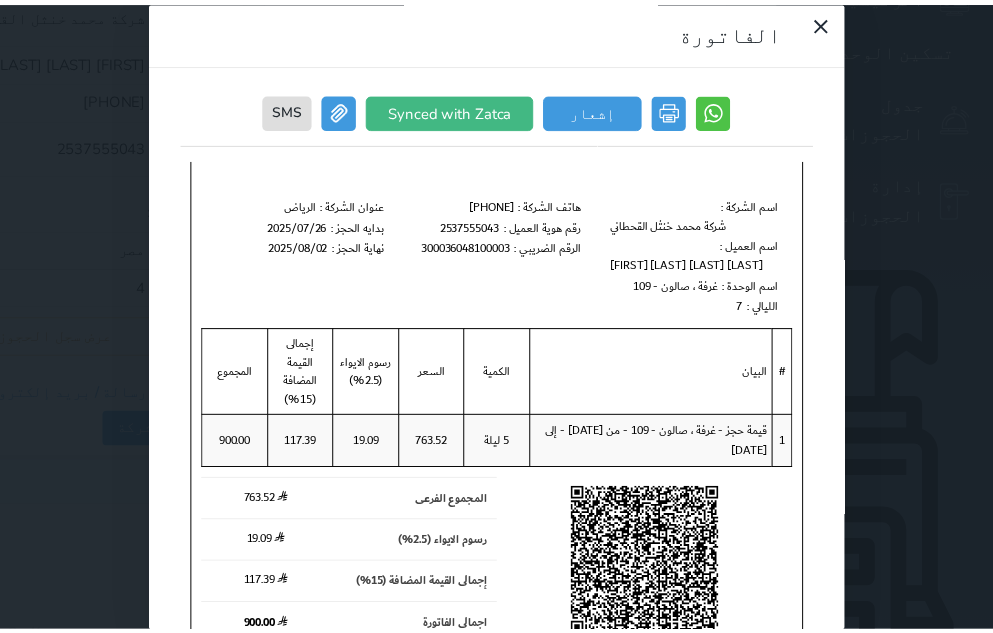 scroll, scrollTop: 215, scrollLeft: 0, axis: vertical 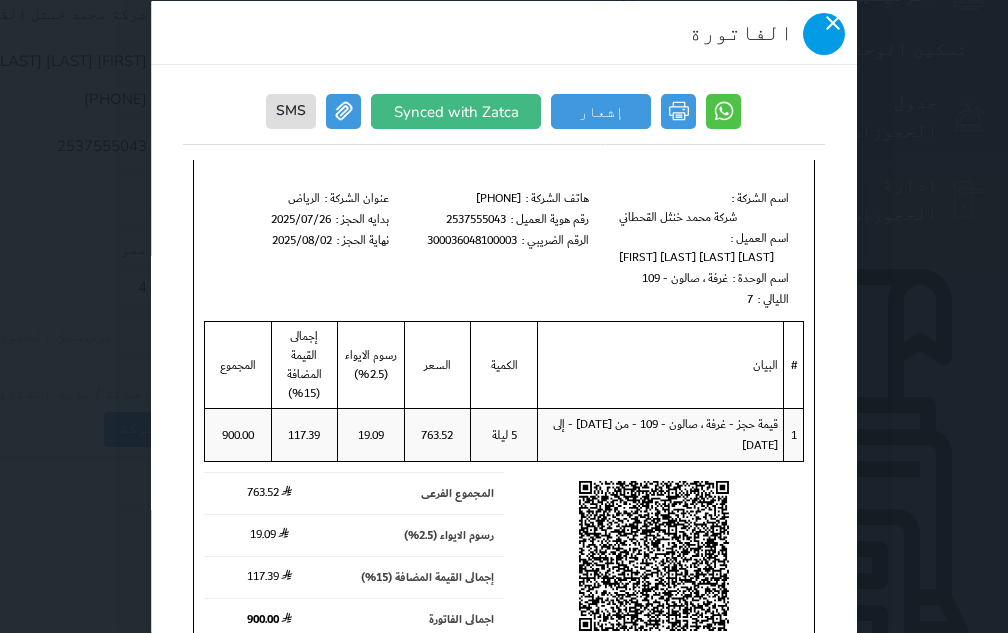 click 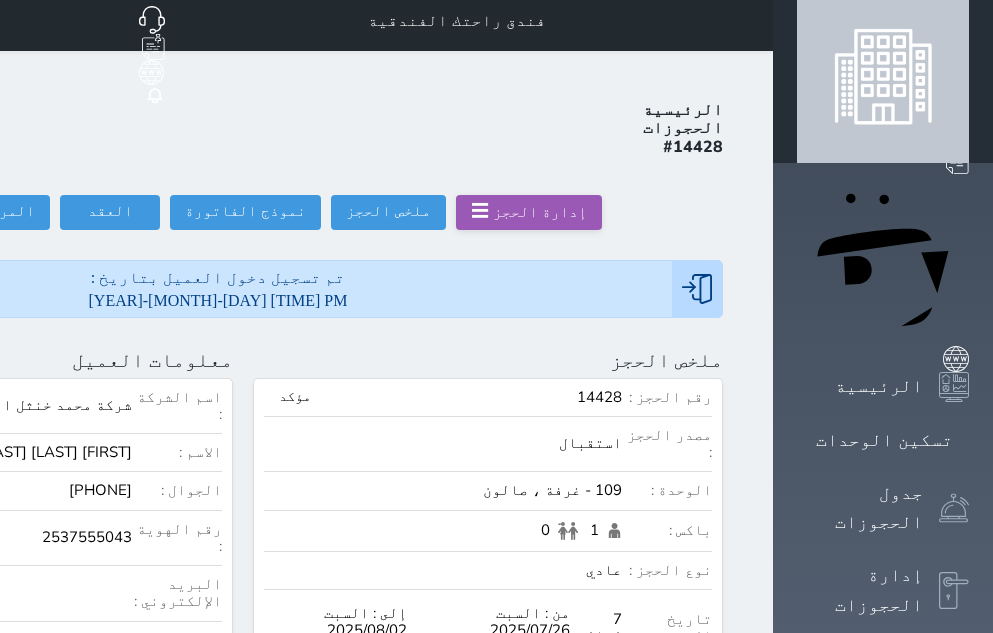 scroll, scrollTop: 0, scrollLeft: 0, axis: both 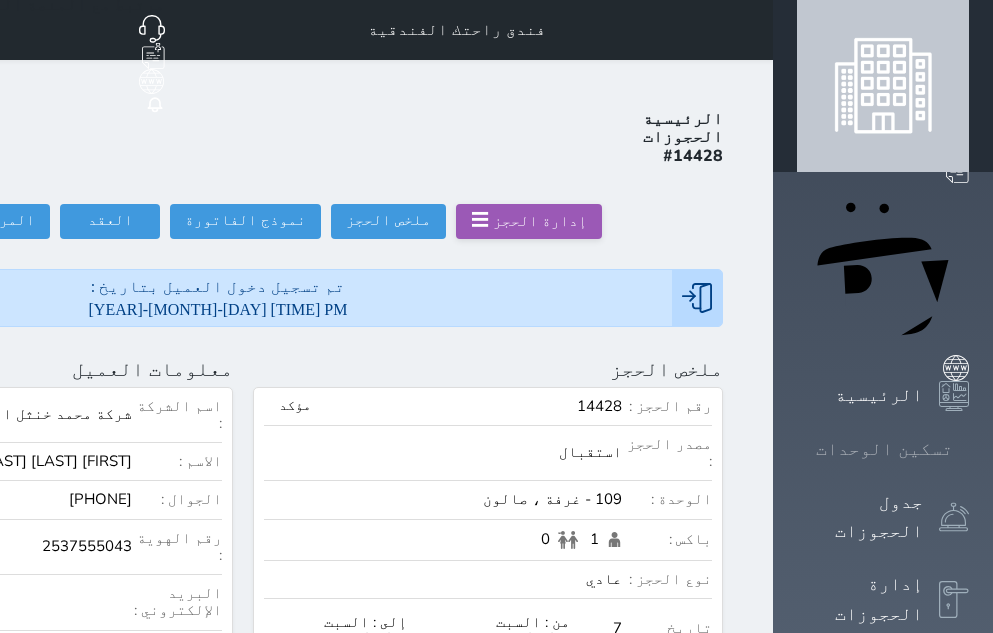 click on "تسكين الوحدات" at bounding box center [884, 449] 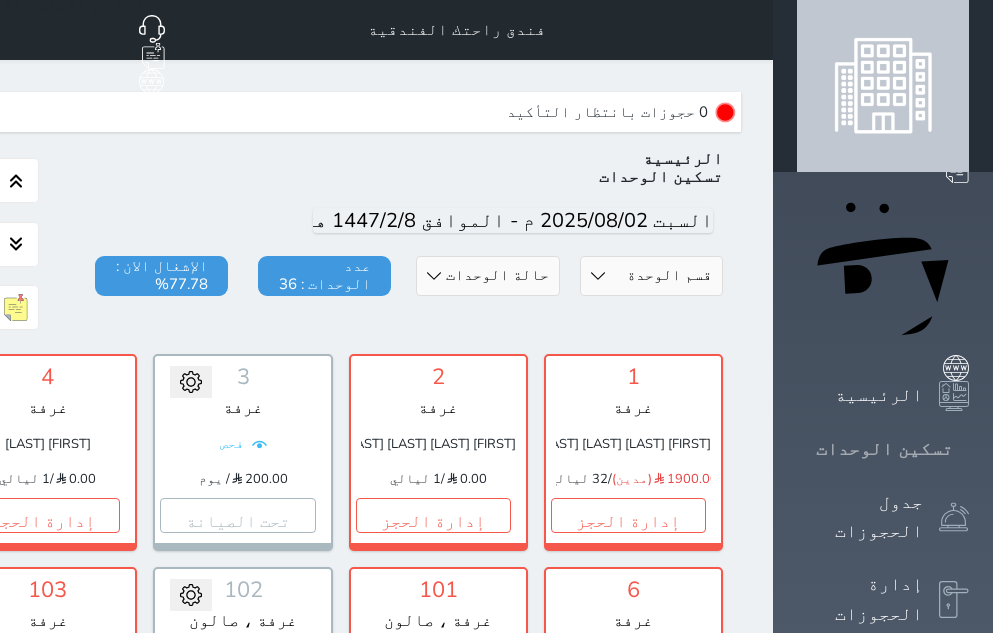 scroll, scrollTop: 60, scrollLeft: 0, axis: vertical 